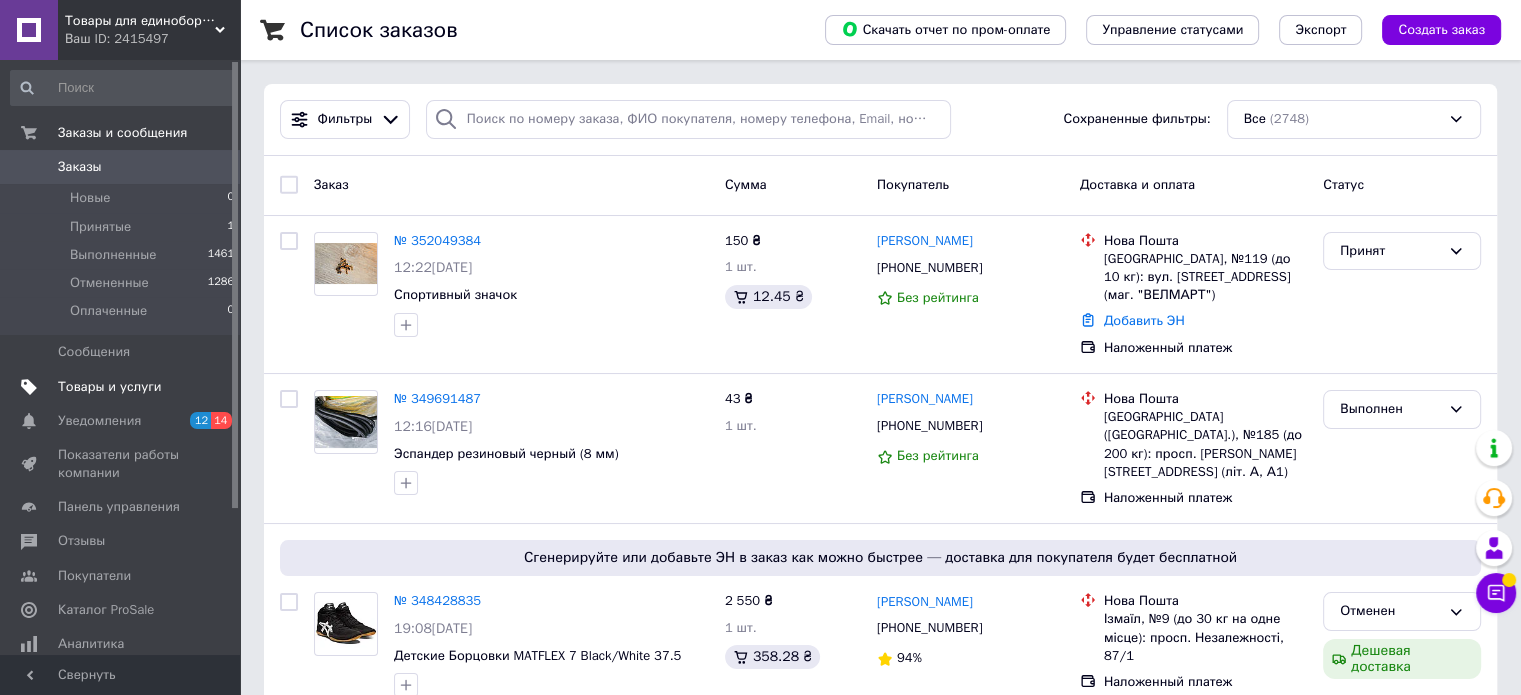 click on "Товары и услуги" at bounding box center [110, 387] 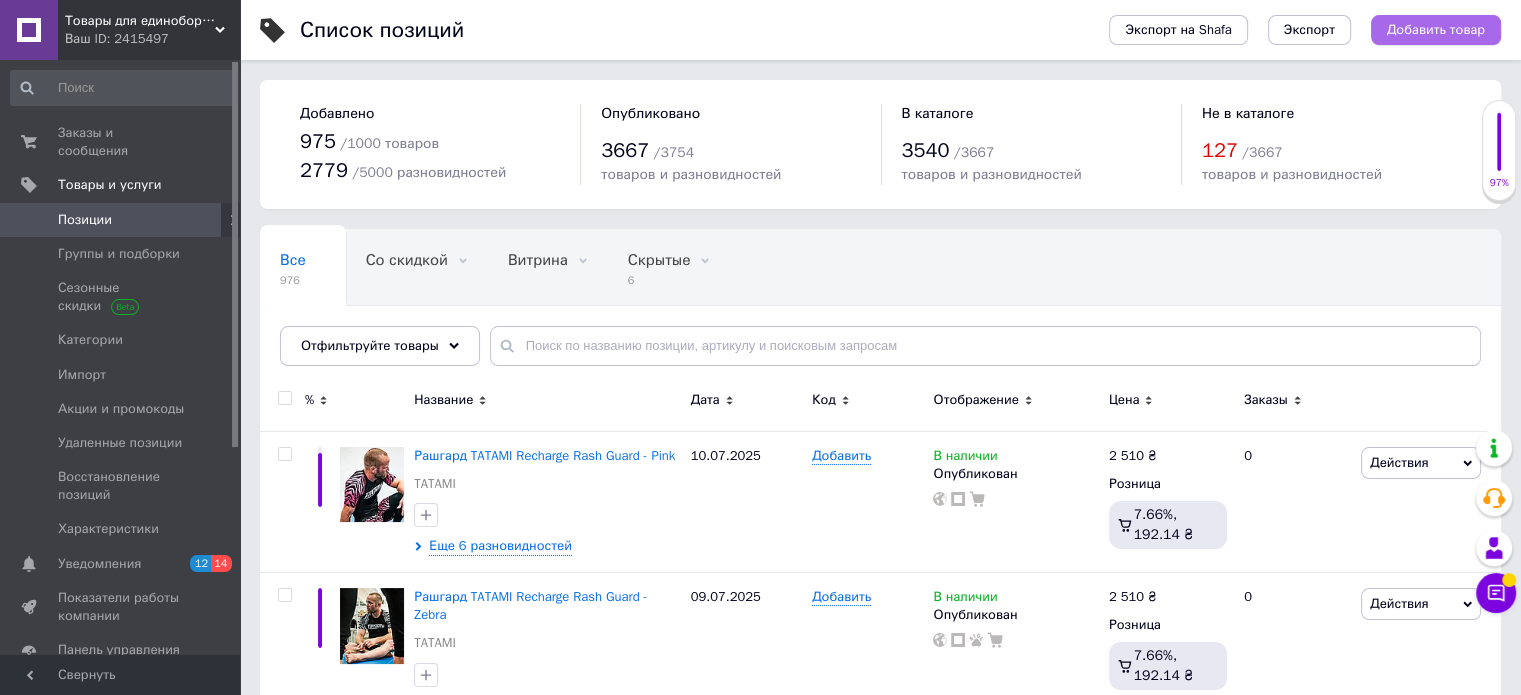 click on "Добавить товар" at bounding box center (1436, 30) 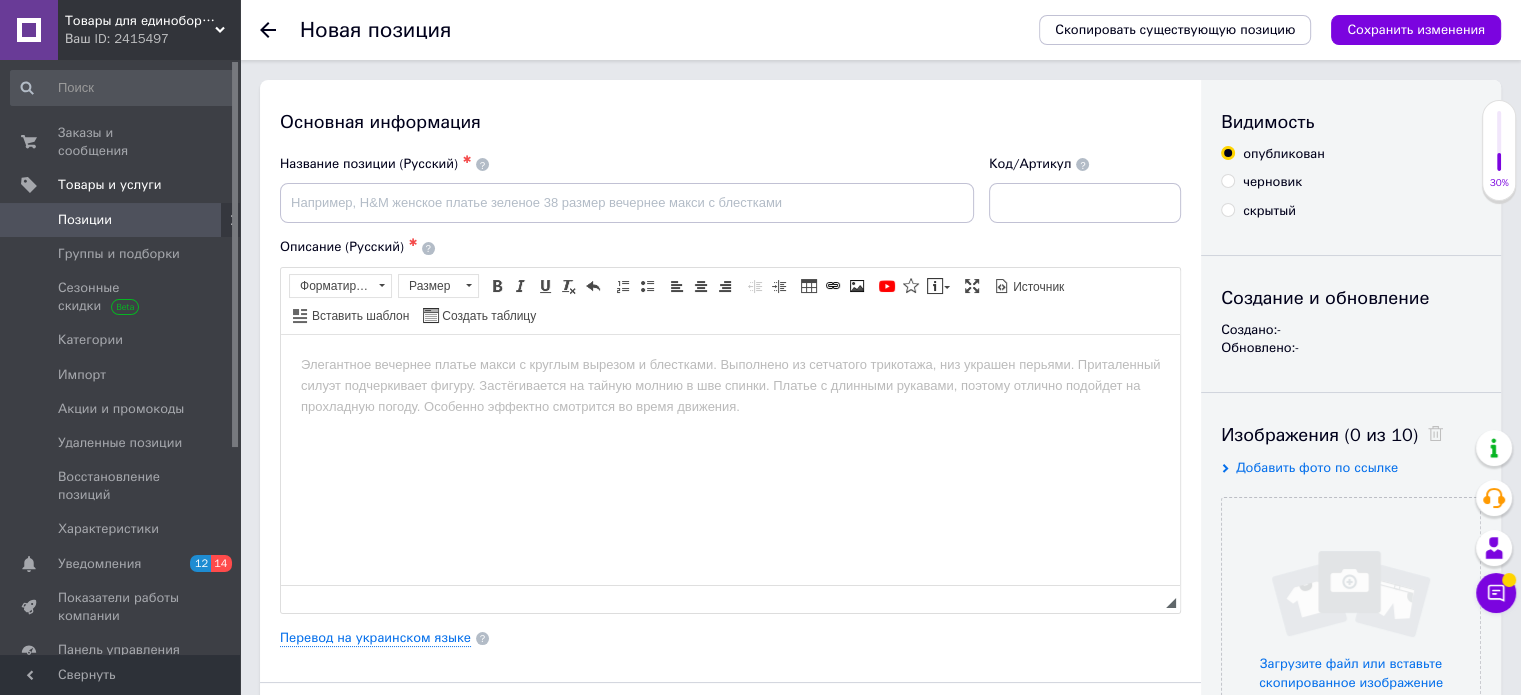 scroll, scrollTop: 0, scrollLeft: 0, axis: both 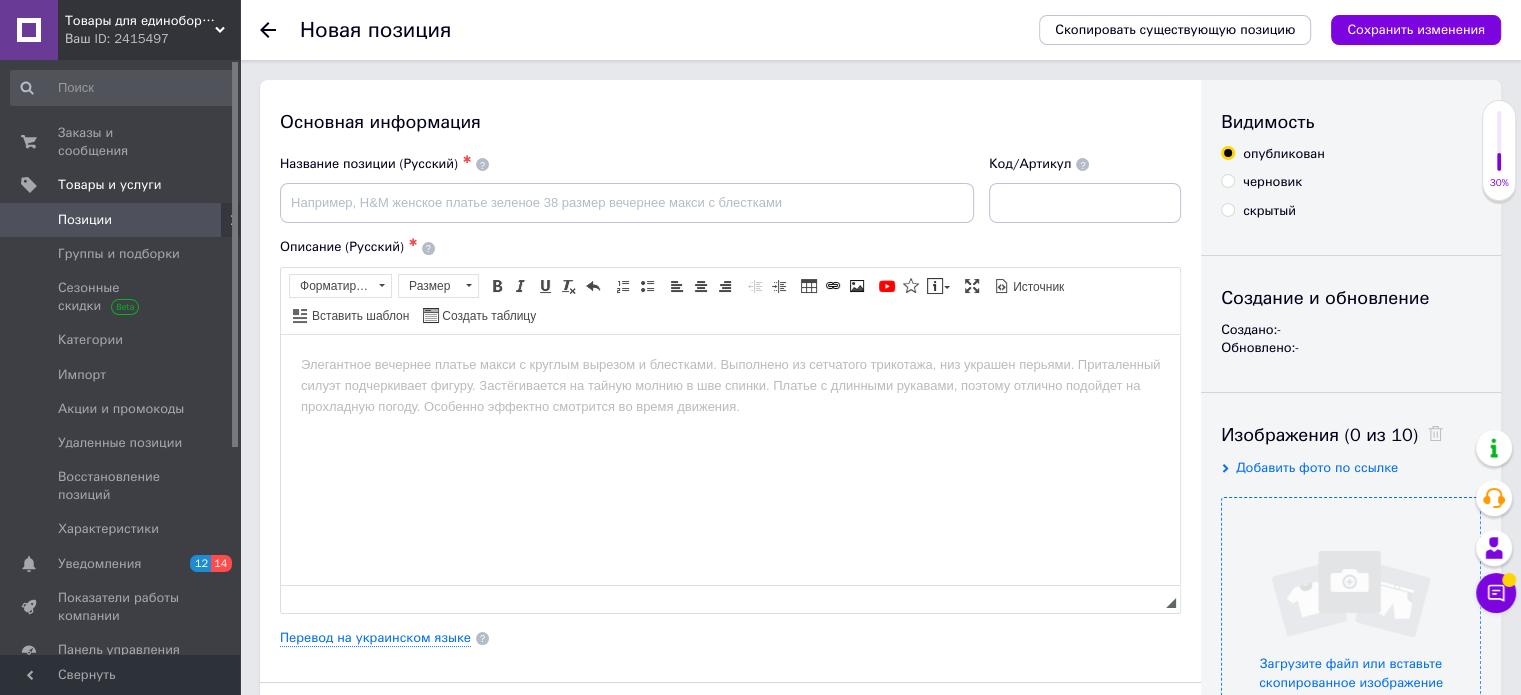 click at bounding box center (1351, 627) 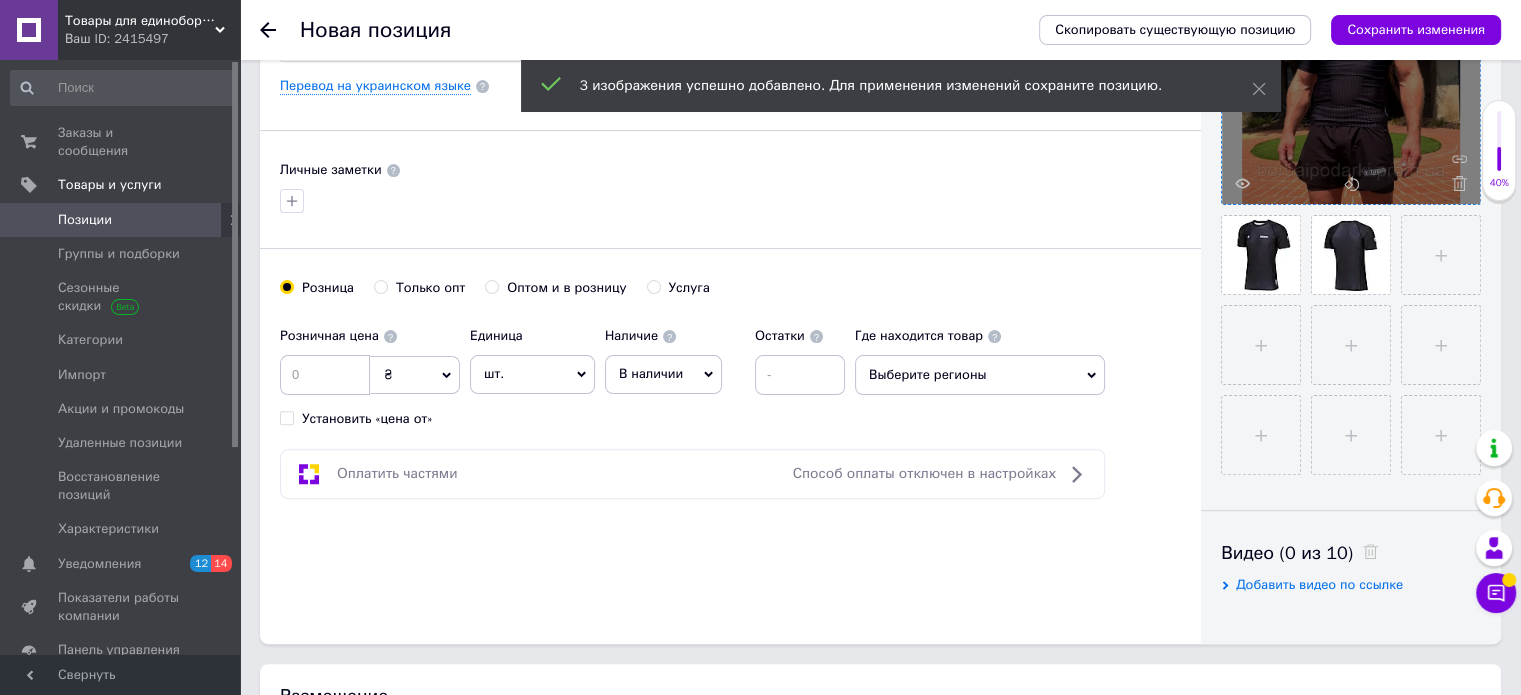 scroll, scrollTop: 560, scrollLeft: 0, axis: vertical 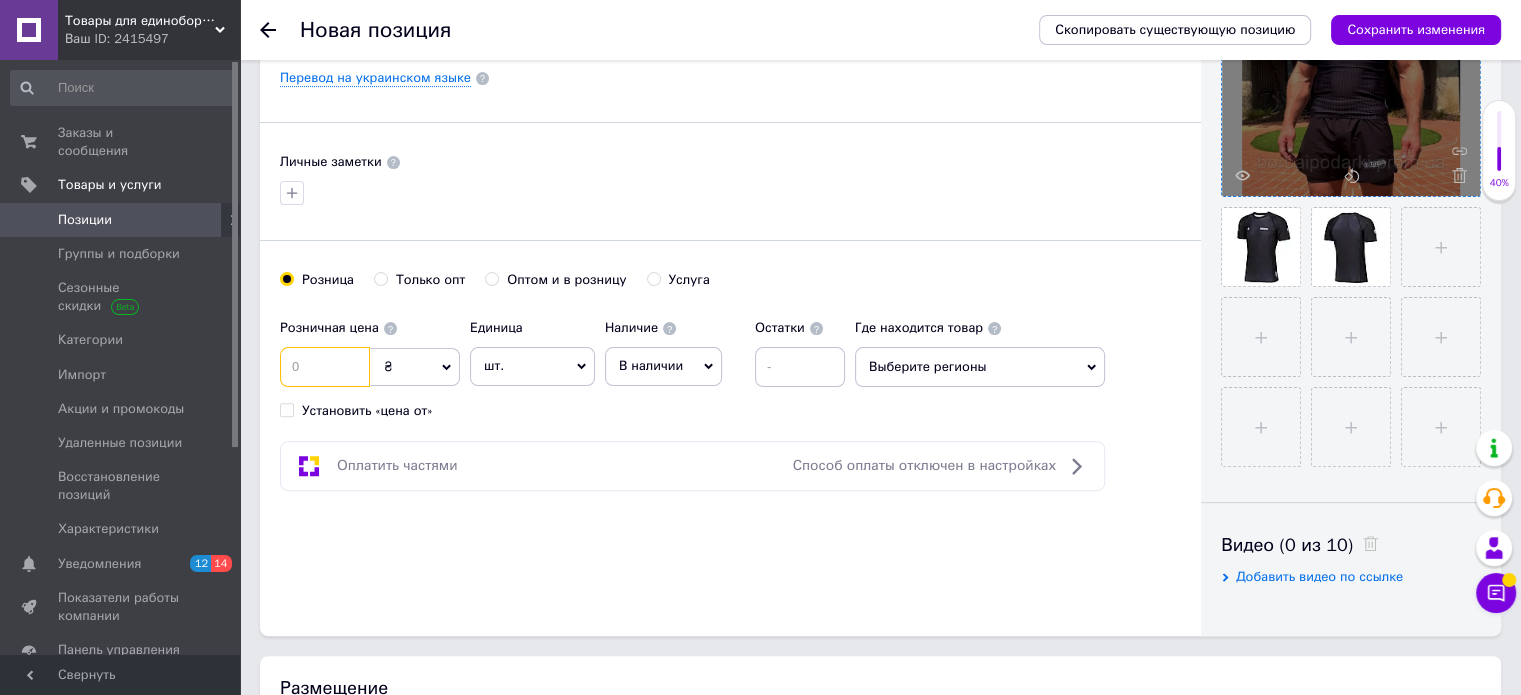 click at bounding box center (325, 367) 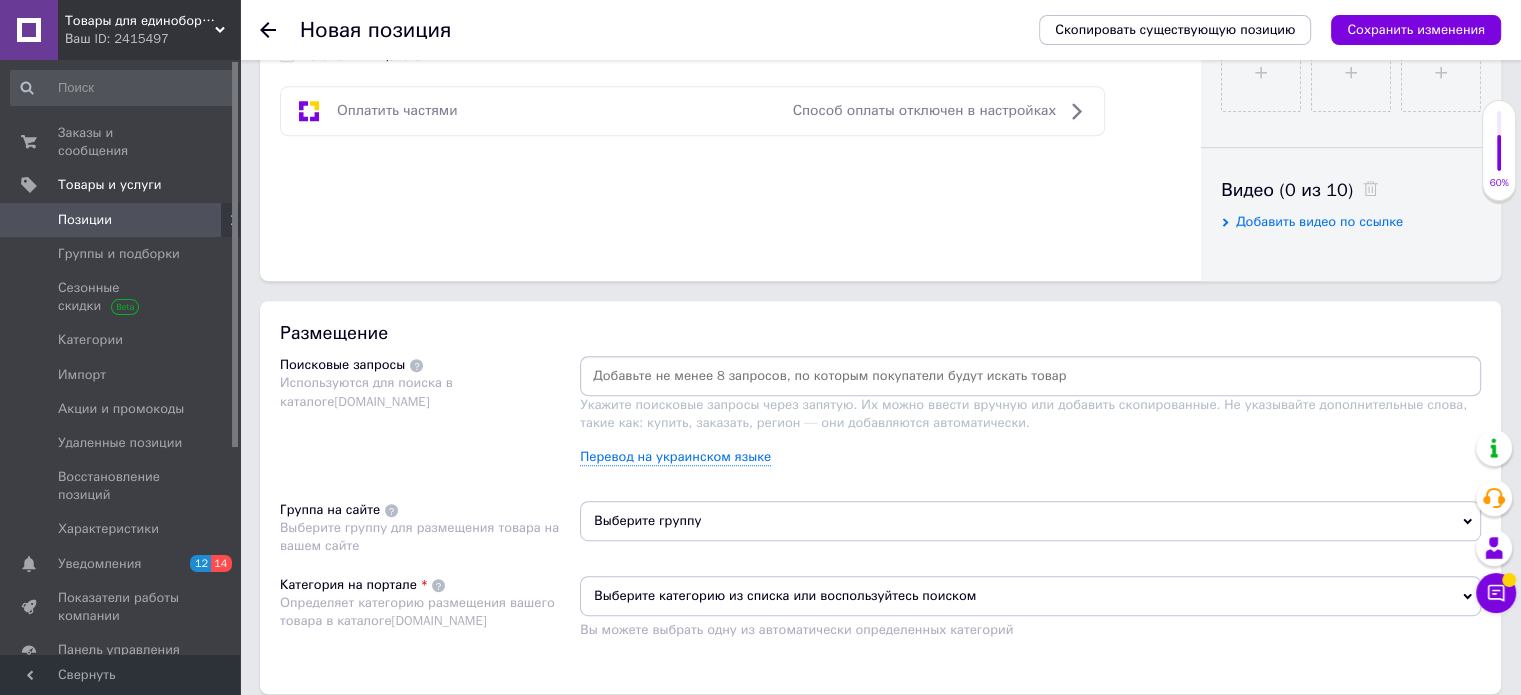 scroll, scrollTop: 933, scrollLeft: 0, axis: vertical 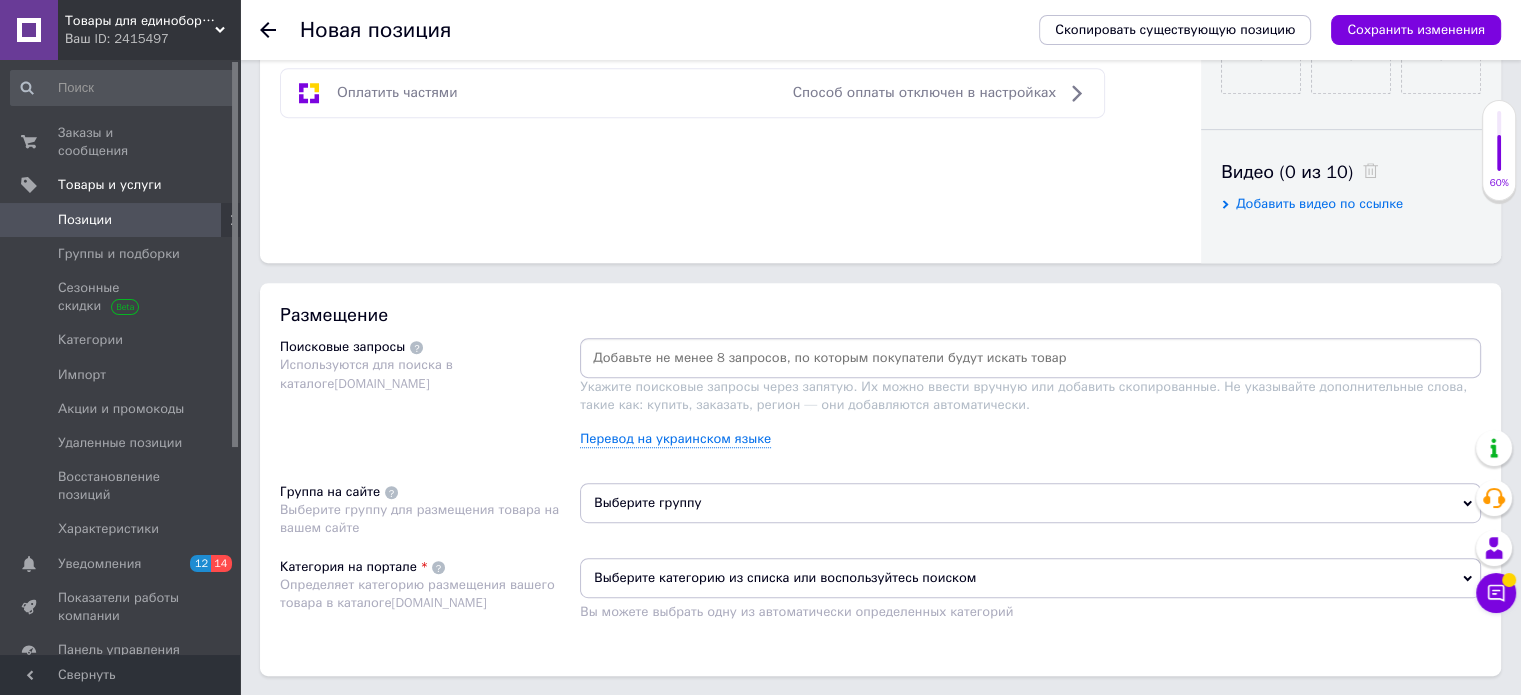type on "2790" 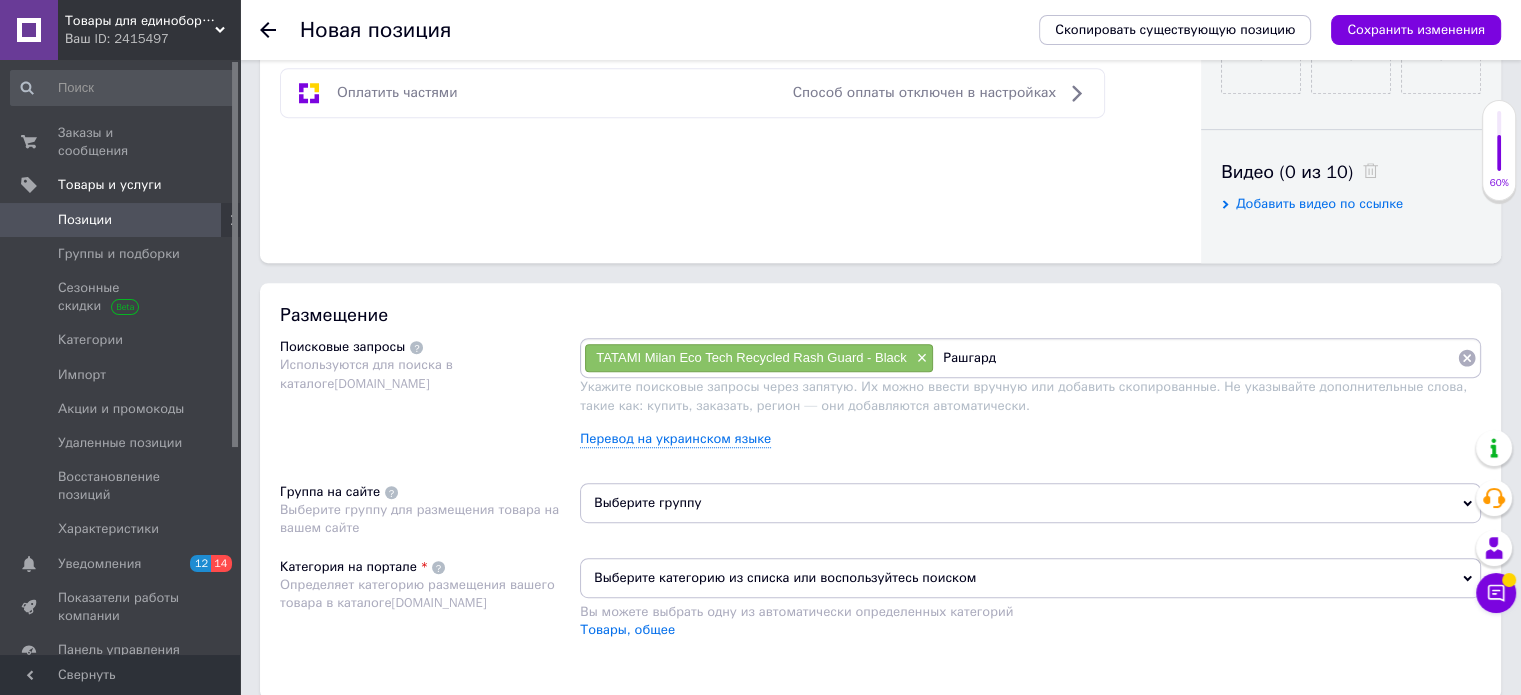 paste on "TATAMI Milan Eco Tech Recycled Rash Guard - Black" 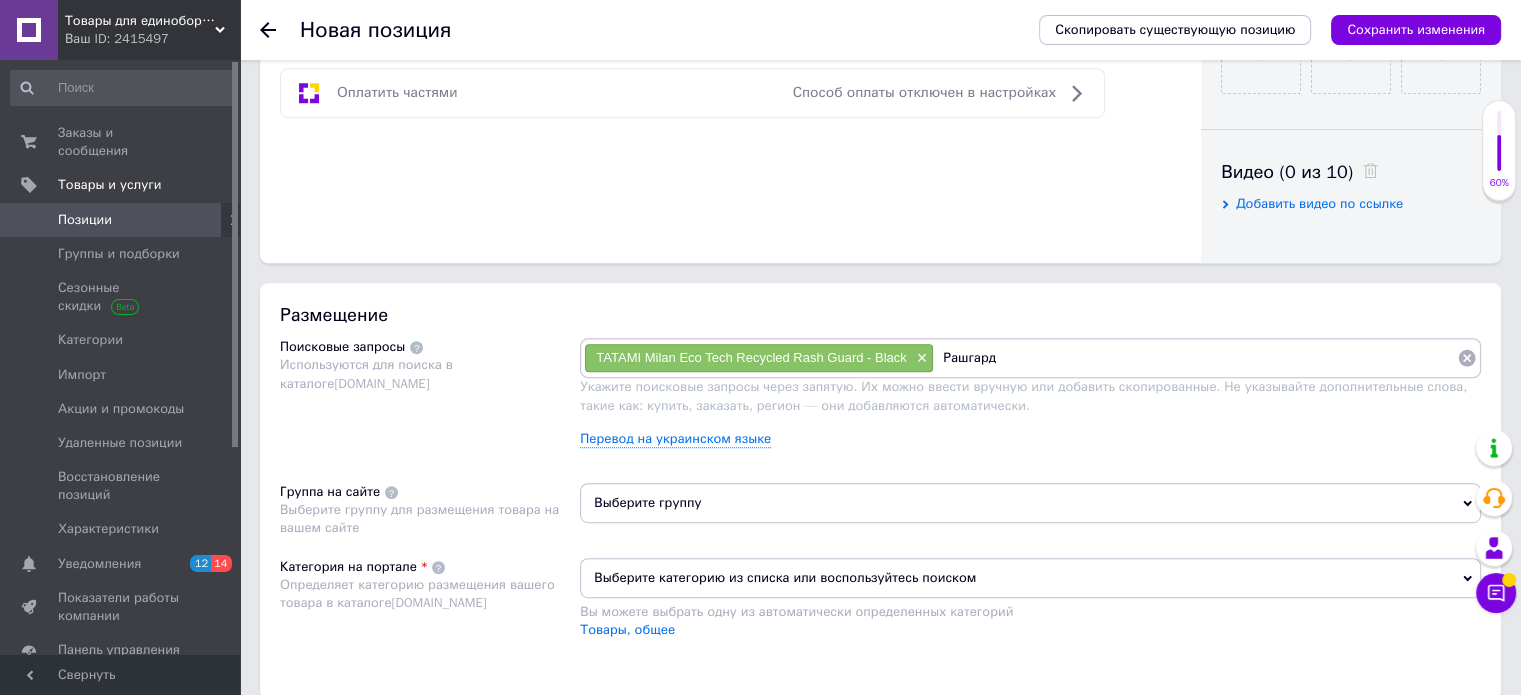type on "Рашгард TATAMI Milan Eco Tech Recycled Rash Guard - Black" 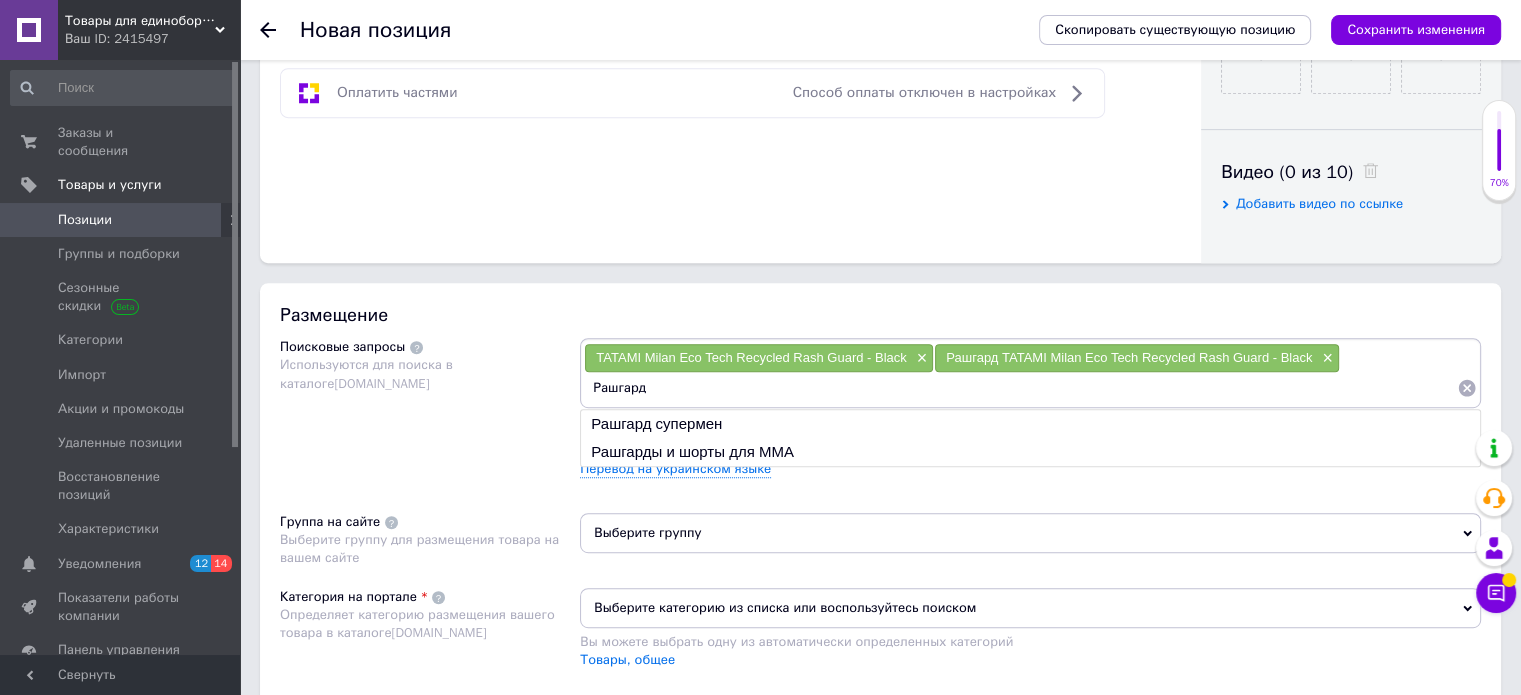 paste on "TATAMI Milan Eco Tech Recycled Rash Guard - Black" 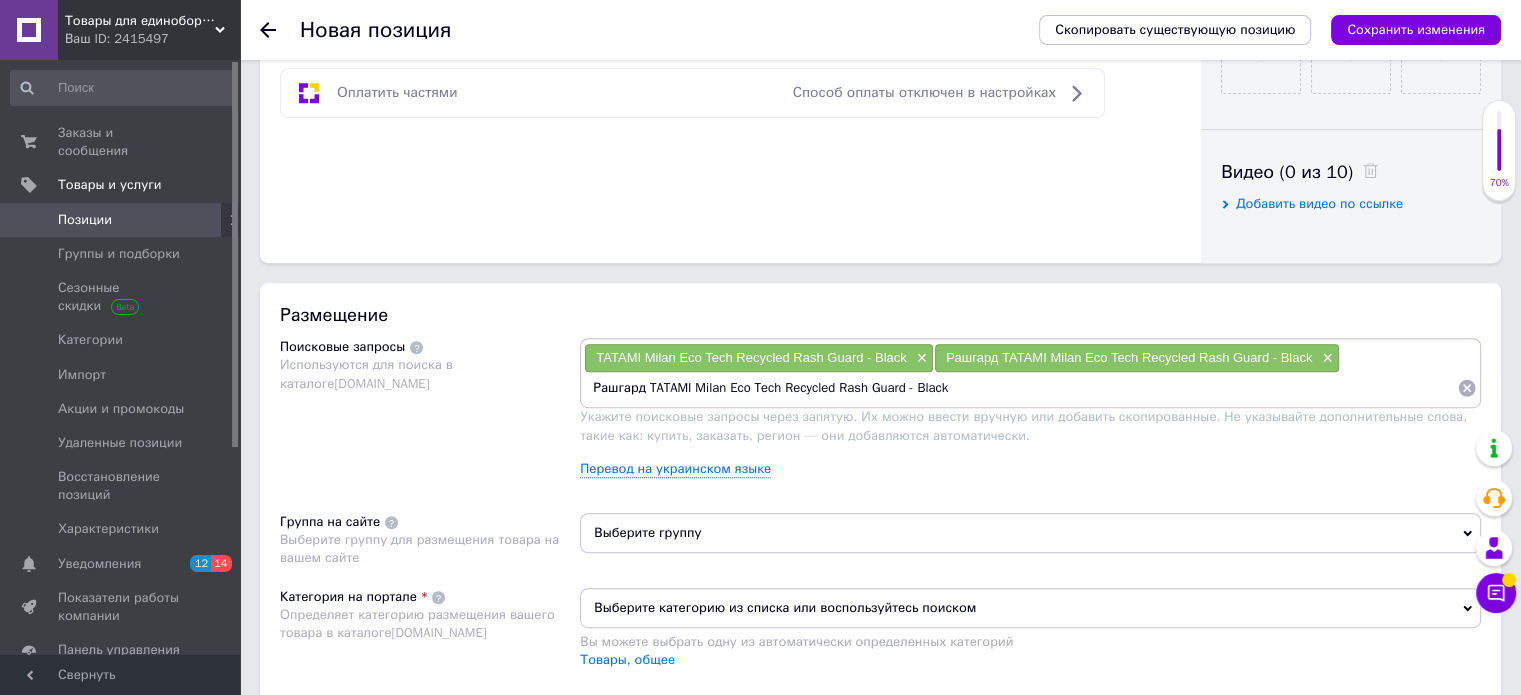drag, startPoint x: 704, startPoint y: 388, endPoint x: 999, endPoint y: 399, distance: 295.20502 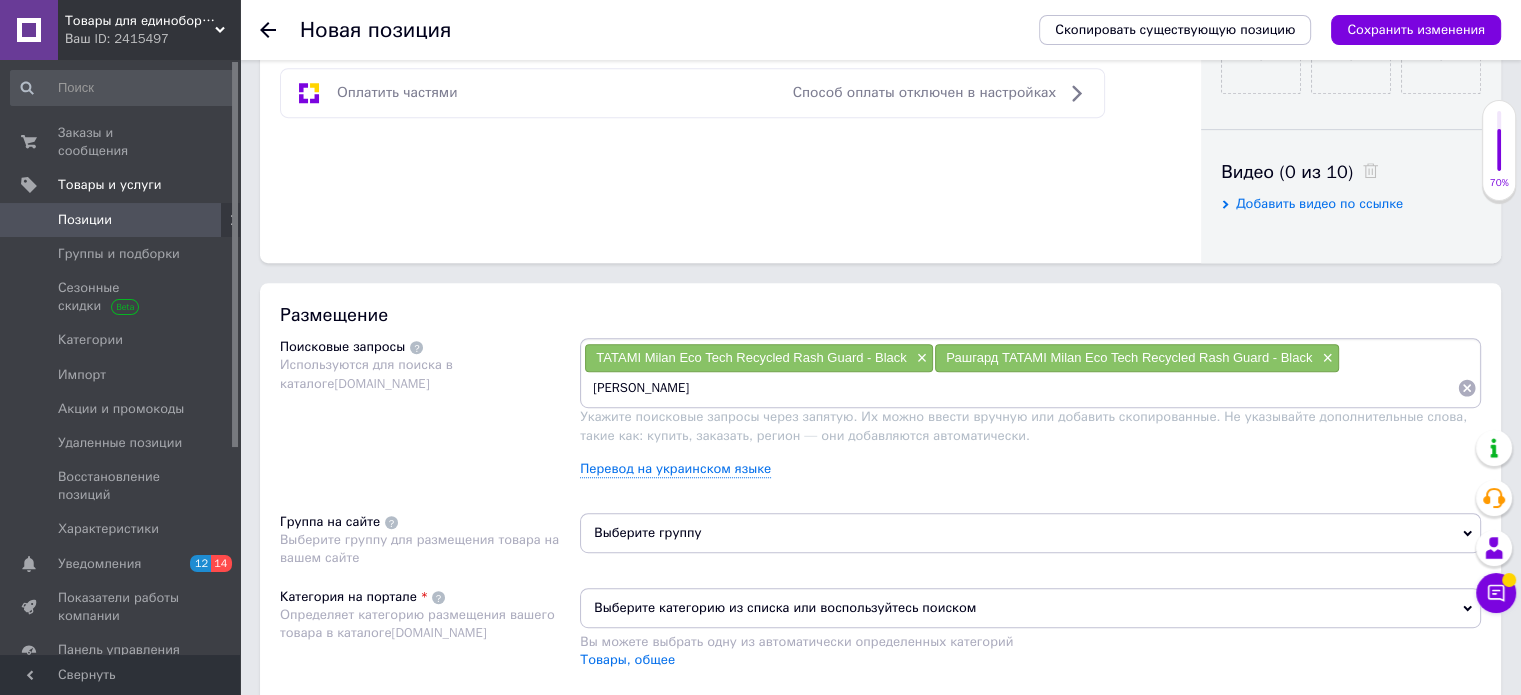 type 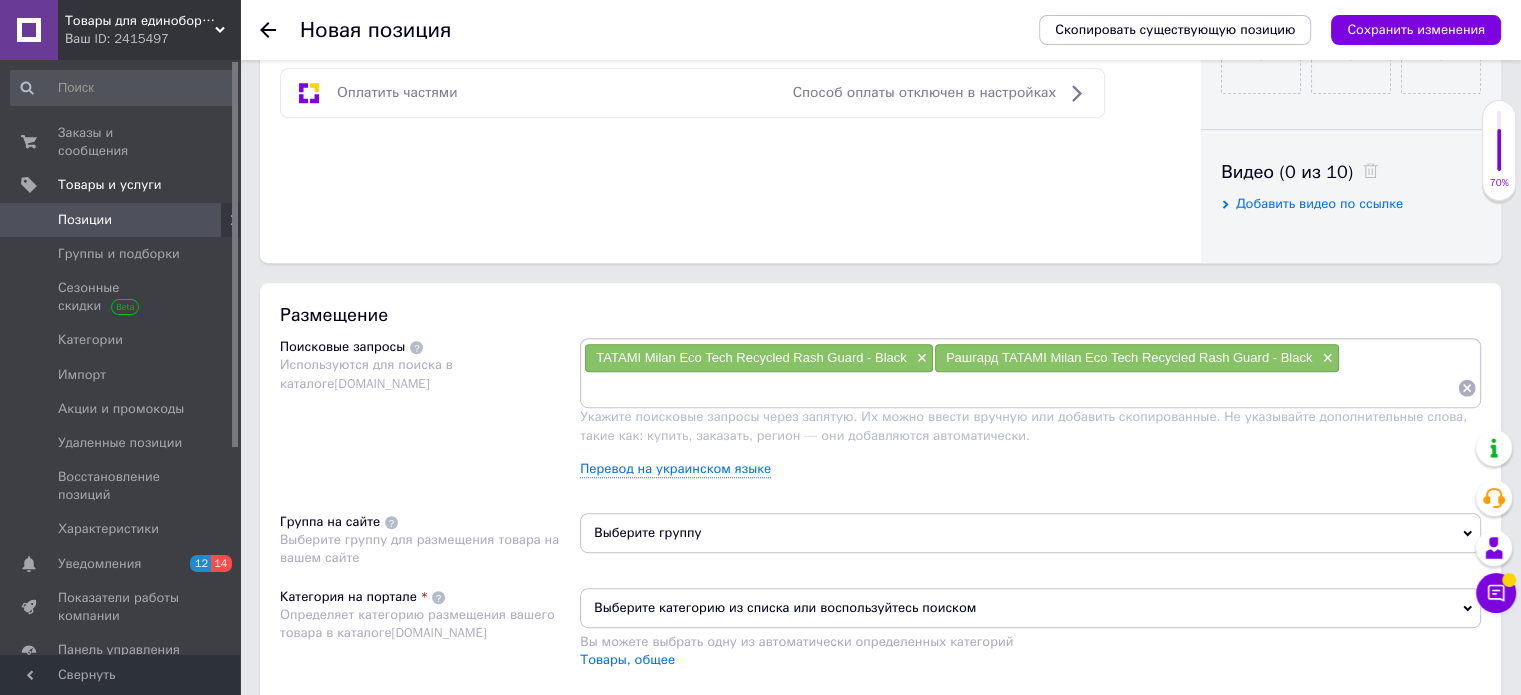 scroll, scrollTop: 0, scrollLeft: 0, axis: both 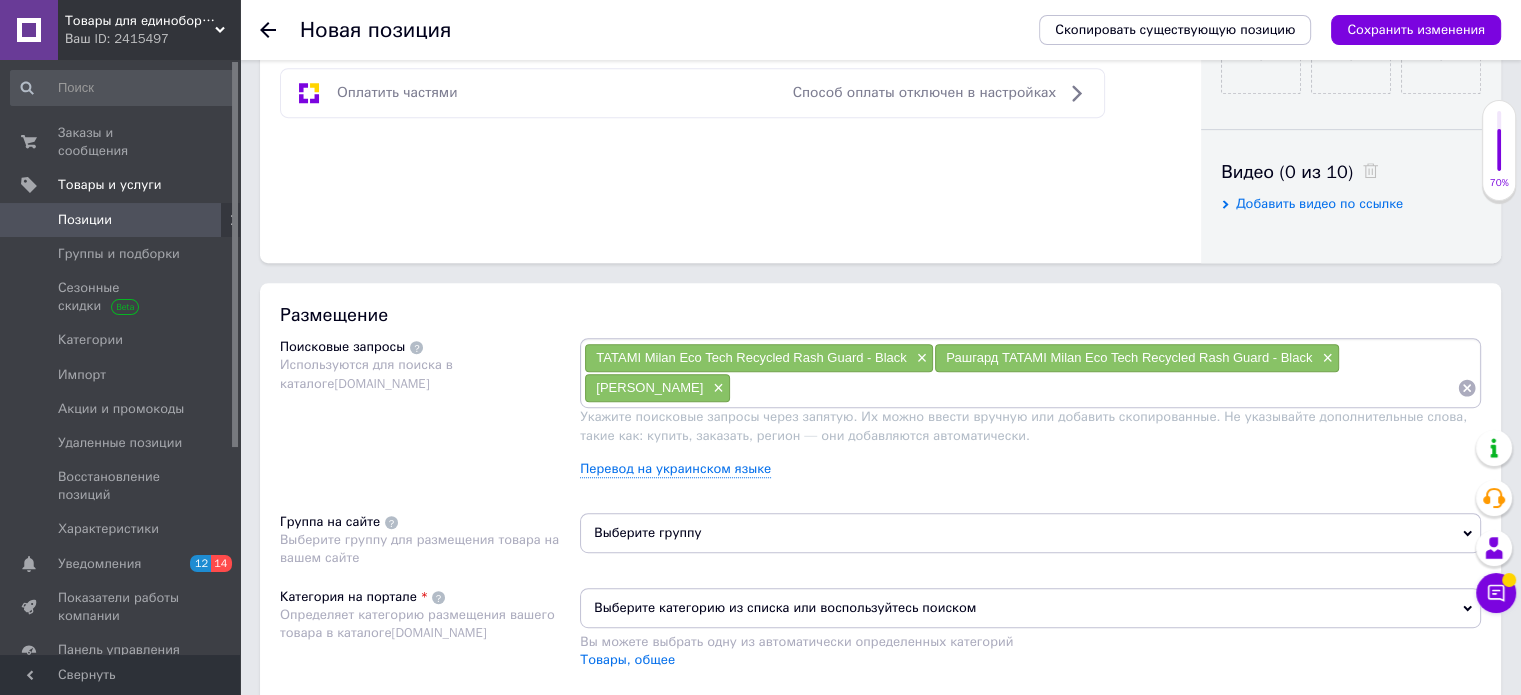 click on "Выберите группу" at bounding box center (1030, 533) 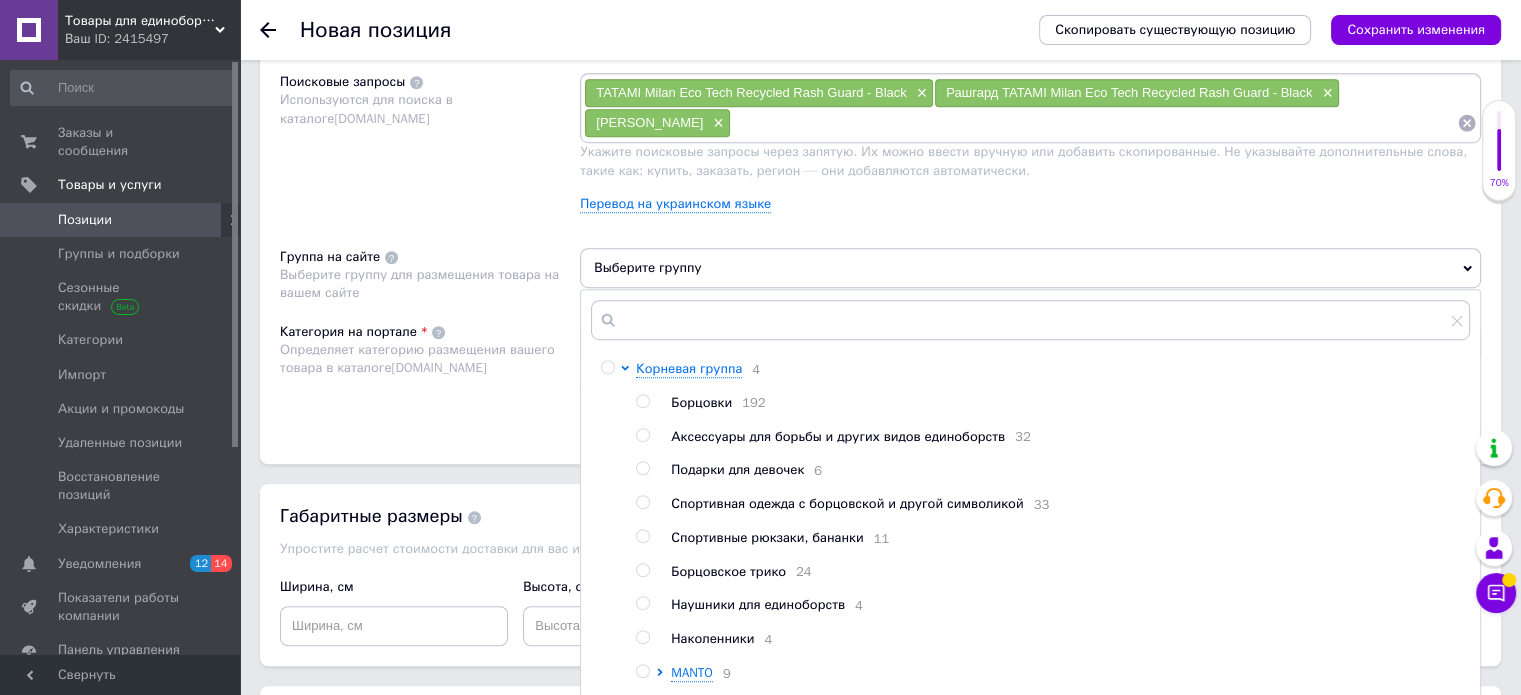 scroll, scrollTop: 1373, scrollLeft: 0, axis: vertical 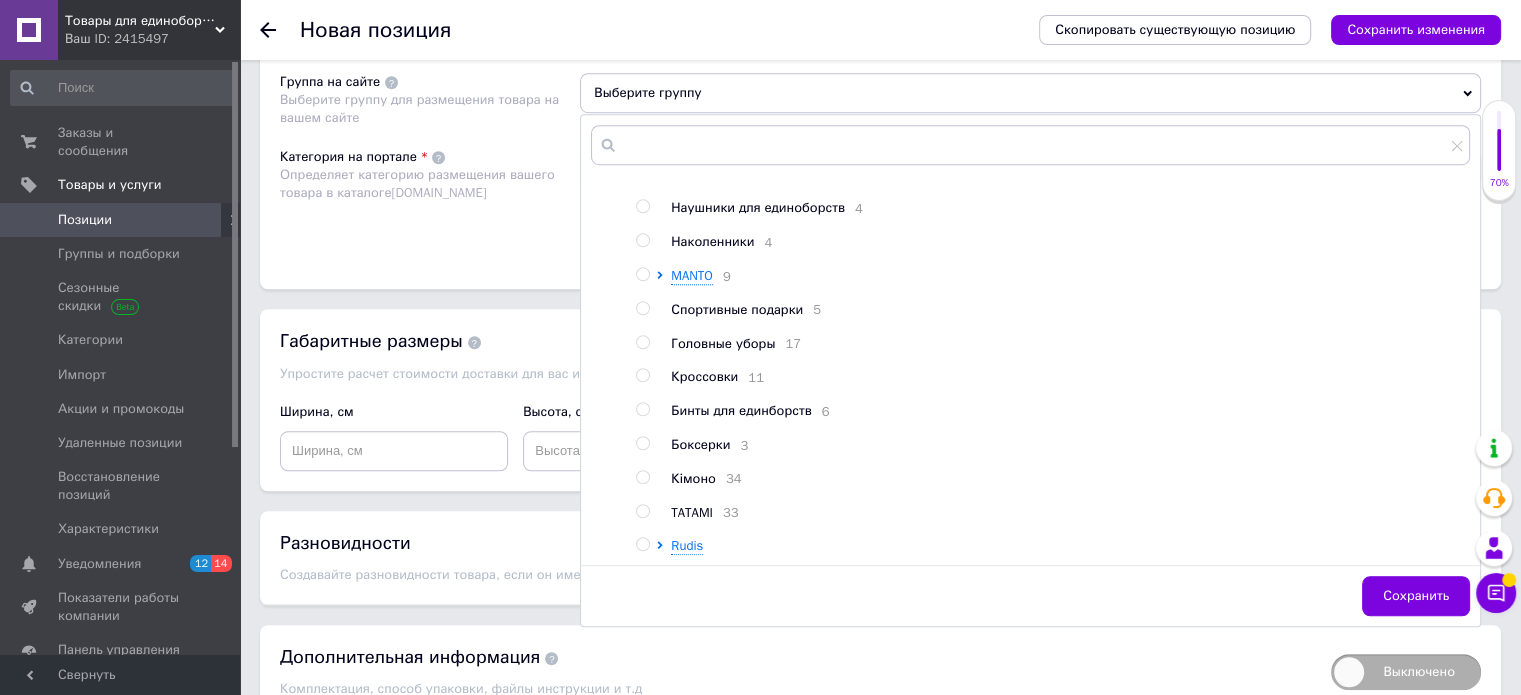 click at bounding box center (642, 511) 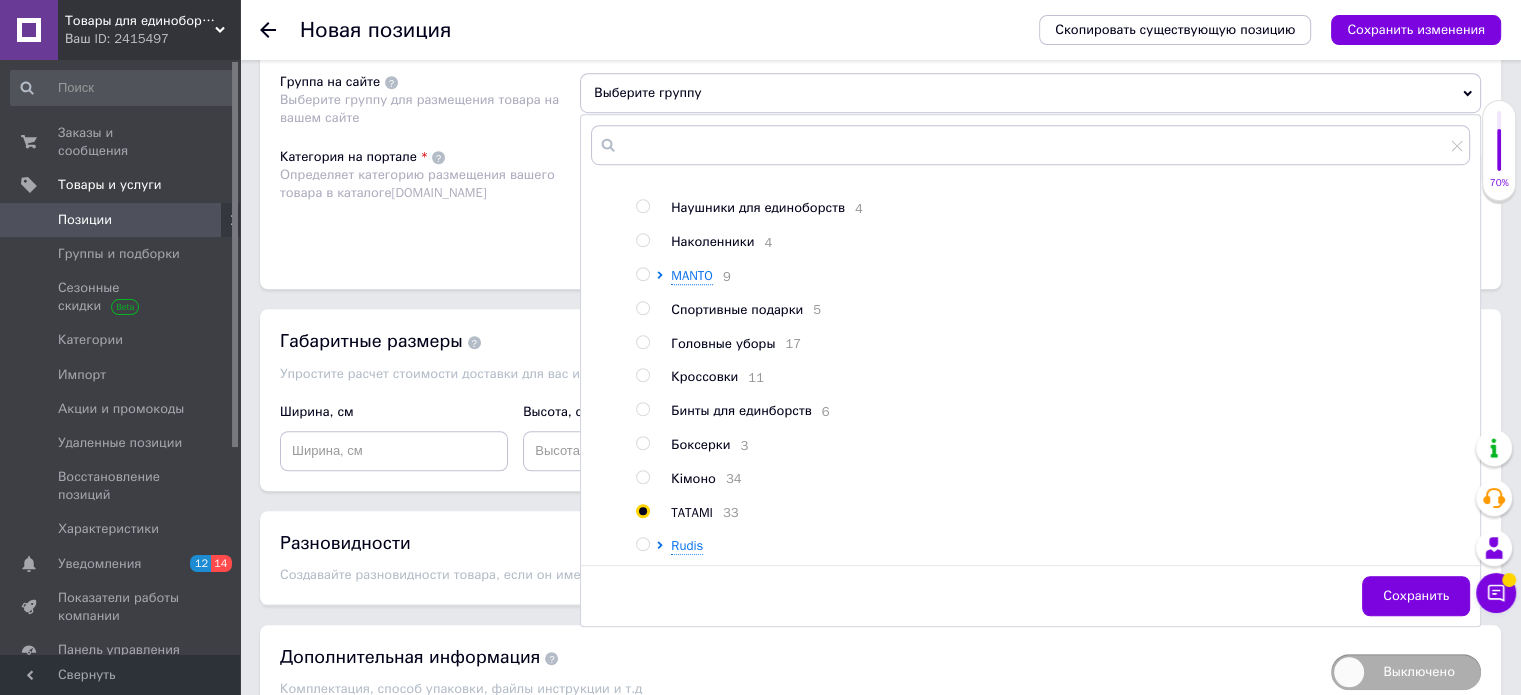 radio on "true" 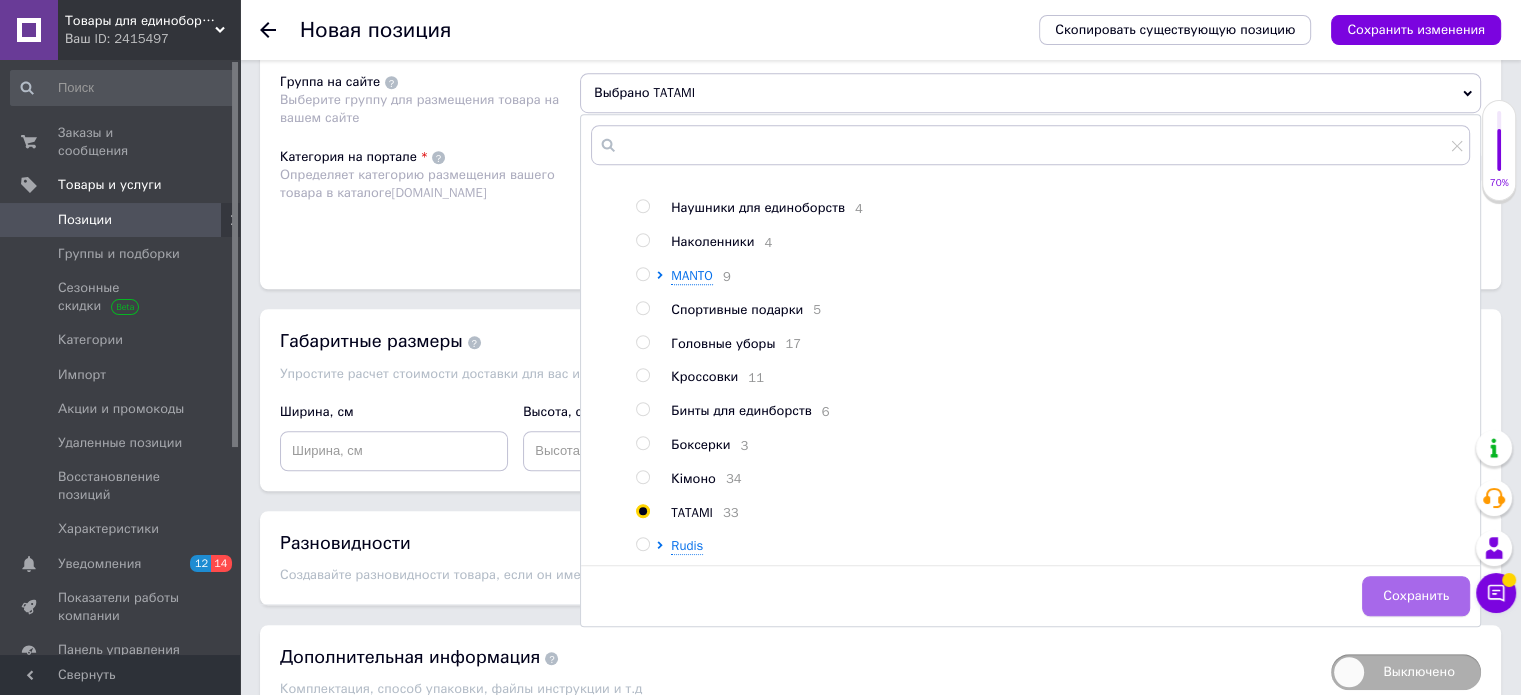 click on "Сохранить" at bounding box center [1416, 596] 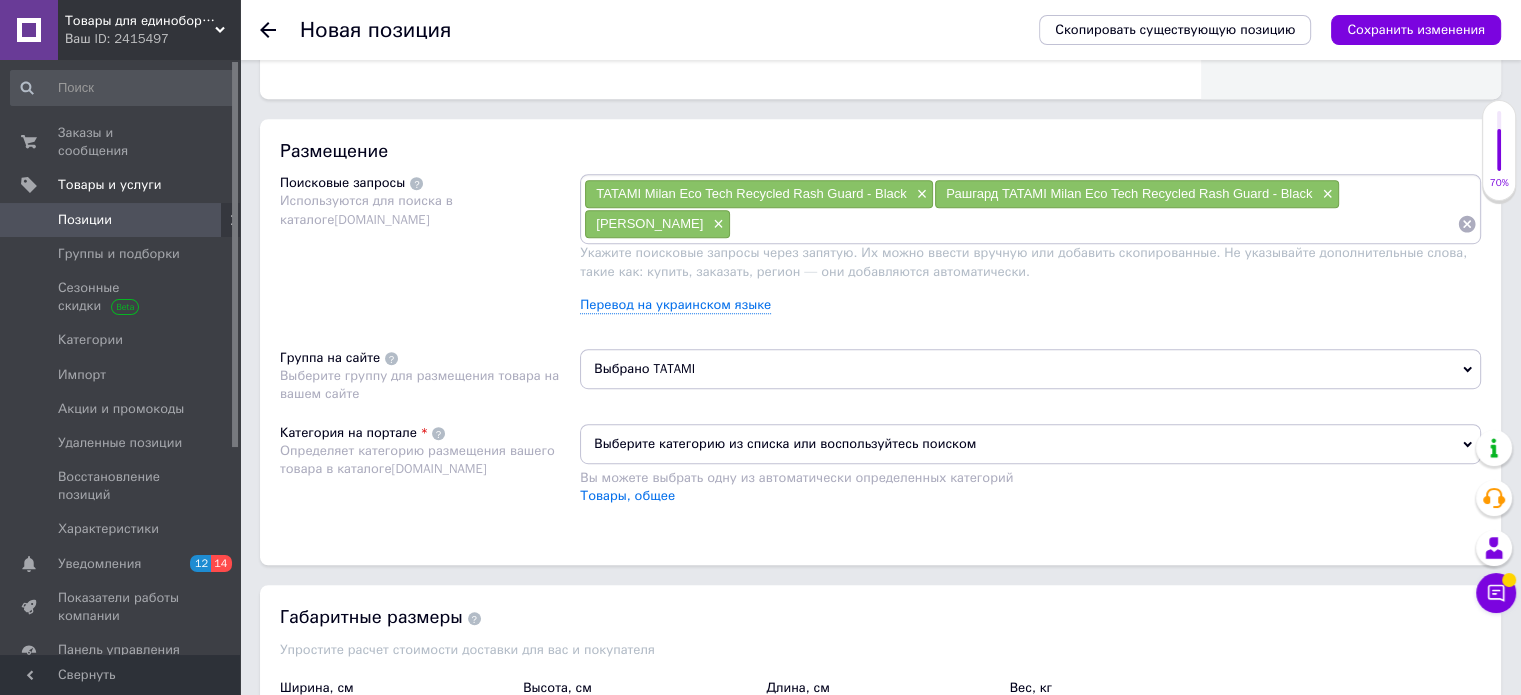 scroll, scrollTop: 1087, scrollLeft: 0, axis: vertical 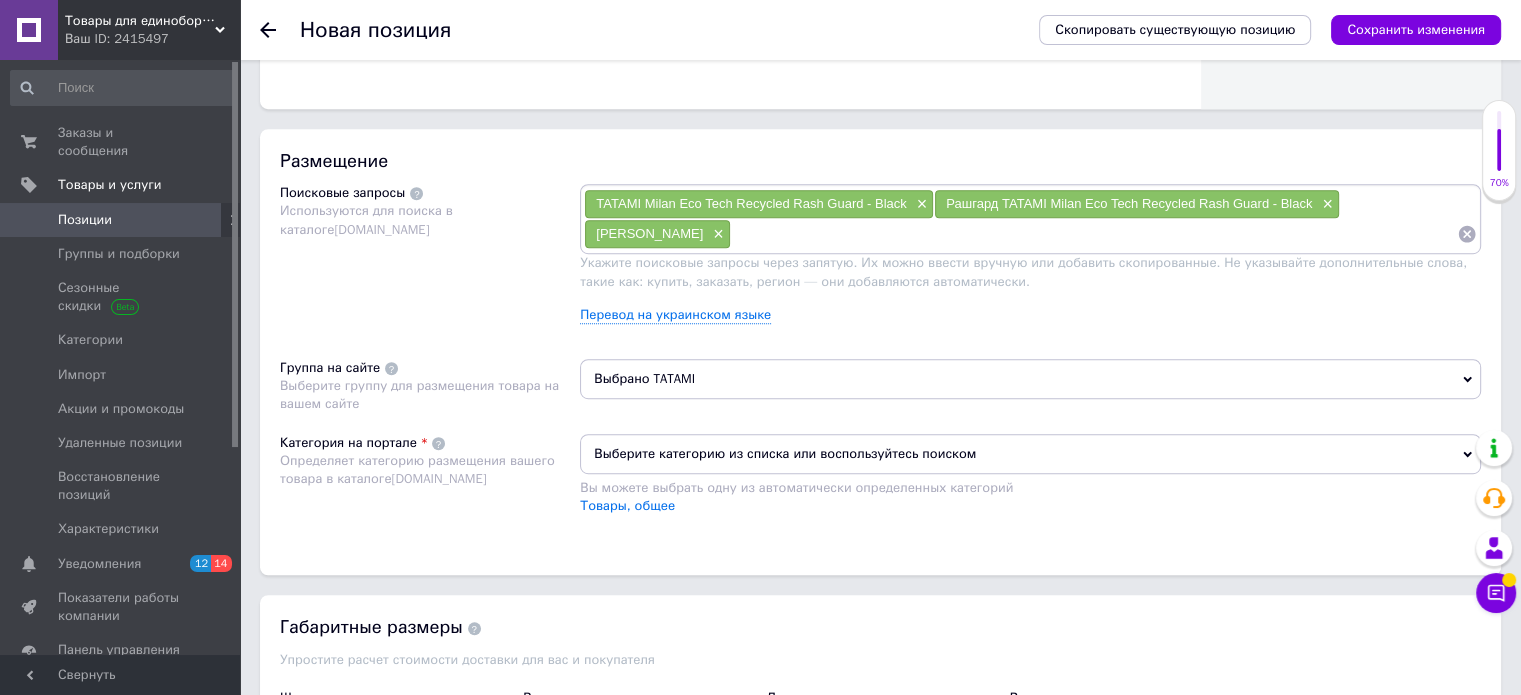 click on "Укажите поисковые запросы через запятую.
Их можно ввести вручную или добавить скопированные.
Не указывайте дополнительные слова,
такие как: купить, заказать, регион — они добавляются автоматически." at bounding box center (1023, 271) 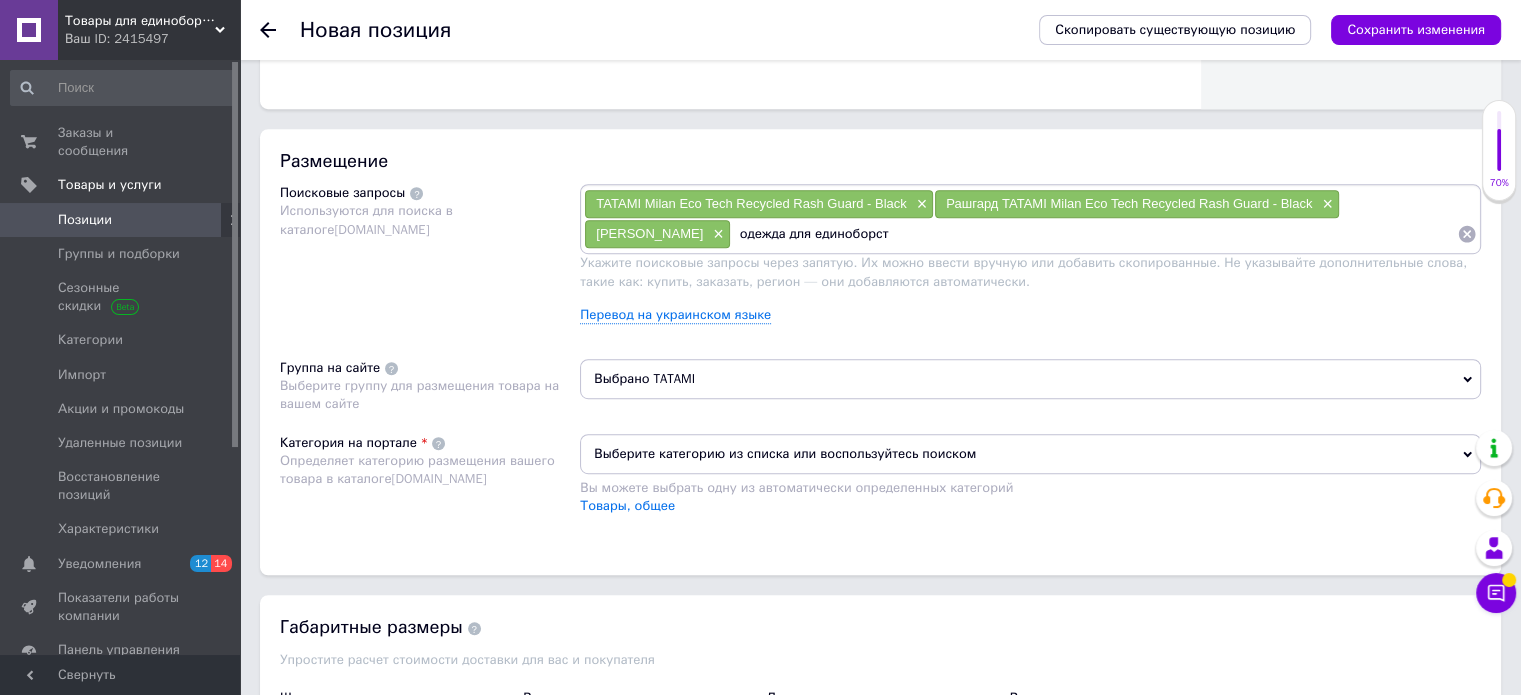 type on "одежда для единоборств" 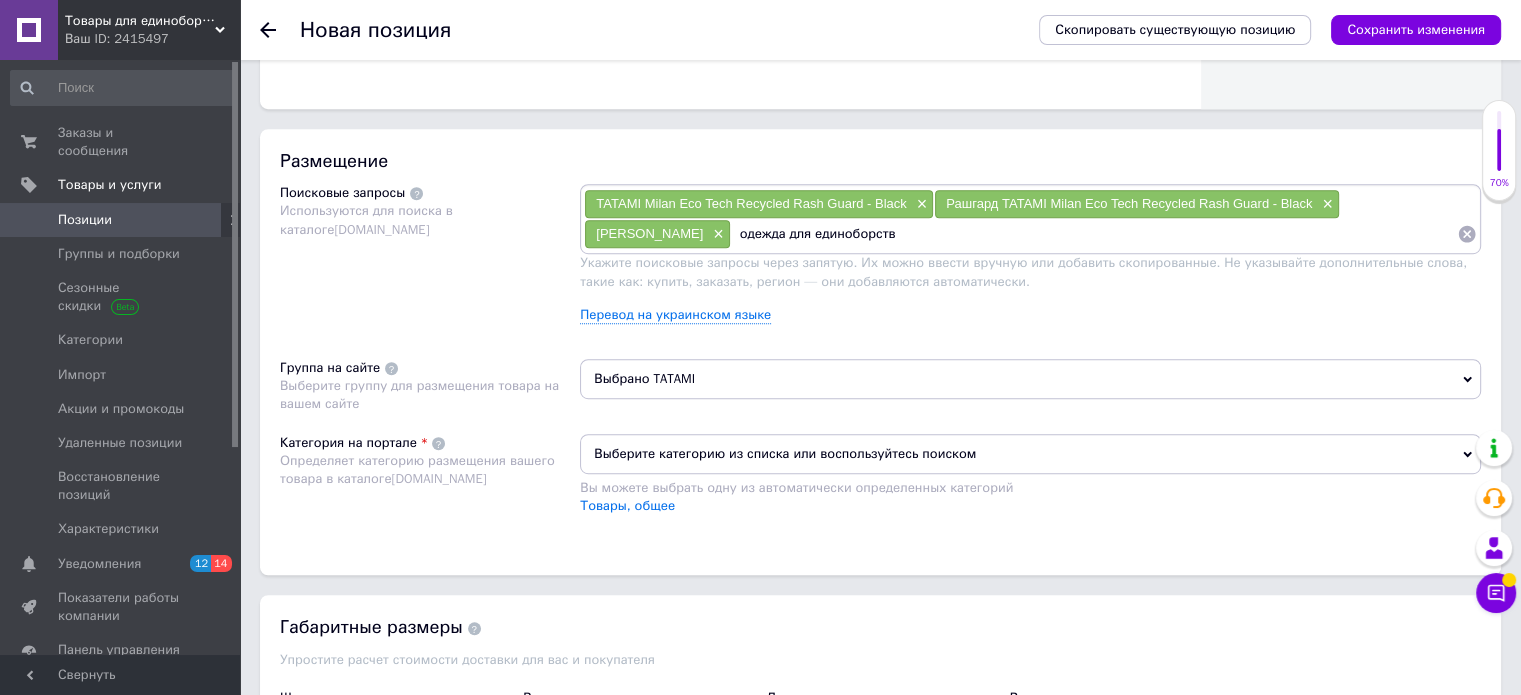 type 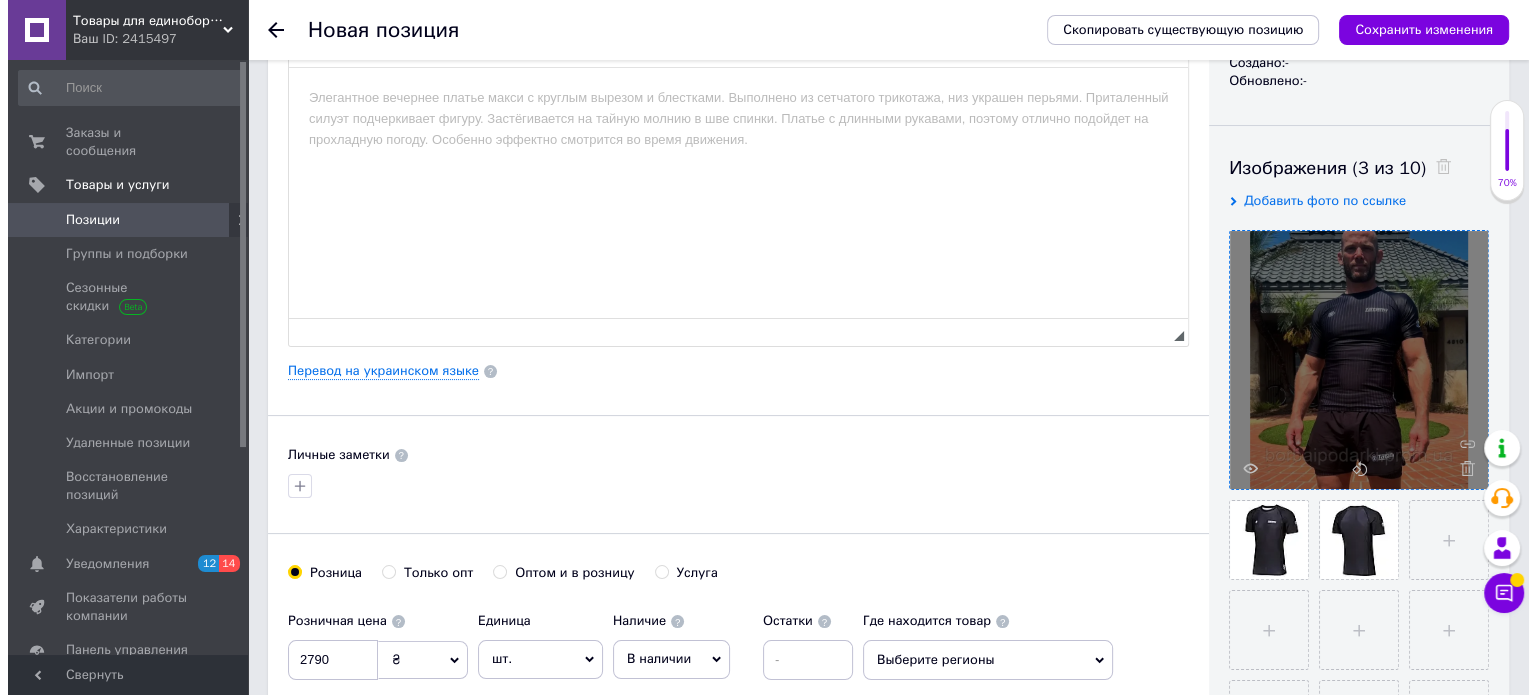 scroll, scrollTop: 264, scrollLeft: 0, axis: vertical 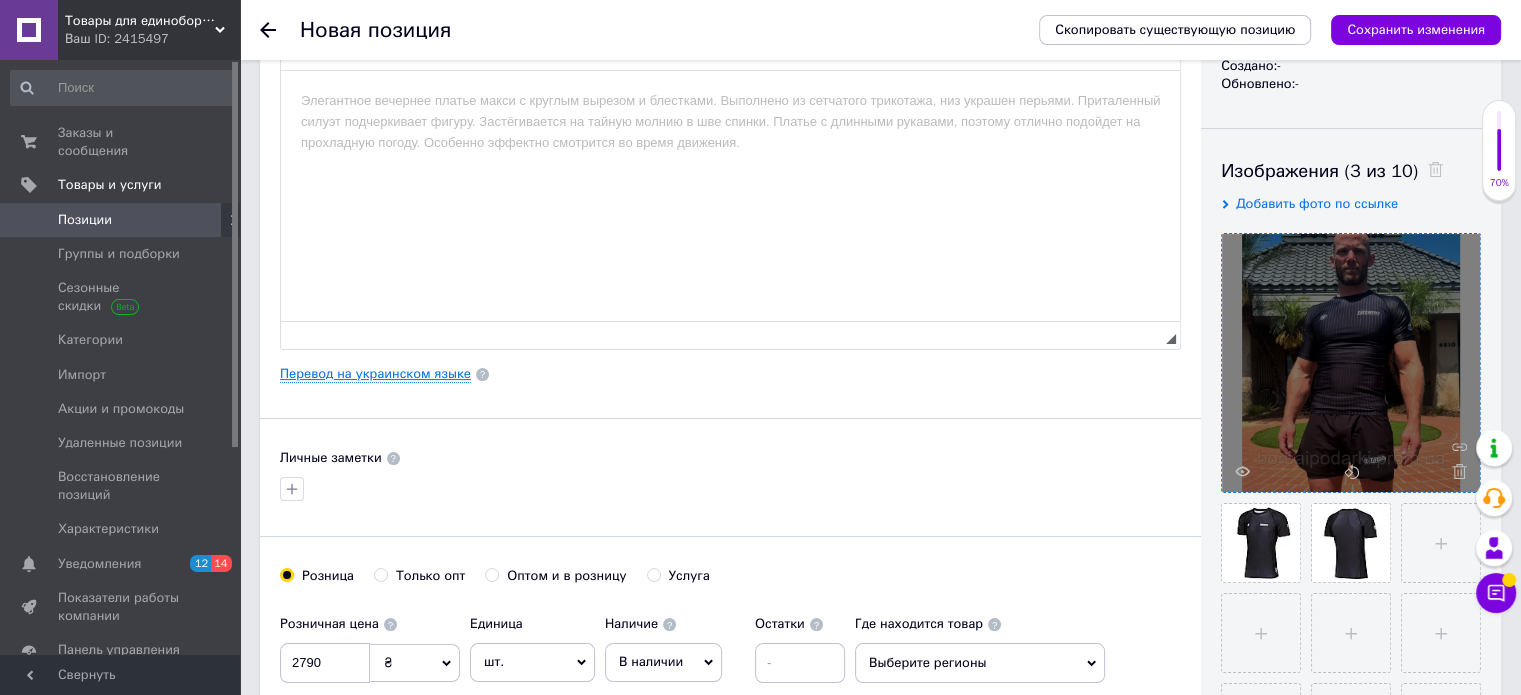 click on "Перевод на украинском языке" at bounding box center [375, 374] 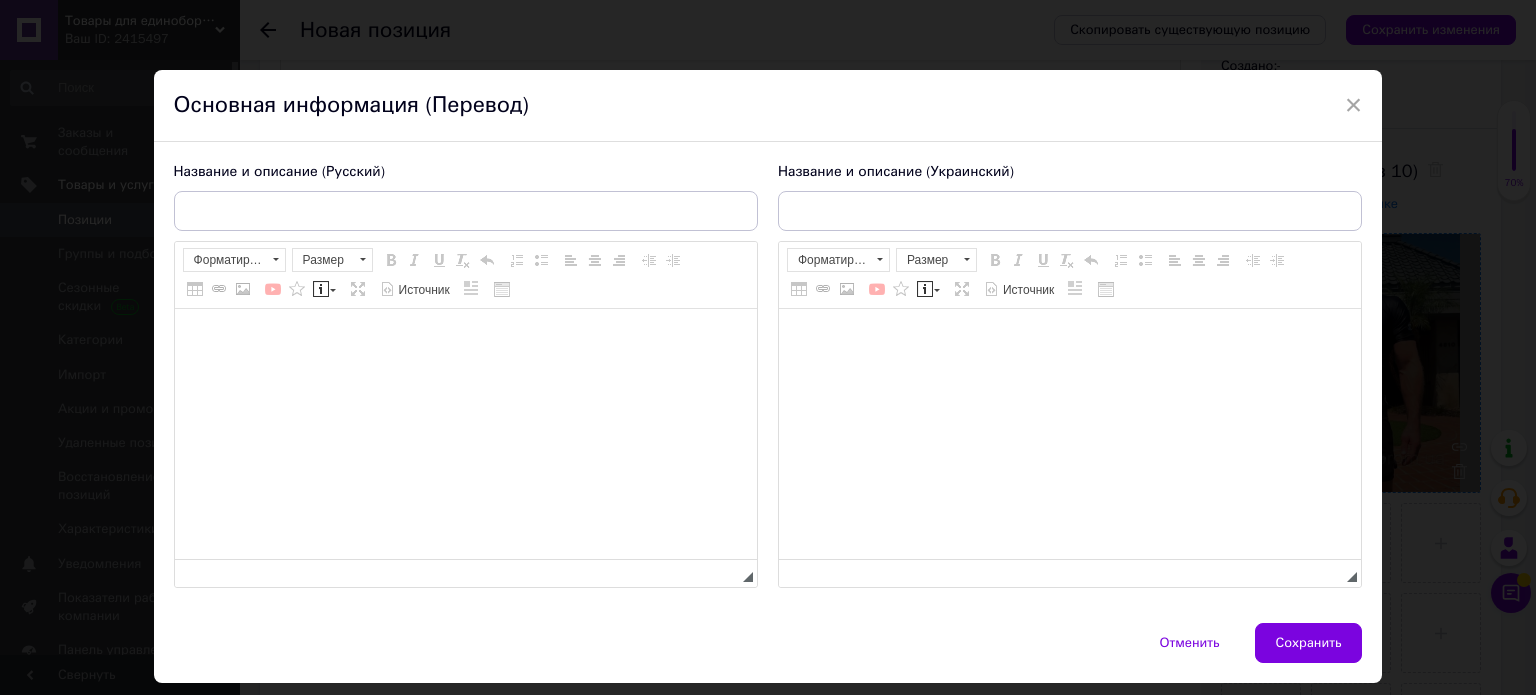 scroll, scrollTop: 0, scrollLeft: 0, axis: both 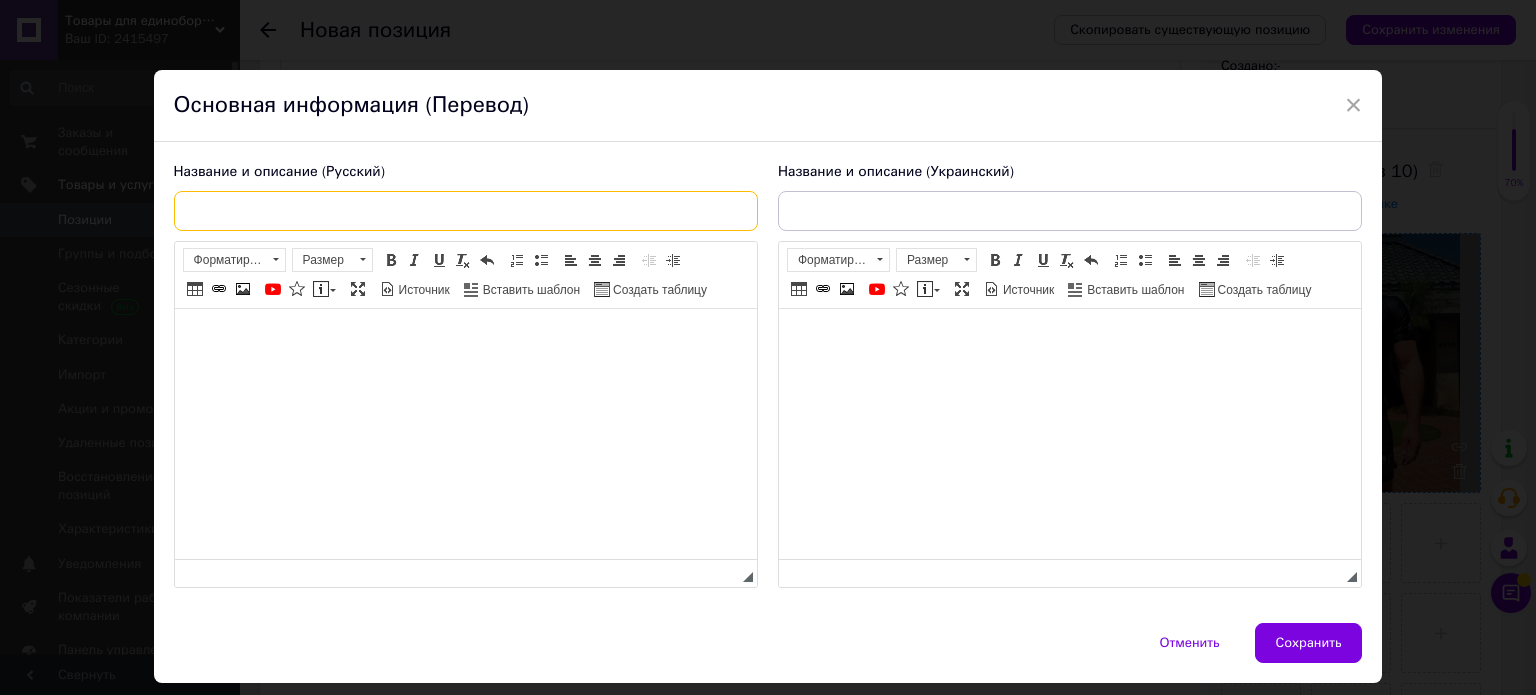 click at bounding box center [466, 211] 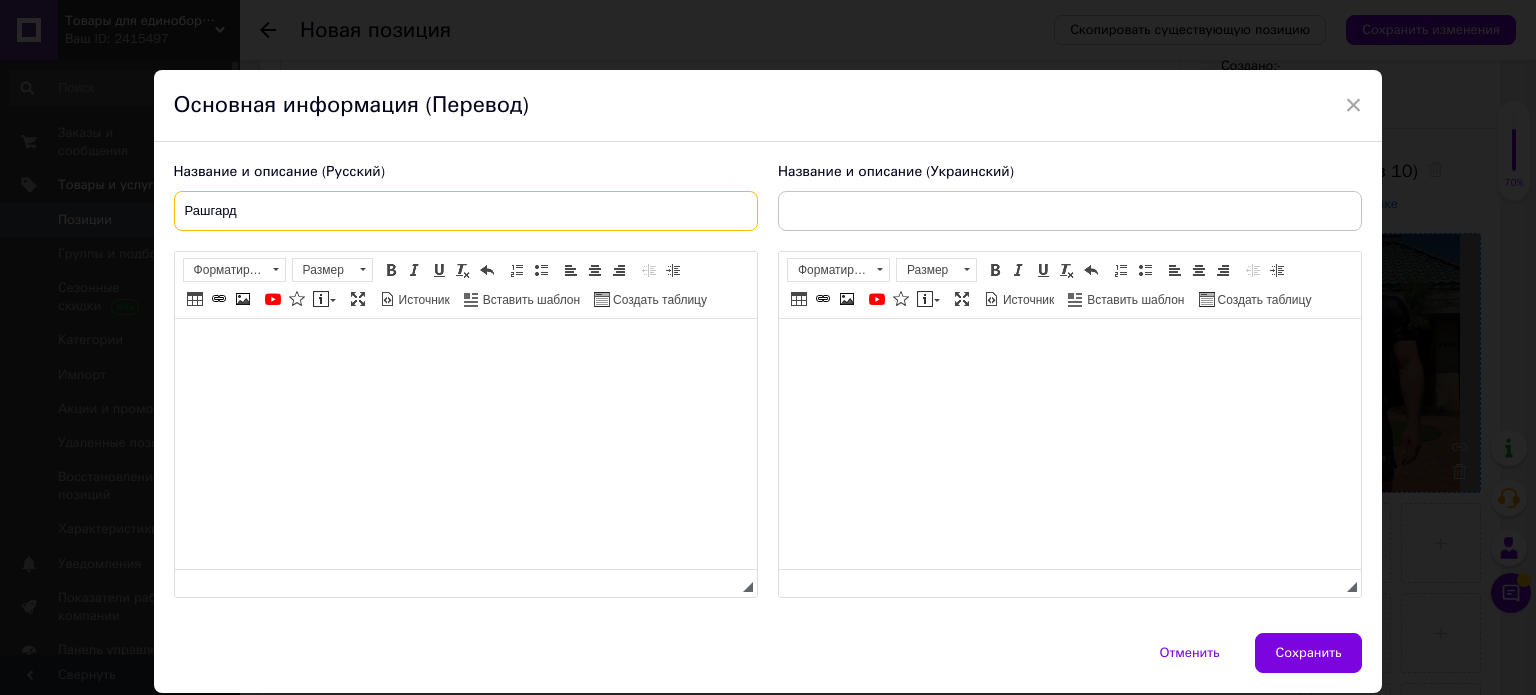 paste on "TATAMI Milan Eco Tech Recycled Rash Guard - Black" 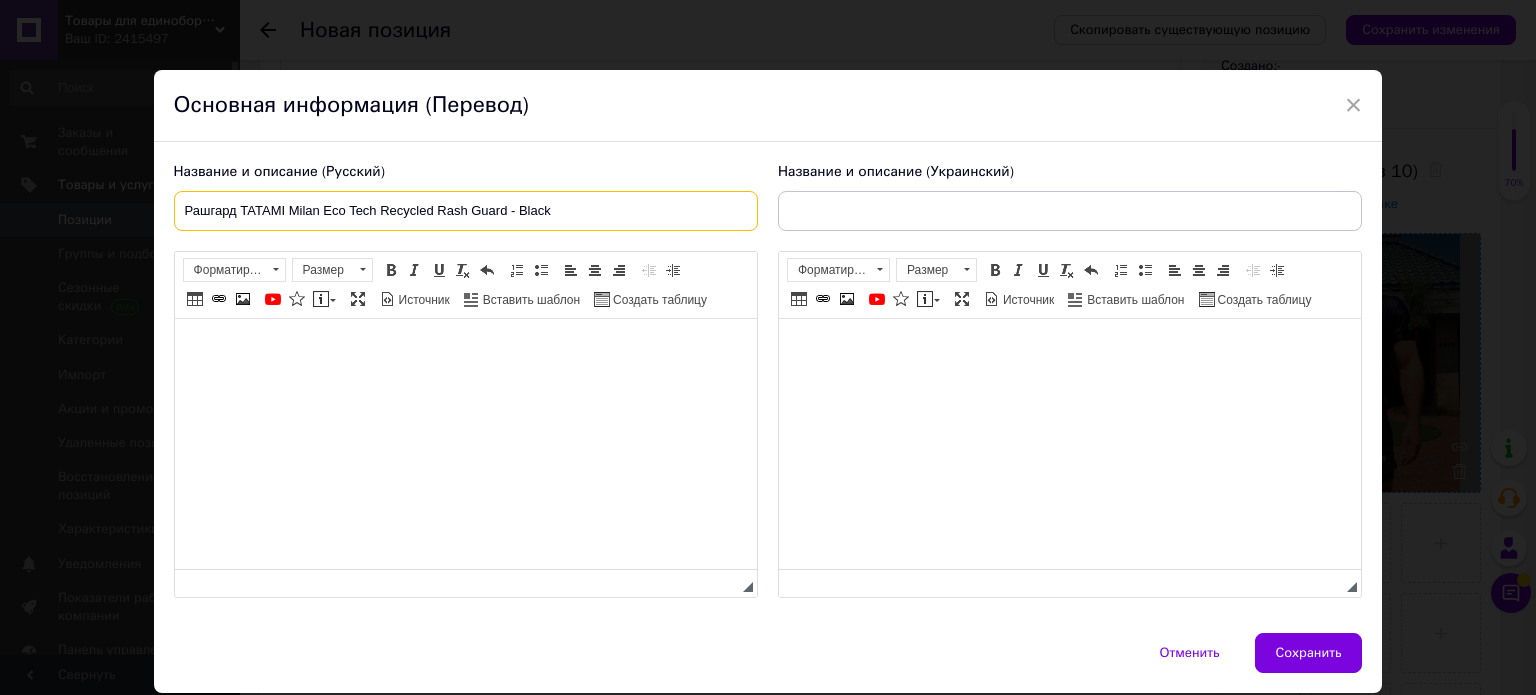type on "Рашгард TATAMI Milan Eco Tech Recycled Rash Guard - Black" 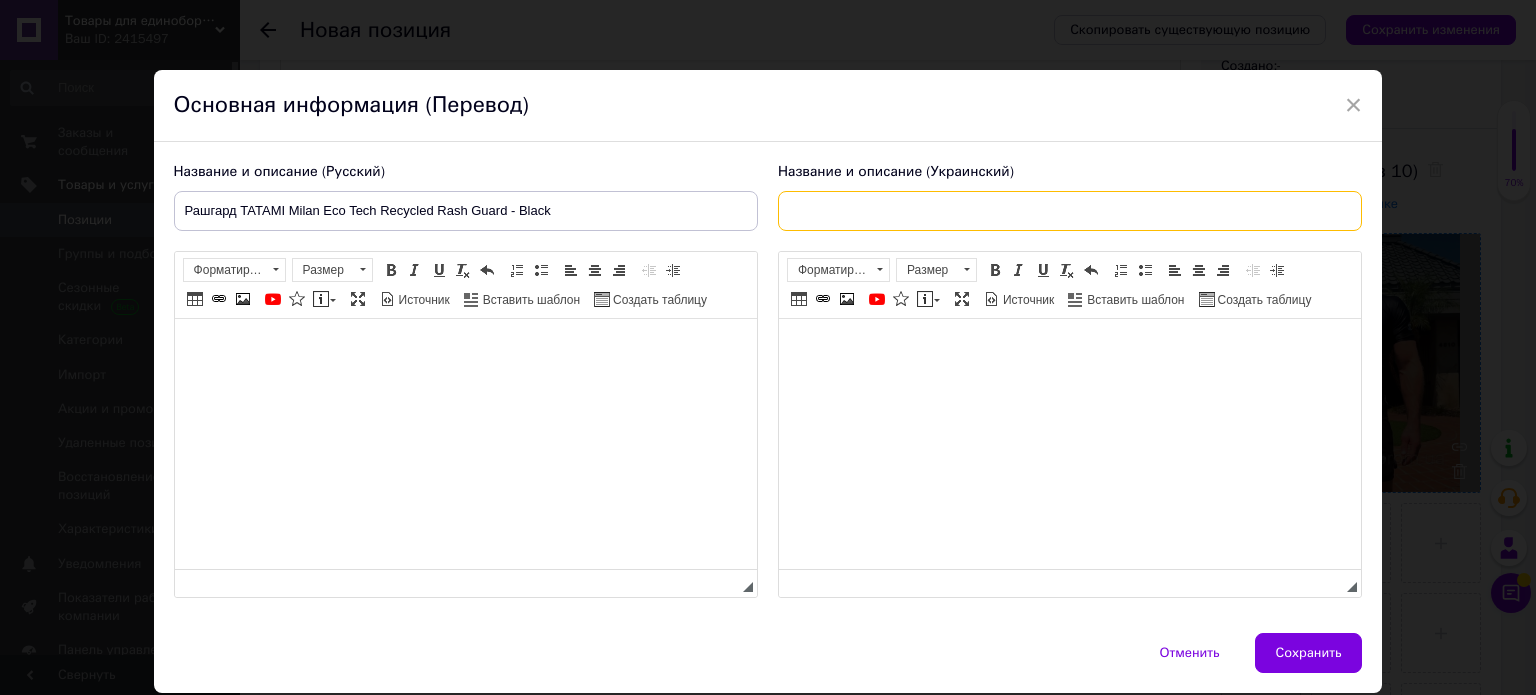 click at bounding box center (1070, 211) 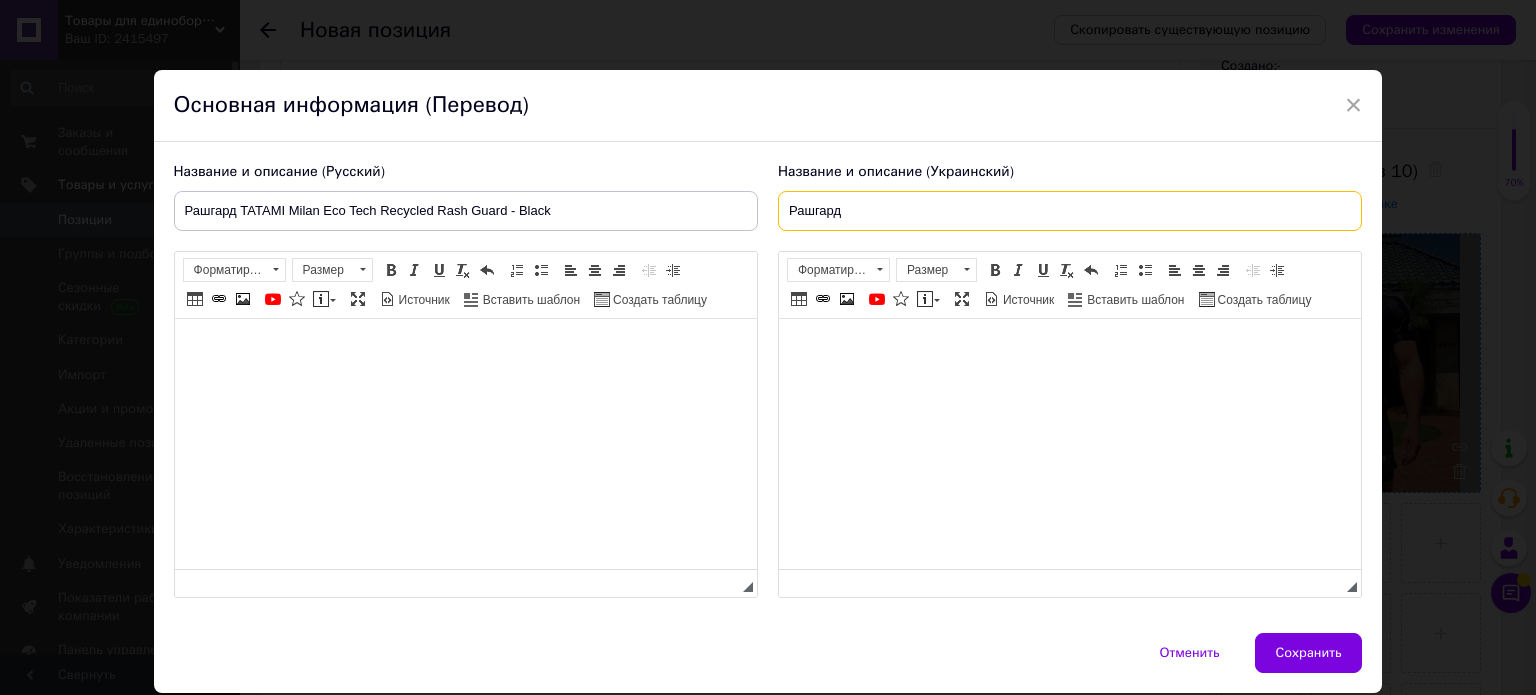 paste on "TATAMI Milan Eco Tech Recycled Rash Guard - Black" 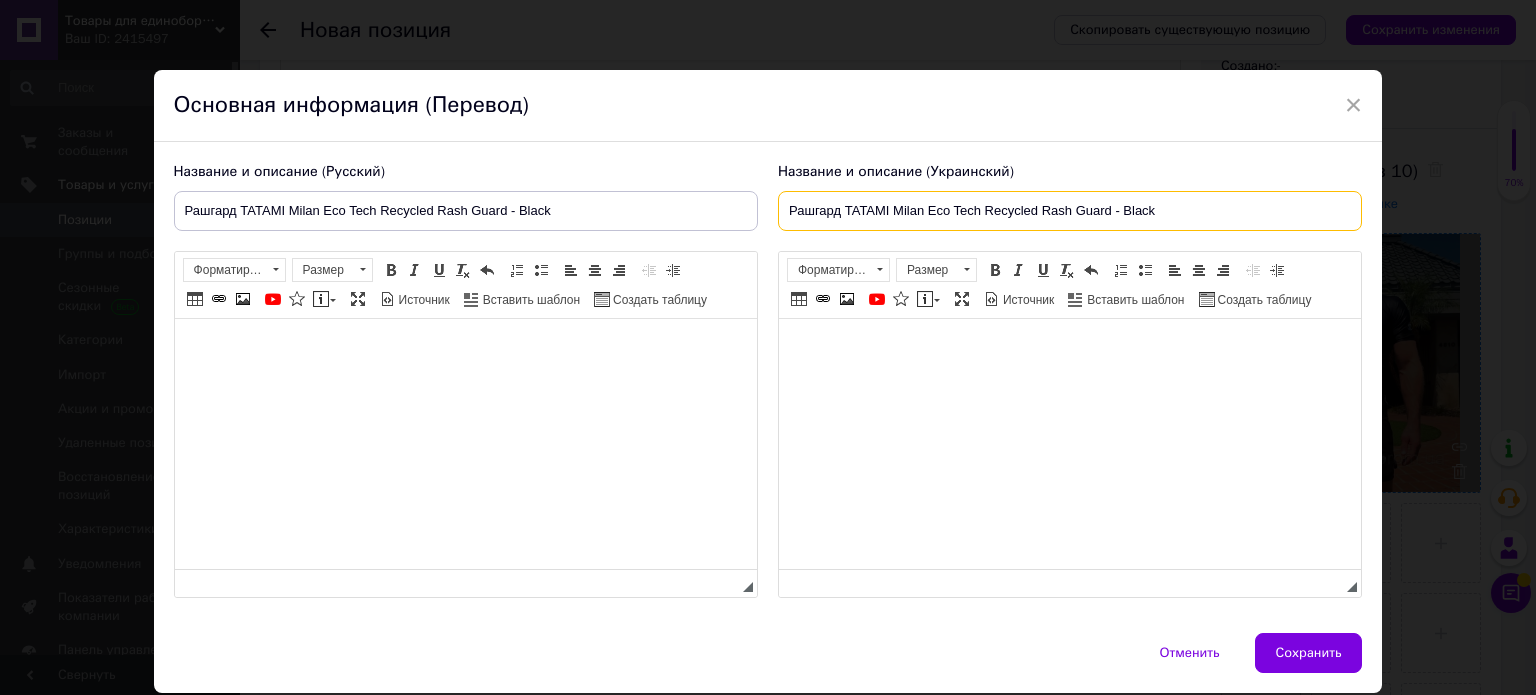 drag, startPoint x: 784, startPoint y: 211, endPoint x: 1212, endPoint y: 208, distance: 428.01053 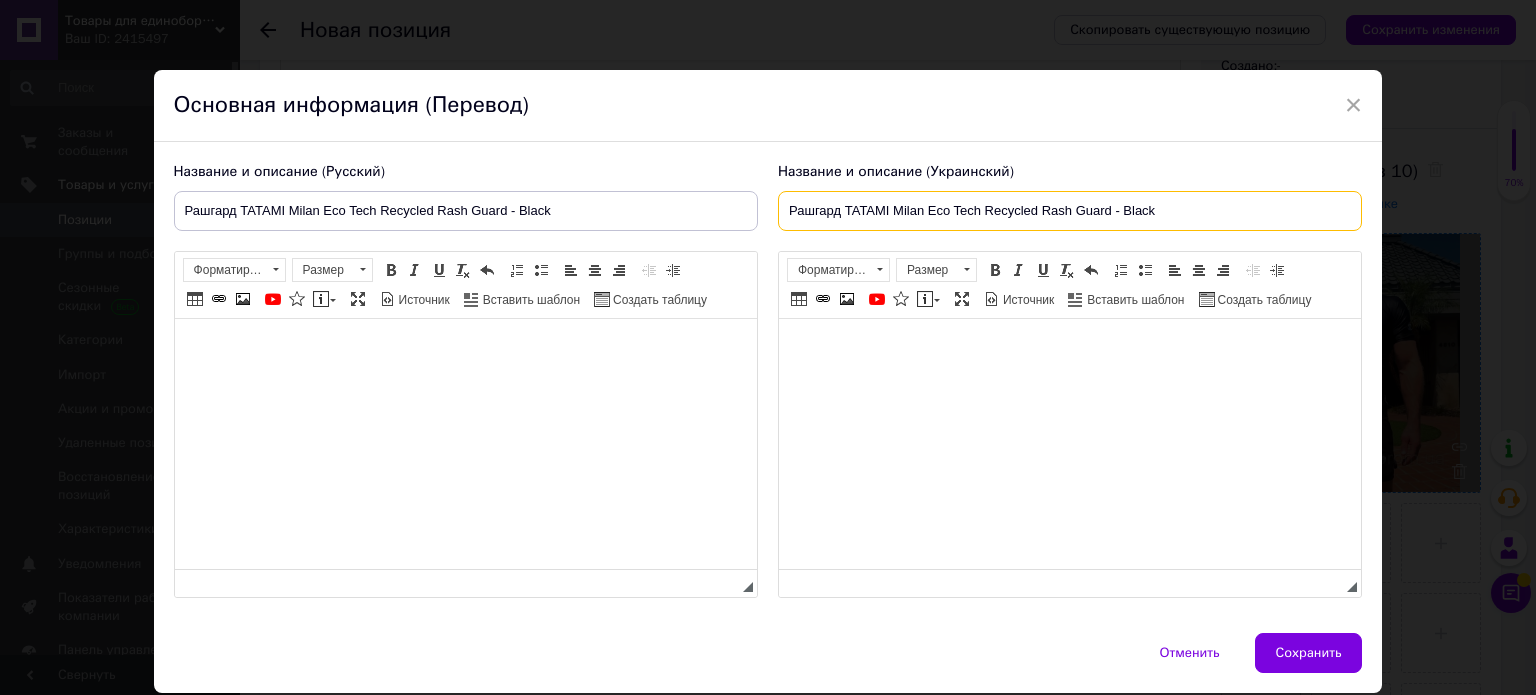 type on "Рашгард TATAMI Milan Eco Tech Recycled Rash Guard - Black" 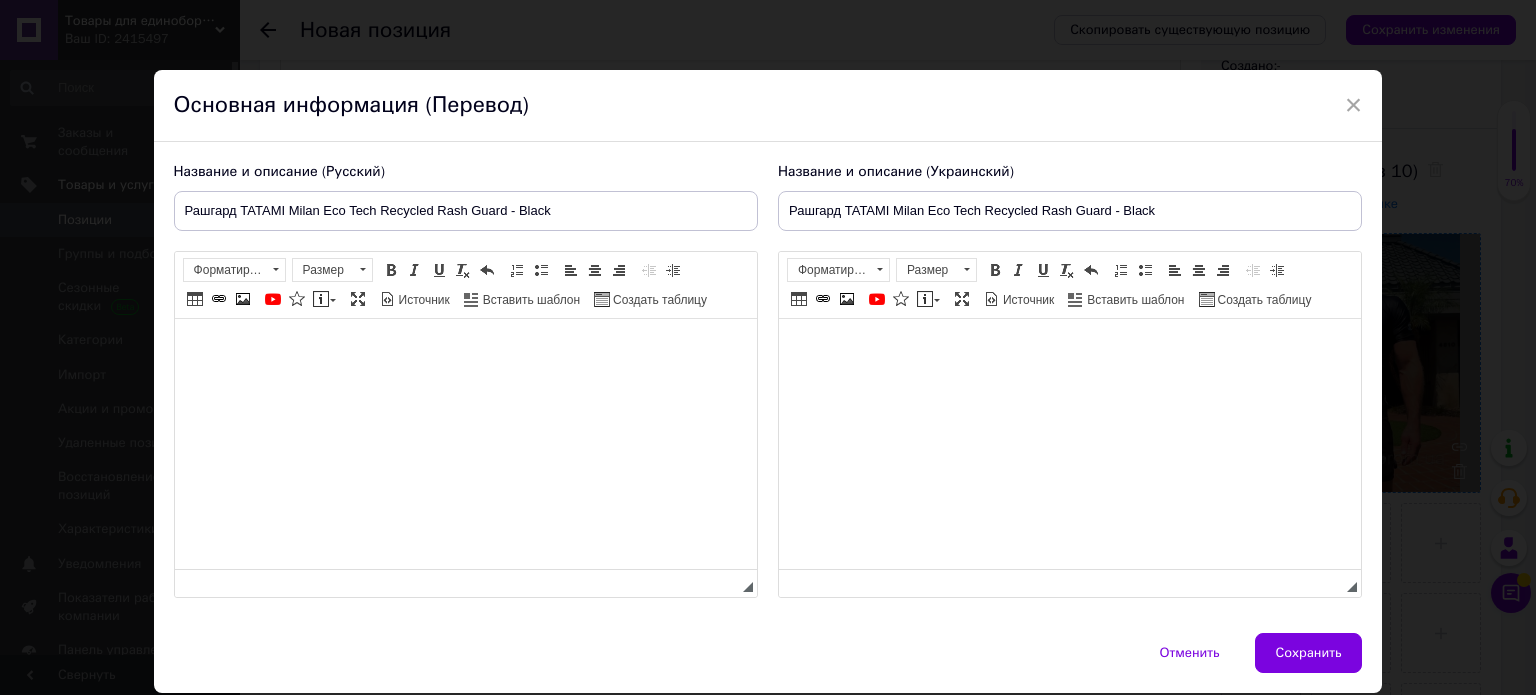 click at bounding box center [465, 349] 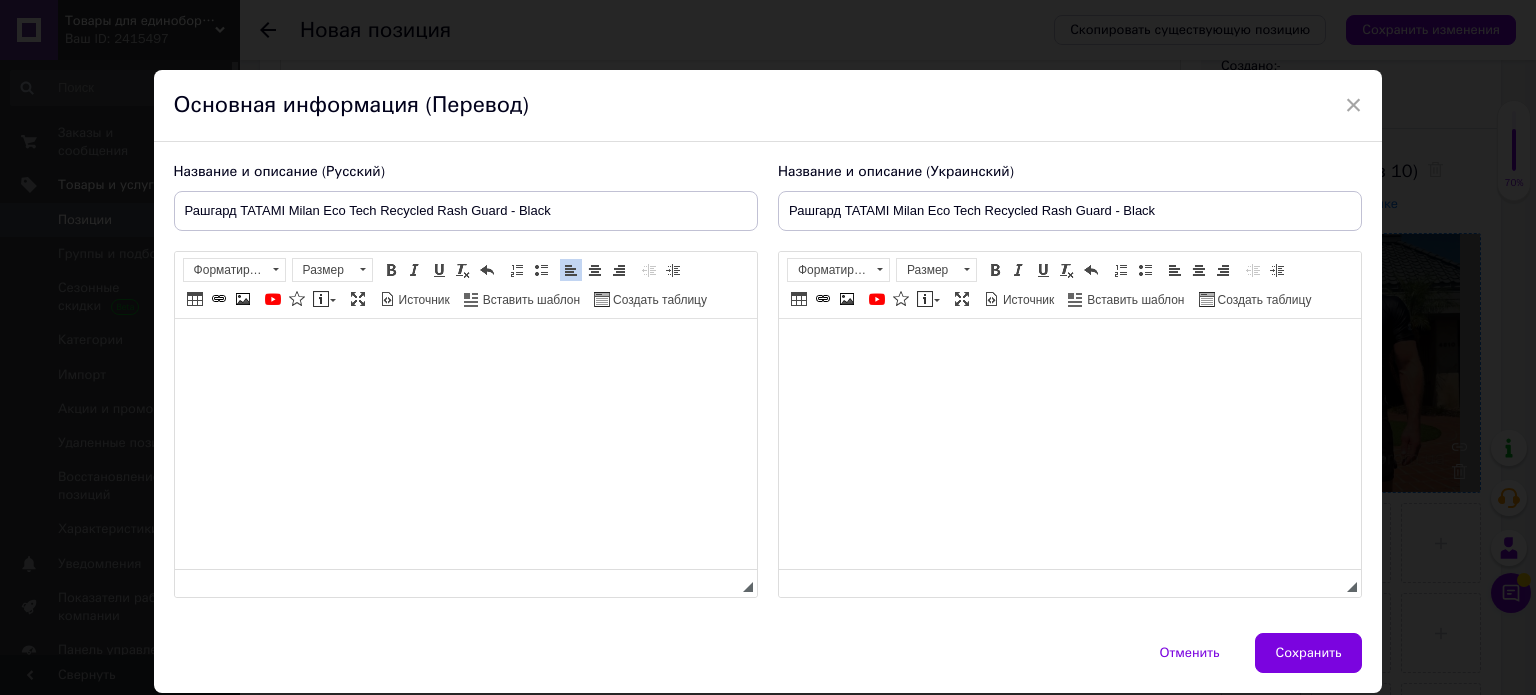 scroll, scrollTop: 328, scrollLeft: 0, axis: vertical 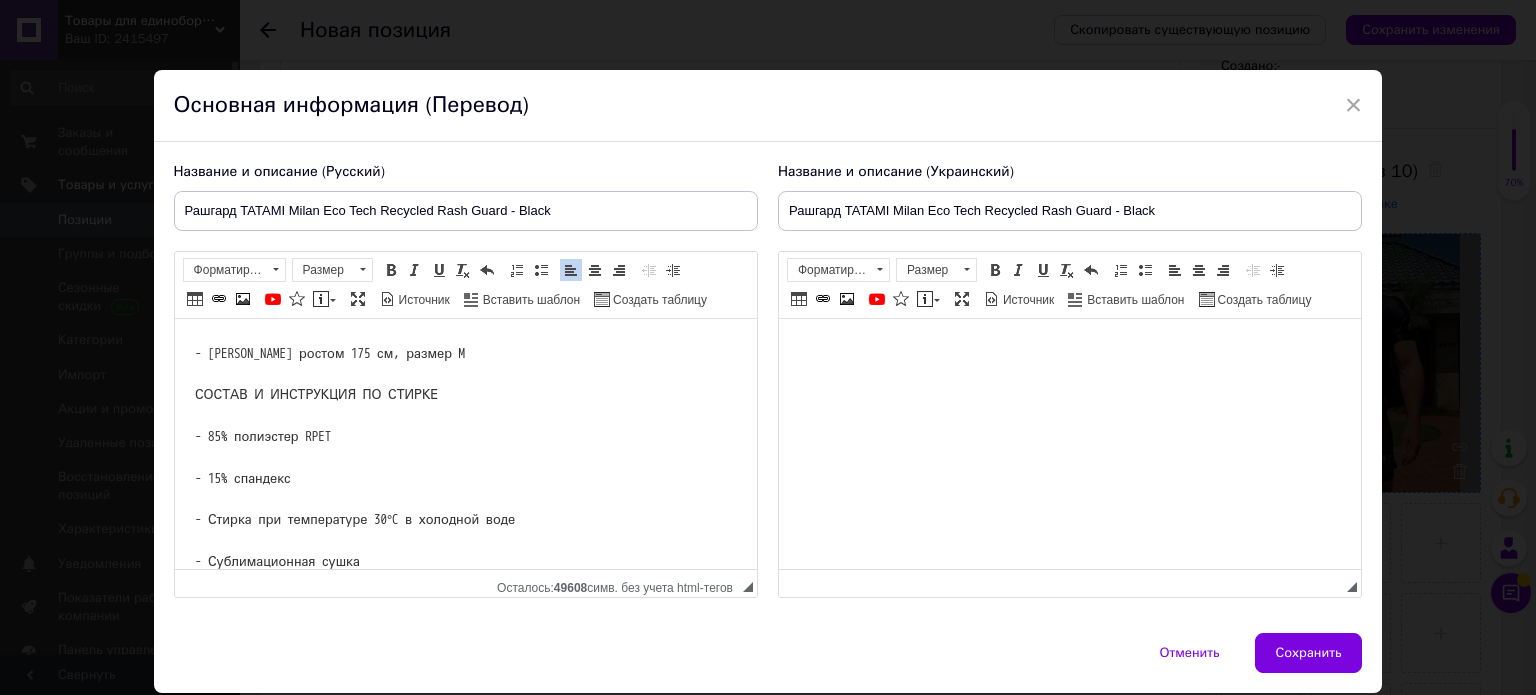 click at bounding box center (1069, 349) 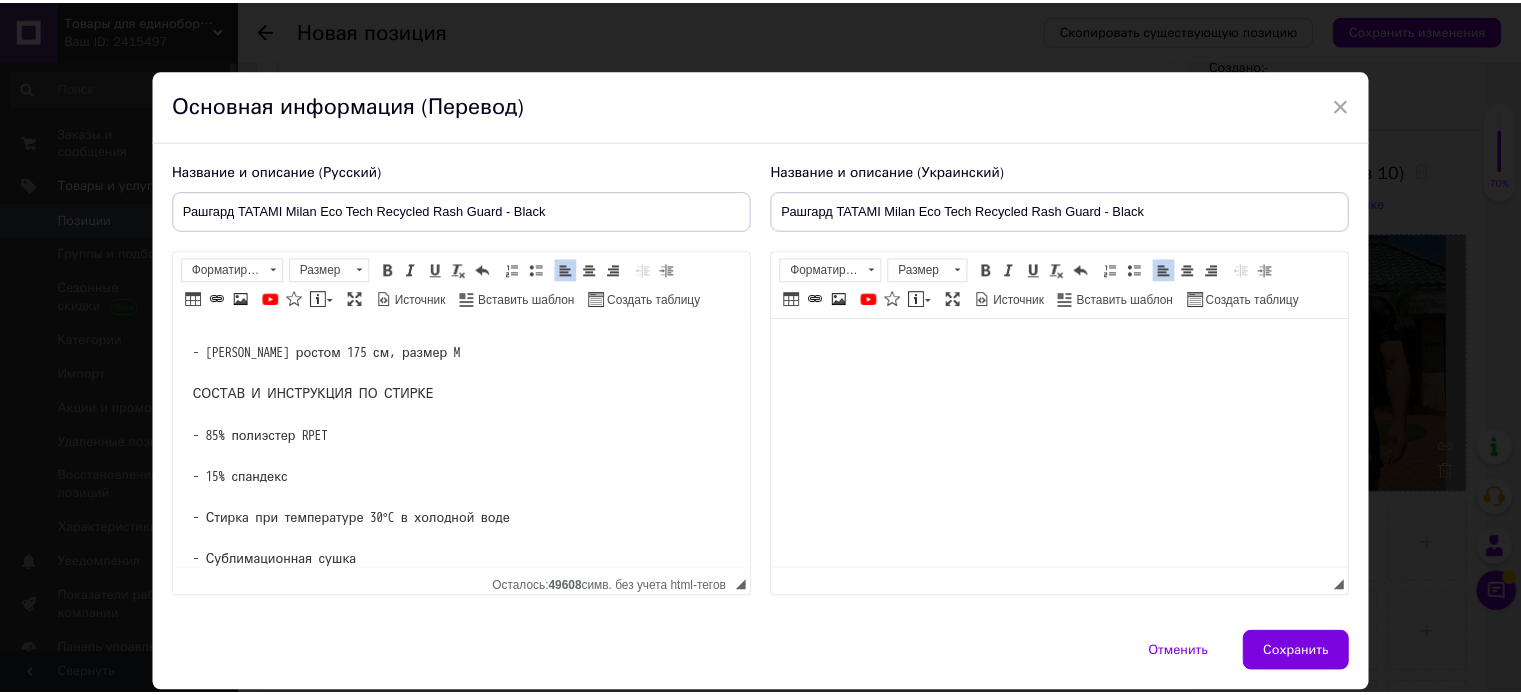 scroll, scrollTop: 328, scrollLeft: 0, axis: vertical 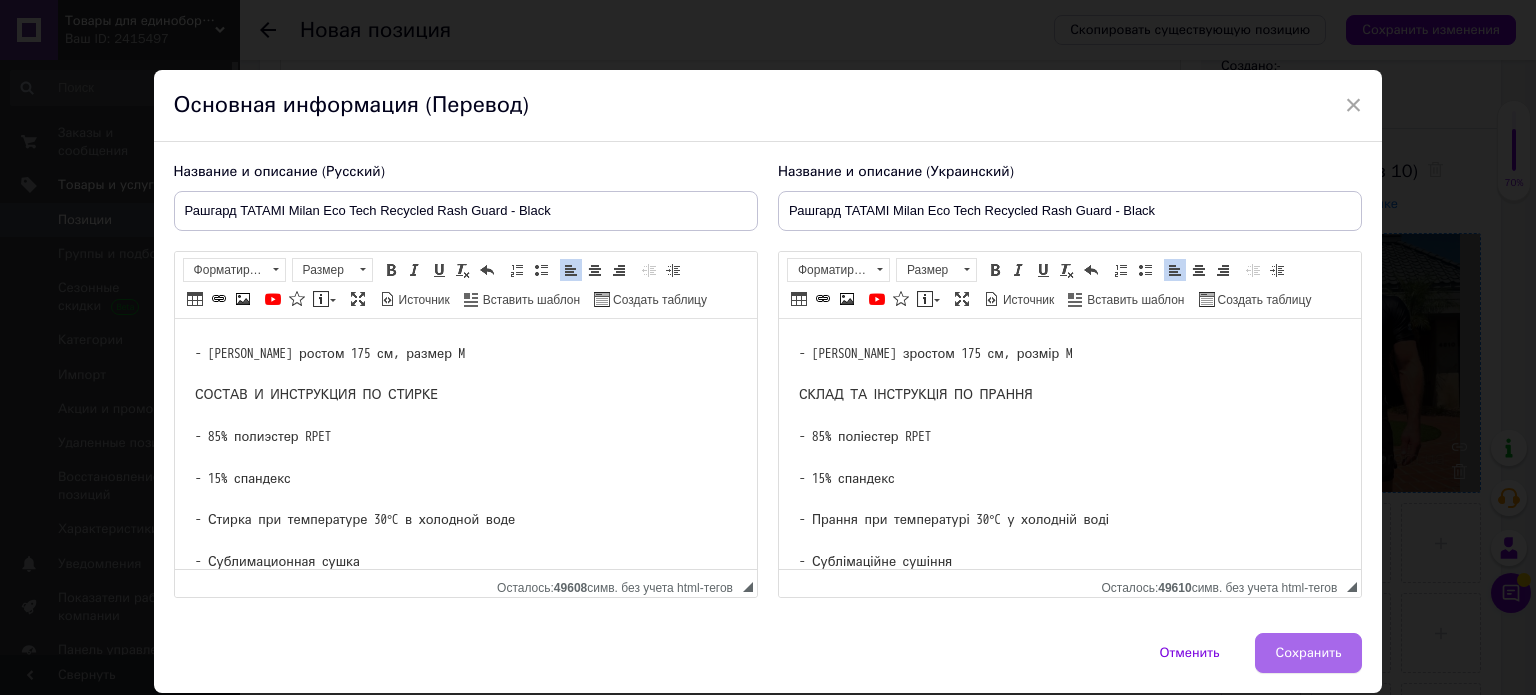 click on "Сохранить" at bounding box center [1309, 653] 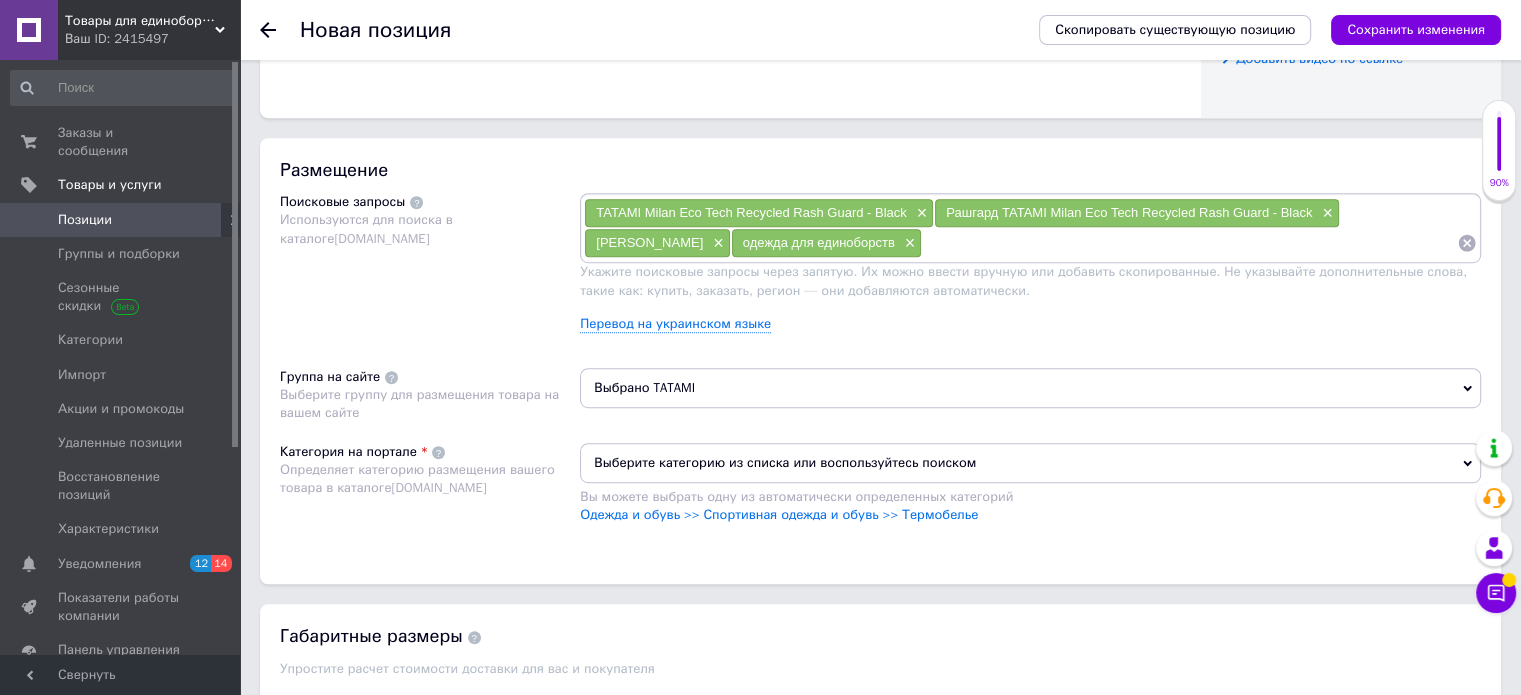 scroll, scrollTop: 1225, scrollLeft: 0, axis: vertical 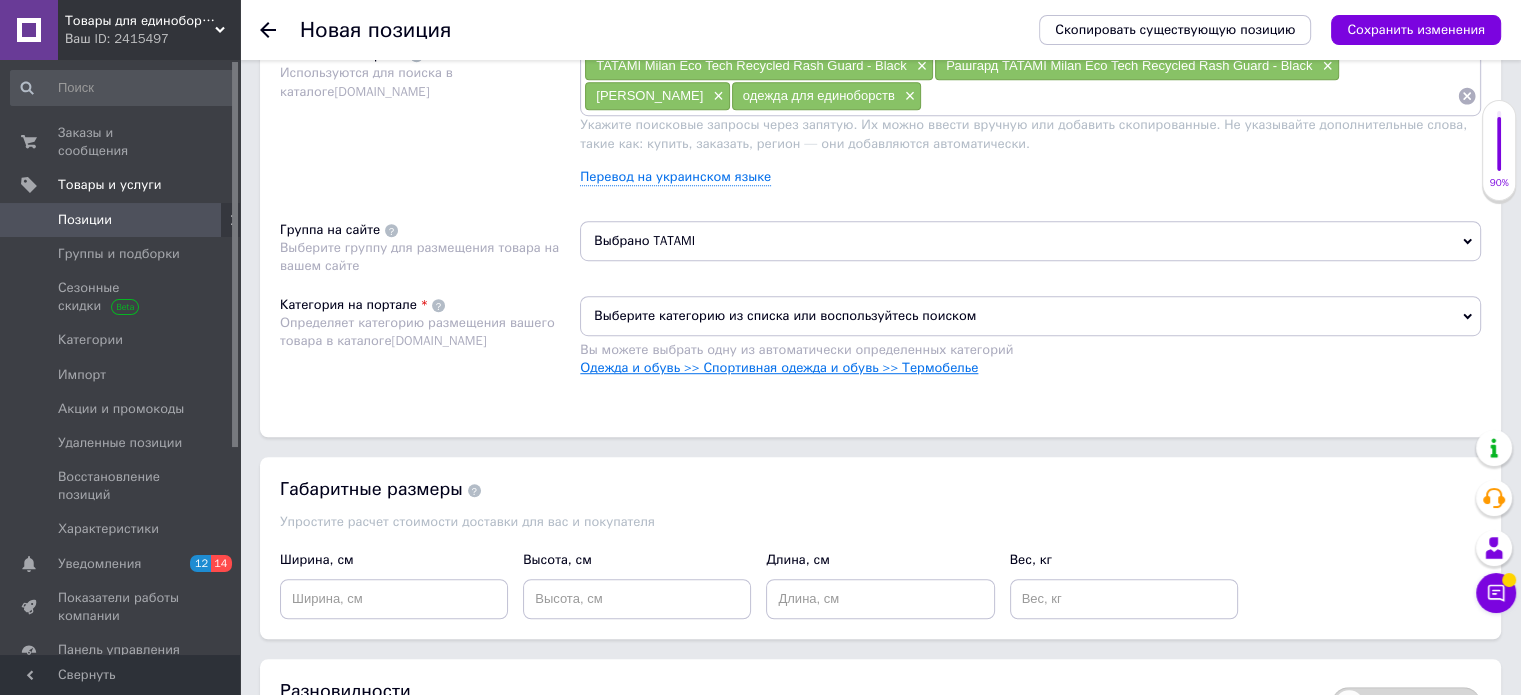 click on "Одежда и обувь >> Спортивная одежда и обувь >> Термобелье" at bounding box center [779, 367] 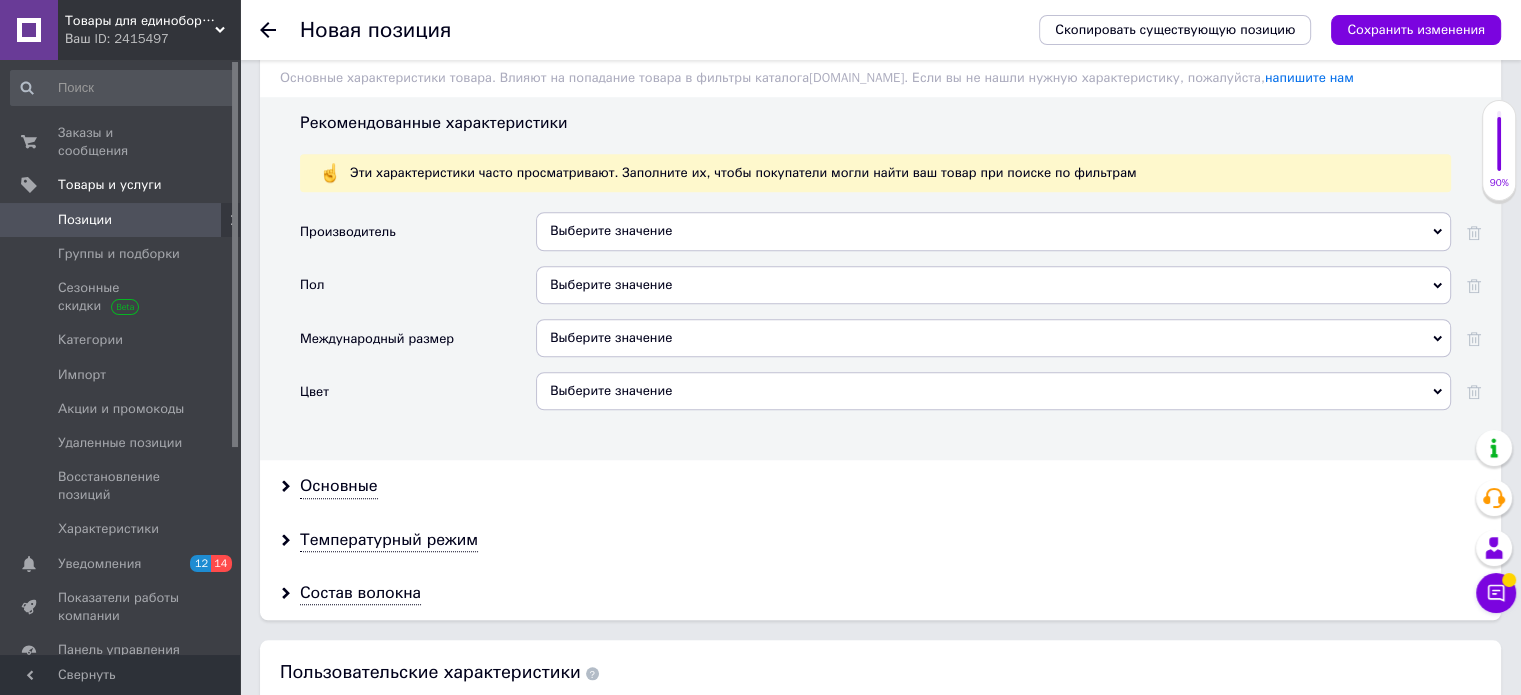 scroll, scrollTop: 1689, scrollLeft: 0, axis: vertical 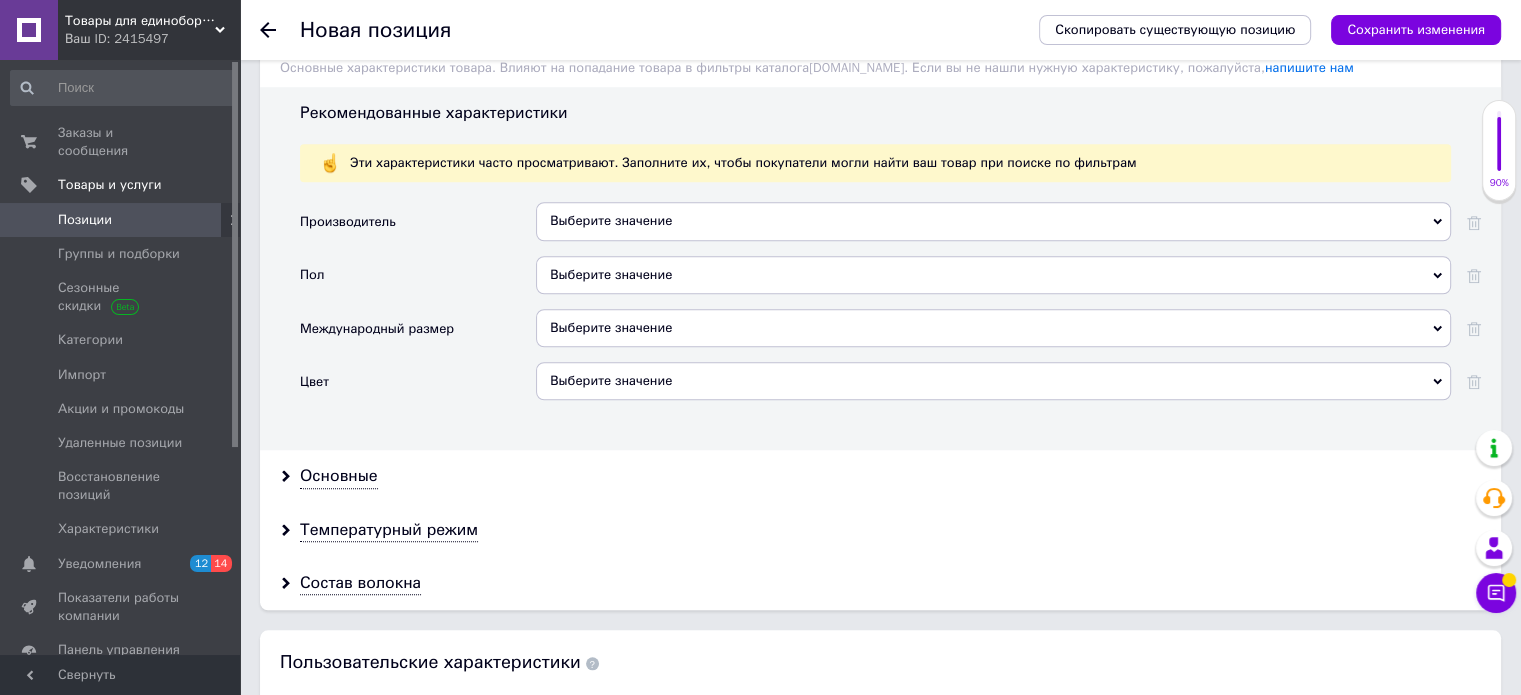 click on "Выберите значение" at bounding box center (993, 328) 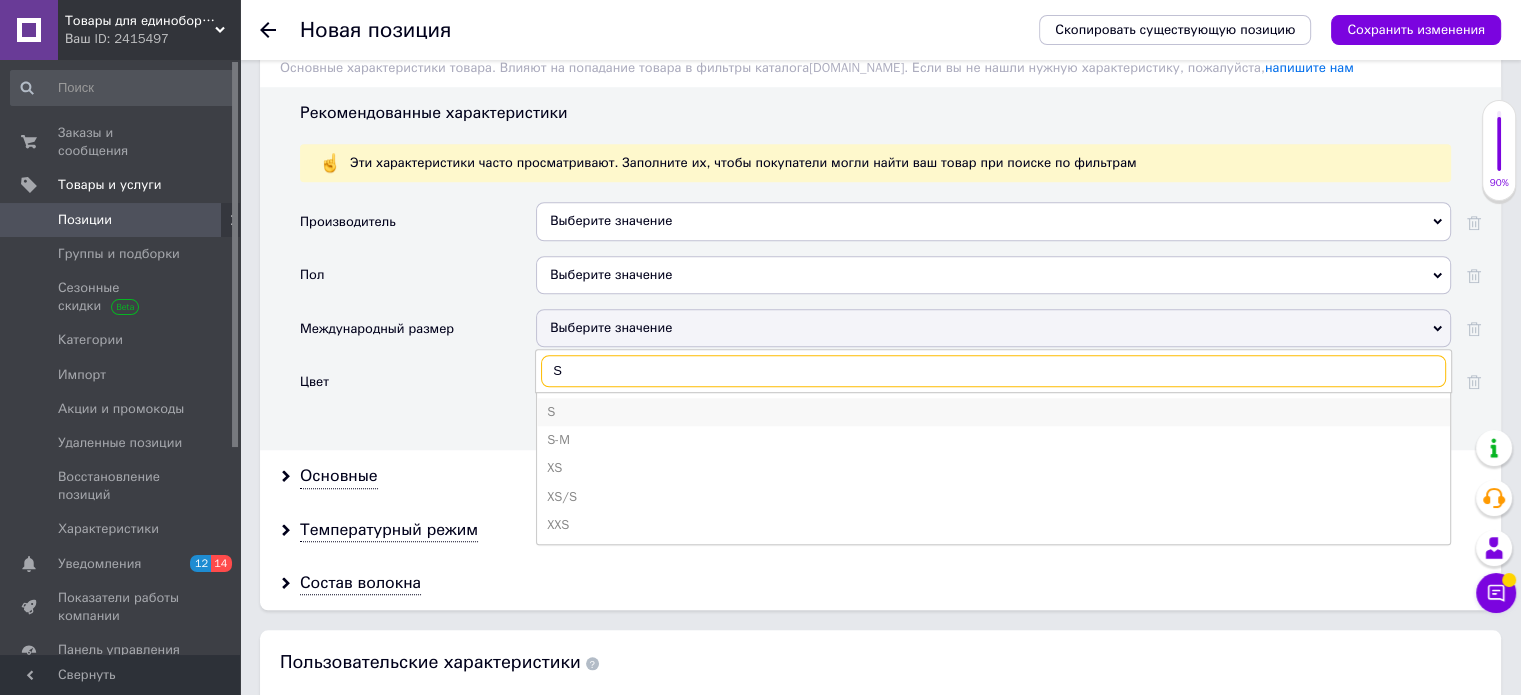 type on "S" 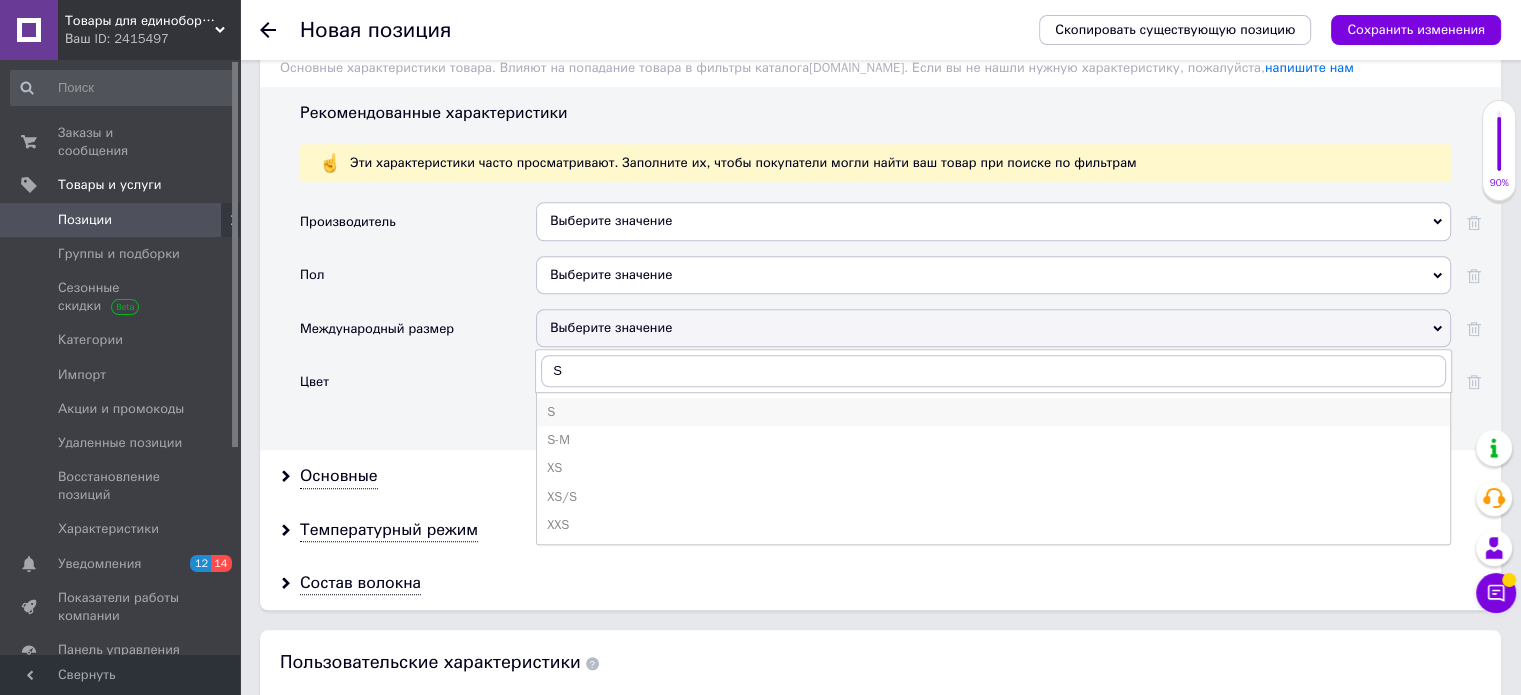 click on "S" at bounding box center [993, 412] 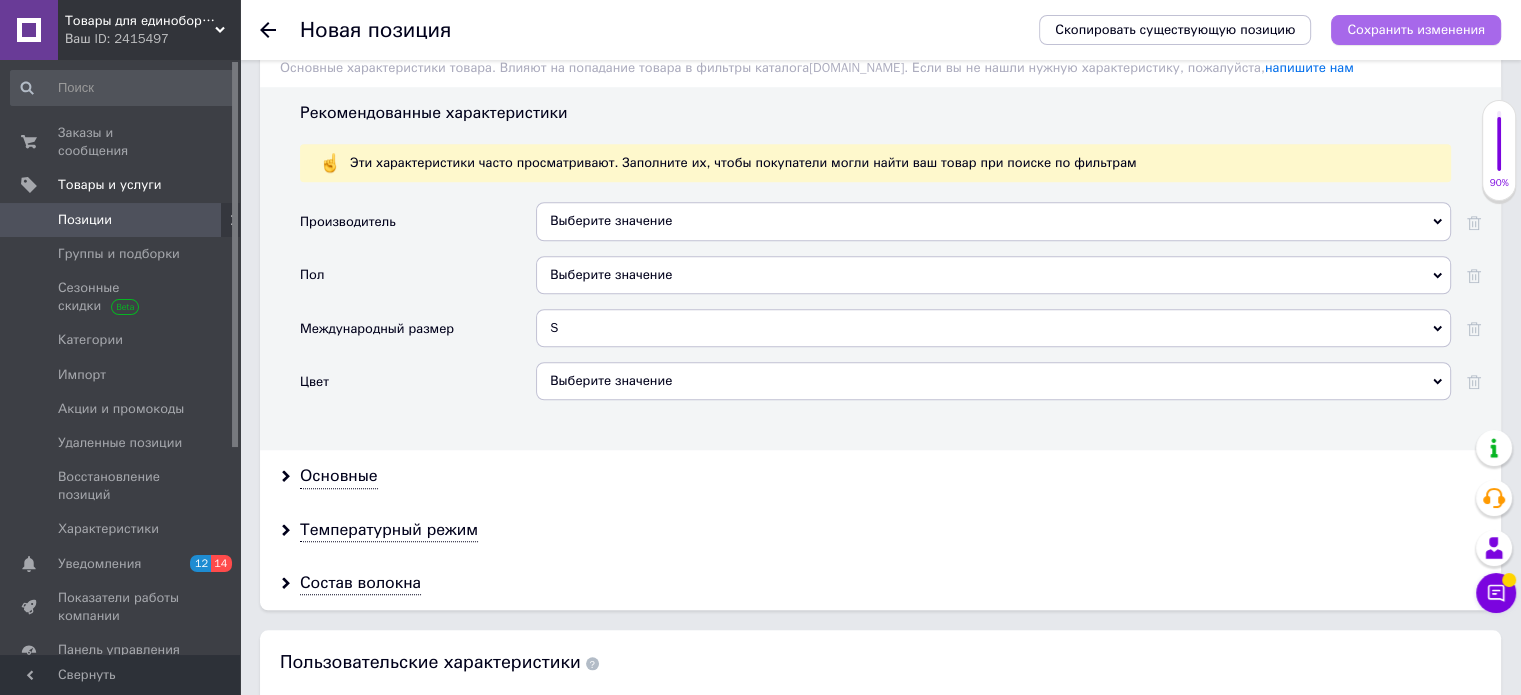 click on "Сохранить изменения" at bounding box center [1416, 29] 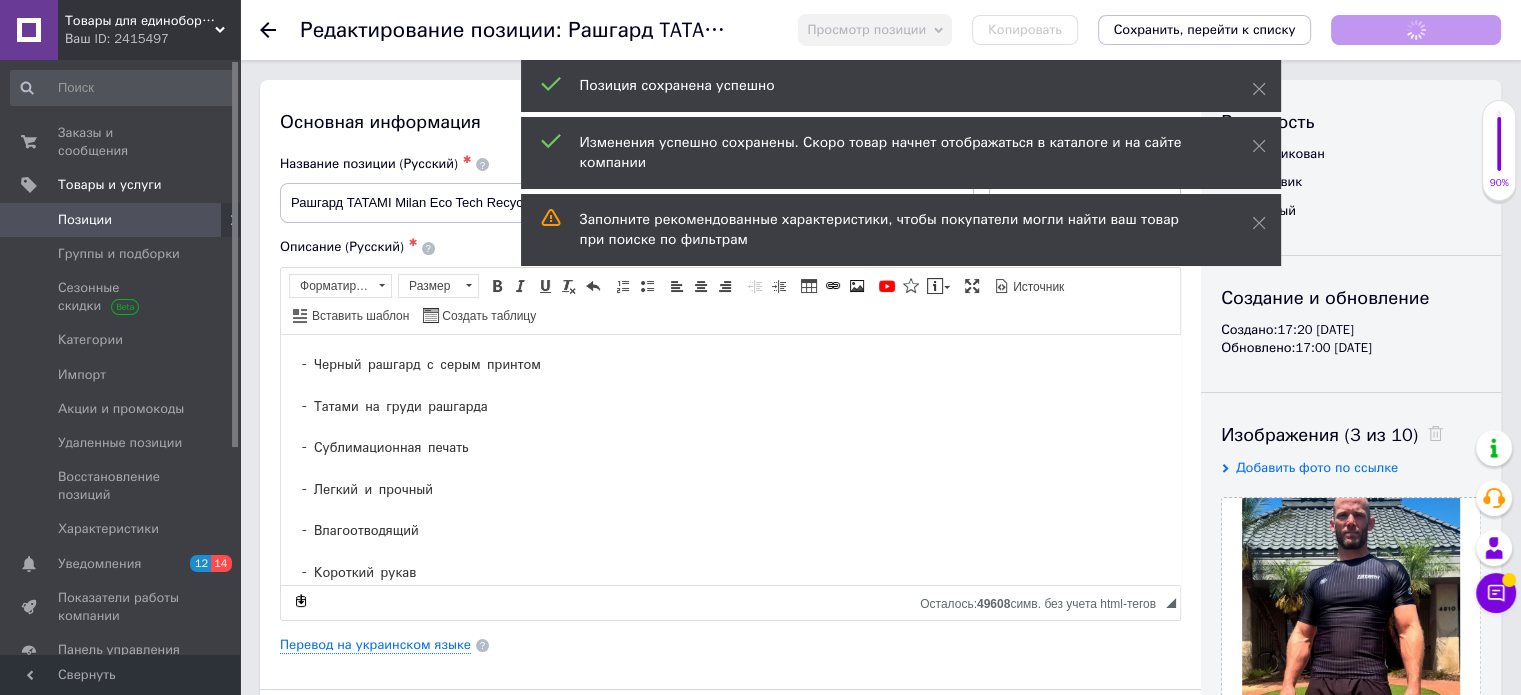 scroll, scrollTop: 0, scrollLeft: 0, axis: both 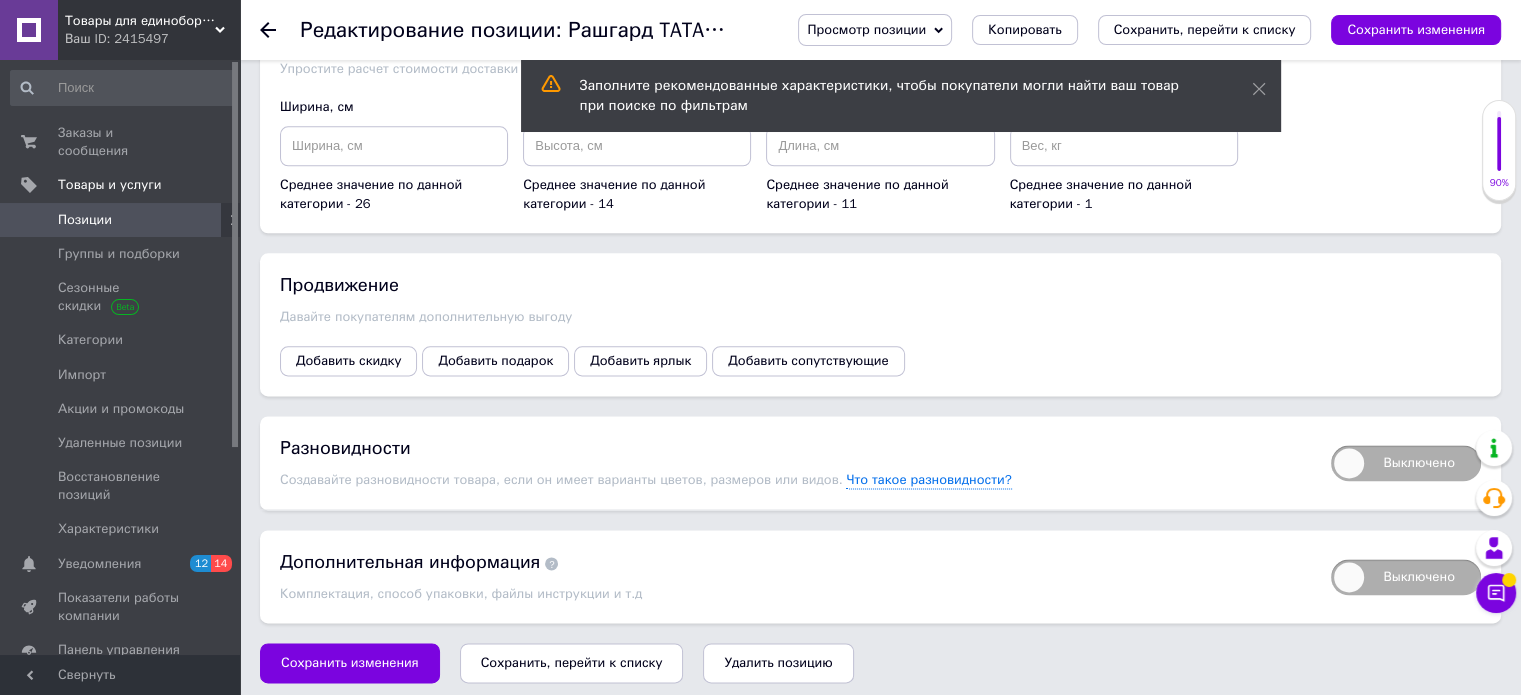 click on "Выключено" at bounding box center (1406, 463) 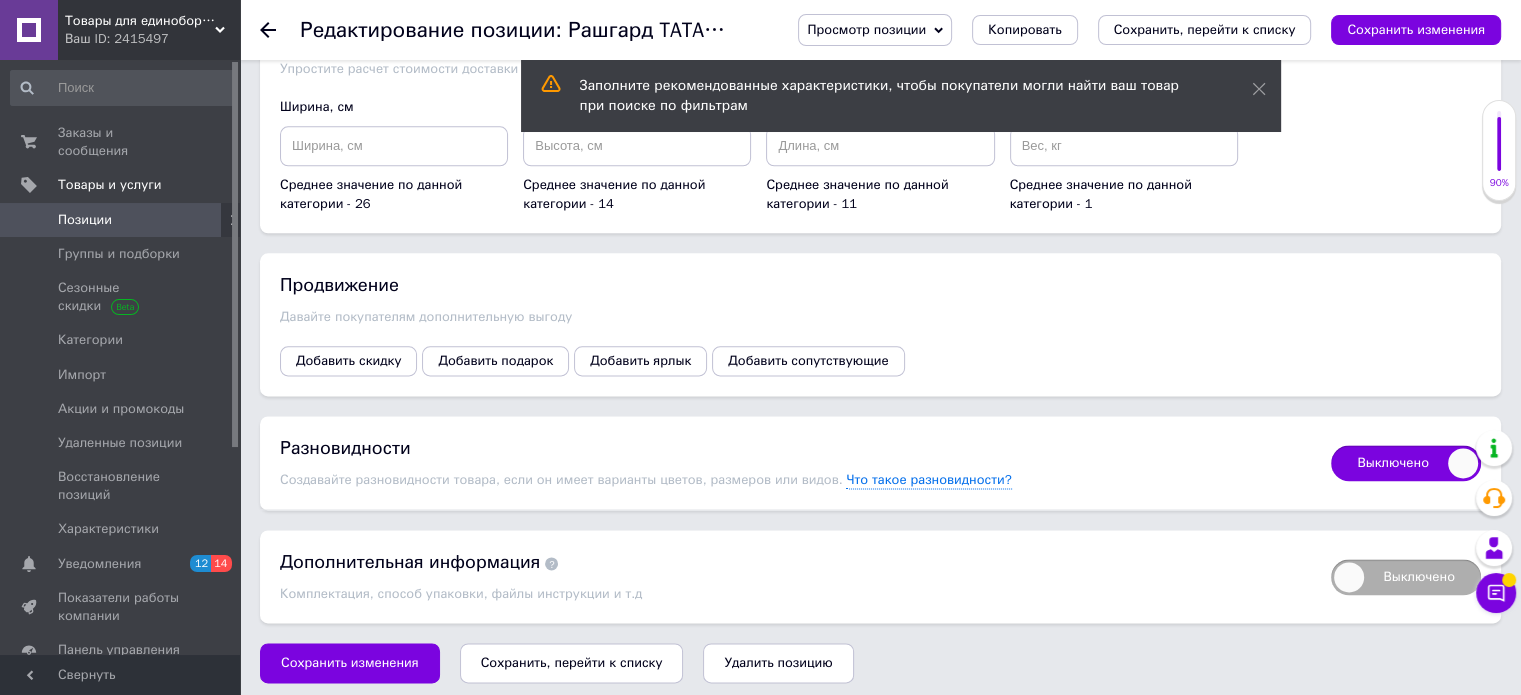 checkbox on "true" 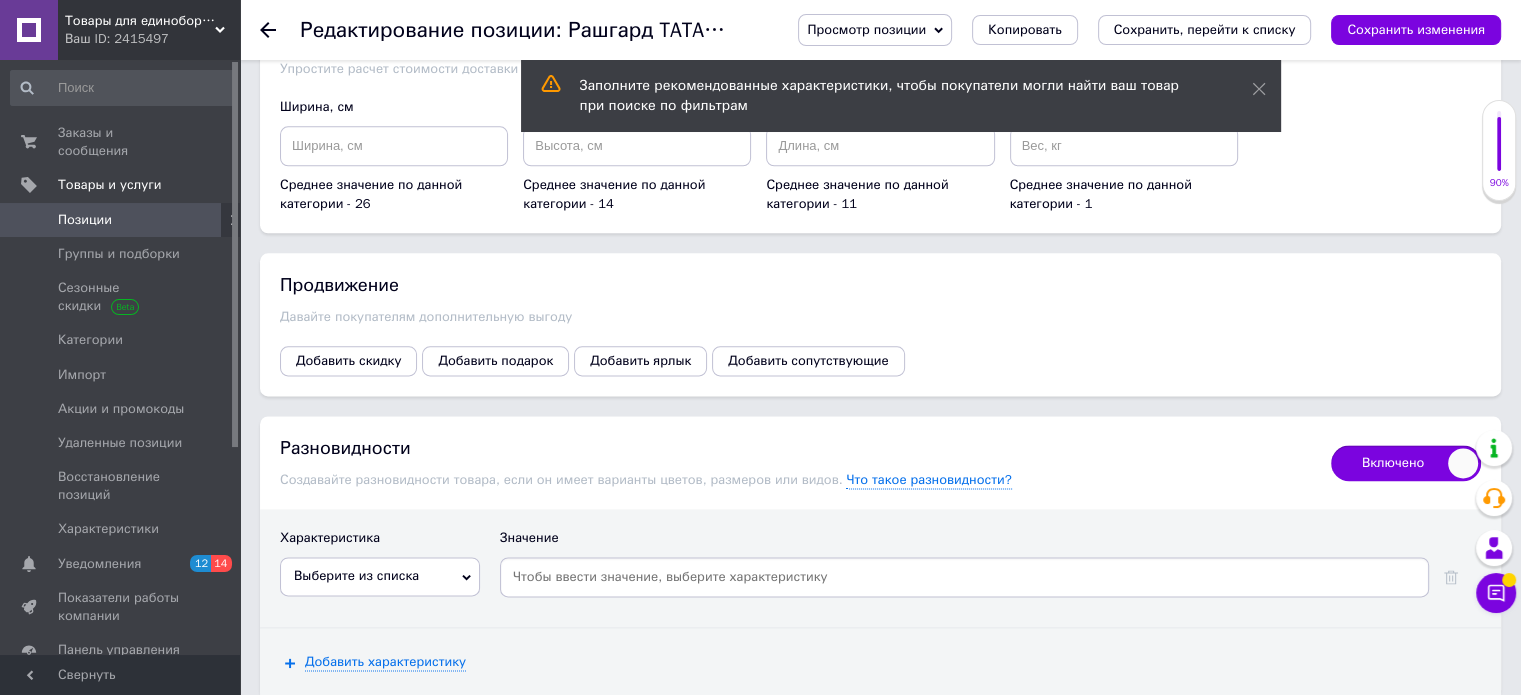 click on "Выберите из списка" at bounding box center (380, 576) 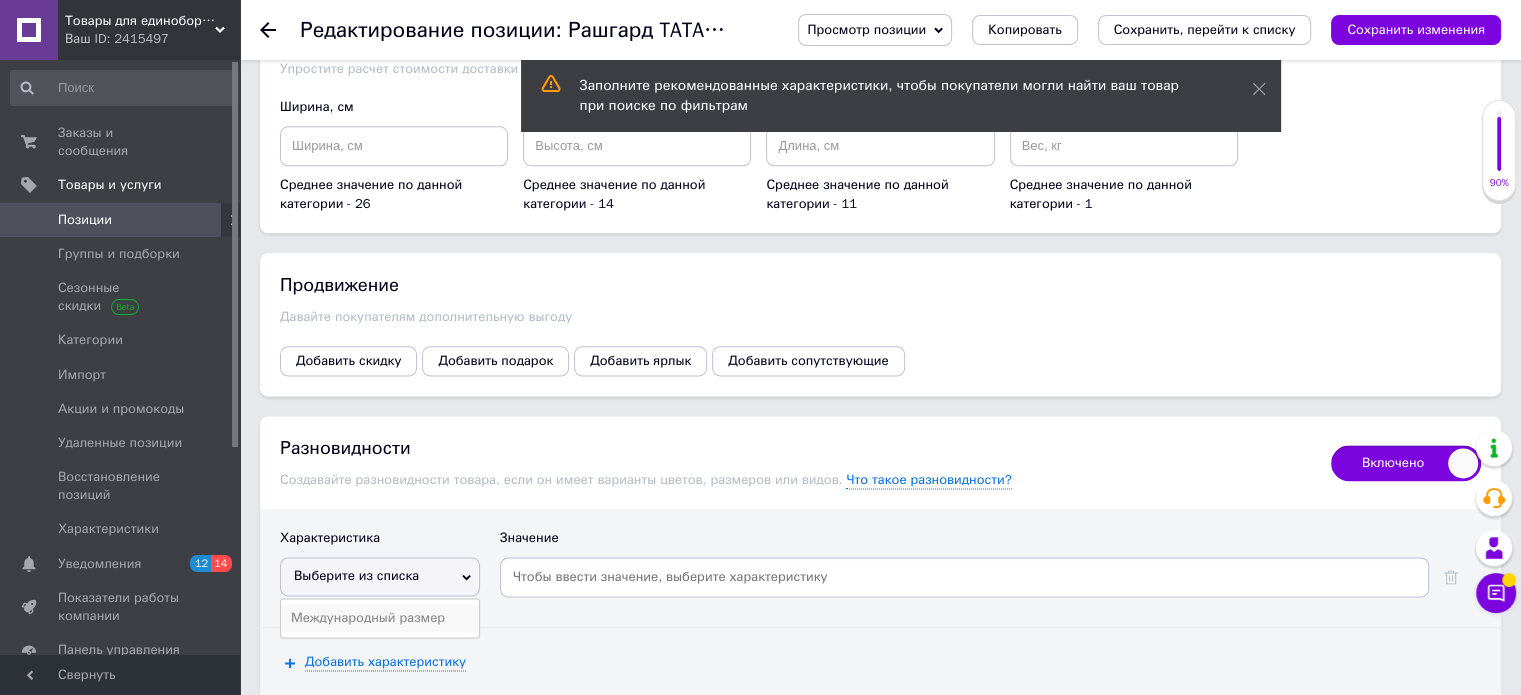 click on "Международный размер" at bounding box center (380, 618) 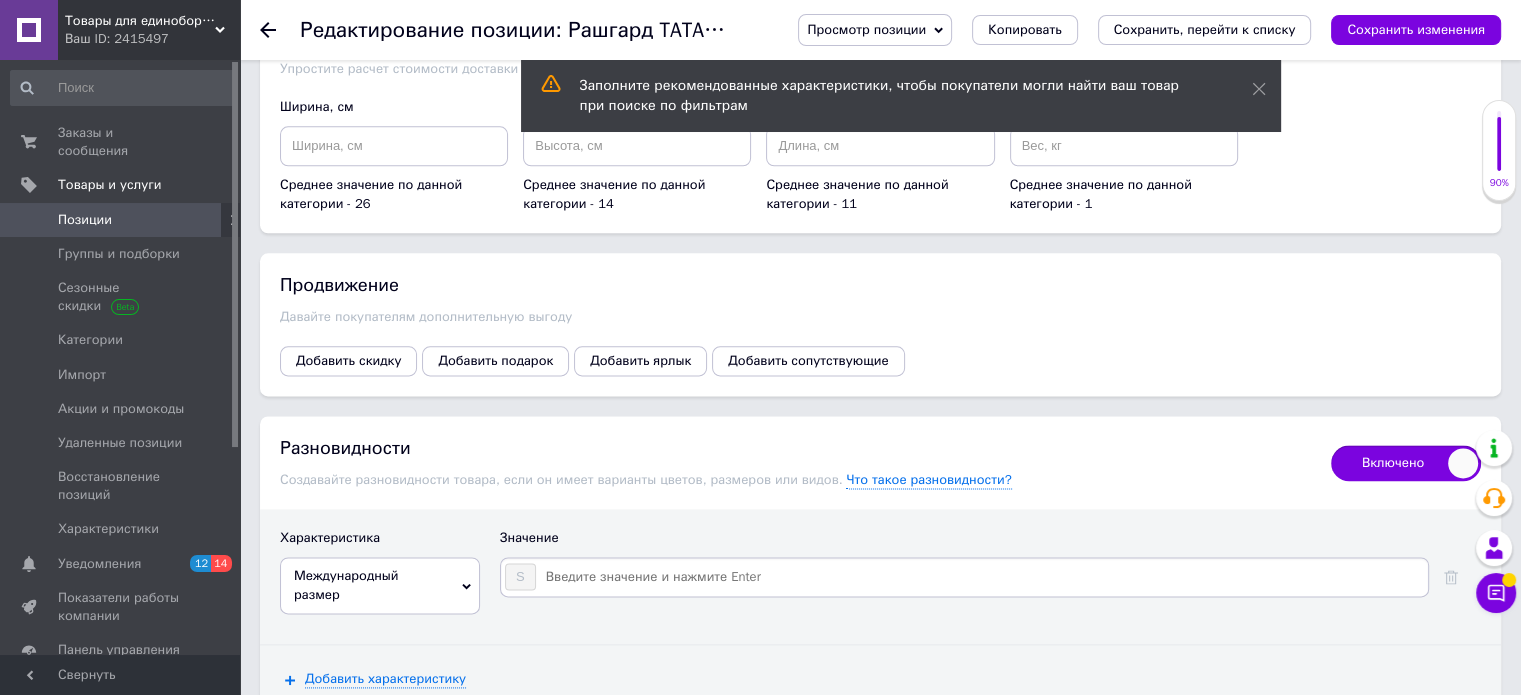 click at bounding box center [981, 577] 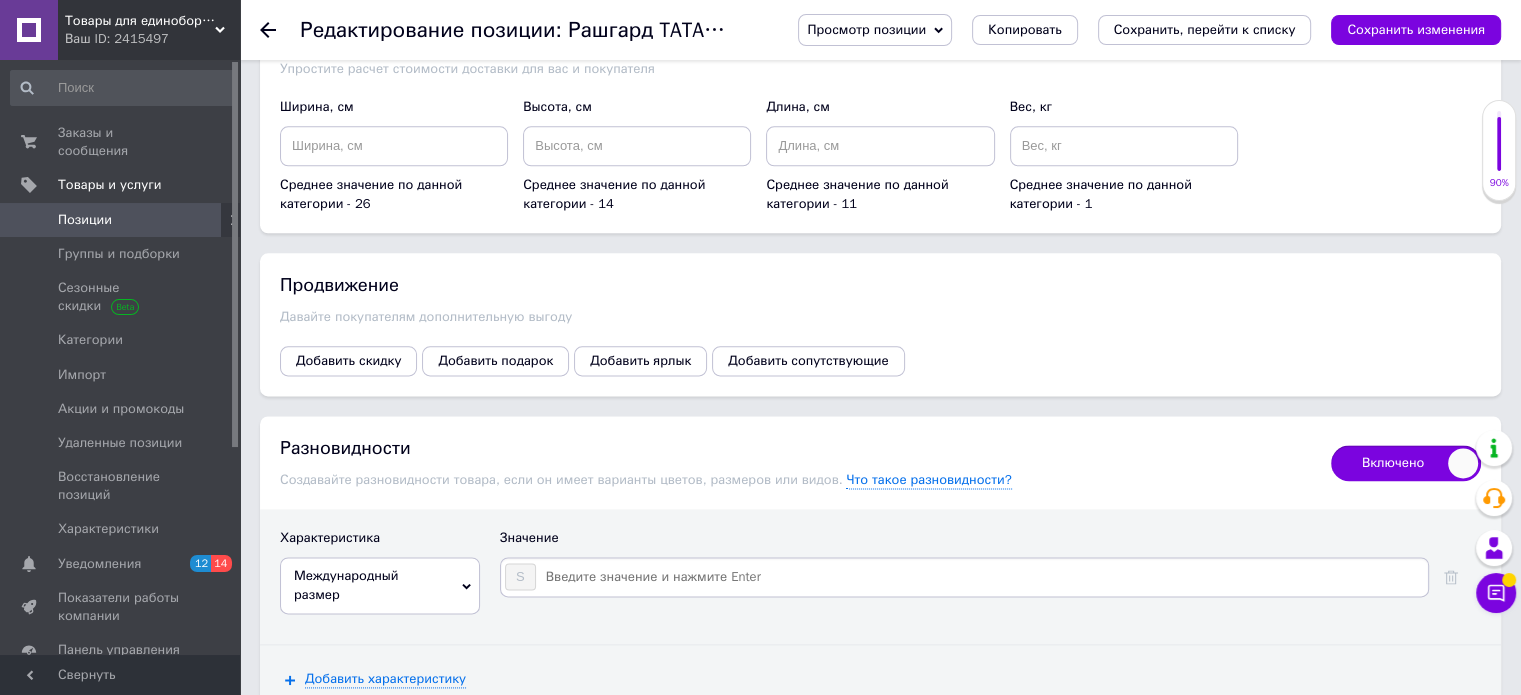 type on "M" 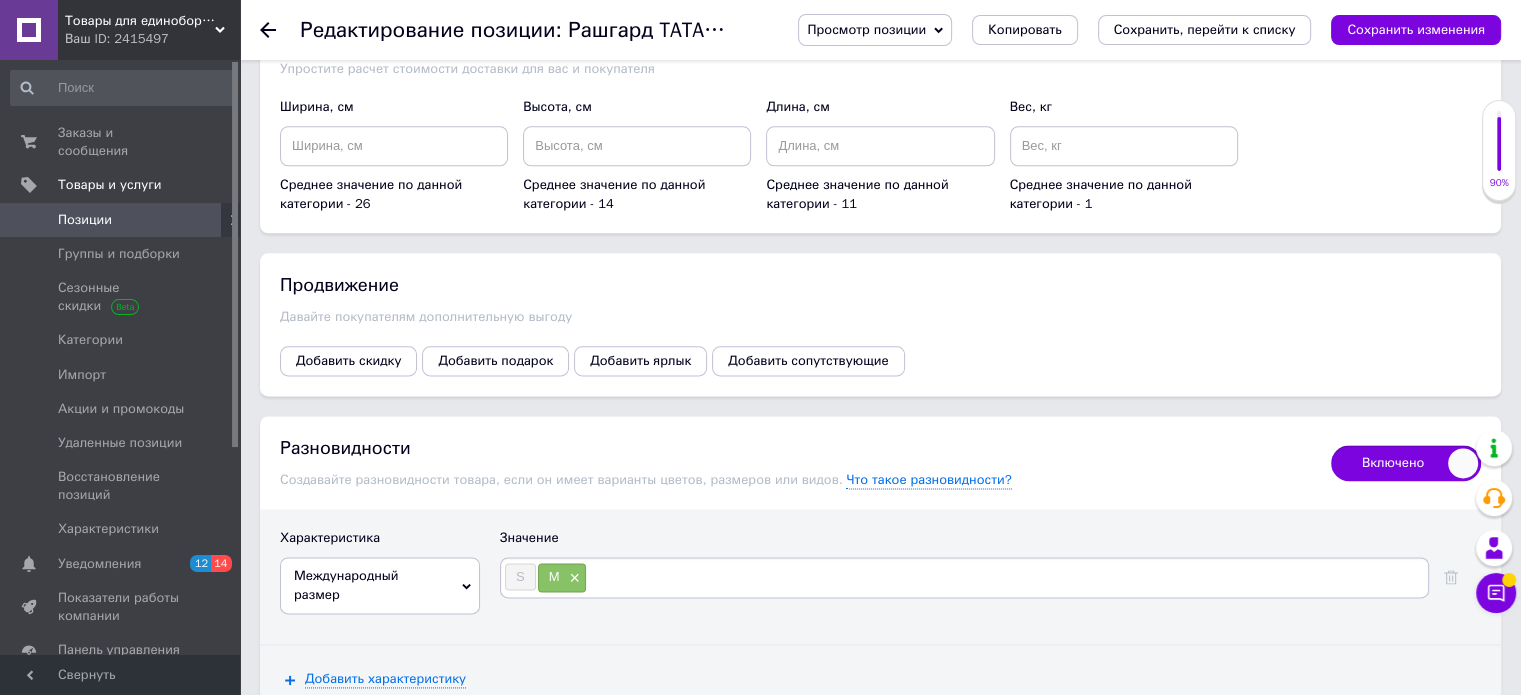 type on "L" 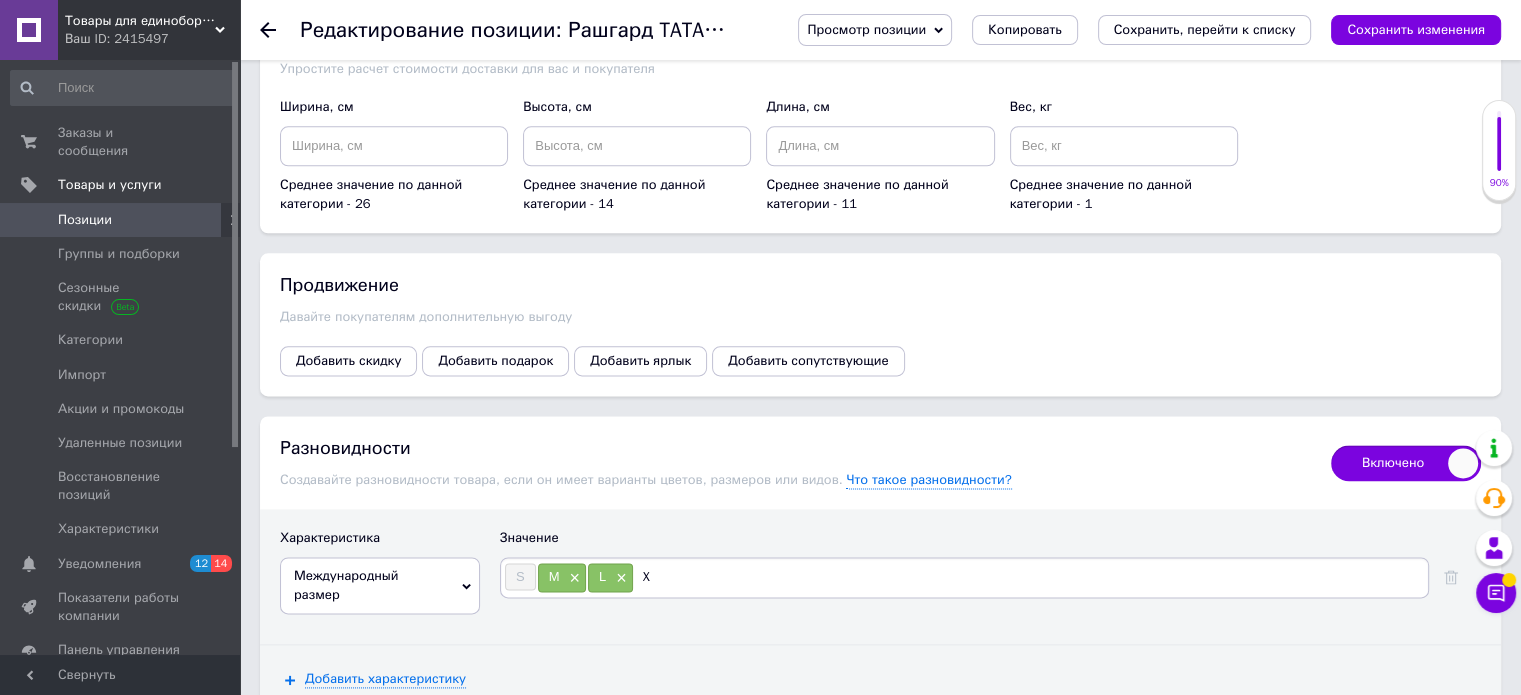 type on "XL" 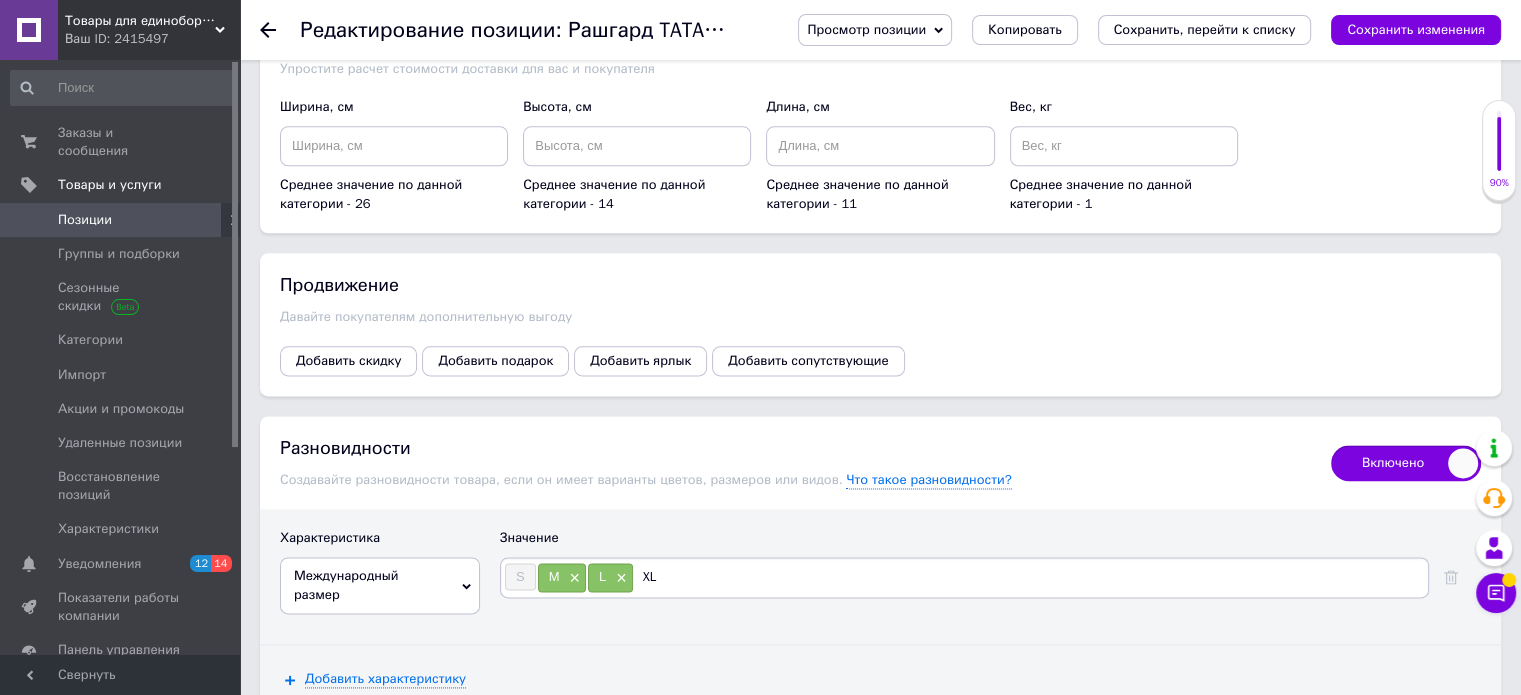 type 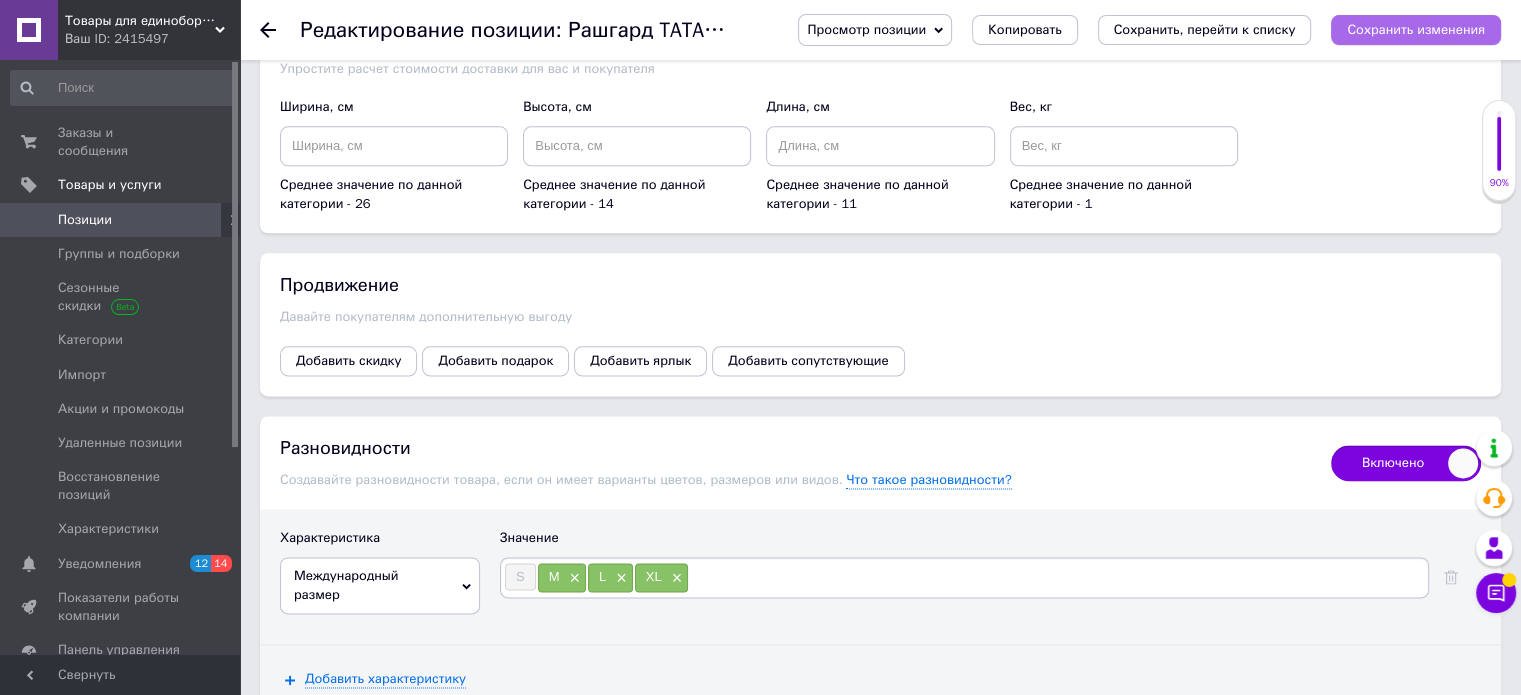 click on "Сохранить изменения" at bounding box center [1416, 29] 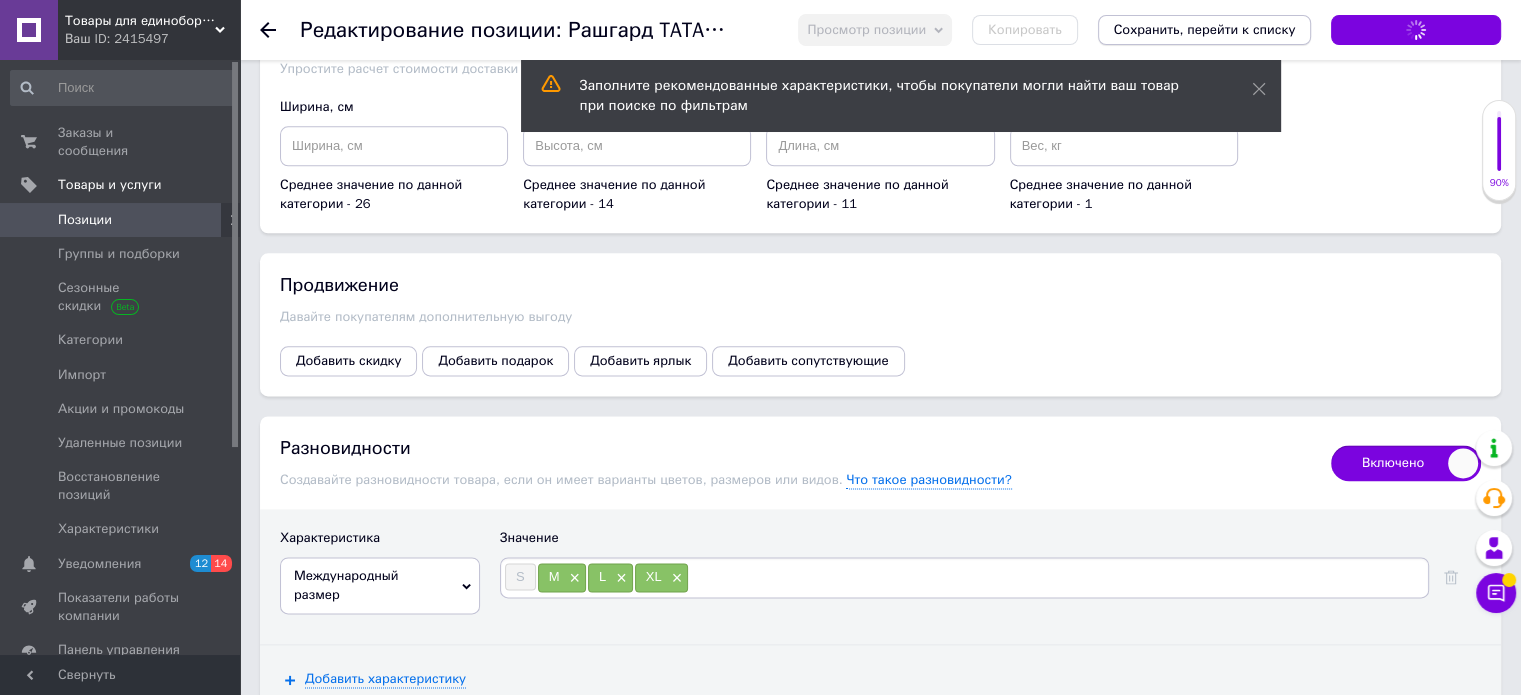 click on "Сохранить, перейти к списку" at bounding box center [1205, 29] 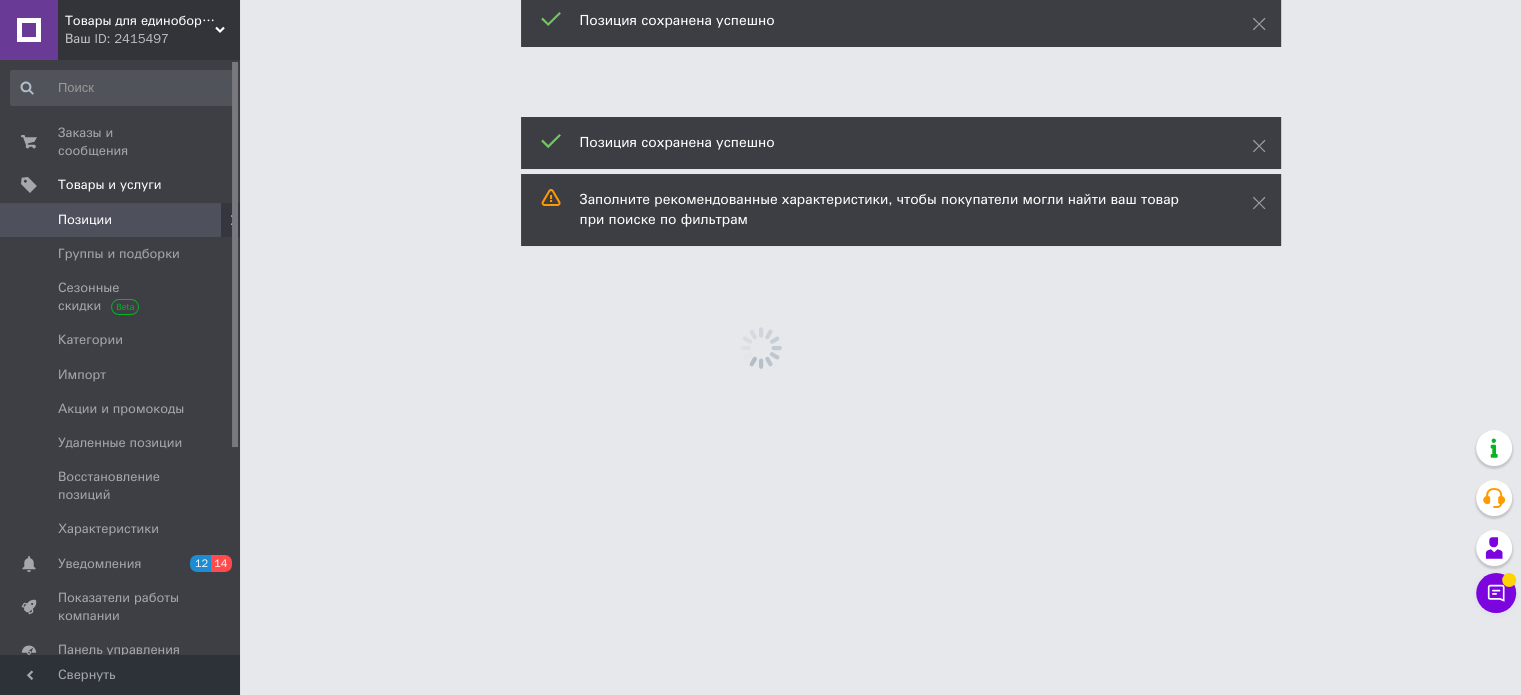 scroll, scrollTop: 0, scrollLeft: 0, axis: both 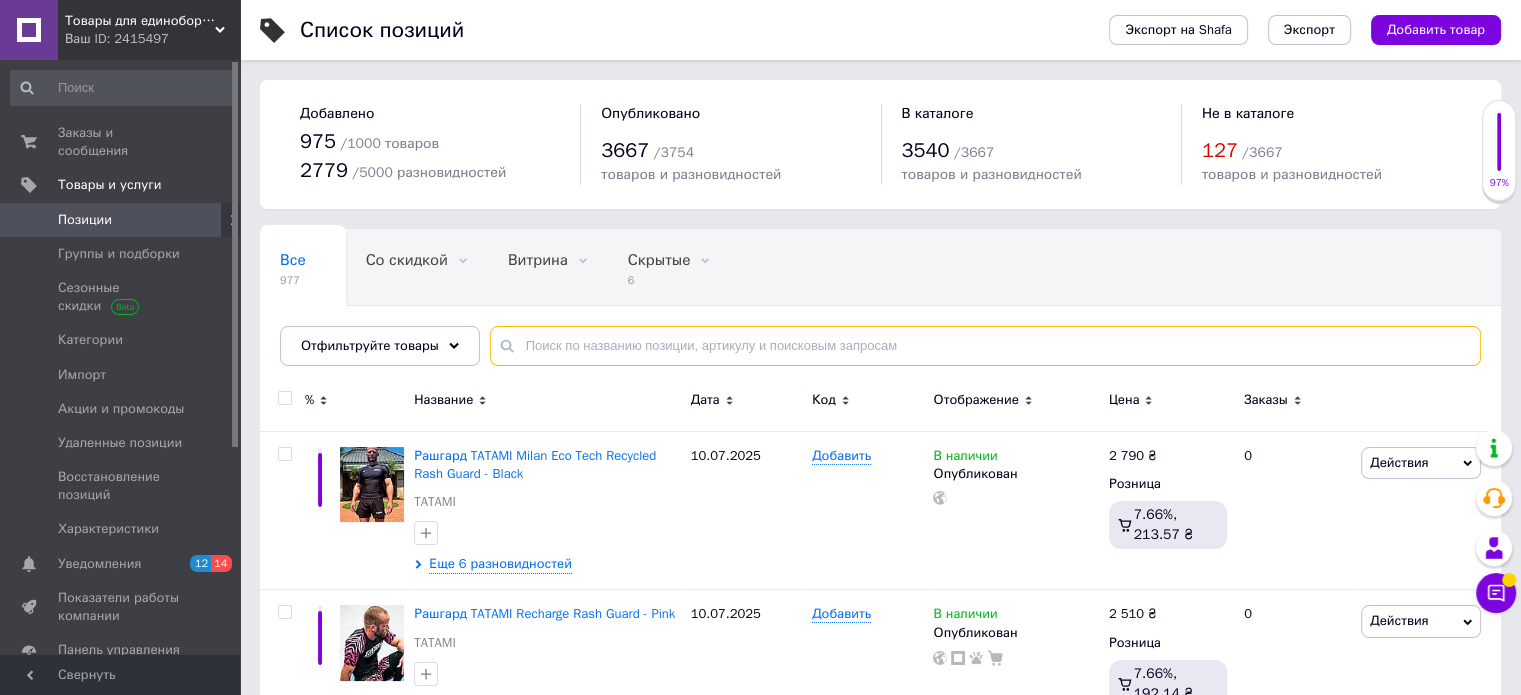 paste on "Rudis JB1 Ice Blue" 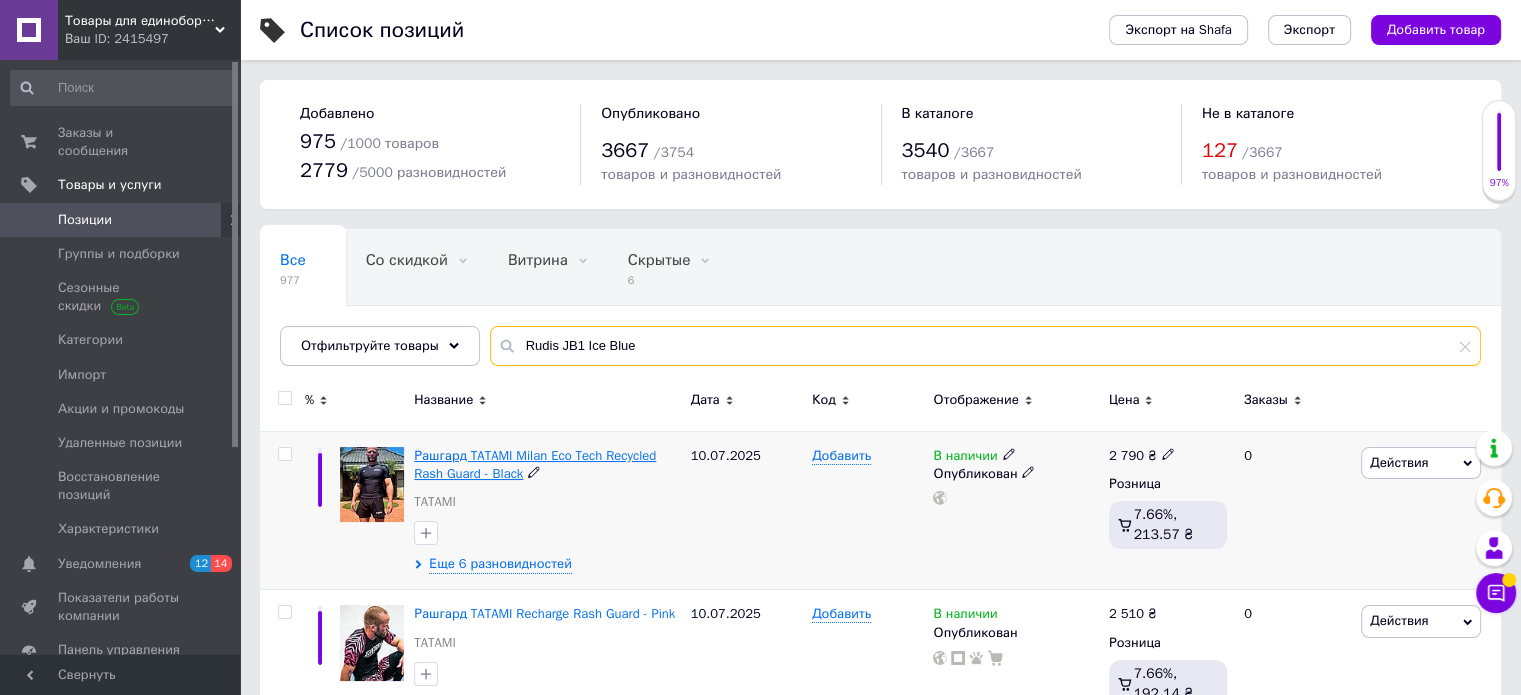type on "Rudis JB1 Ice Blue" 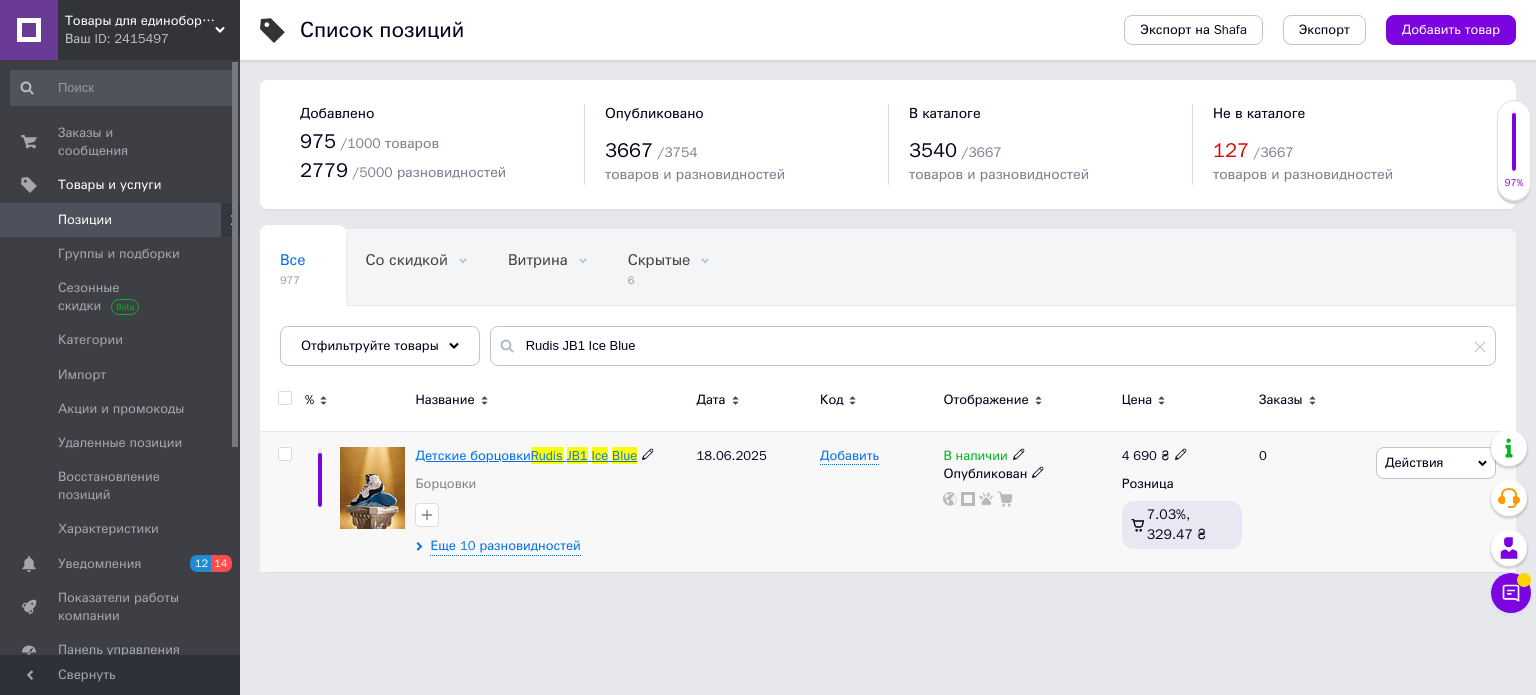click on "Детские борцовки" at bounding box center [472, 455] 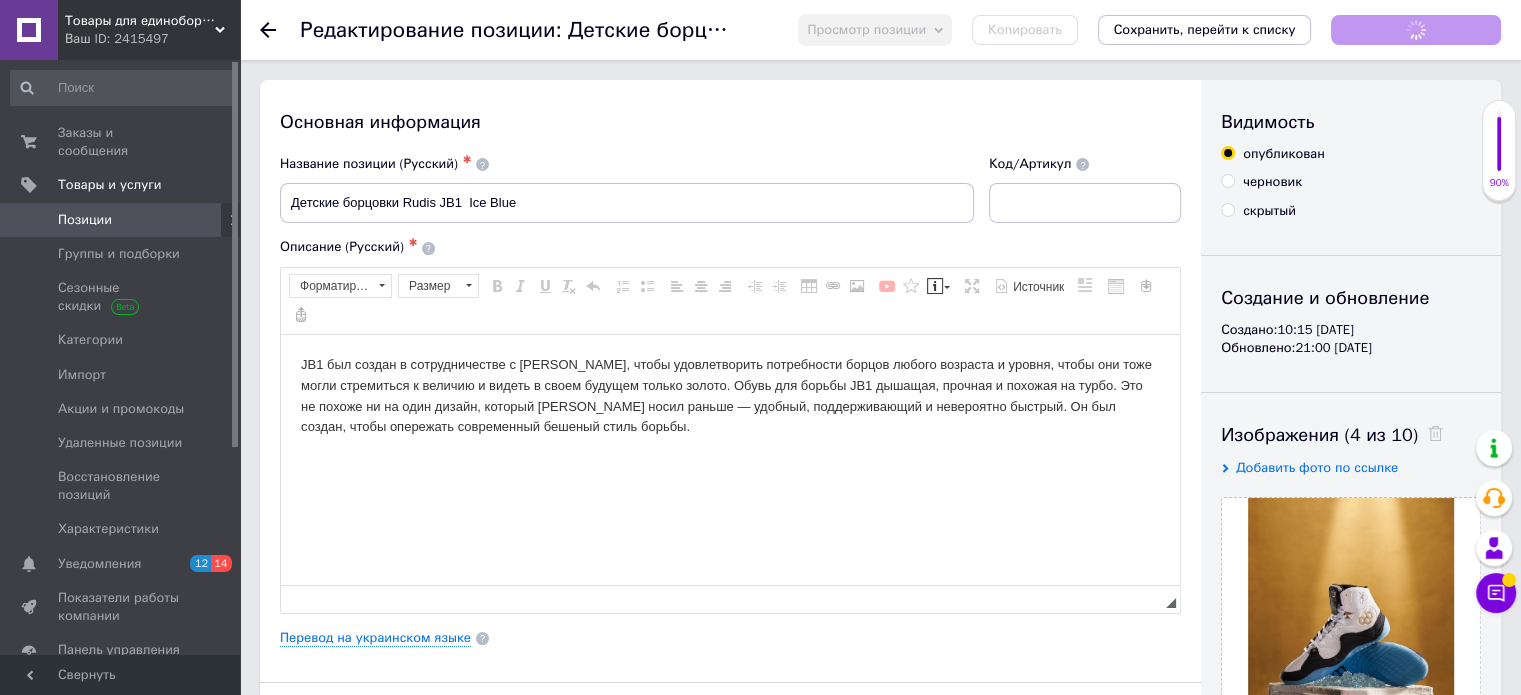 scroll, scrollTop: 0, scrollLeft: 0, axis: both 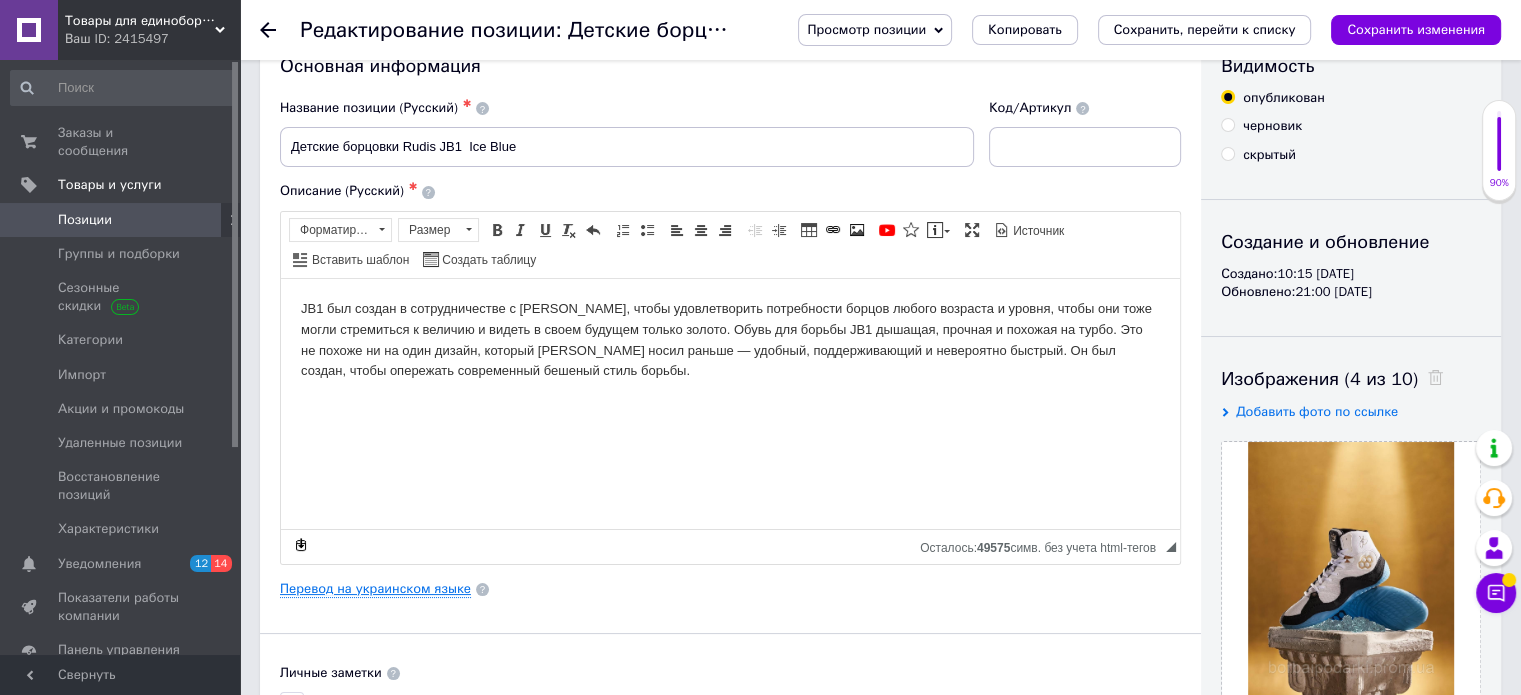 click on "Перевод на украинском языке" at bounding box center [375, 589] 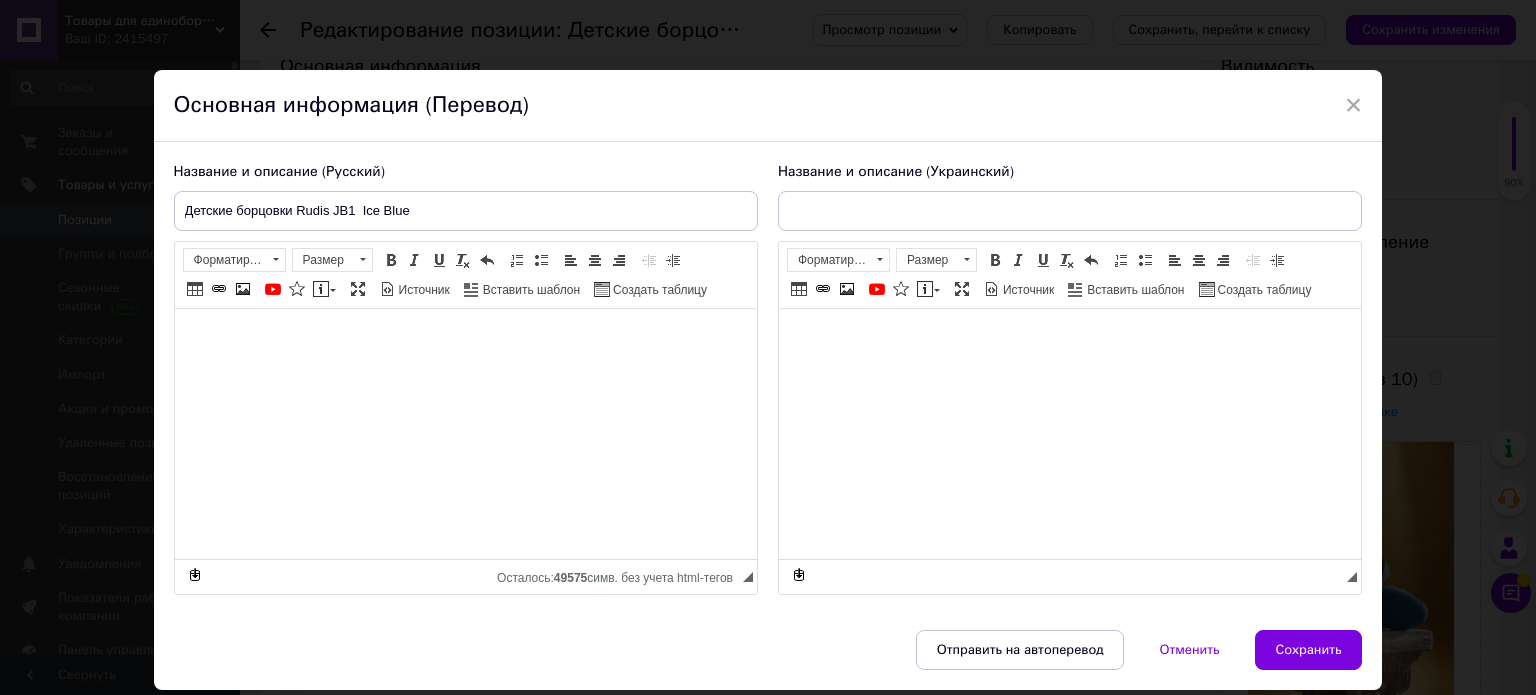type on "Дитячі борцівки Rudis JB1 Ice Blue" 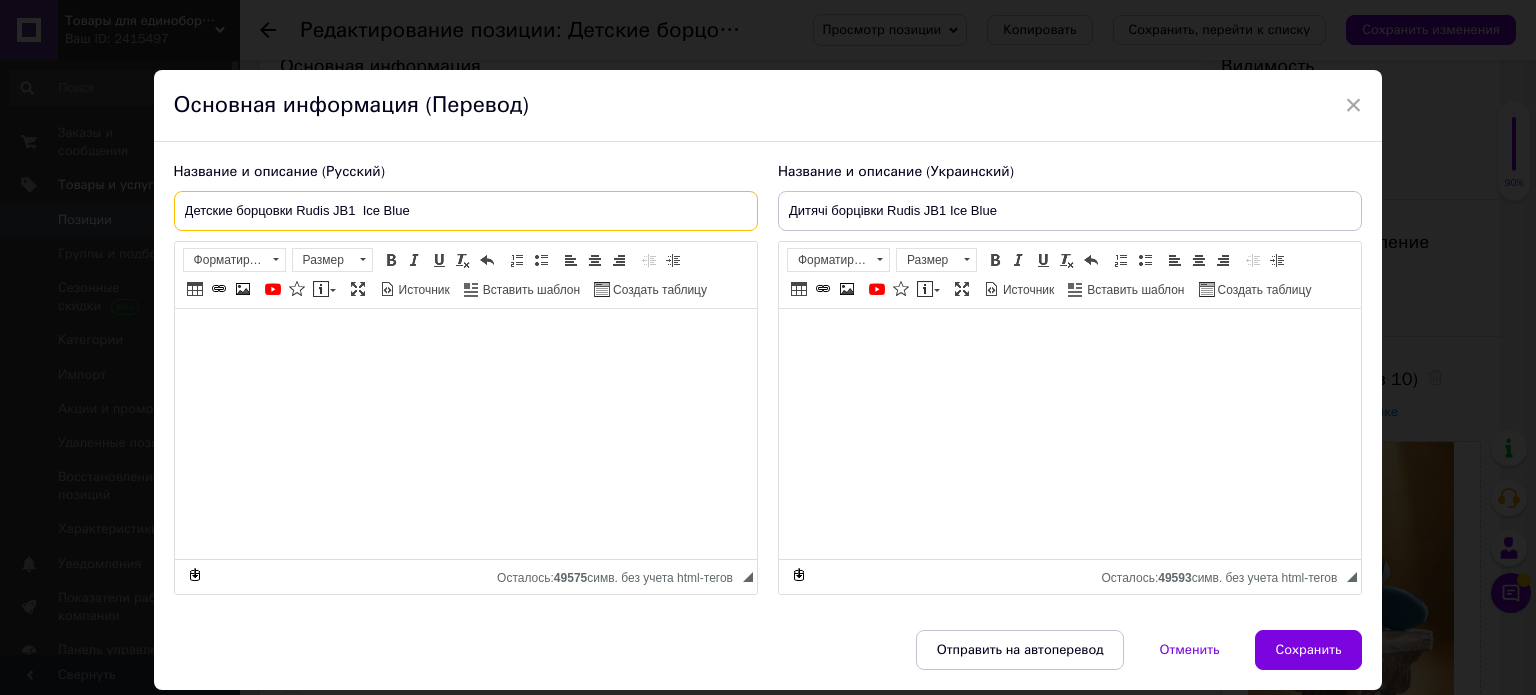 drag, startPoint x: 242, startPoint y: 207, endPoint x: 111, endPoint y: 207, distance: 131 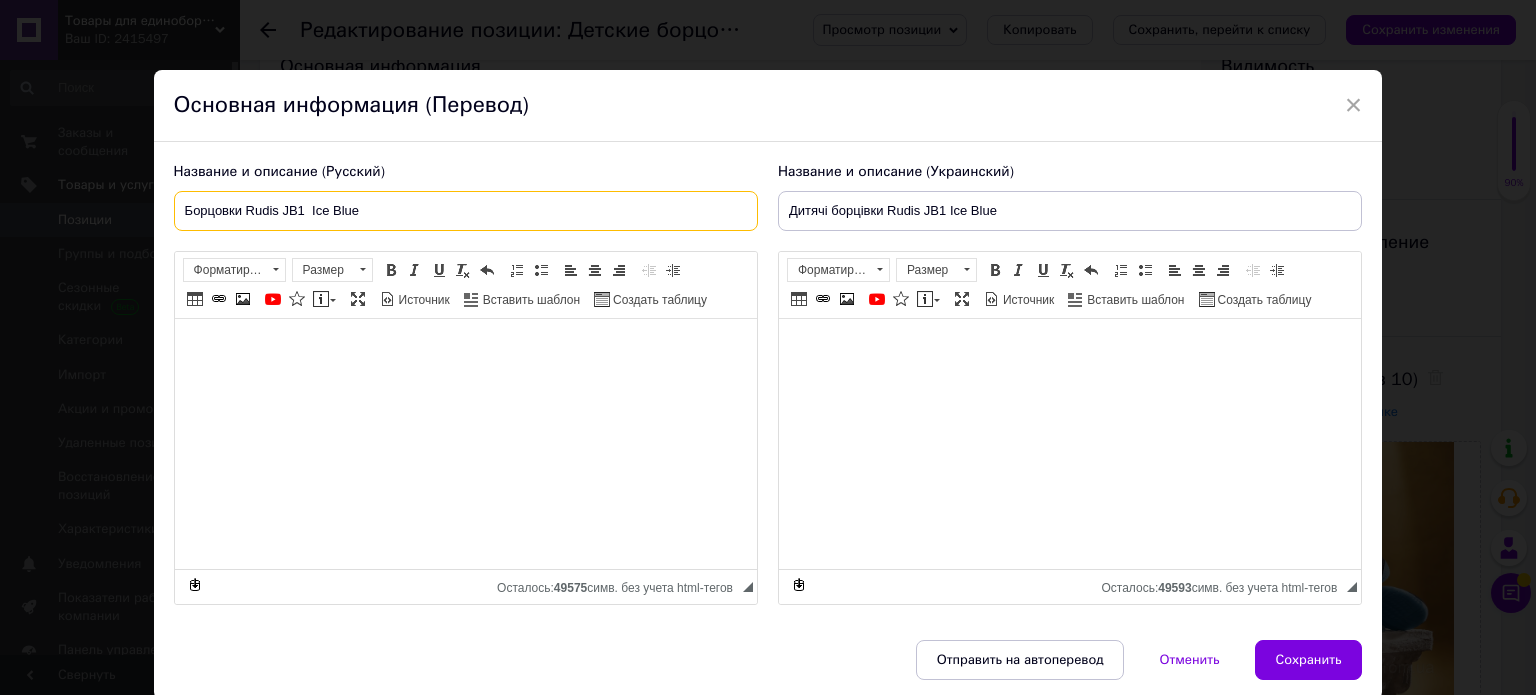 type on "Борцовки Rudis JB1  Ice Blue" 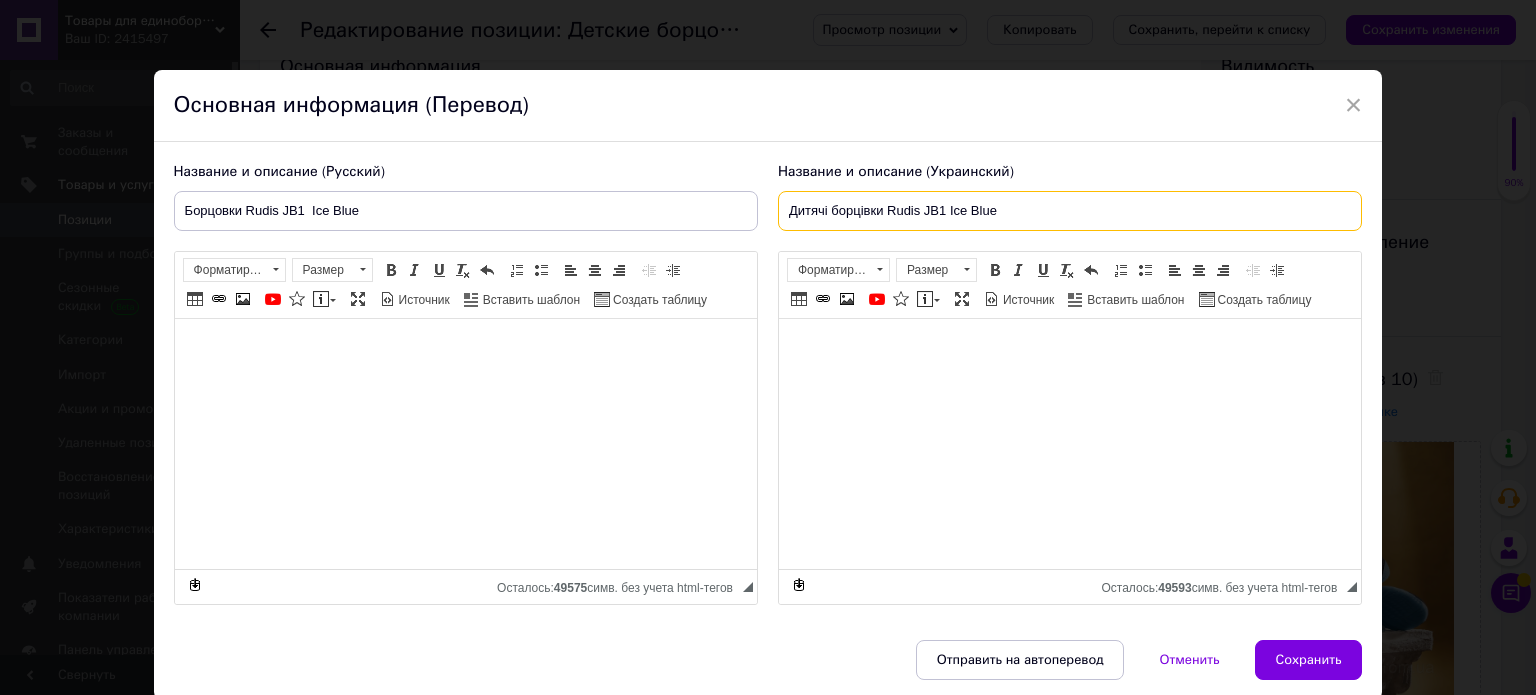 drag, startPoint x: 834, startPoint y: 208, endPoint x: 716, endPoint y: 188, distance: 119.682915 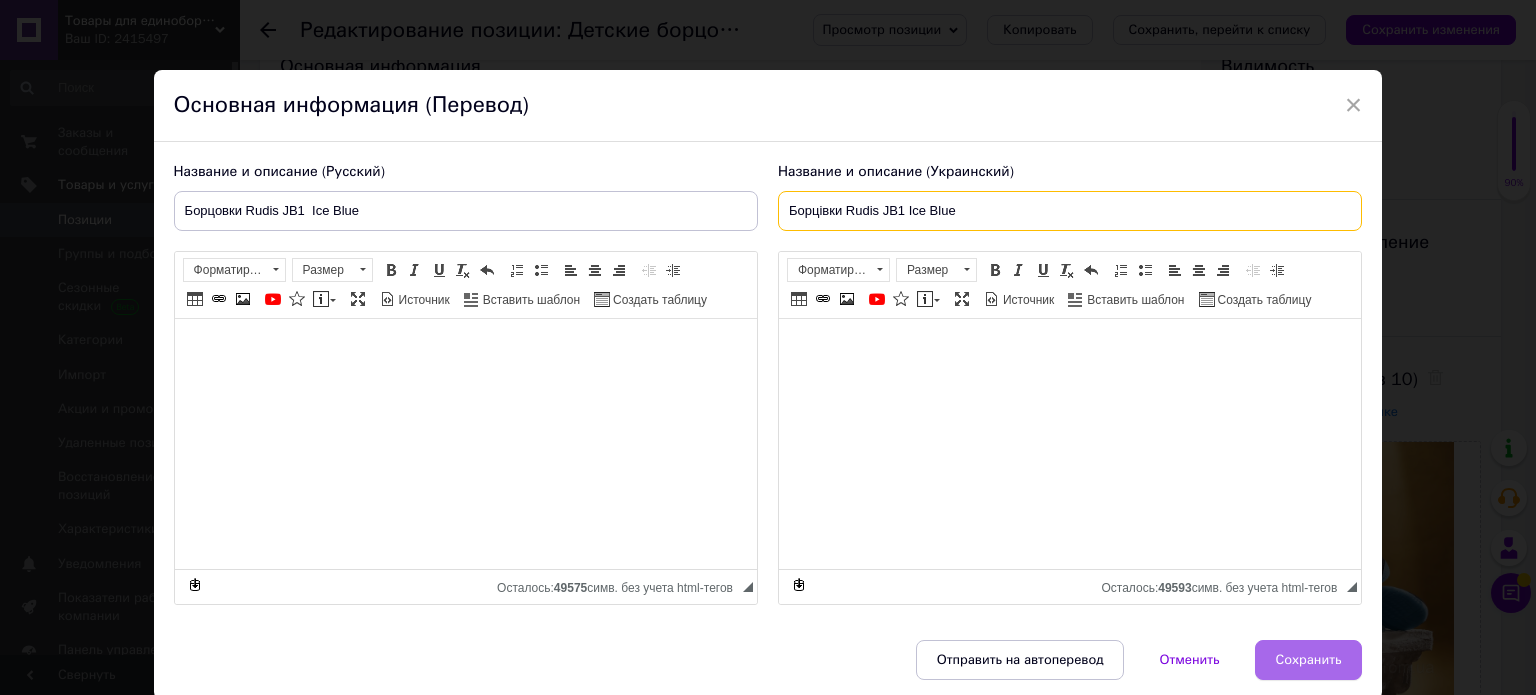 type on "Борцівки Rudis JB1 Ice Blue" 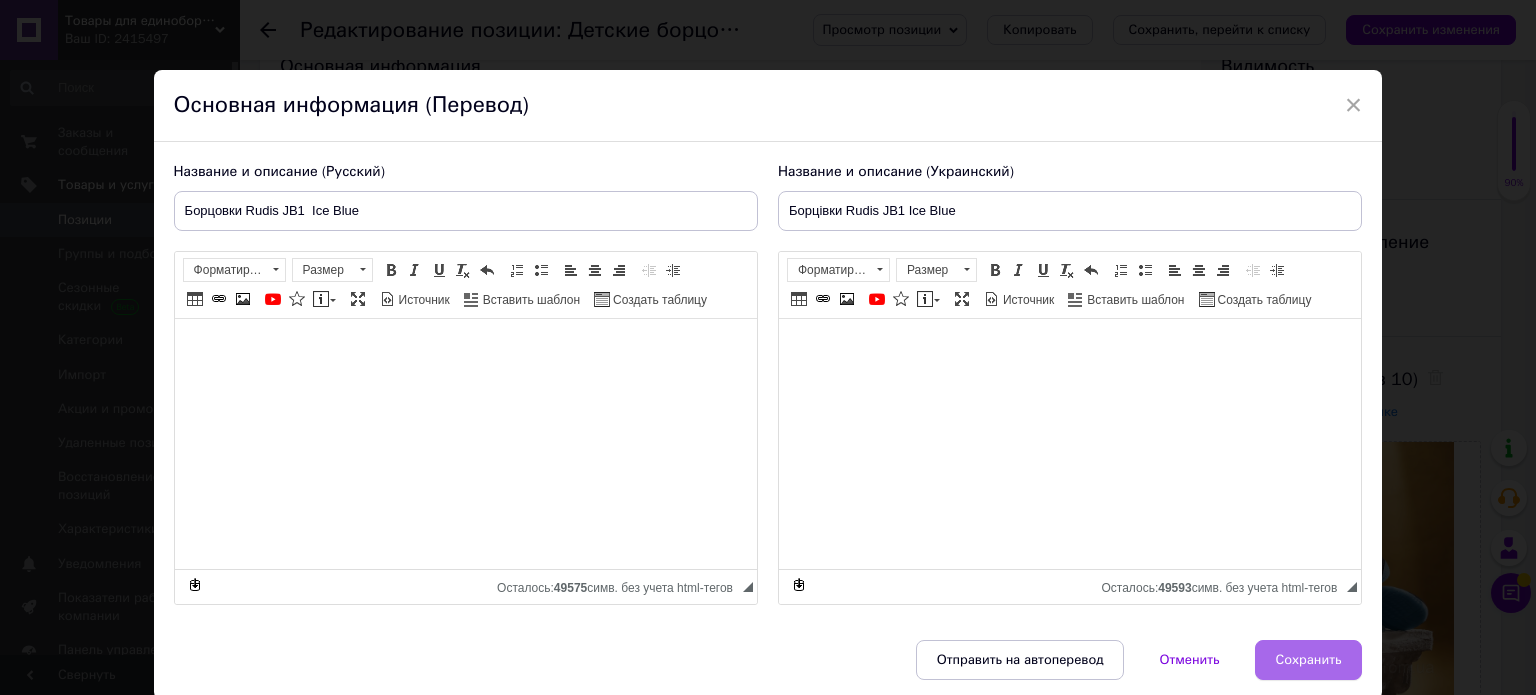 click on "Сохранить" at bounding box center [1309, 660] 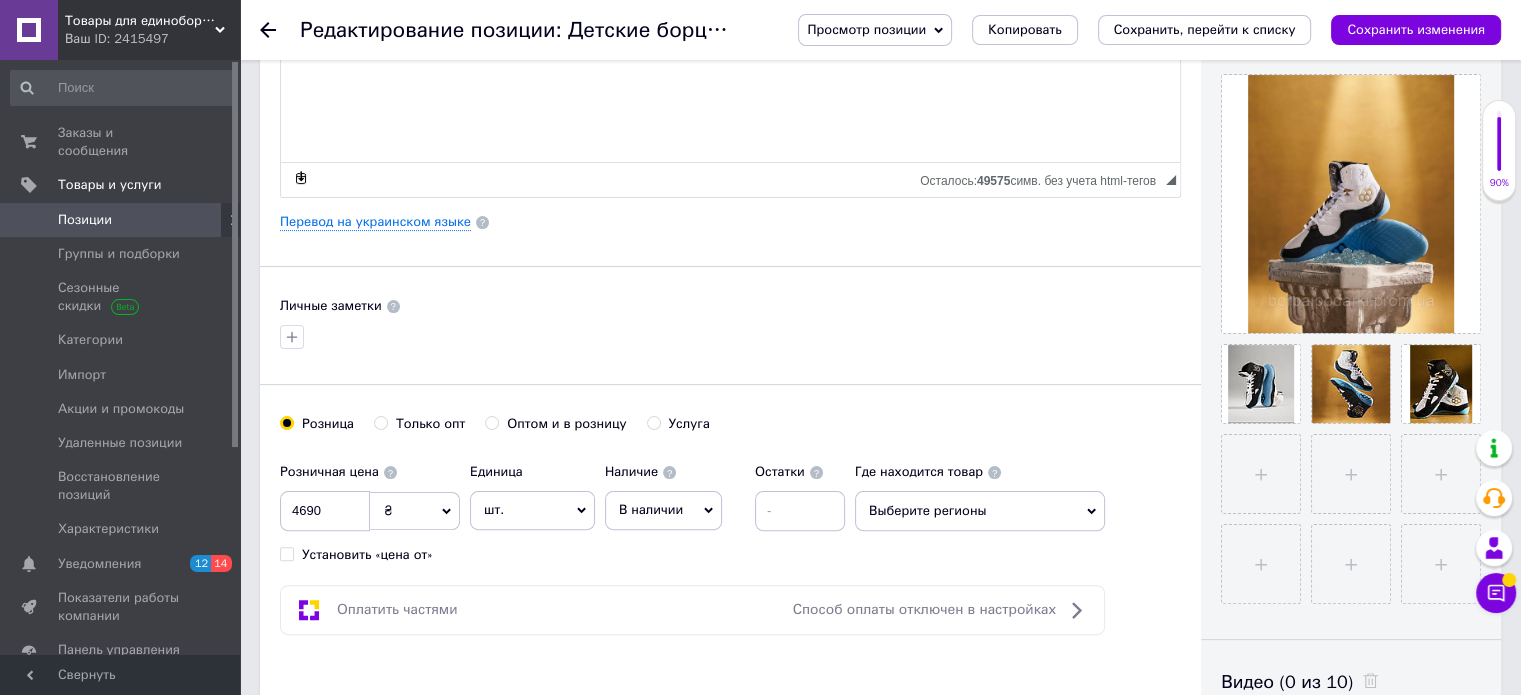 scroll, scrollTop: 428, scrollLeft: 0, axis: vertical 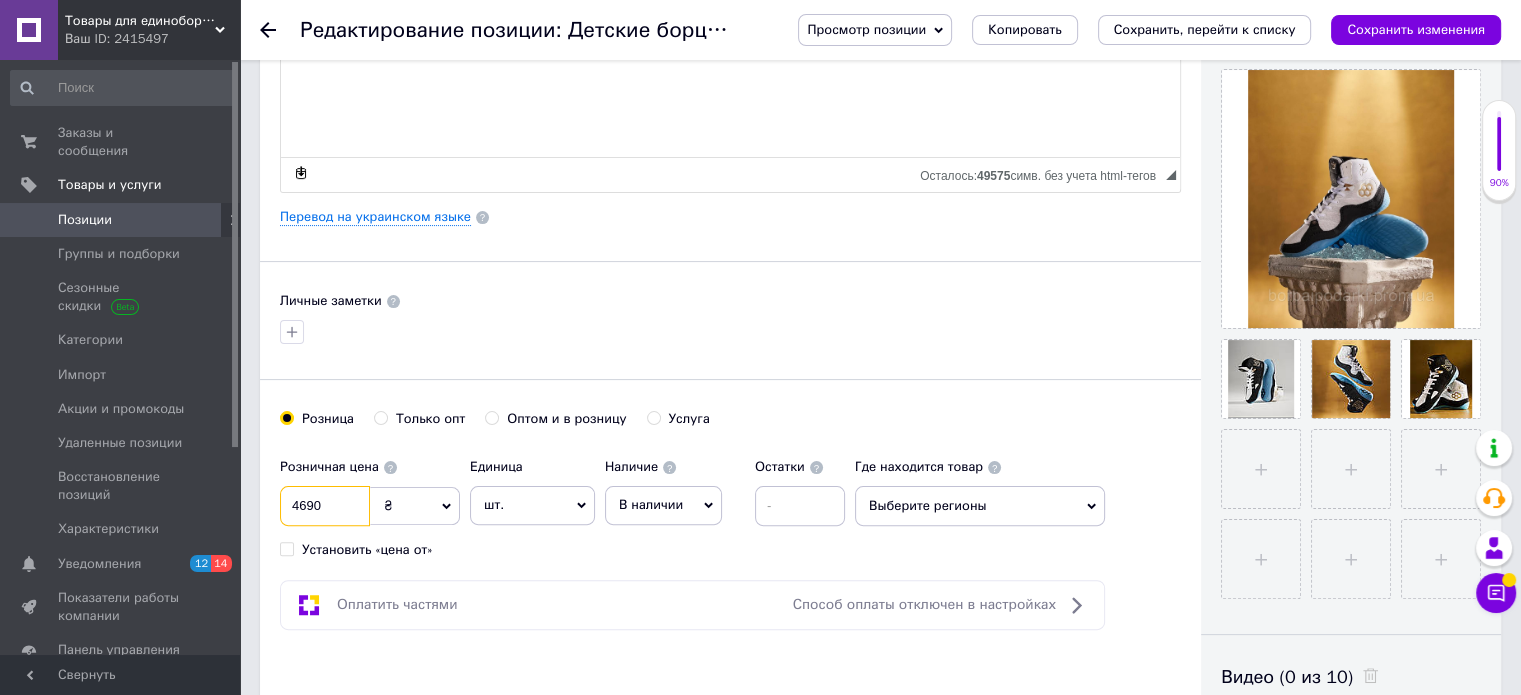 drag, startPoint x: 304, startPoint y: 500, endPoint x: 276, endPoint y: 505, distance: 28.442924 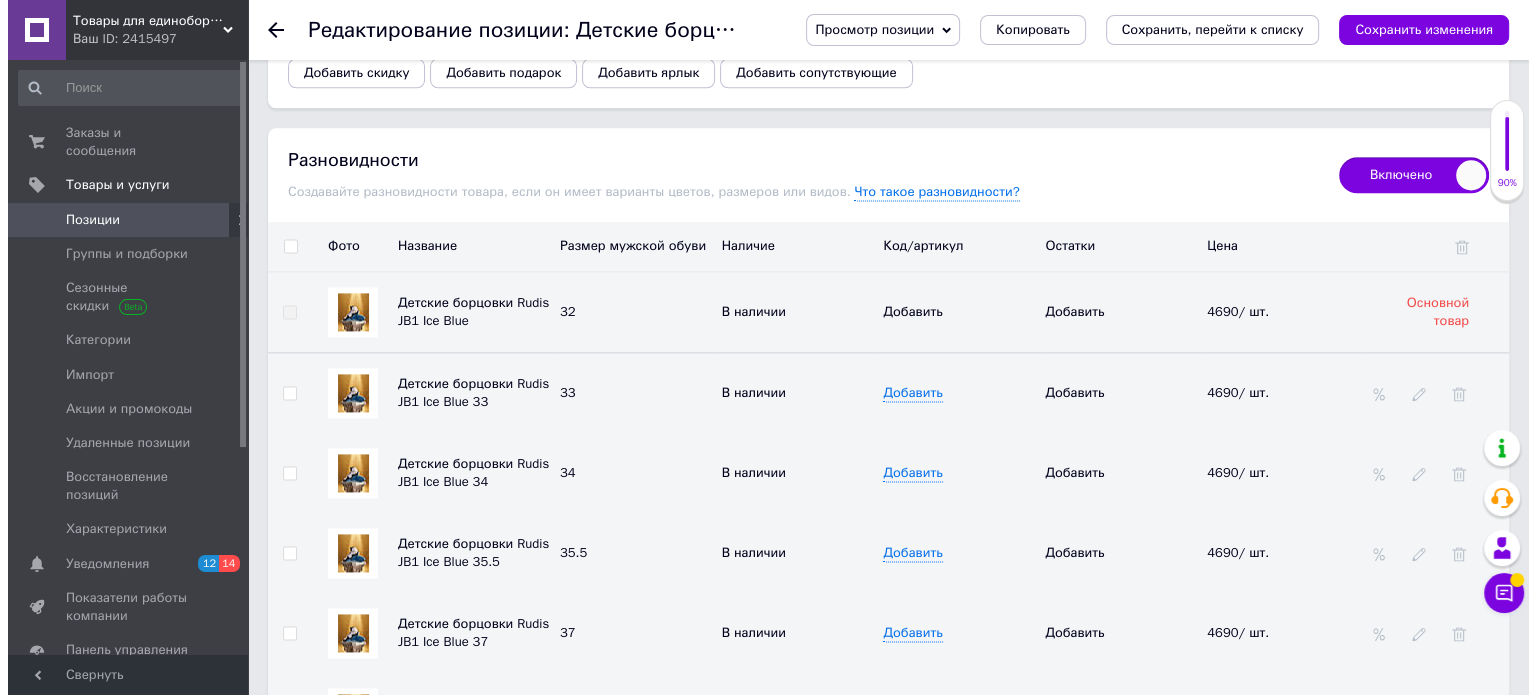 scroll, scrollTop: 2630, scrollLeft: 0, axis: vertical 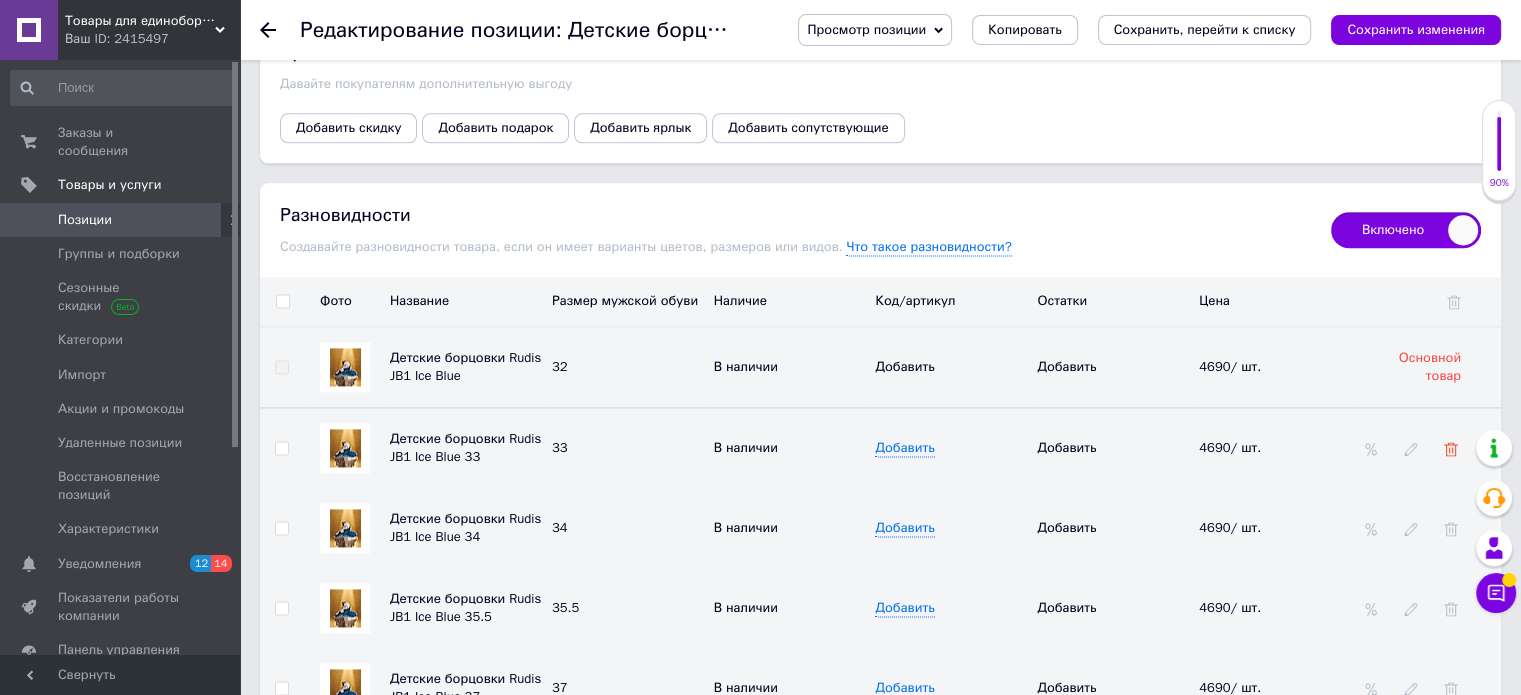type on "5290" 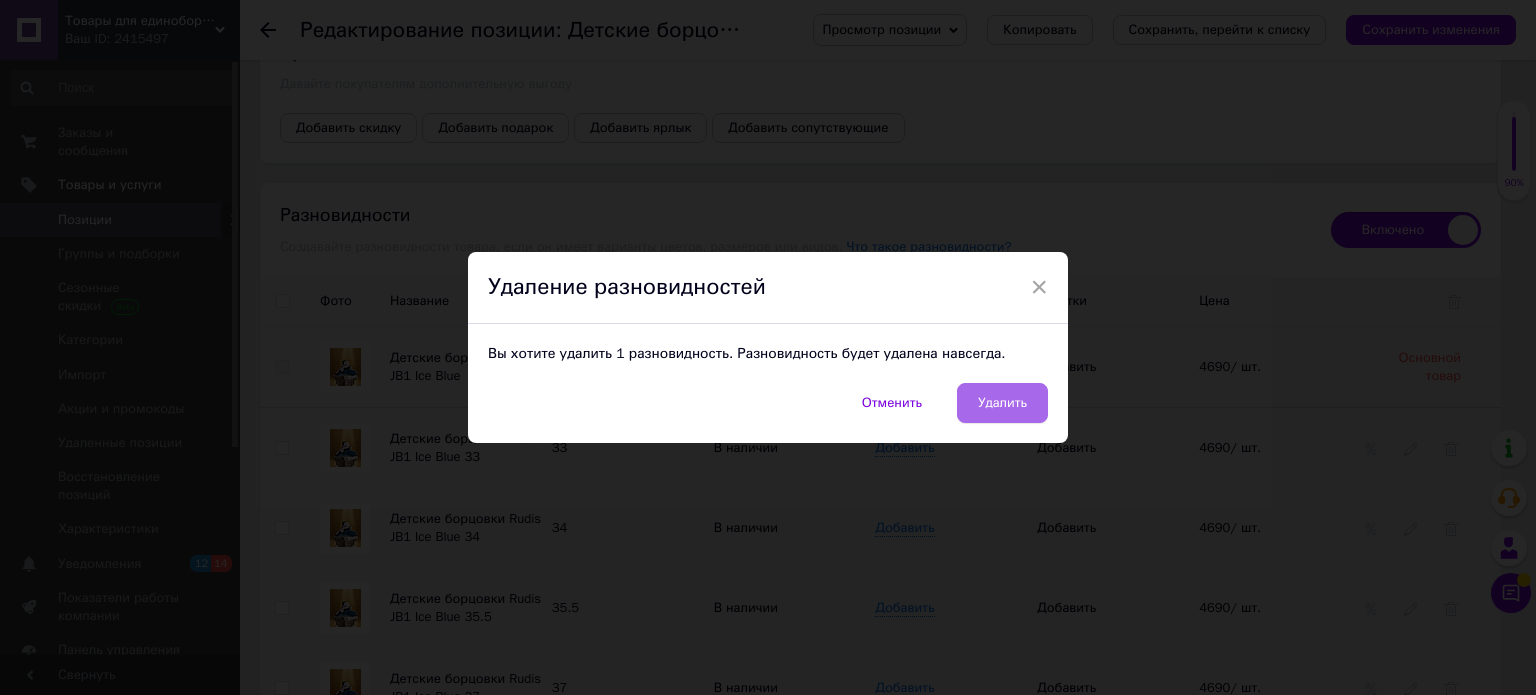 click on "Удалить" at bounding box center [1002, 403] 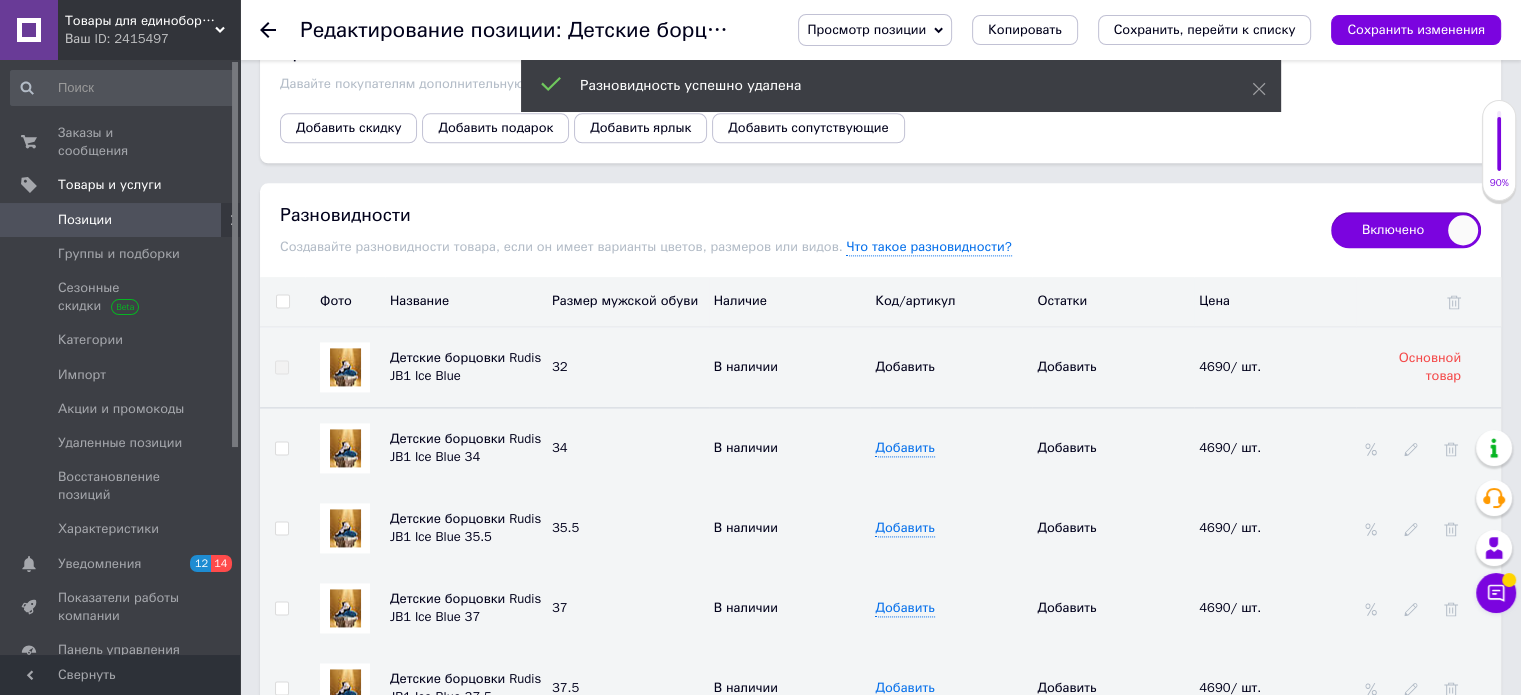click on "Добавить" at bounding box center [951, 367] 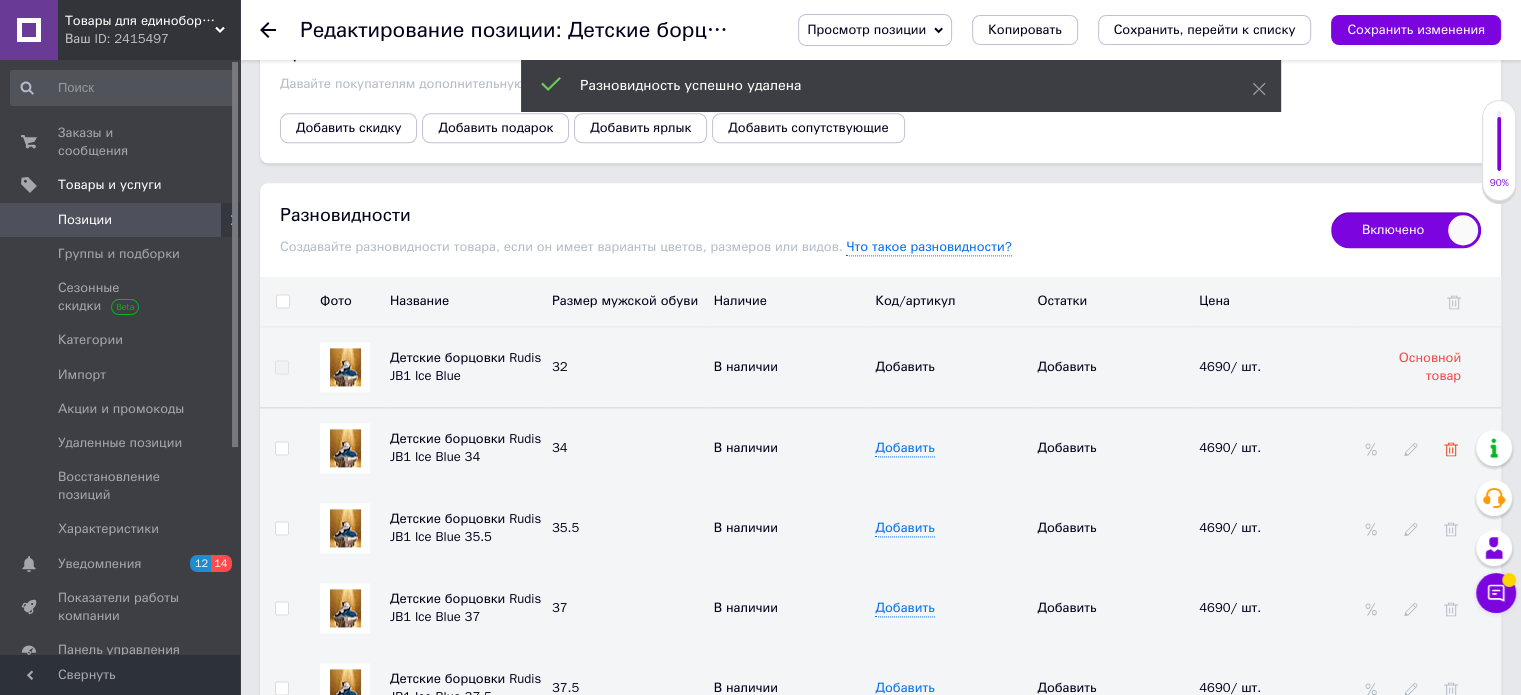 click 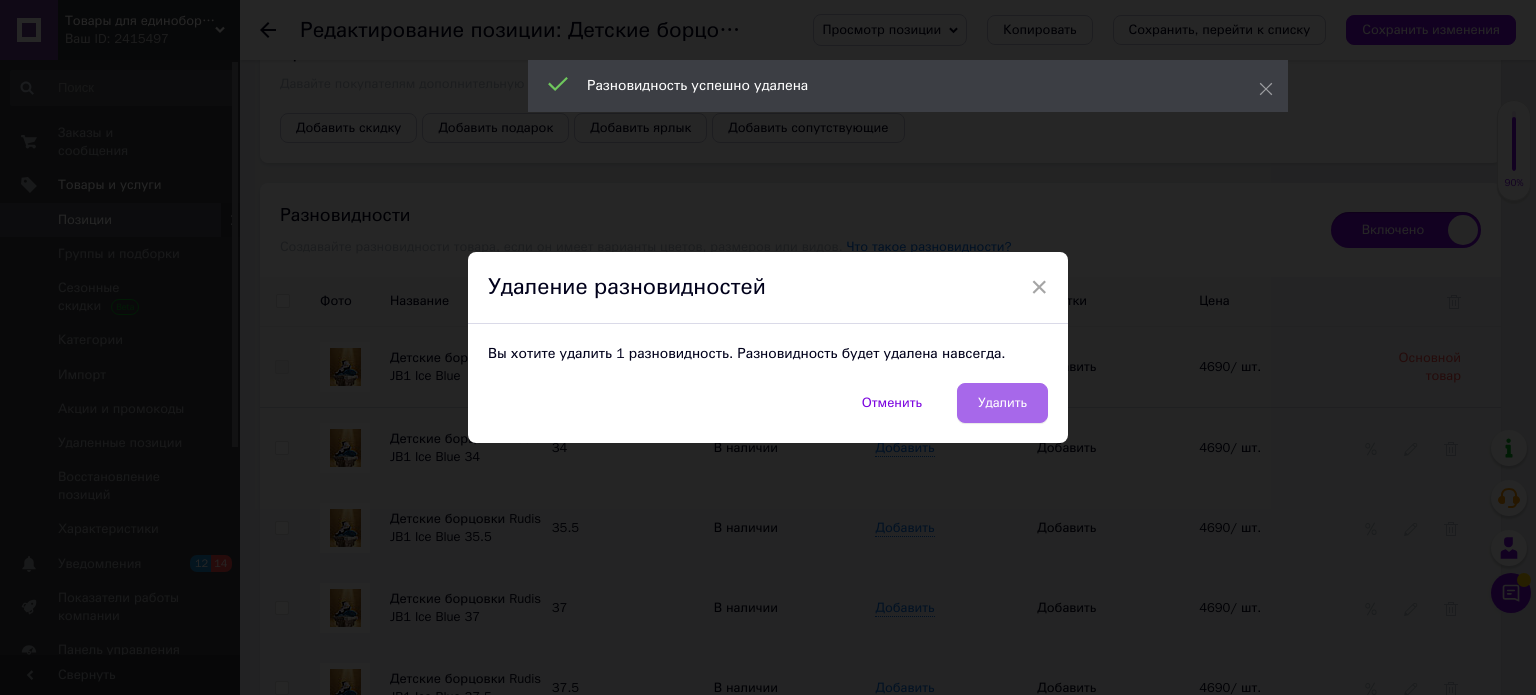 click on "Удалить" at bounding box center (1002, 403) 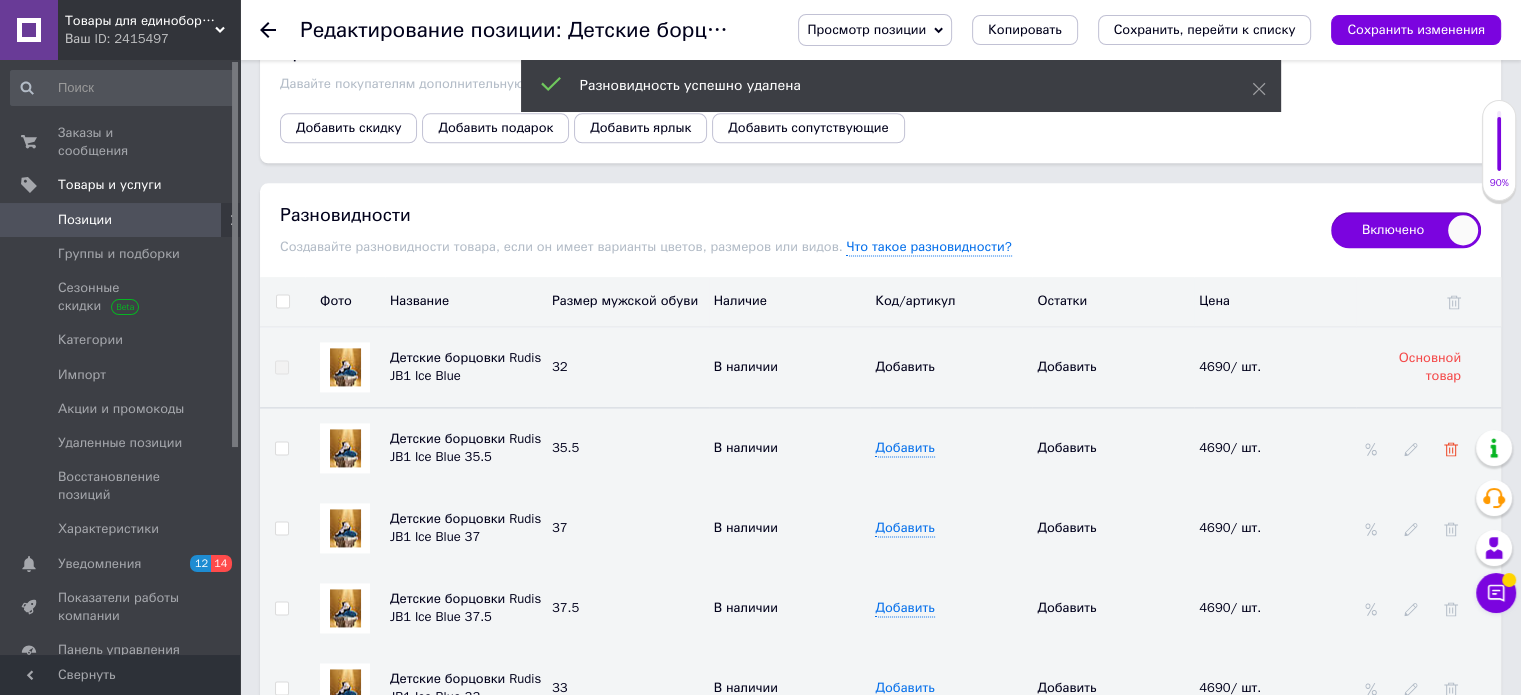 click at bounding box center (1451, 449) 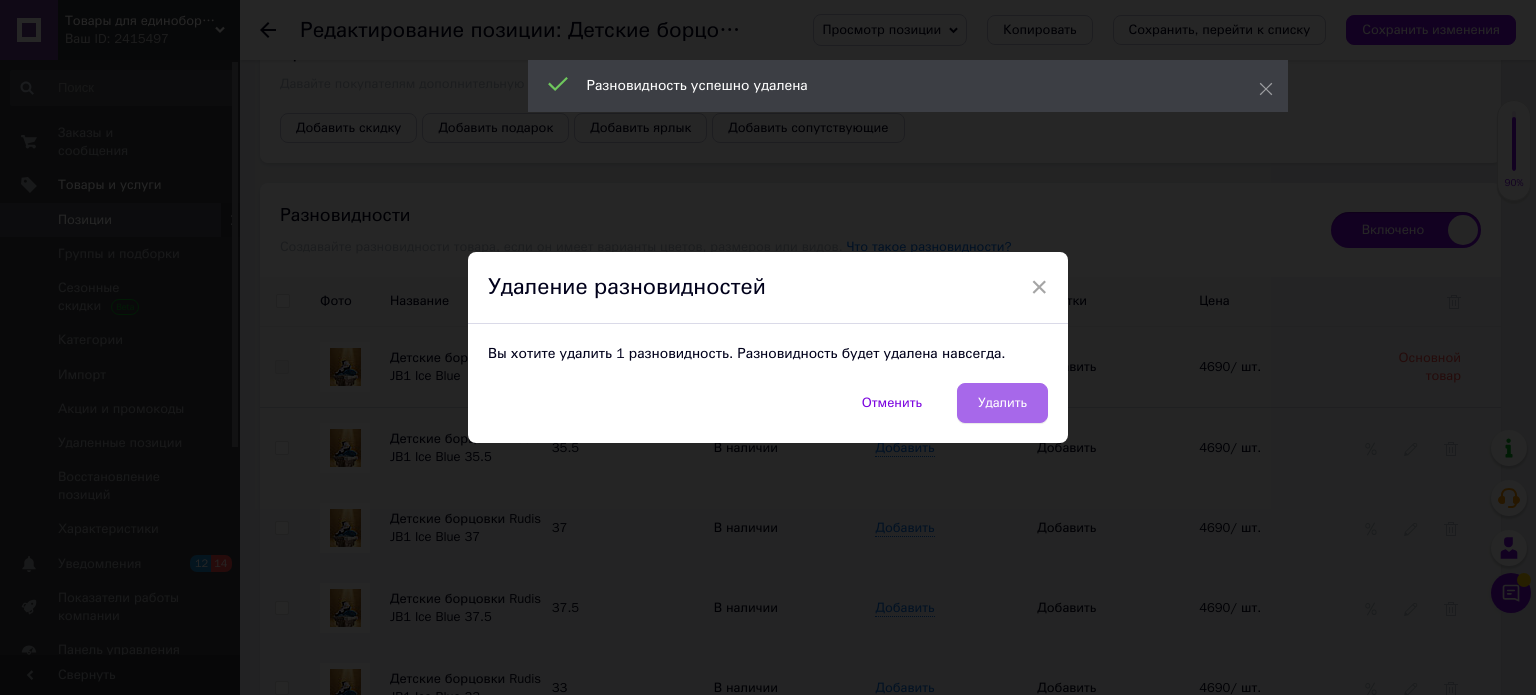 click on "Удалить" at bounding box center [1002, 403] 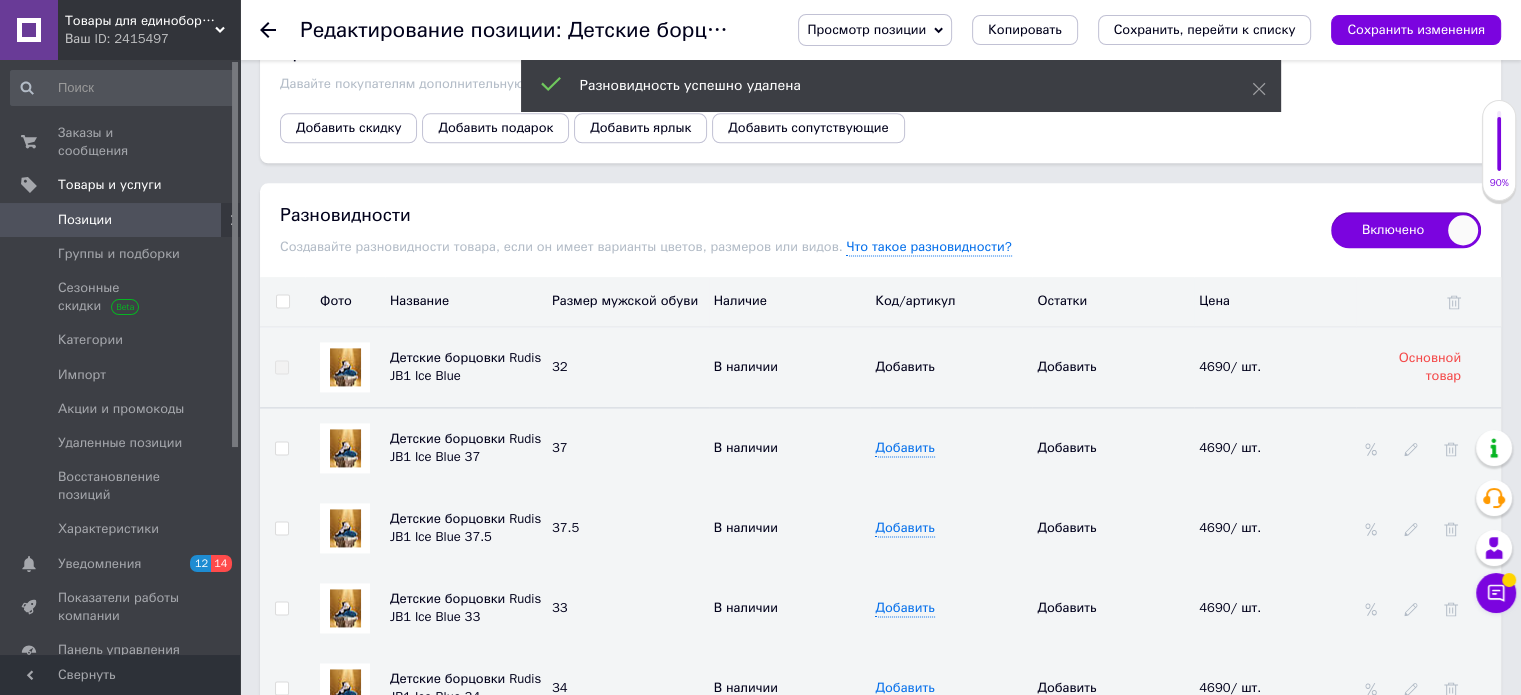 click 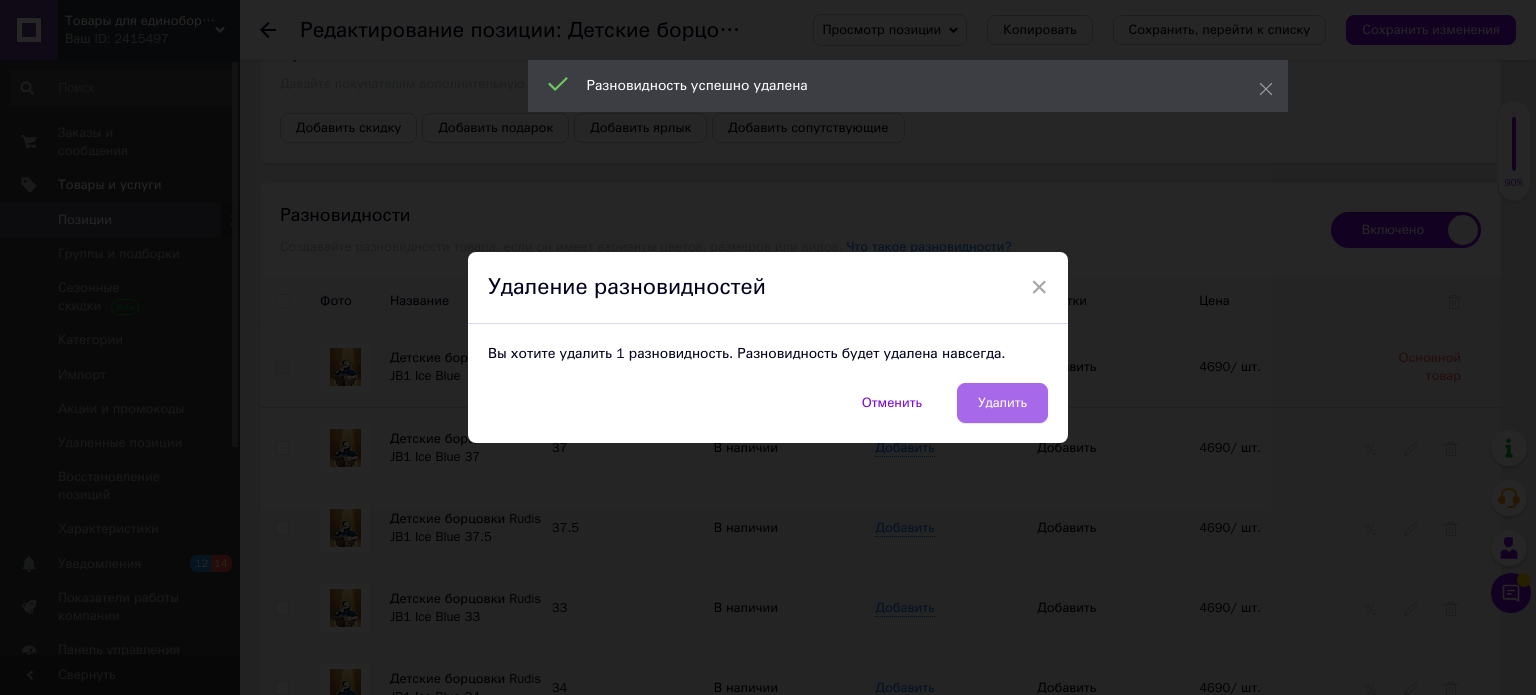 click on "Удалить" at bounding box center [1002, 403] 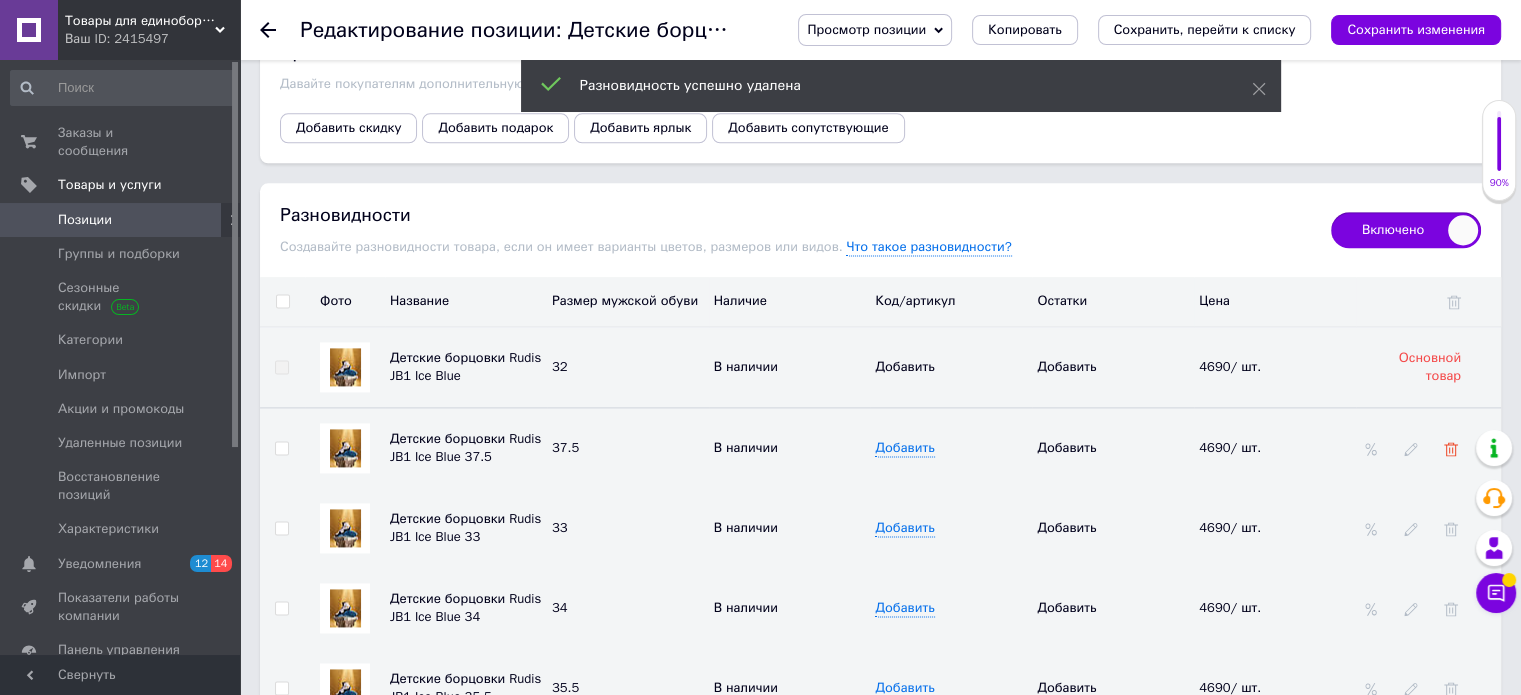 click 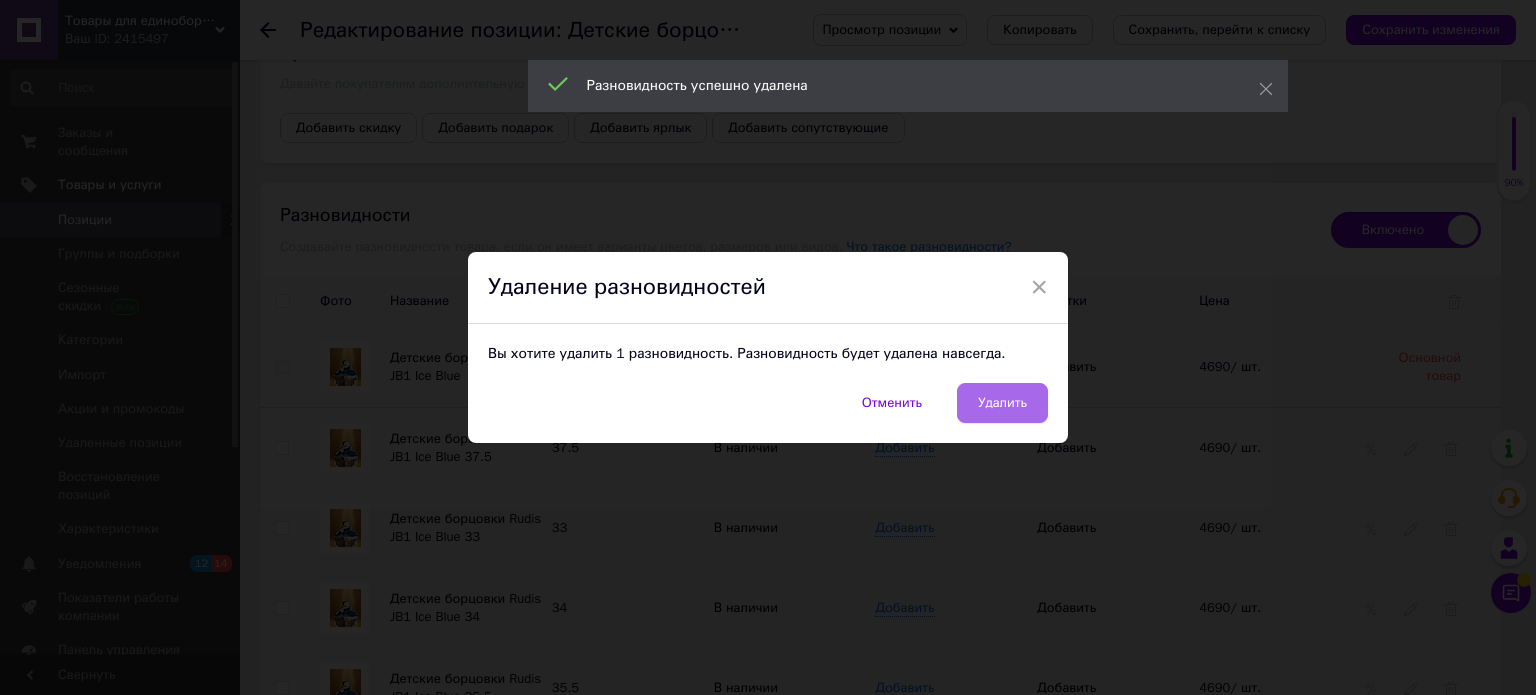 click on "Удалить" at bounding box center [1002, 403] 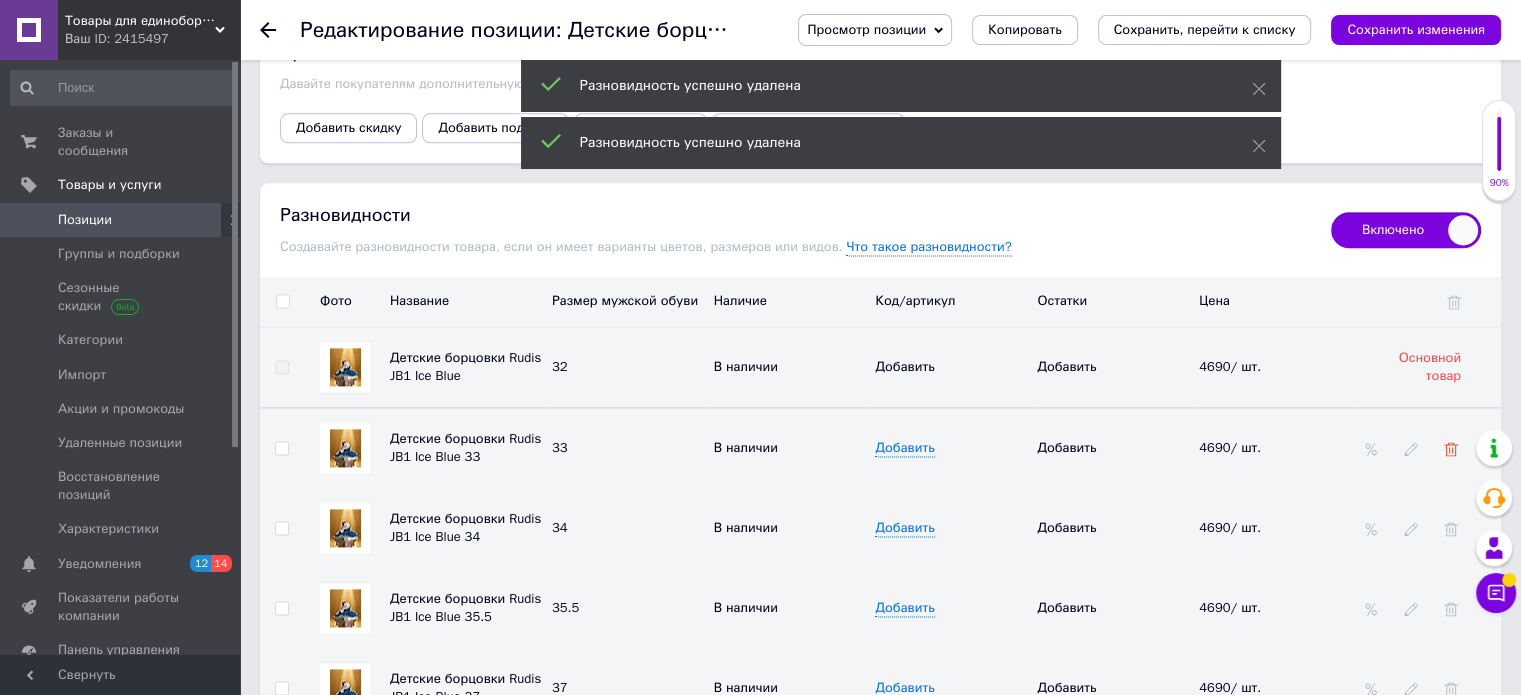 click 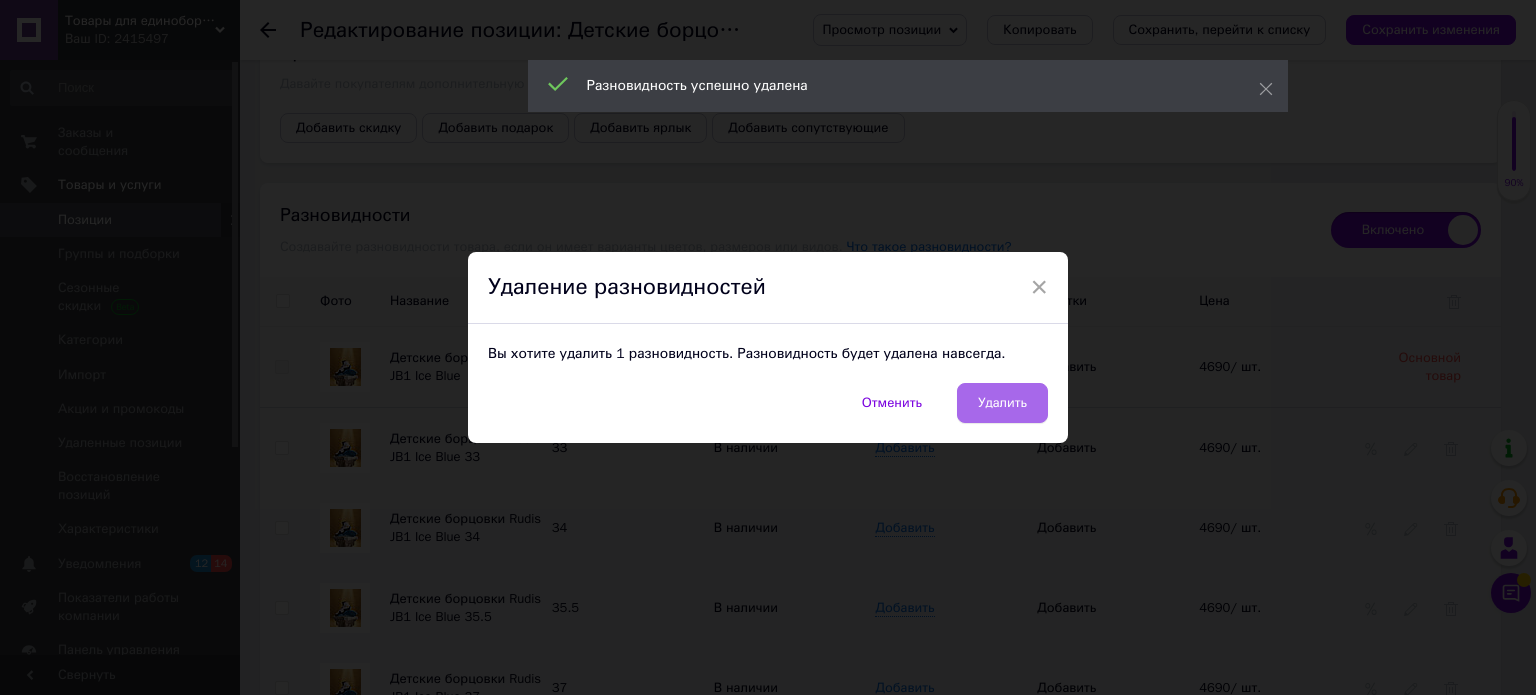 click on "Удалить" at bounding box center (1002, 403) 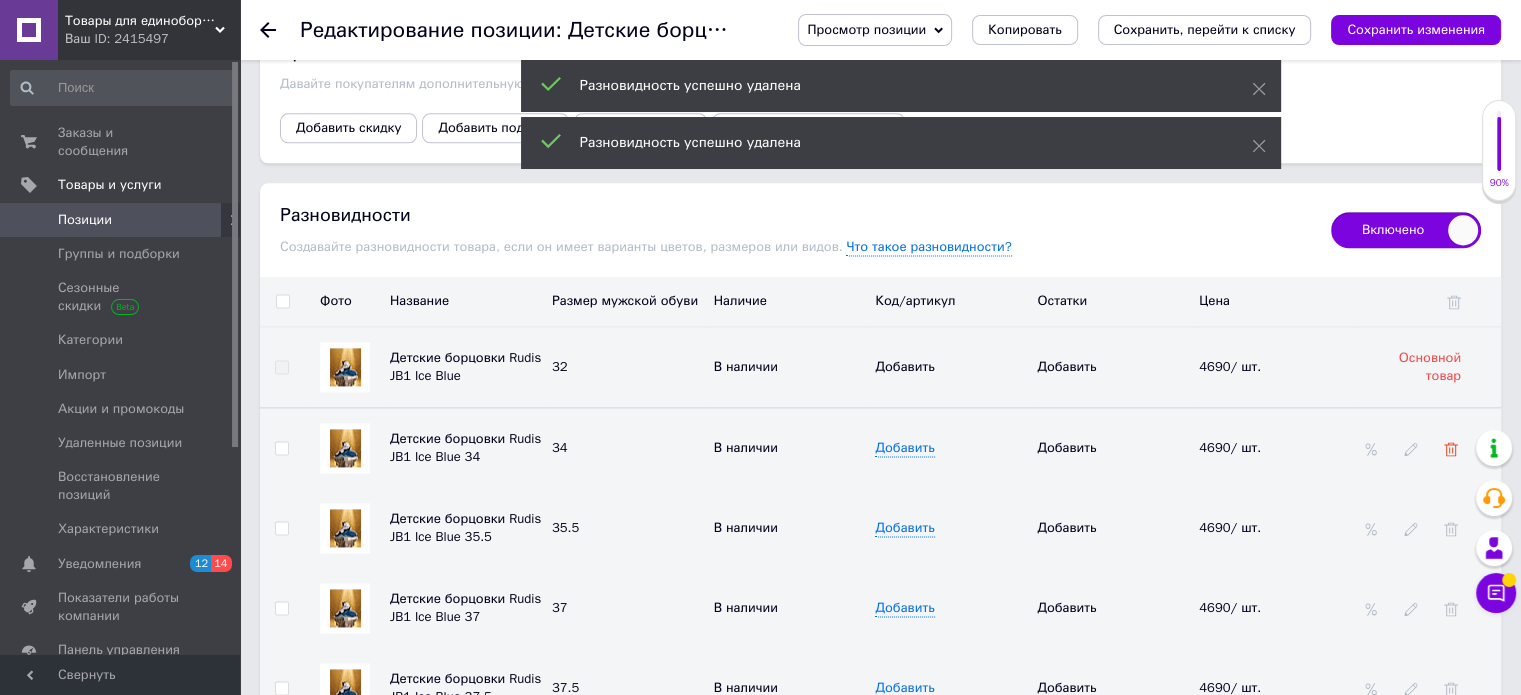 click 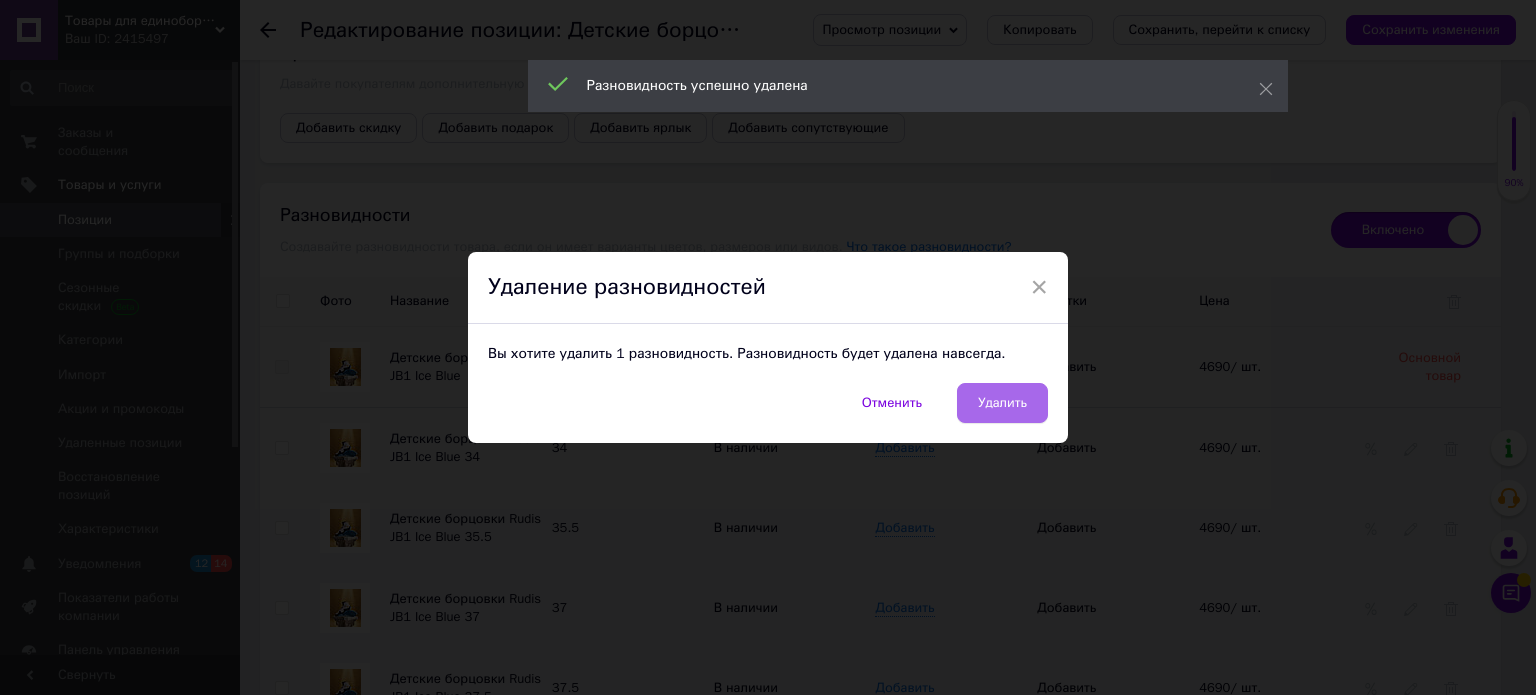 click on "Удалить" at bounding box center (1002, 403) 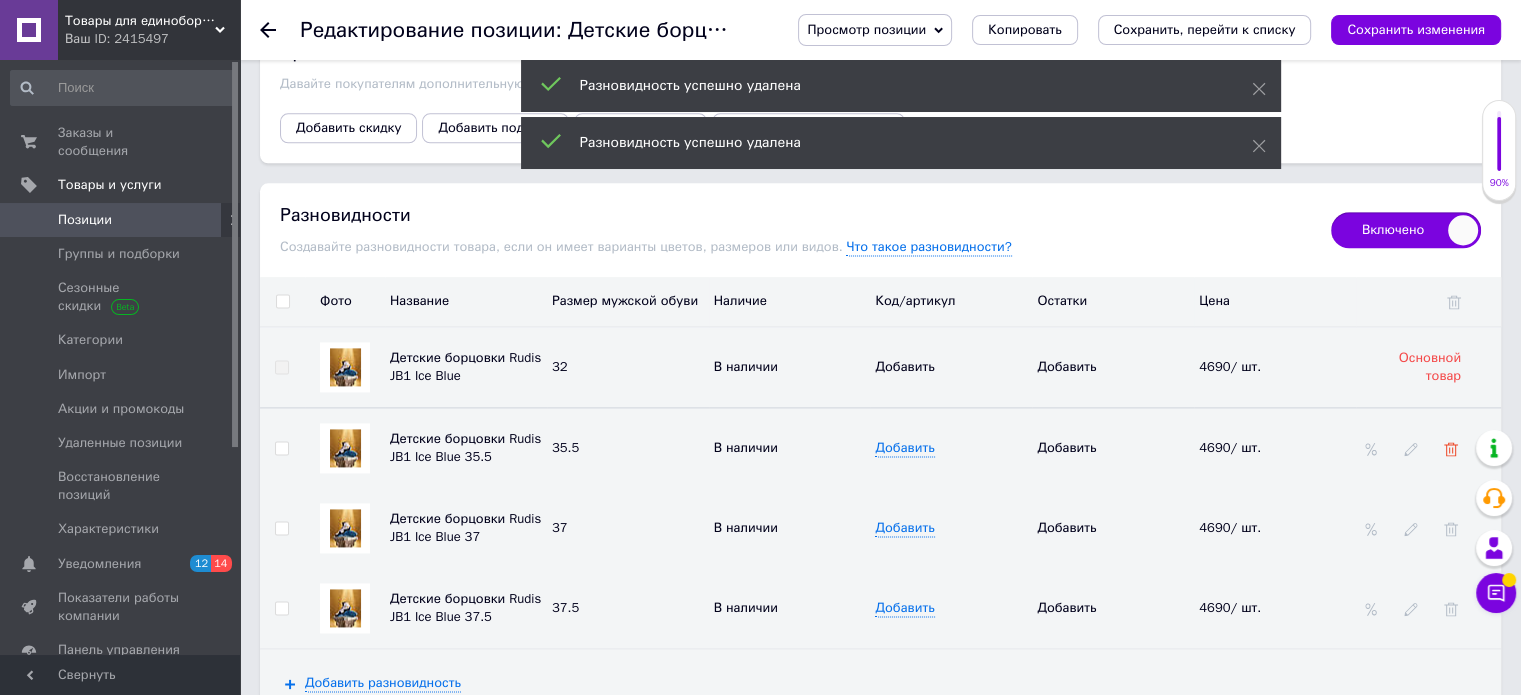 click 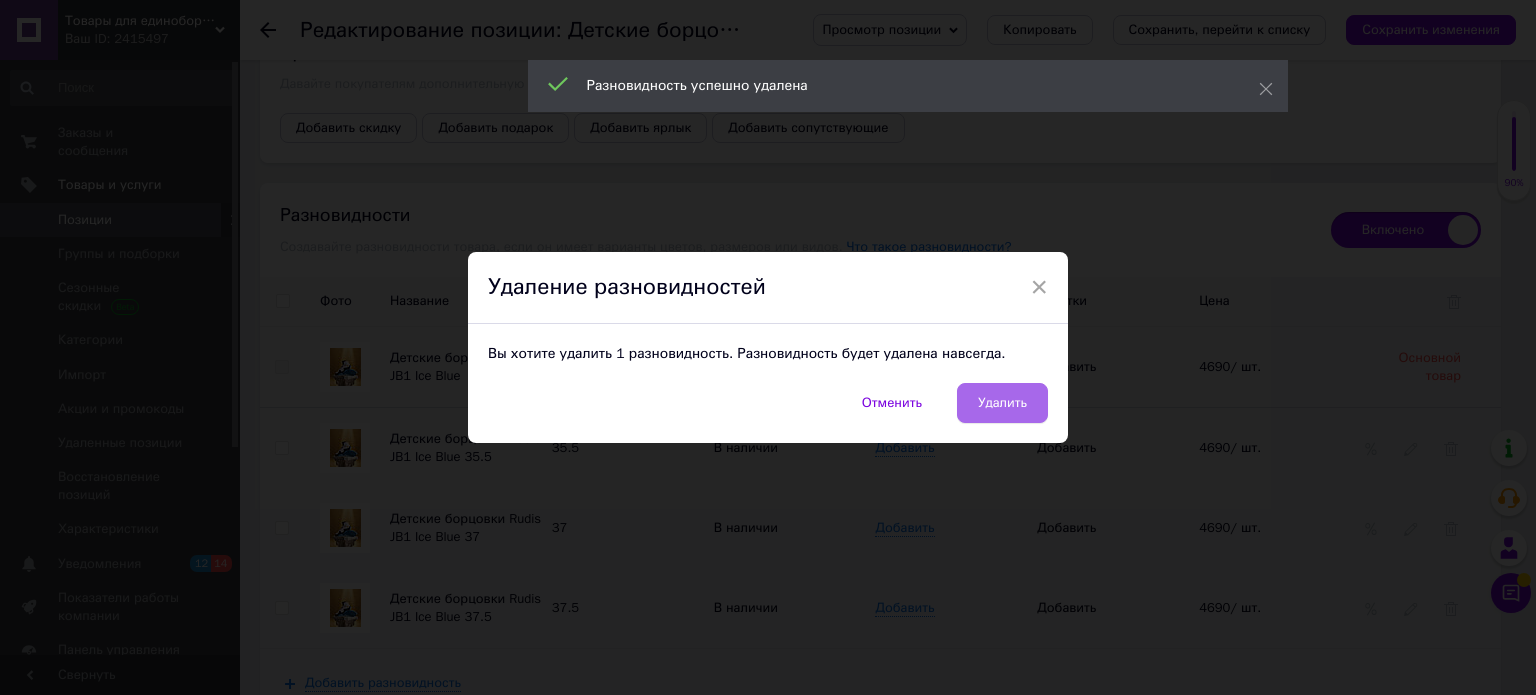 click on "Удалить" at bounding box center (1002, 403) 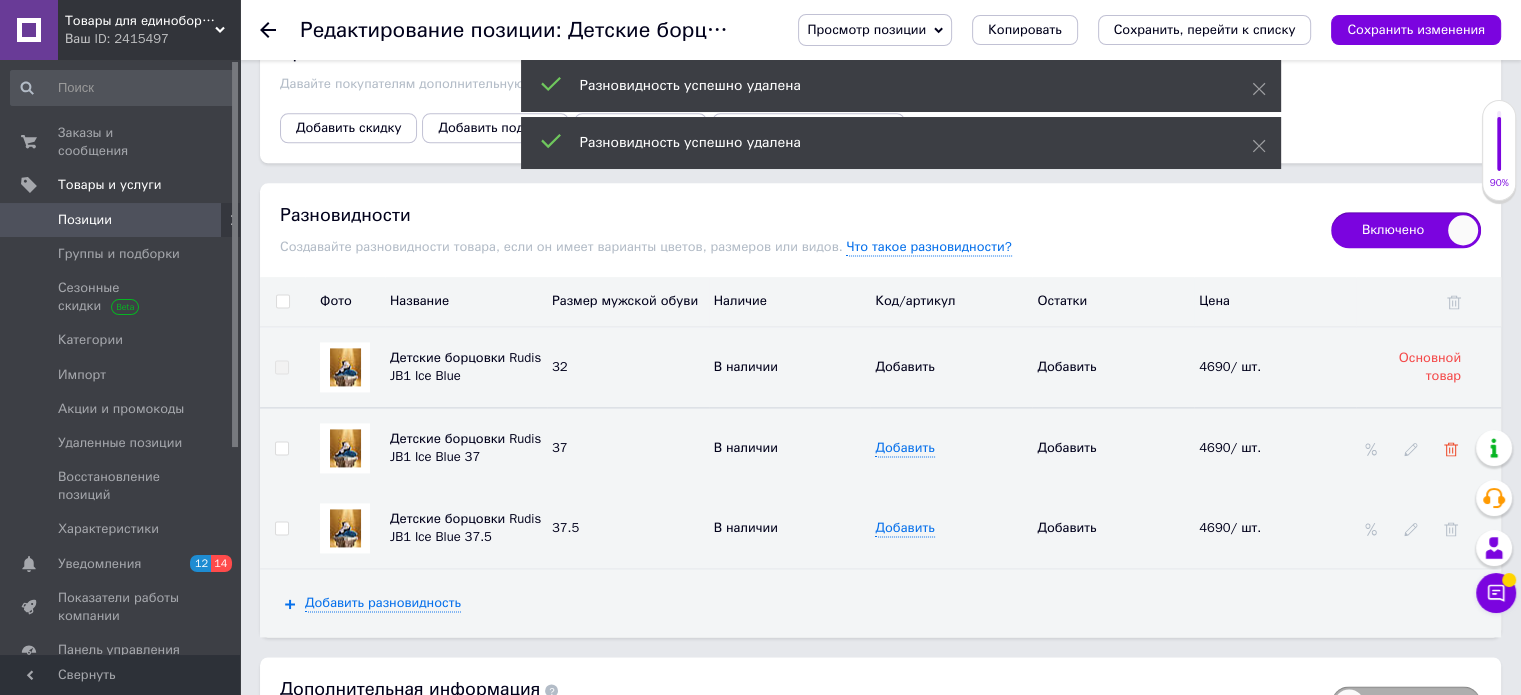 click 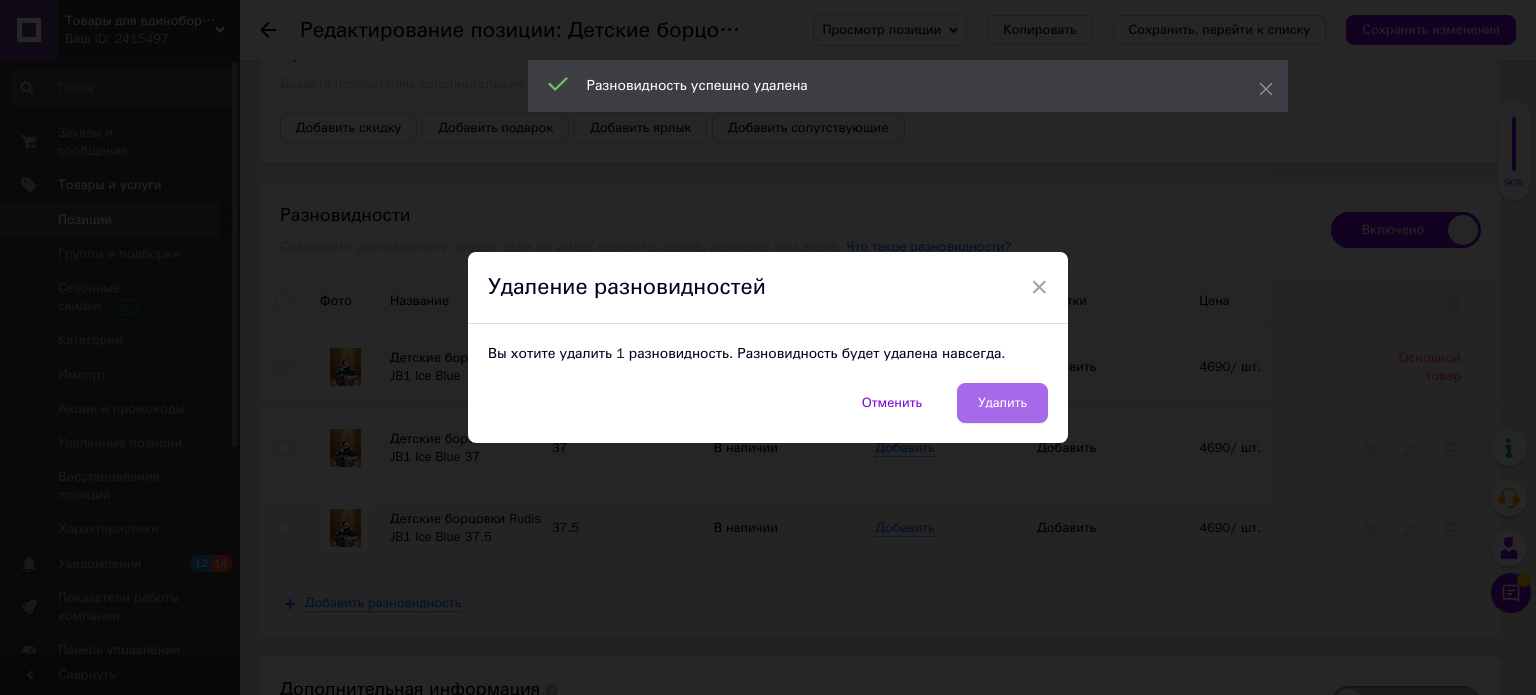 click on "Удалить" at bounding box center (1002, 403) 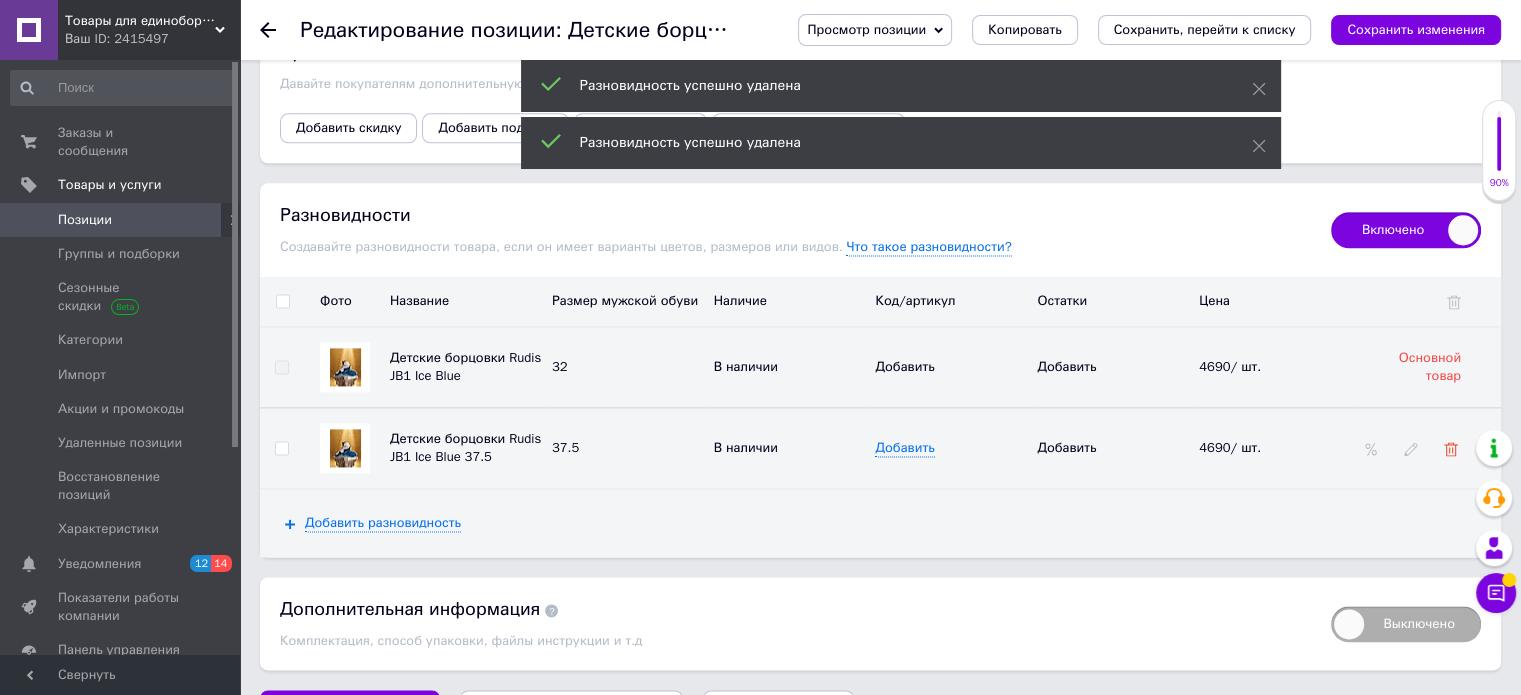 click 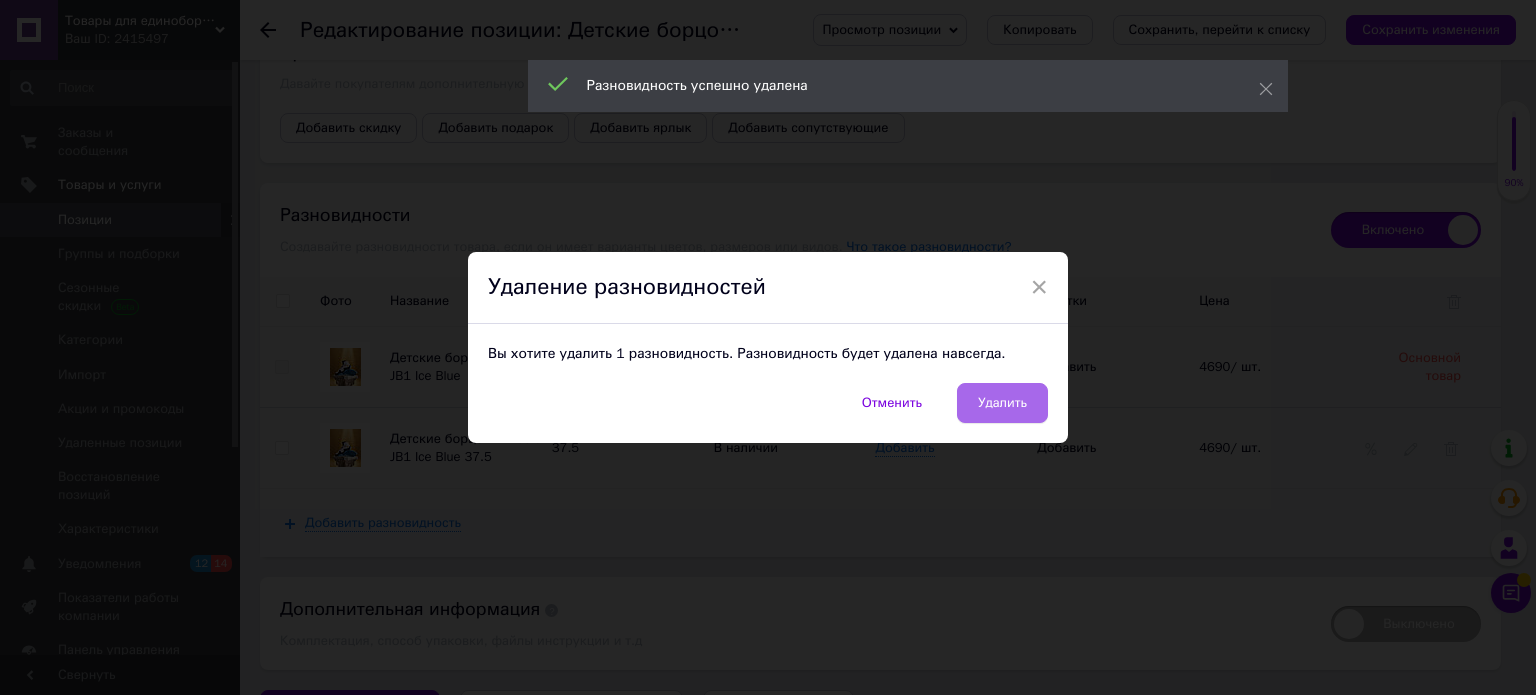 click on "Удалить" at bounding box center (1002, 403) 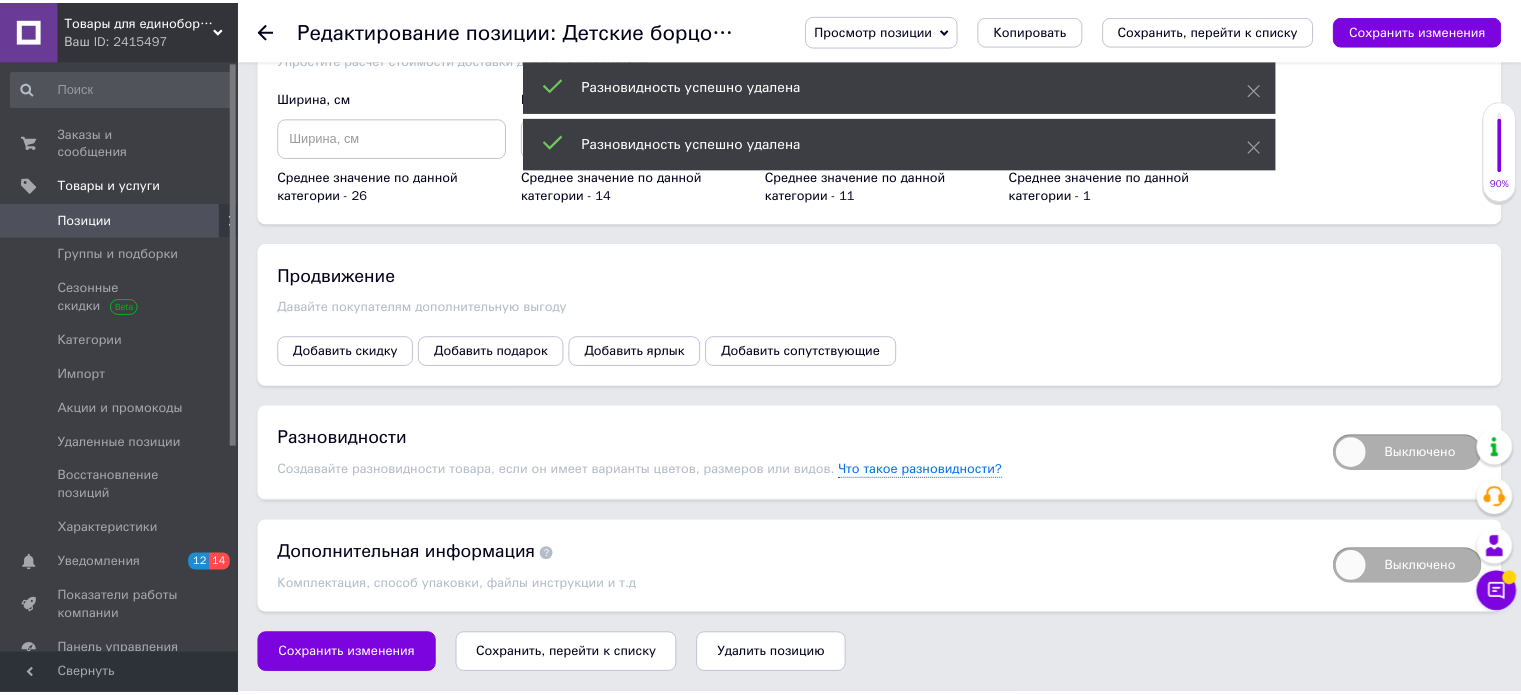 scroll, scrollTop: 2398, scrollLeft: 0, axis: vertical 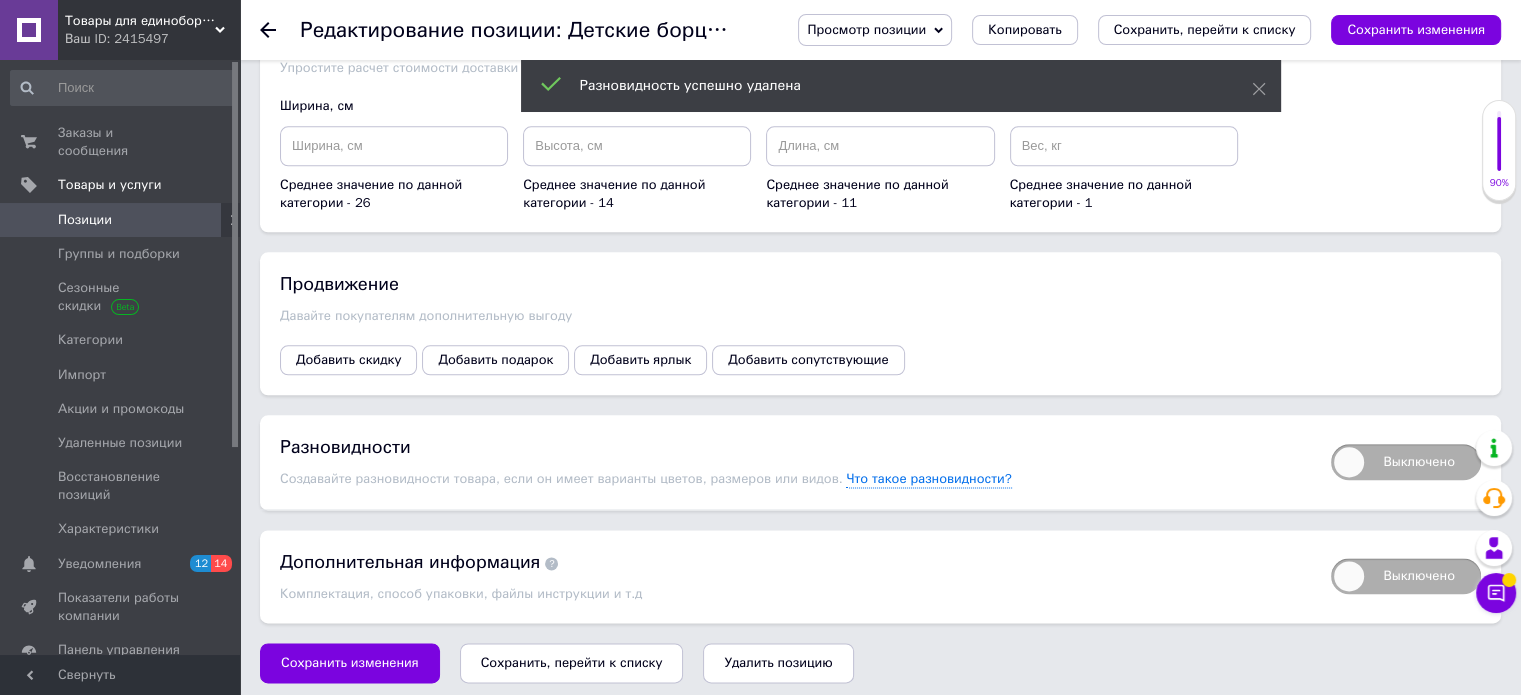 click on "Основная информация Название позиции (Русский) ✱ Борцовки Rudis JB1  Ice Blue Код/Артикул Описание (Русский) ✱ JB1 был создан в сотрудничестве с JB, чтобы удовлетворить потребности борцов любого возраста и уровня, чтобы они тоже могли стремиться к величию и видеть в своем будущем только золото. Обувь для борьбы JB1 дышащая, прочная и похожая на турбо. Это не похоже ни на один дизайн, который [PERSON_NAME] носил раньше — удобный, поддерживающий и невероятно быстрый. Он был создан, чтобы опережать современный бешеный стиль борьбы. Rich Text Editor, 946EB154-ED11-4843-BDFB-35AD562E4087 Размер" at bounding box center (880, -818) 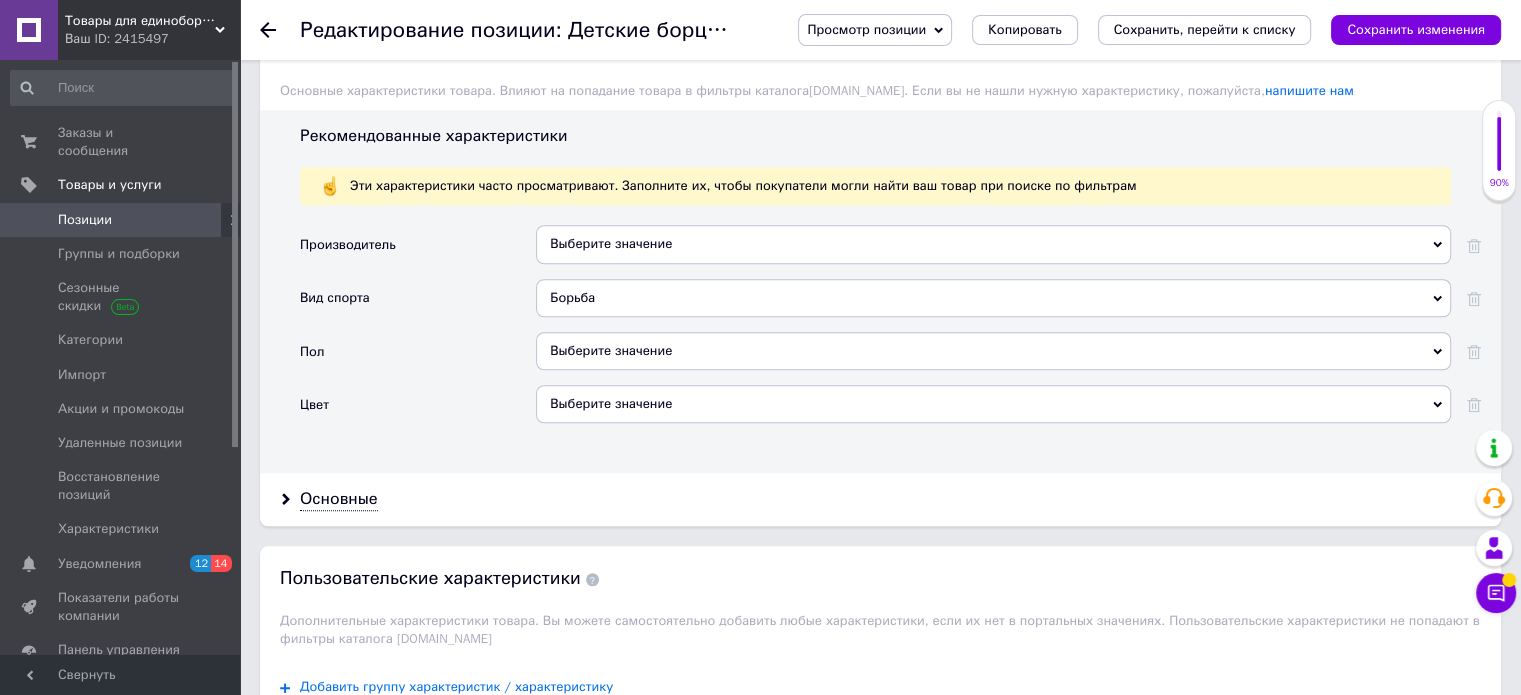 scroll, scrollTop: 1673, scrollLeft: 0, axis: vertical 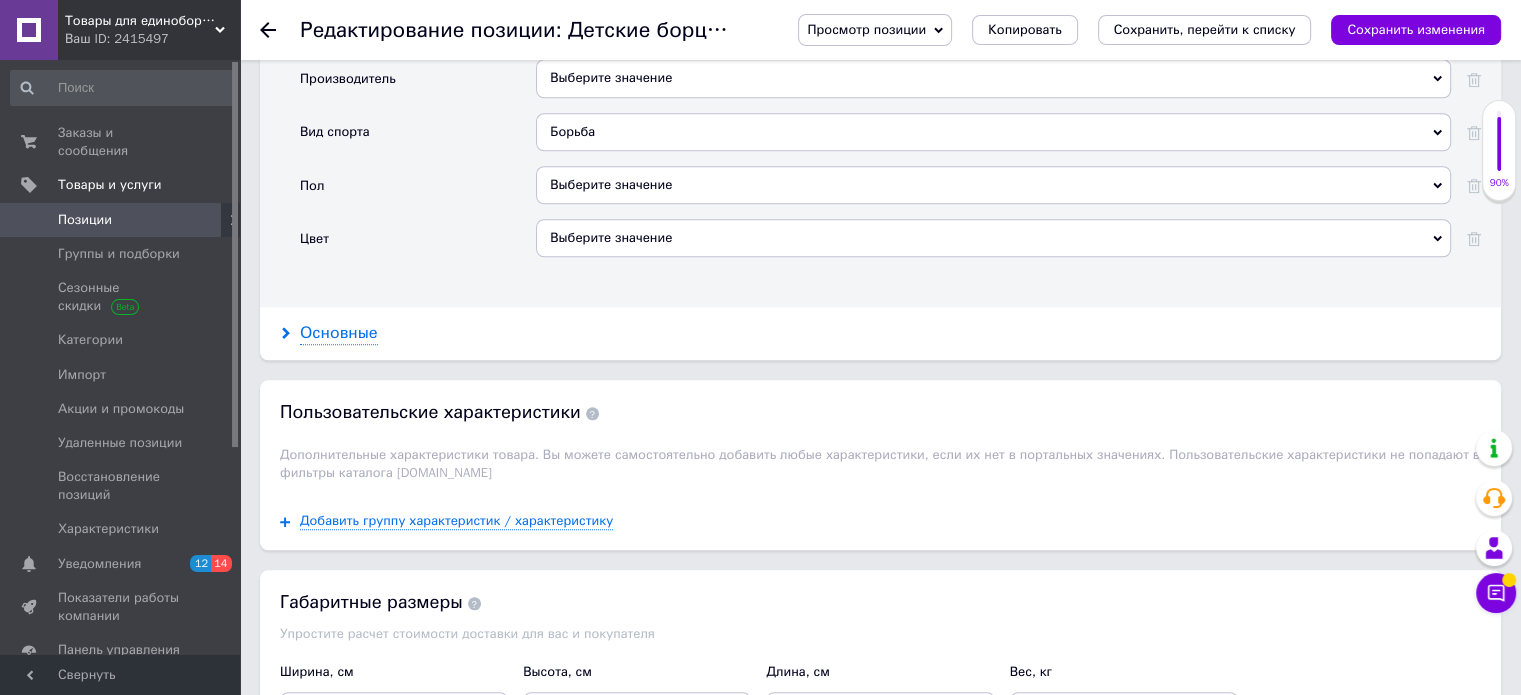 click on "Основные" at bounding box center [339, 333] 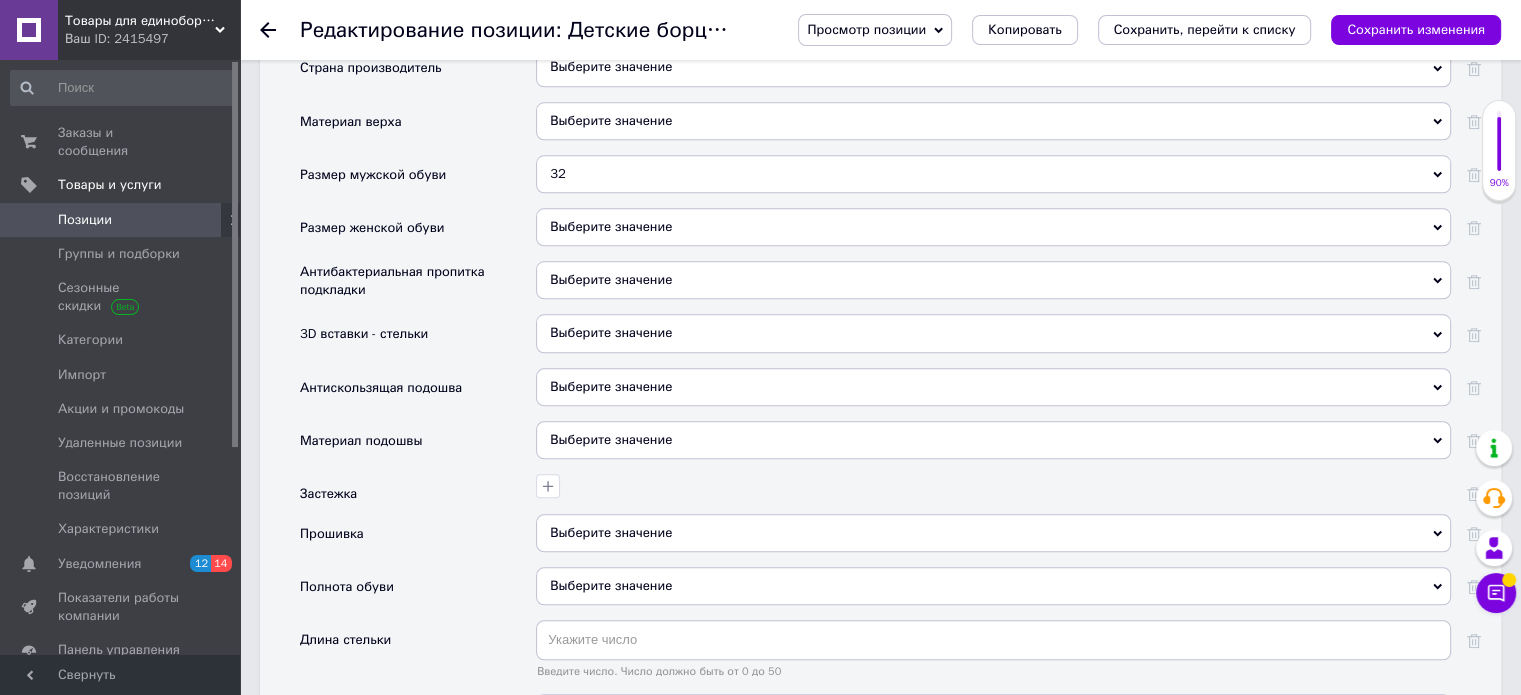 scroll, scrollTop: 2159, scrollLeft: 0, axis: vertical 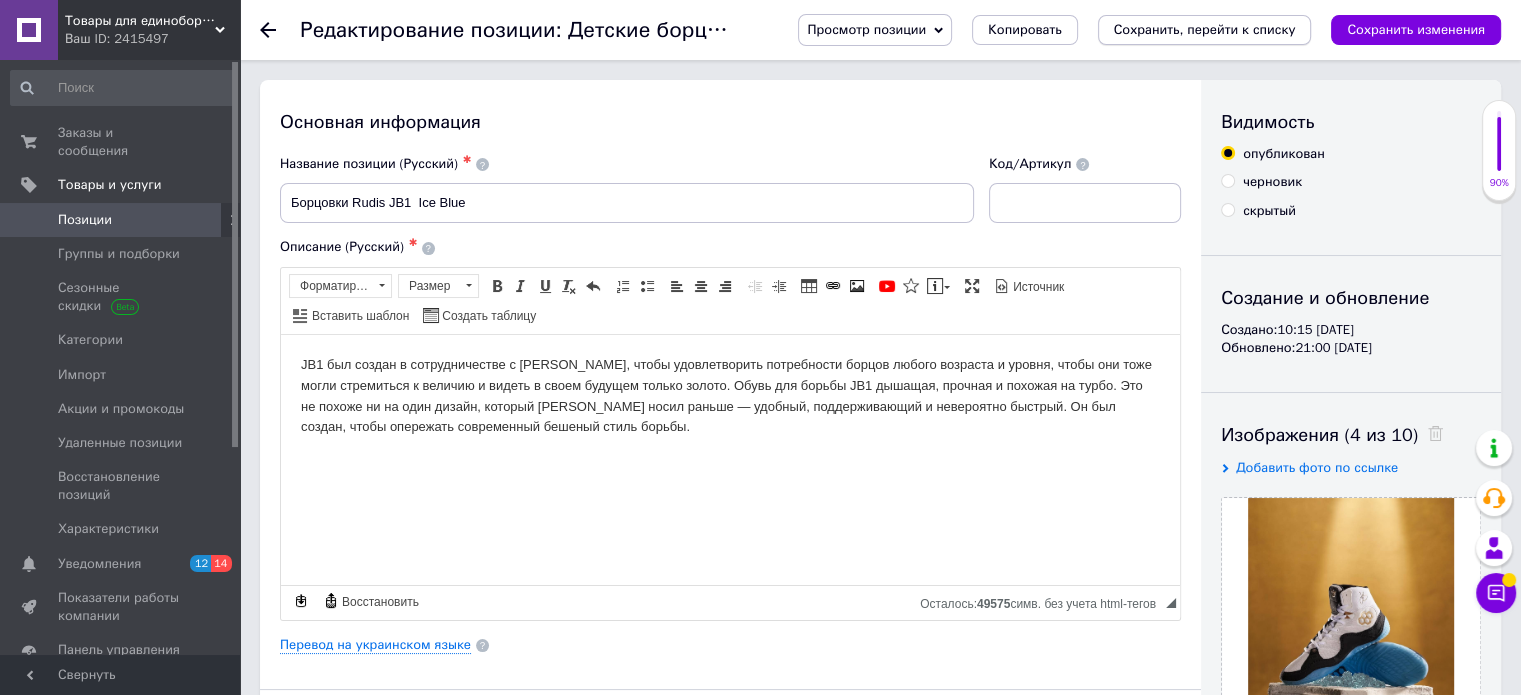 click on "Сохранить, перейти к списку" at bounding box center (1205, 29) 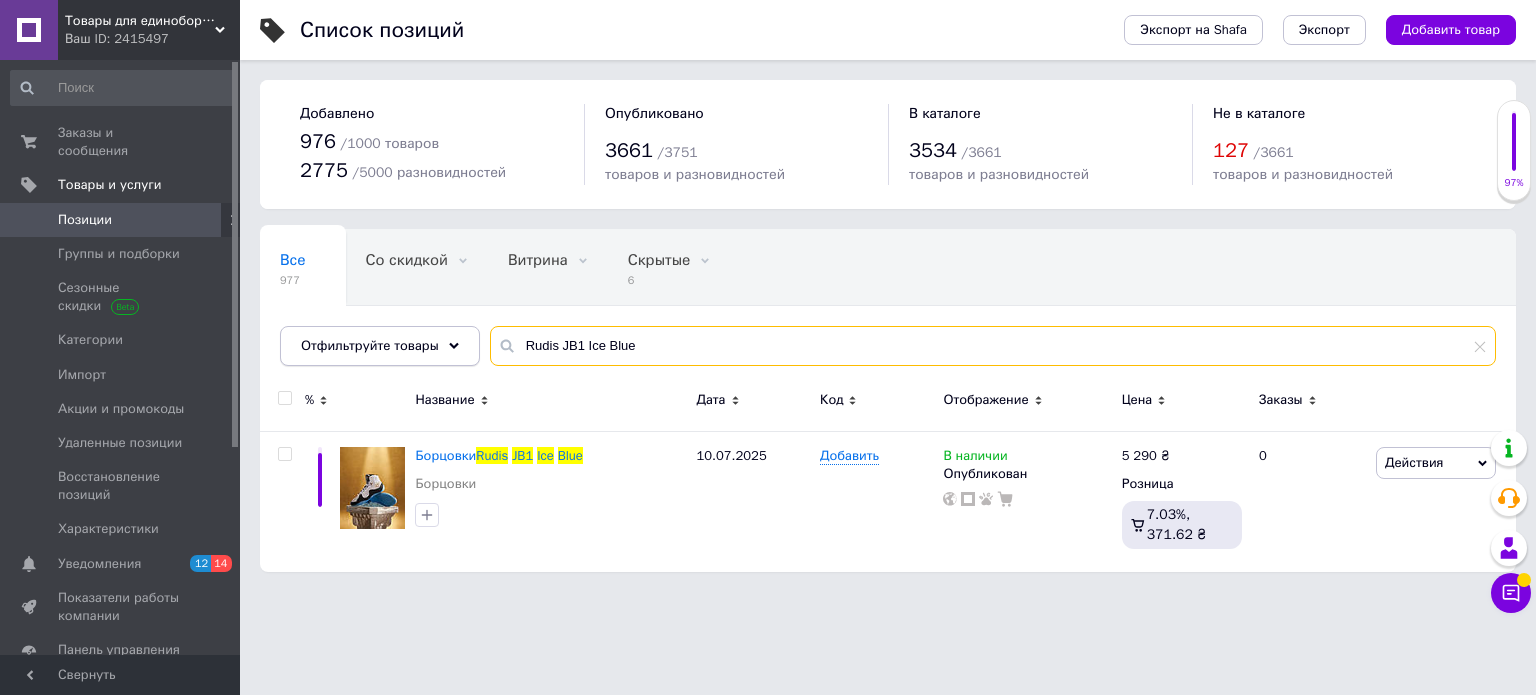 drag, startPoint x: 642, startPoint y: 351, endPoint x: 404, endPoint y: 360, distance: 238.1701 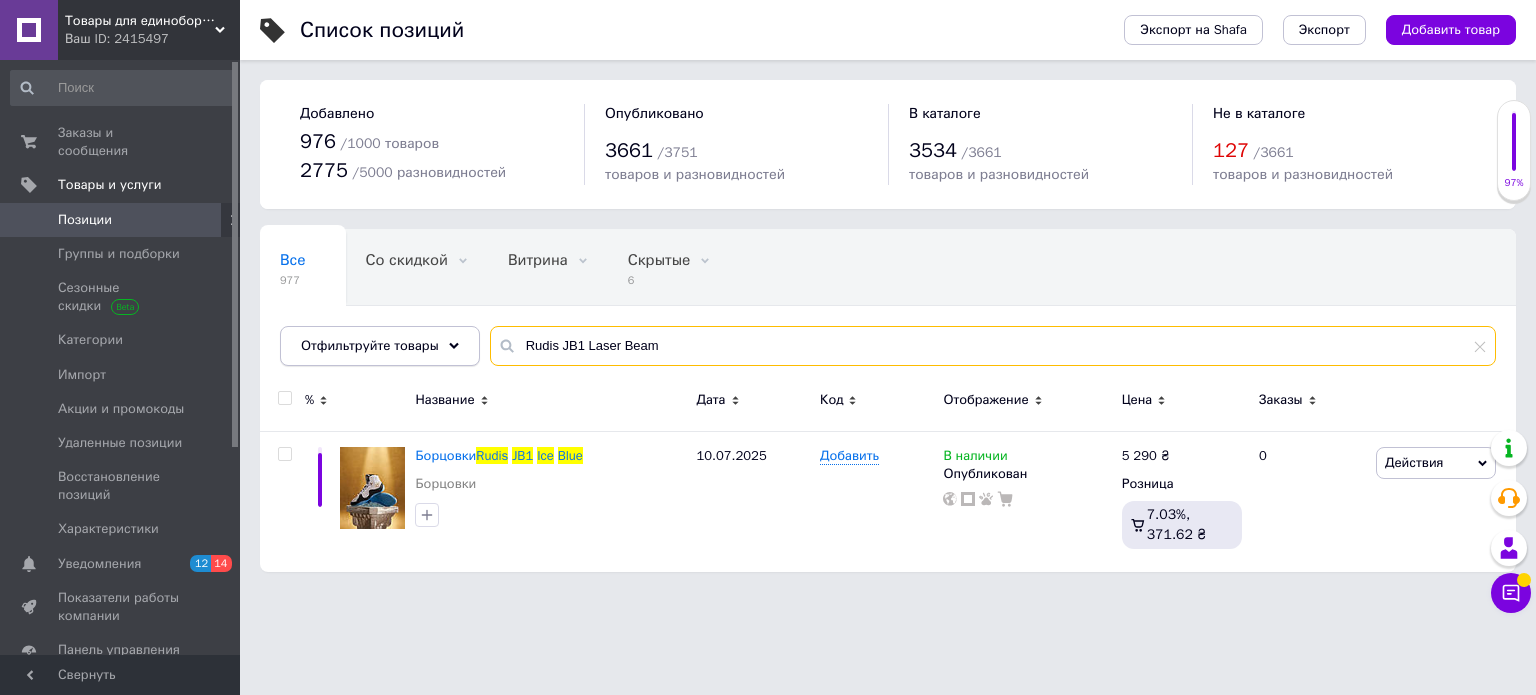 type on "Rudis JB1 Laser Beam" 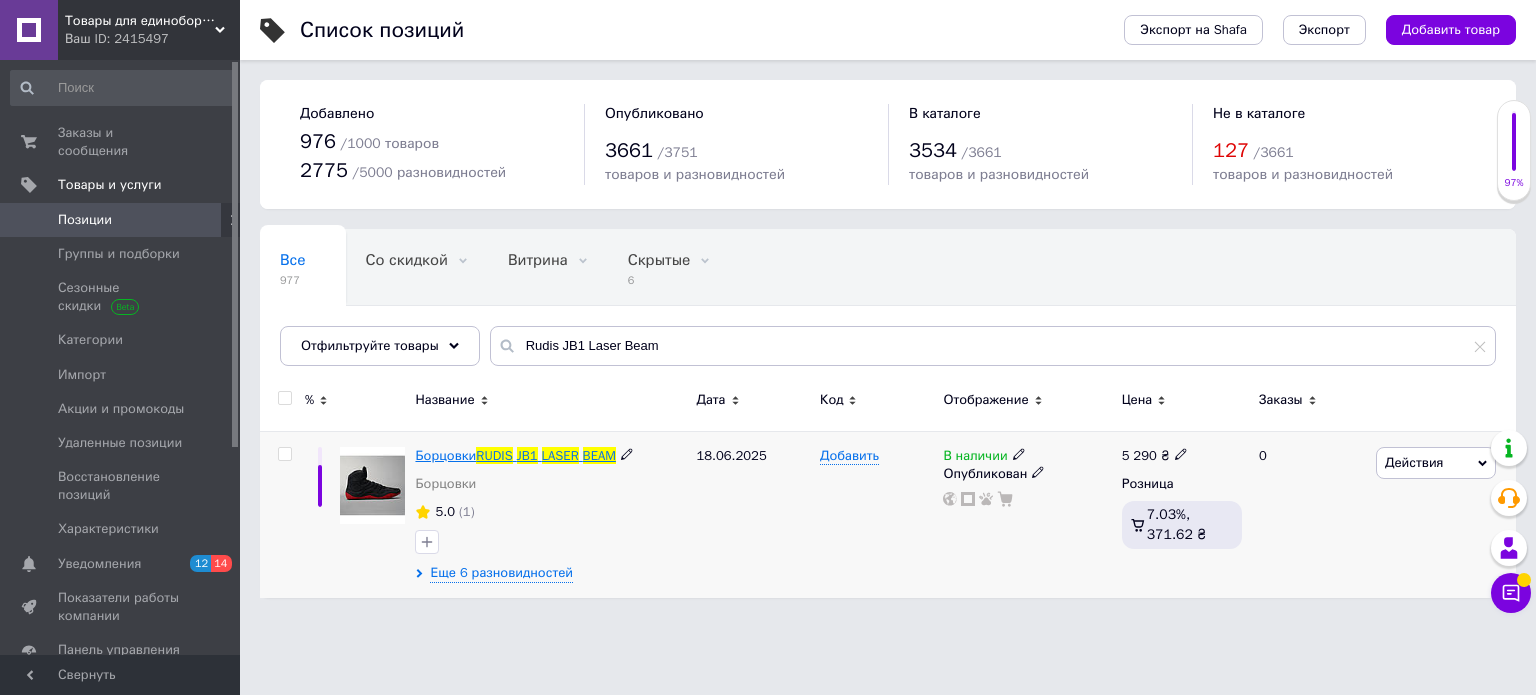 click on "LASER" at bounding box center [560, 455] 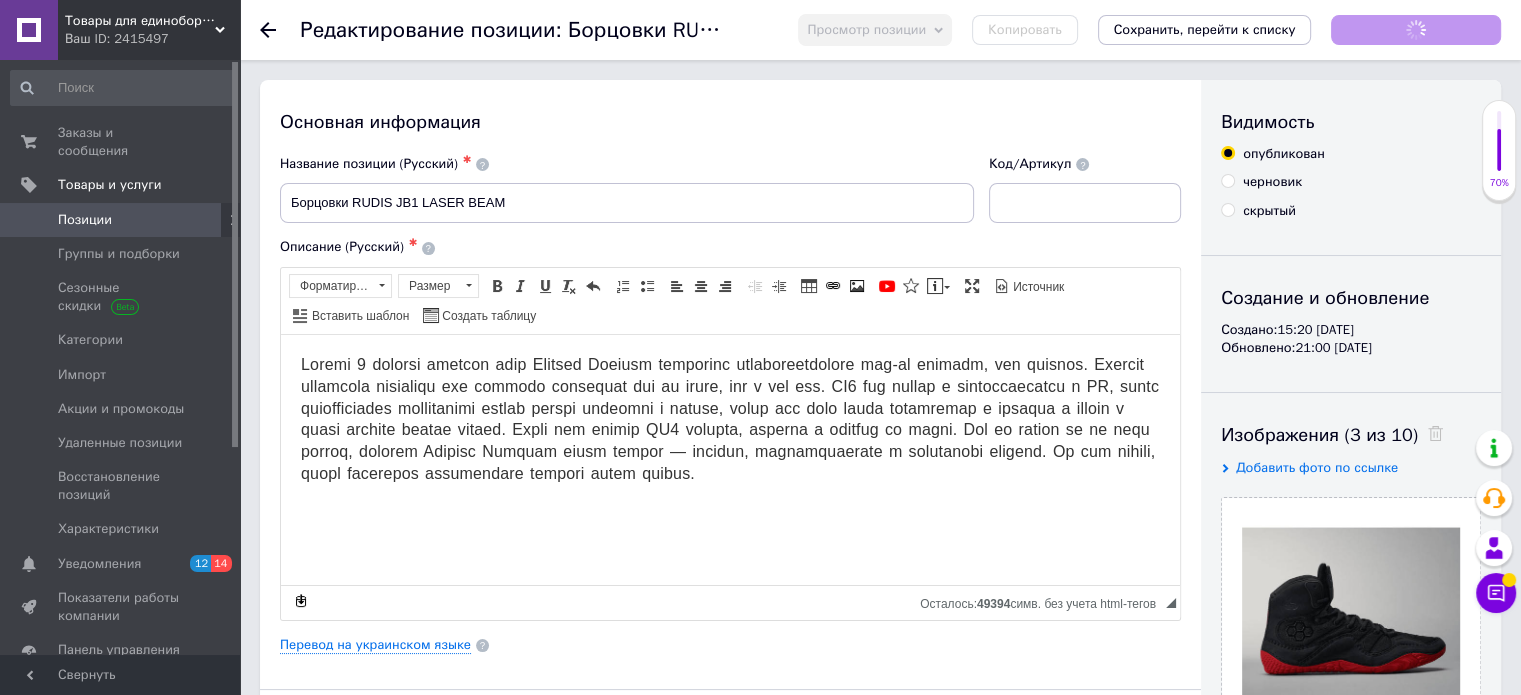 scroll, scrollTop: 0, scrollLeft: 0, axis: both 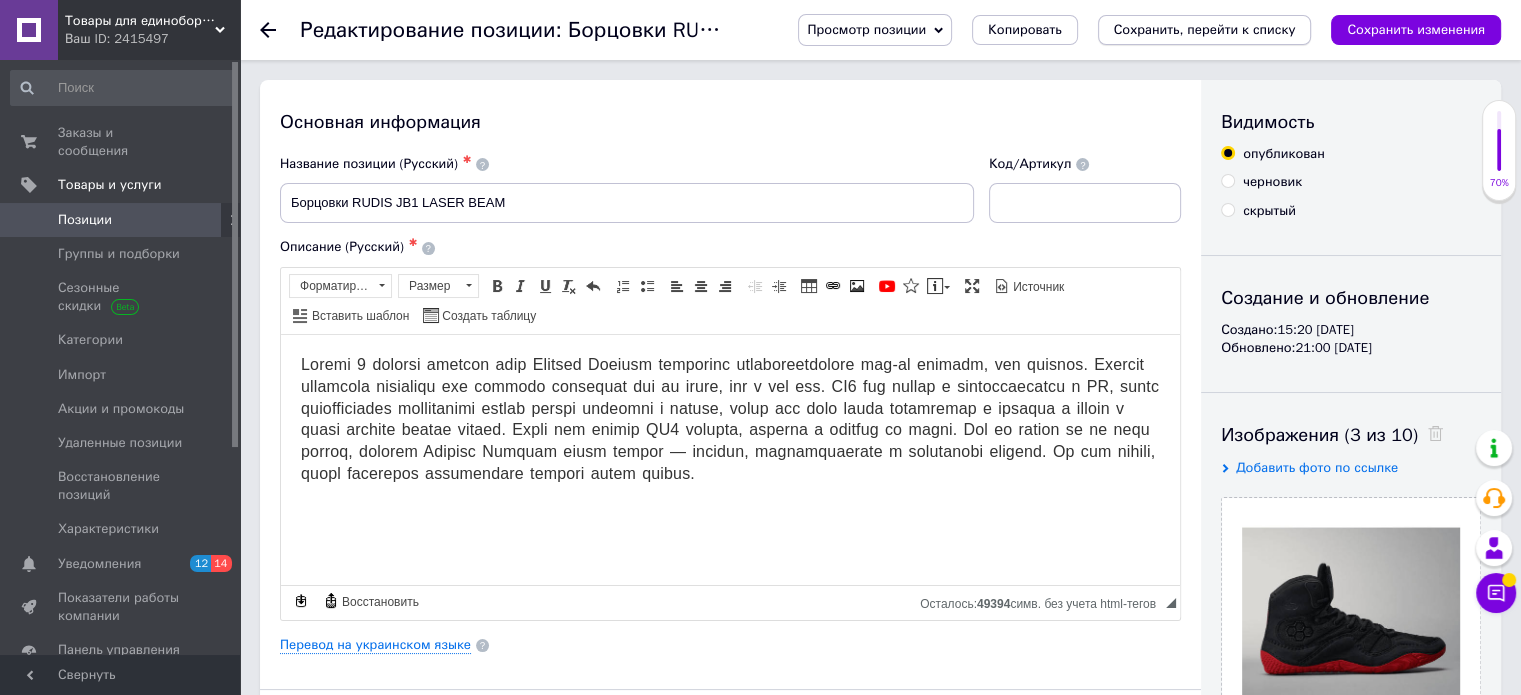click on "Сохранить, перейти к списку" at bounding box center (1205, 29) 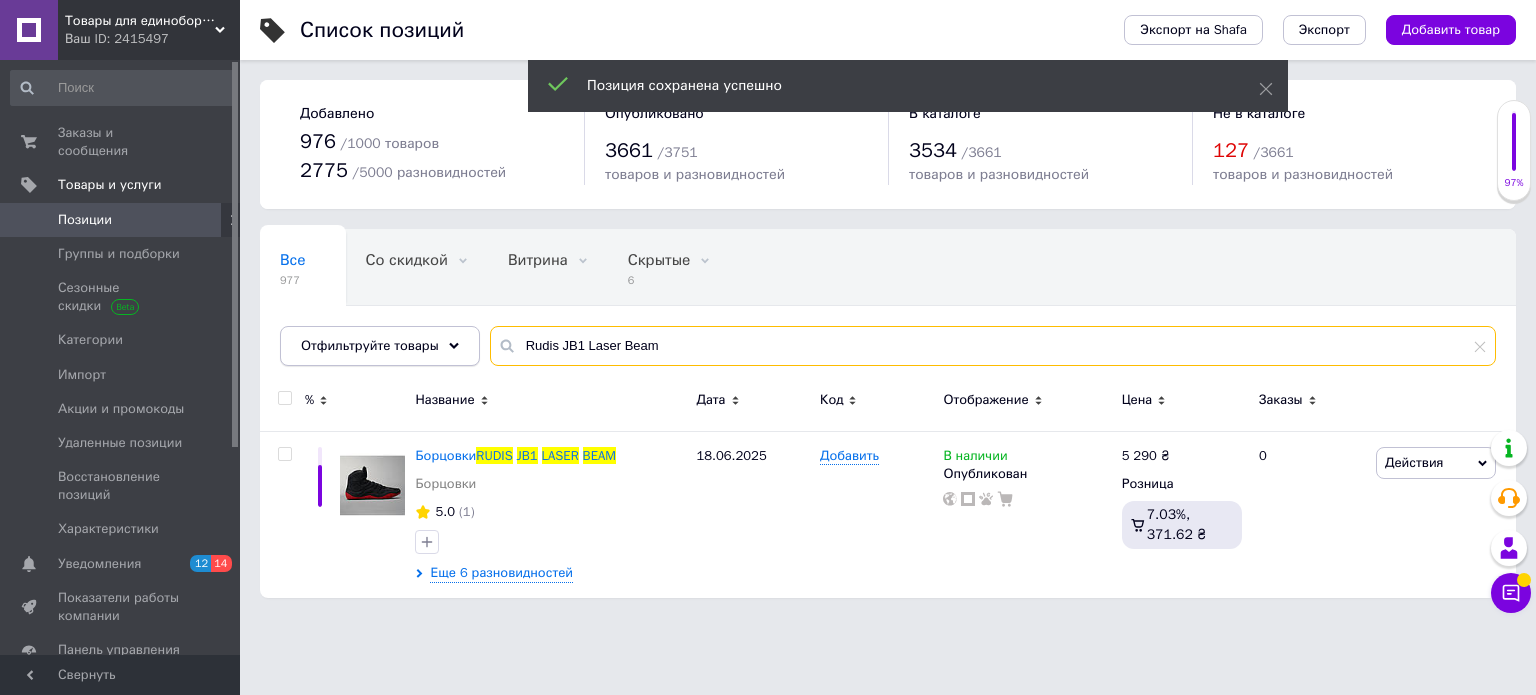 drag, startPoint x: 736, startPoint y: 343, endPoint x: 455, endPoint y: 353, distance: 281.1779 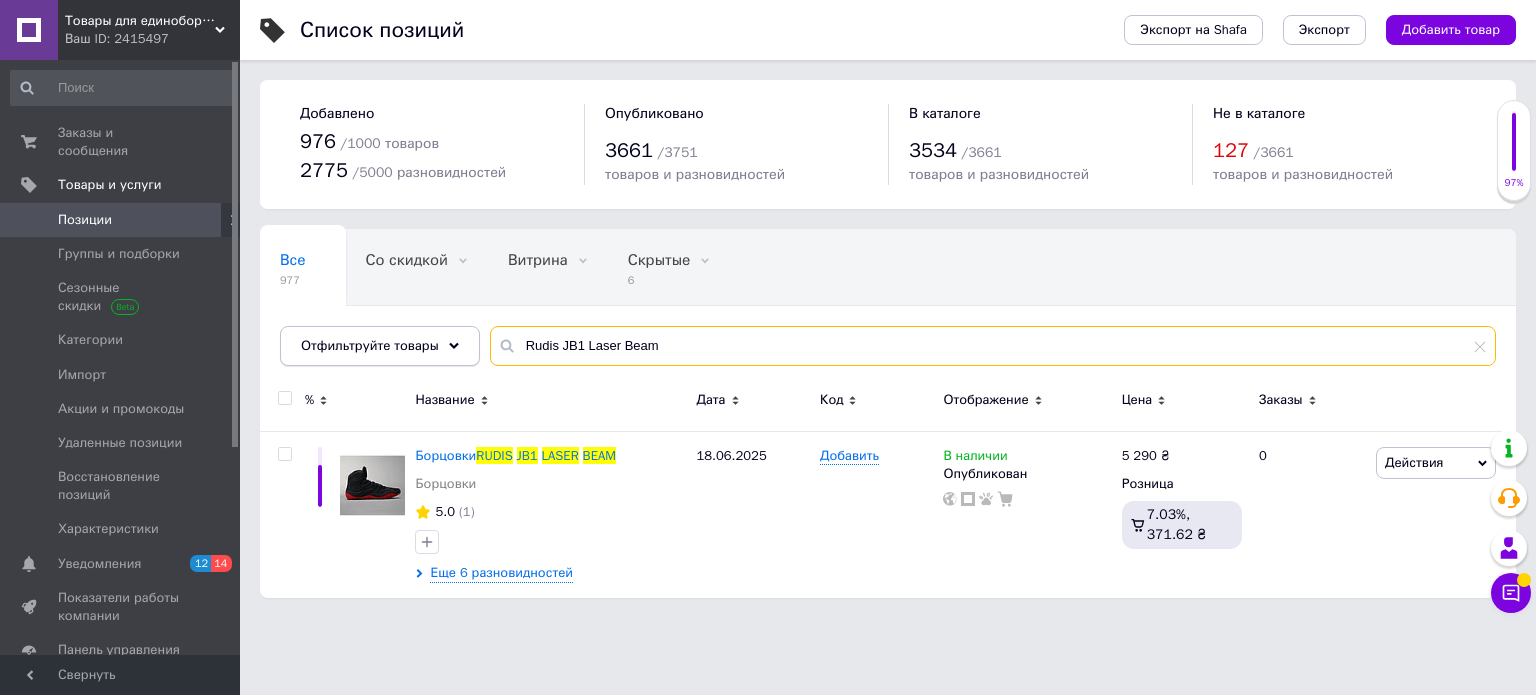 paste on "MANTO rashguard WILDCAT" 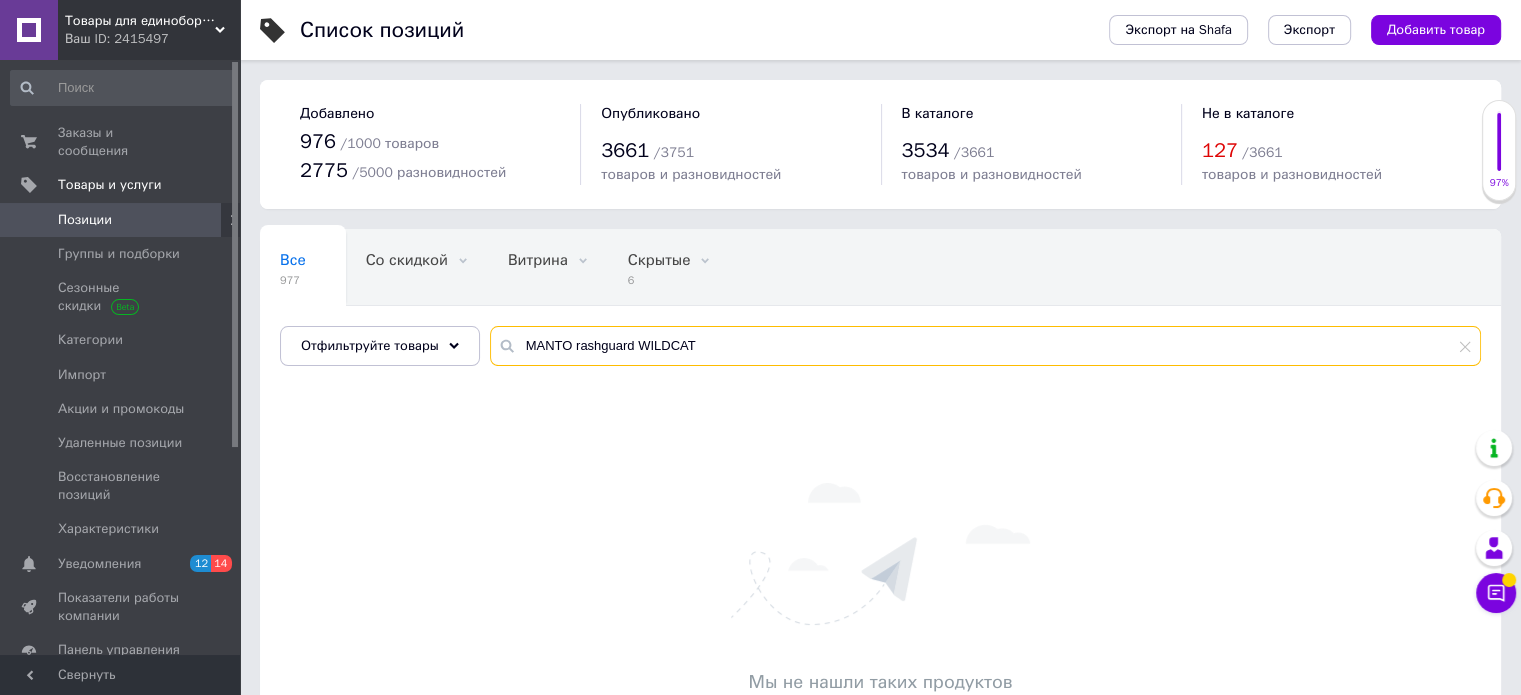 drag, startPoint x: 632, startPoint y: 343, endPoint x: 568, endPoint y: 344, distance: 64.00781 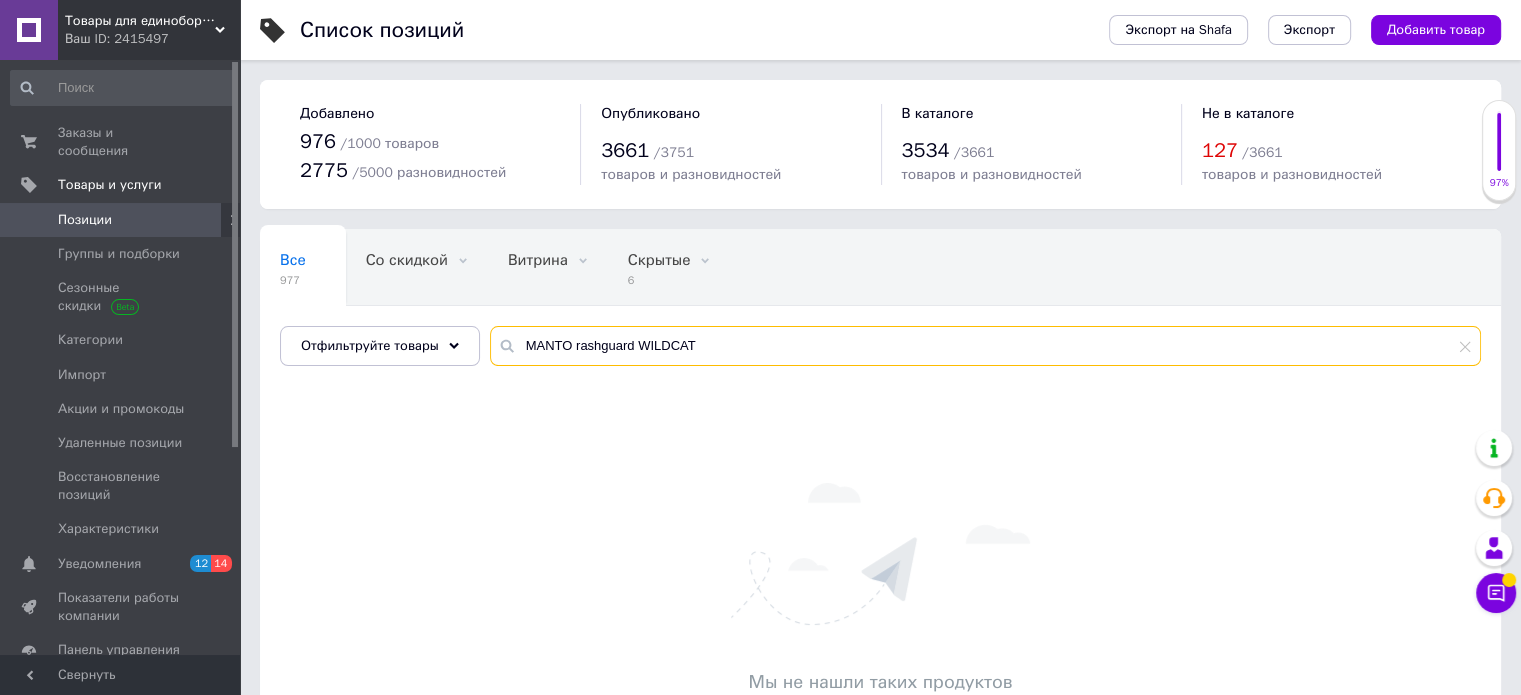 click on "MANTO rashguard WILDCAT" at bounding box center [985, 346] 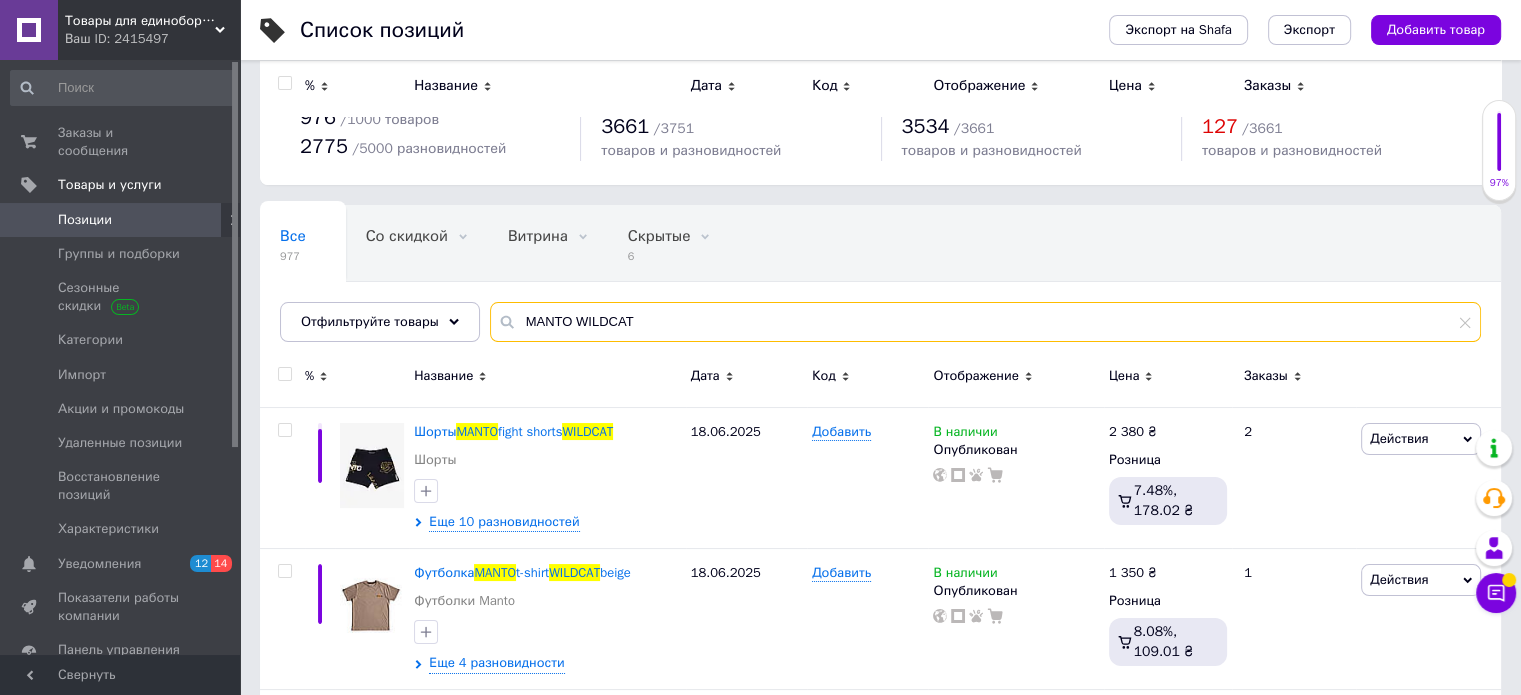 scroll, scrollTop: 0, scrollLeft: 0, axis: both 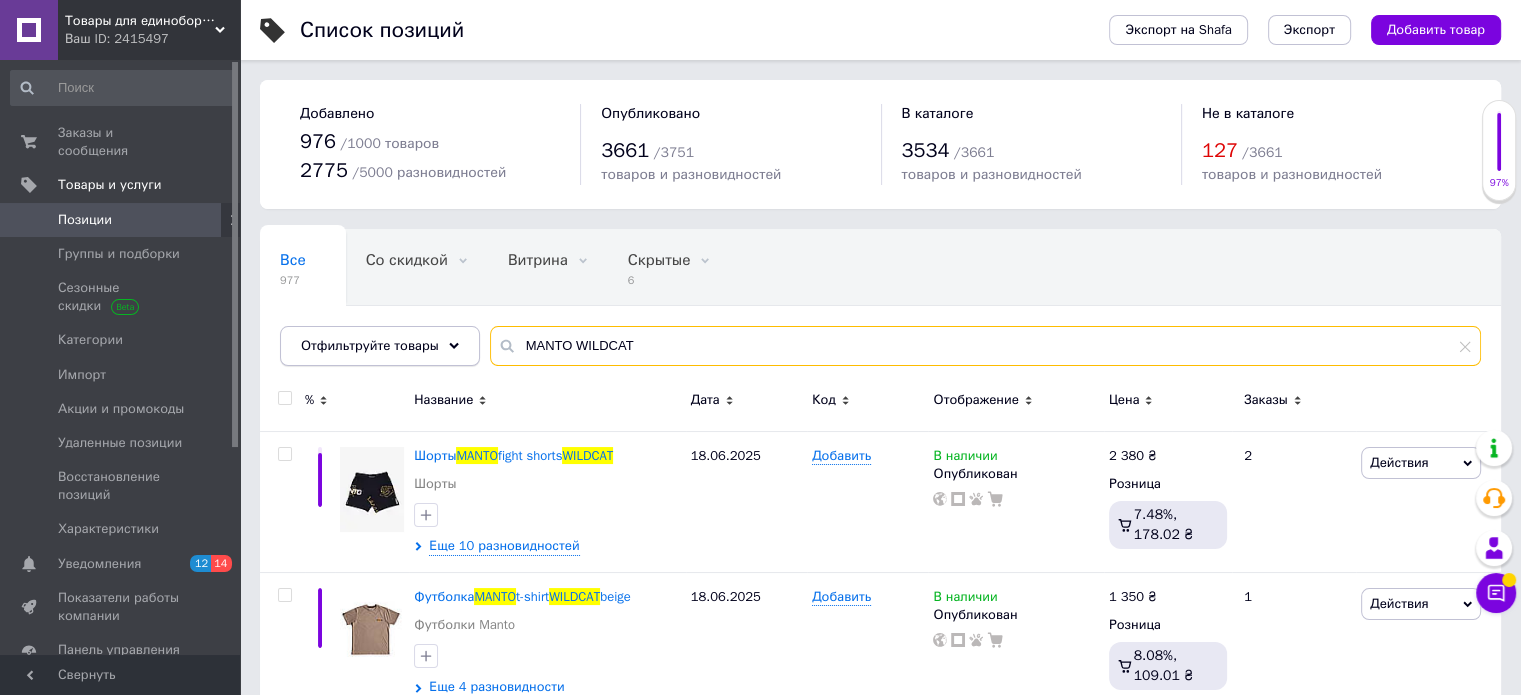drag, startPoint x: 638, startPoint y: 335, endPoint x: 320, endPoint y: 349, distance: 318.308 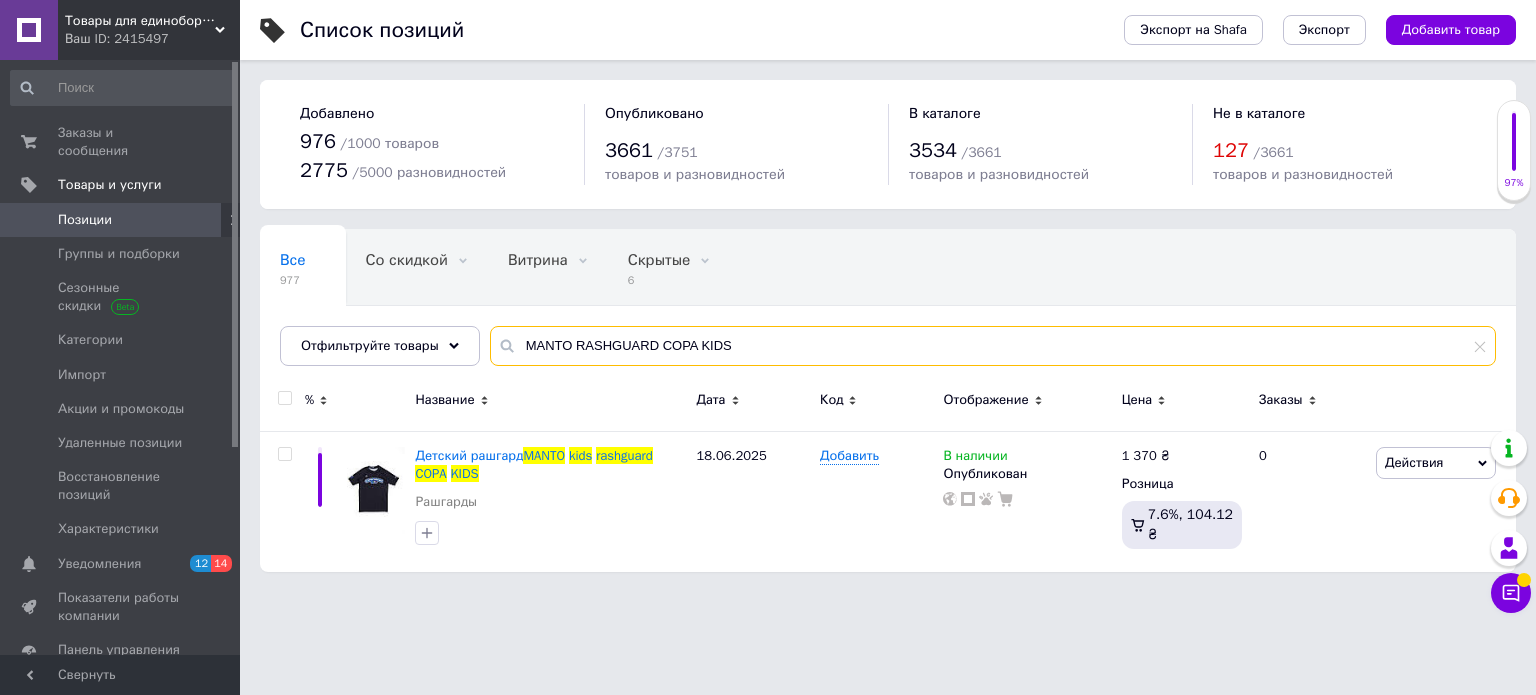 drag, startPoint x: 625, startPoint y: 332, endPoint x: 457, endPoint y: 310, distance: 169.43436 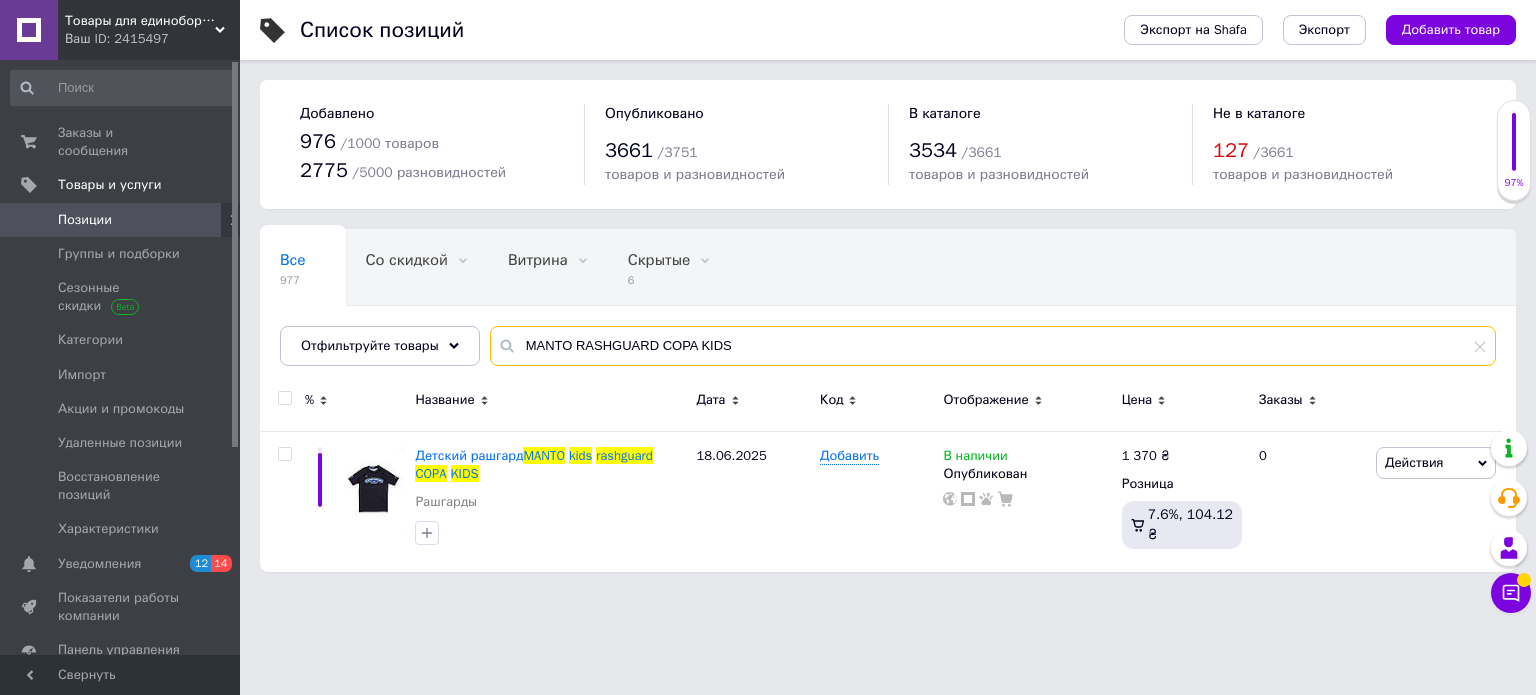 paste on "TATAMI Recharge Rash Guard - Bolt" 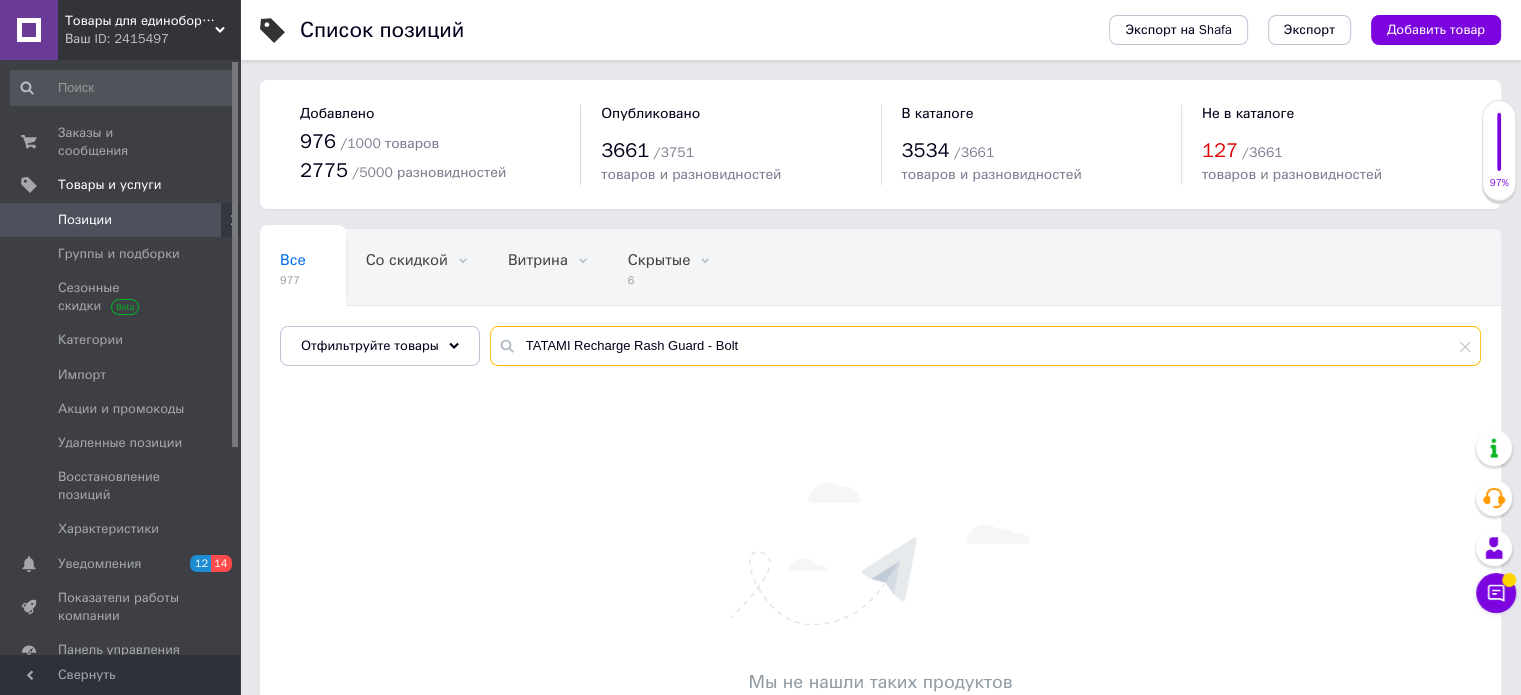 drag, startPoint x: 568, startPoint y: 345, endPoint x: 744, endPoint y: 366, distance: 177.24841 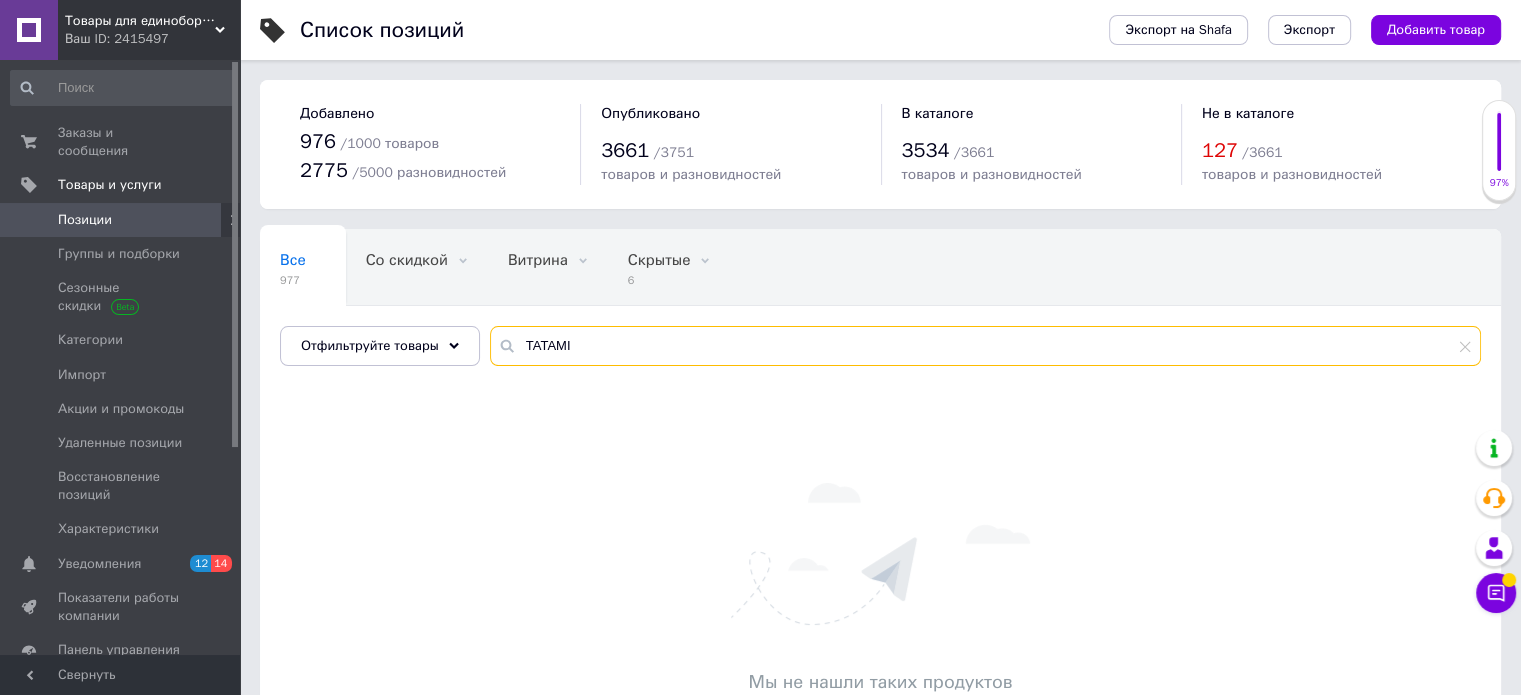 type on "TATAMI" 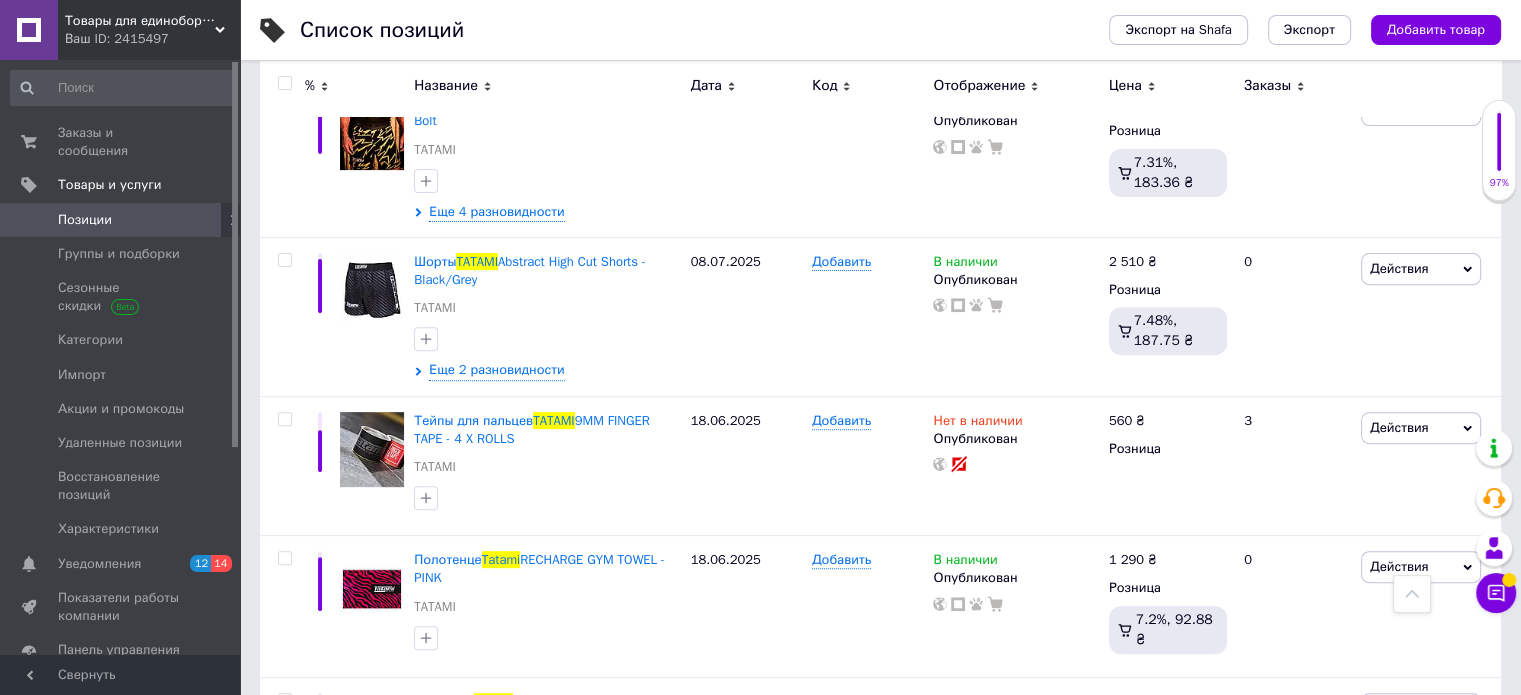 scroll, scrollTop: 0, scrollLeft: 0, axis: both 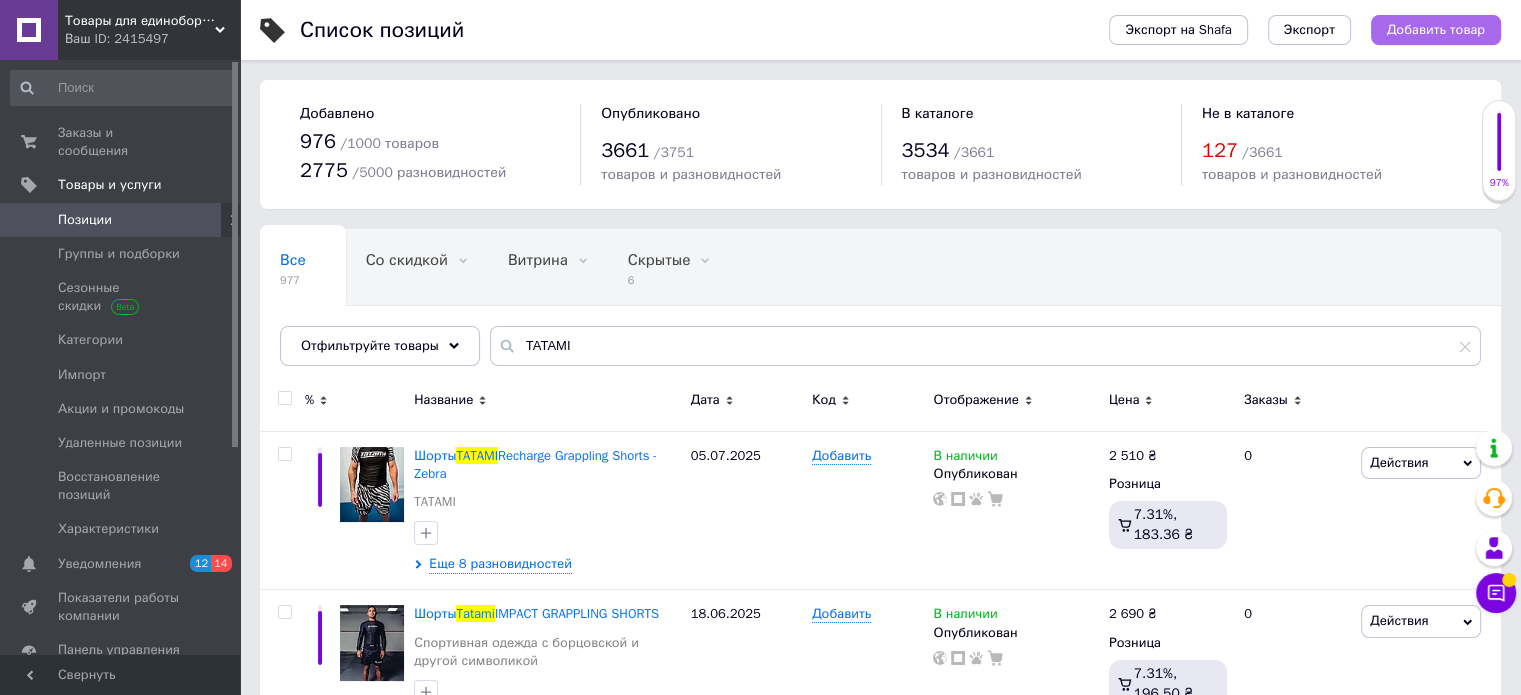 click on "Добавить товар" at bounding box center (1436, 30) 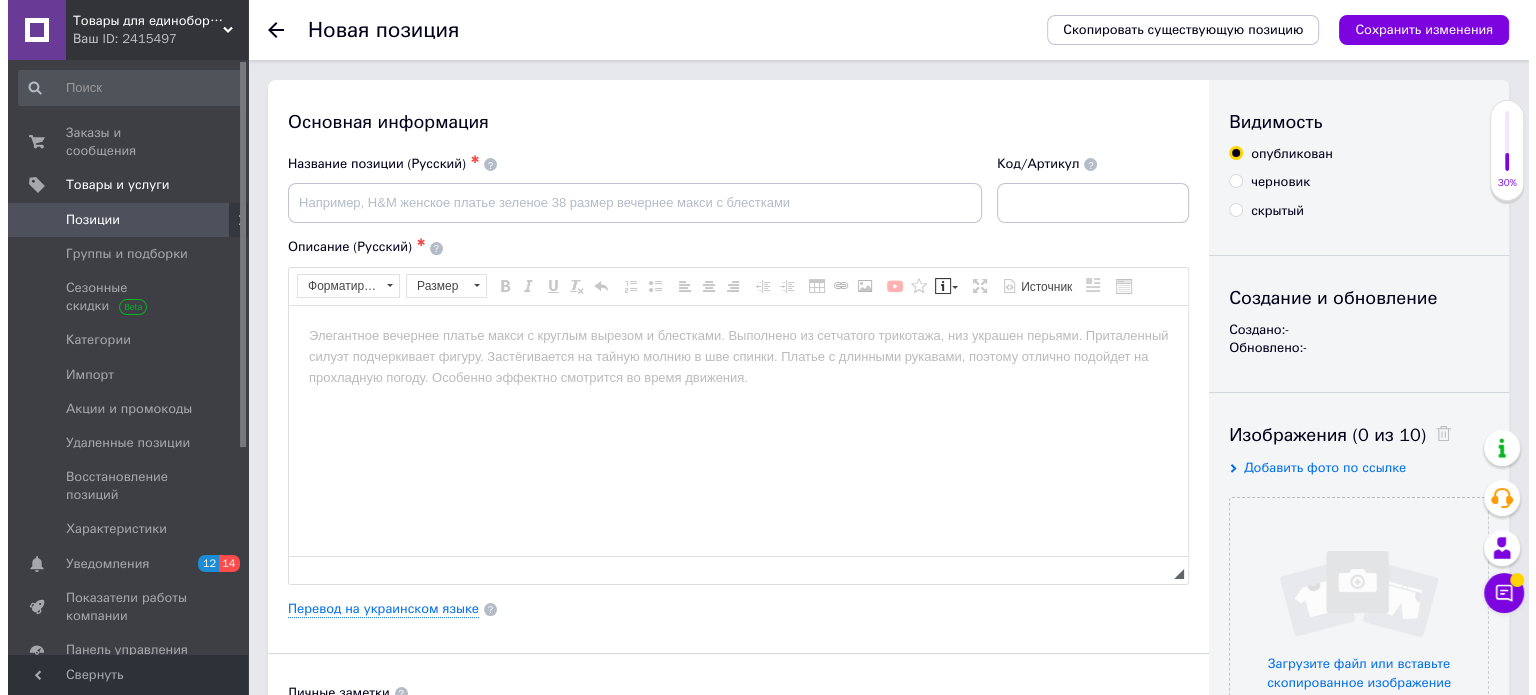 scroll, scrollTop: 0, scrollLeft: 0, axis: both 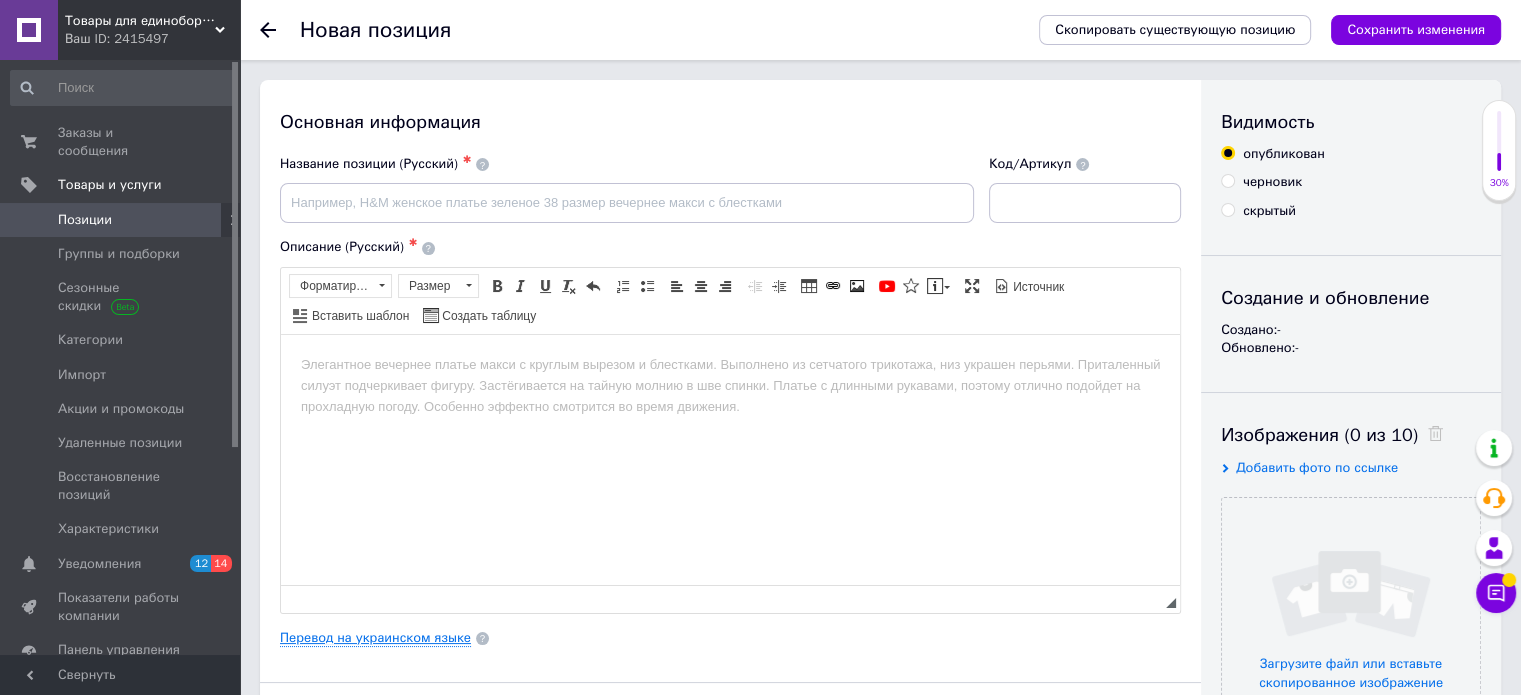 click on "Перевод на украинском языке" at bounding box center (375, 638) 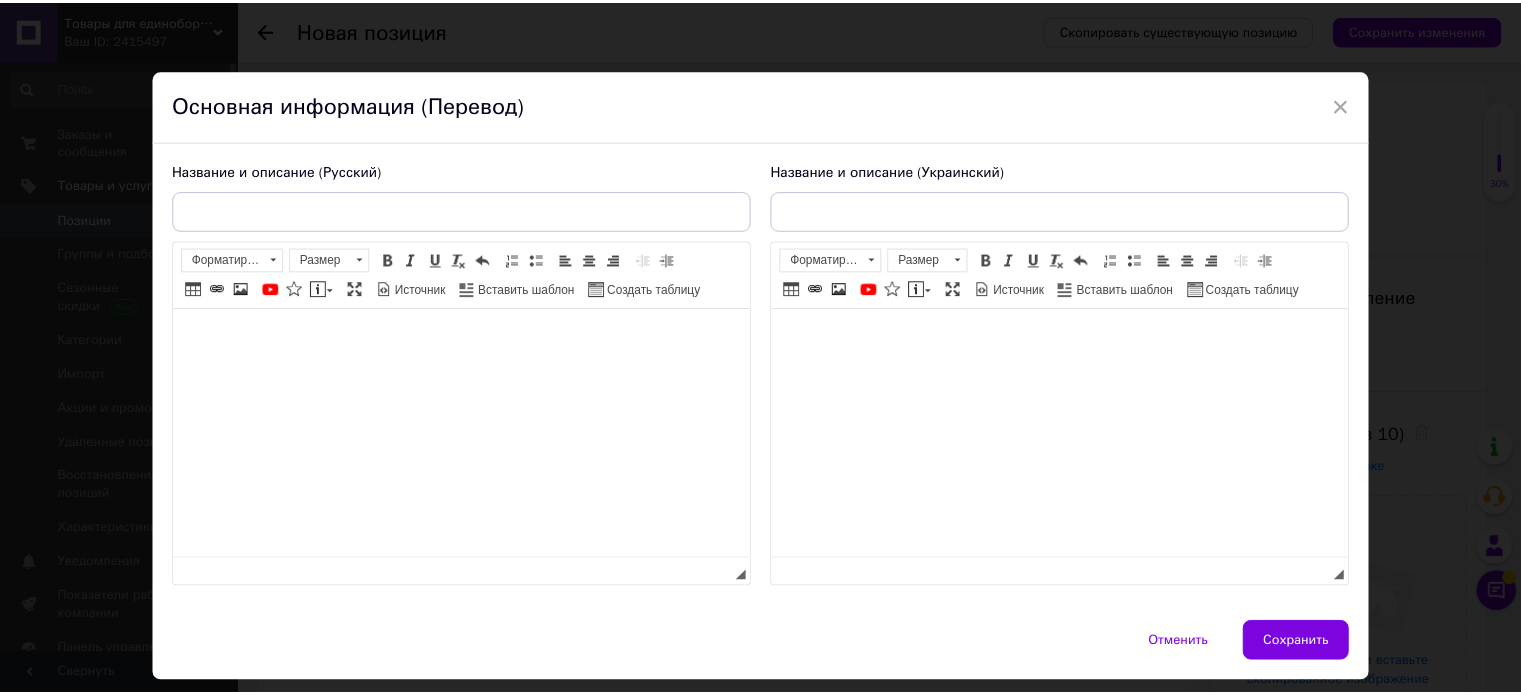 scroll, scrollTop: 0, scrollLeft: 0, axis: both 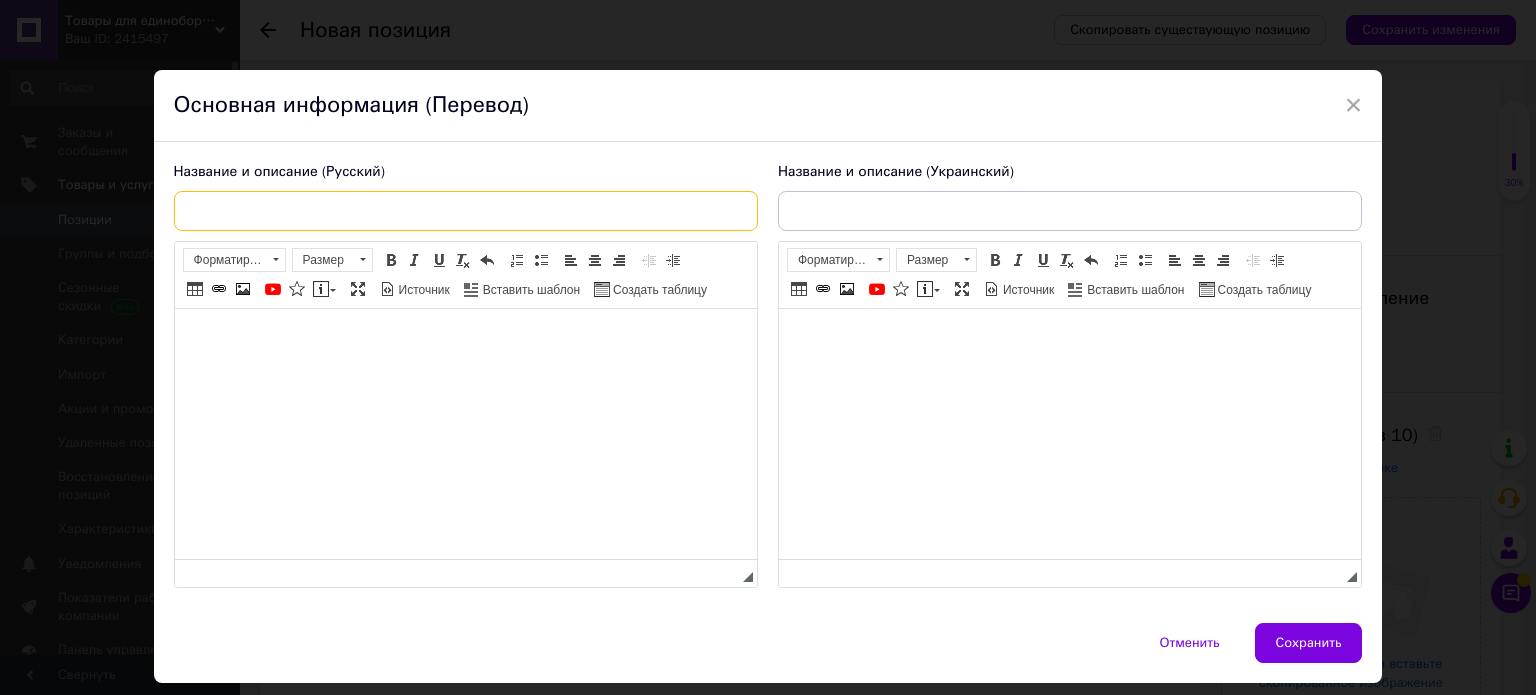 click at bounding box center [466, 211] 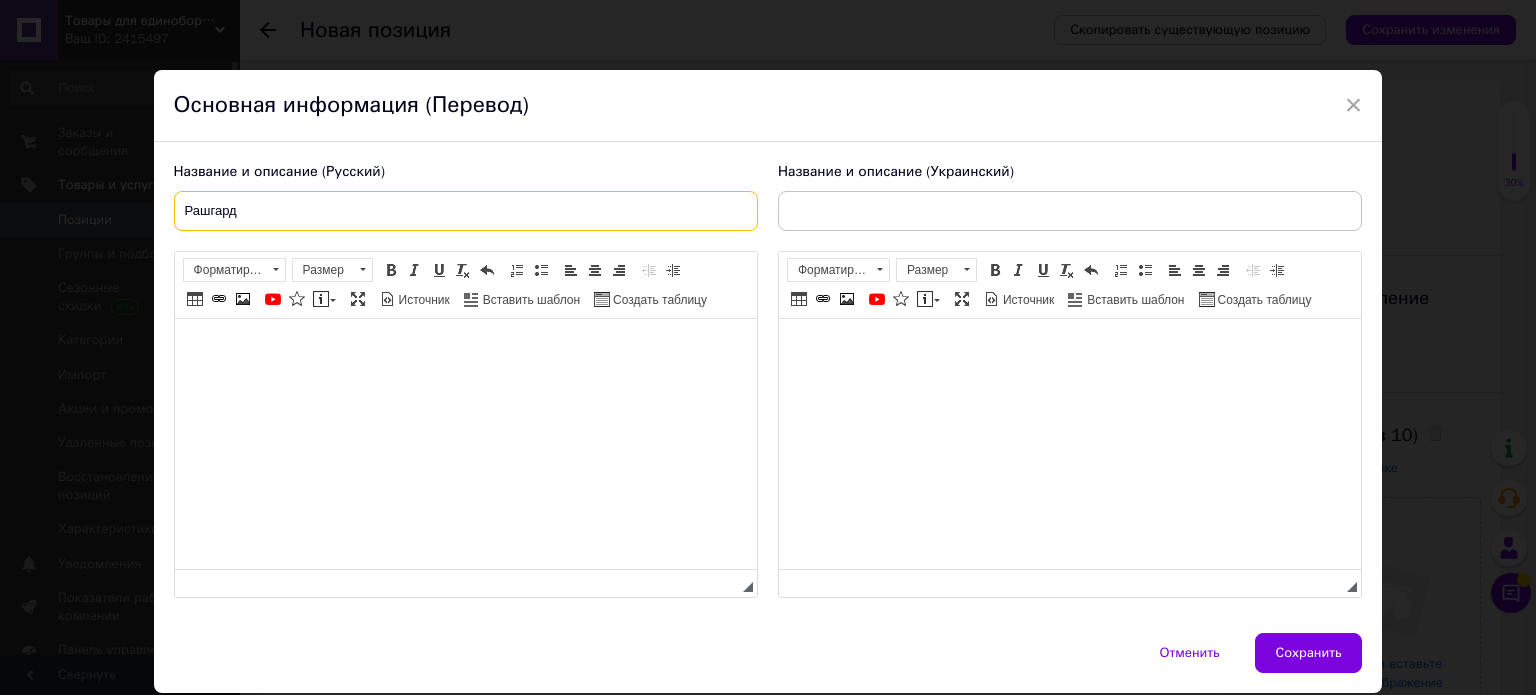 paste on "TATAMI Recharge Rash Guard - Bolt" 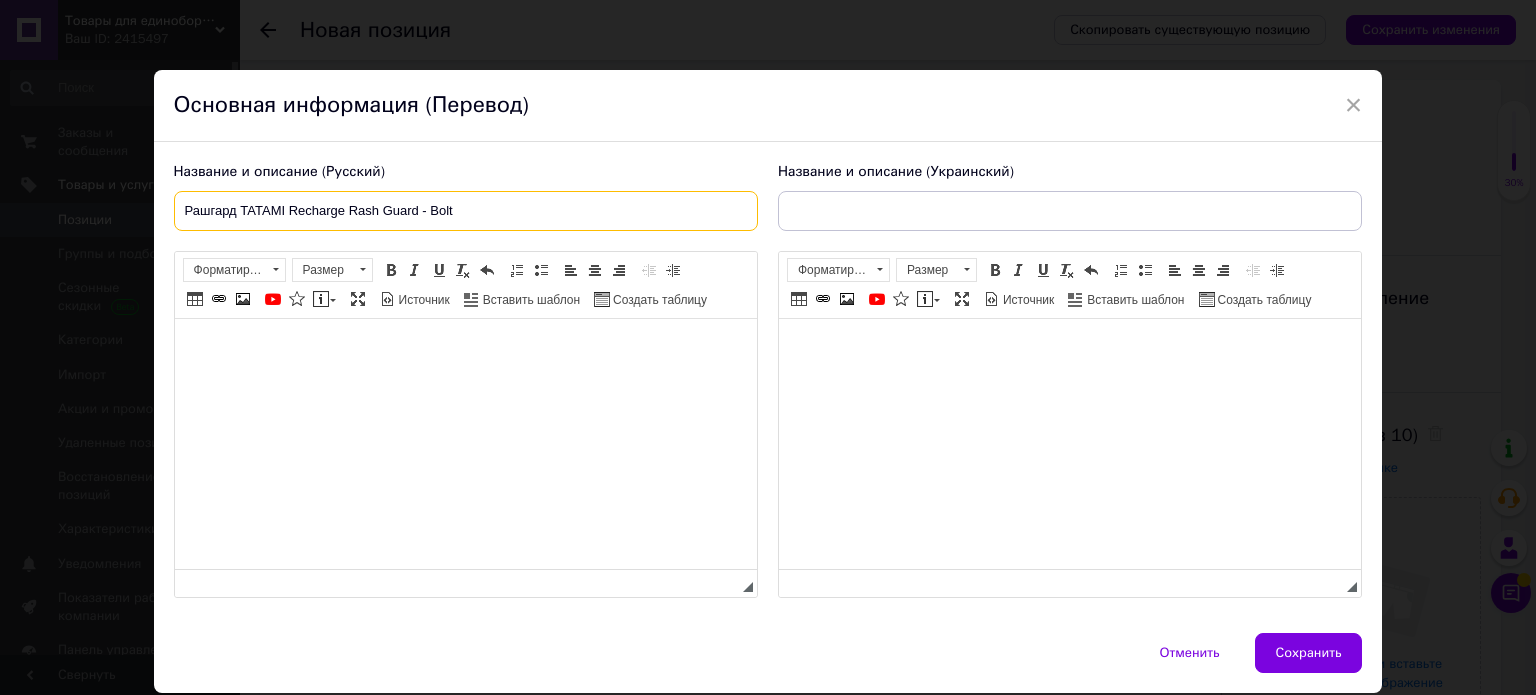 type on "Рашгард TATAMI Recharge Rash Guard - Bolt" 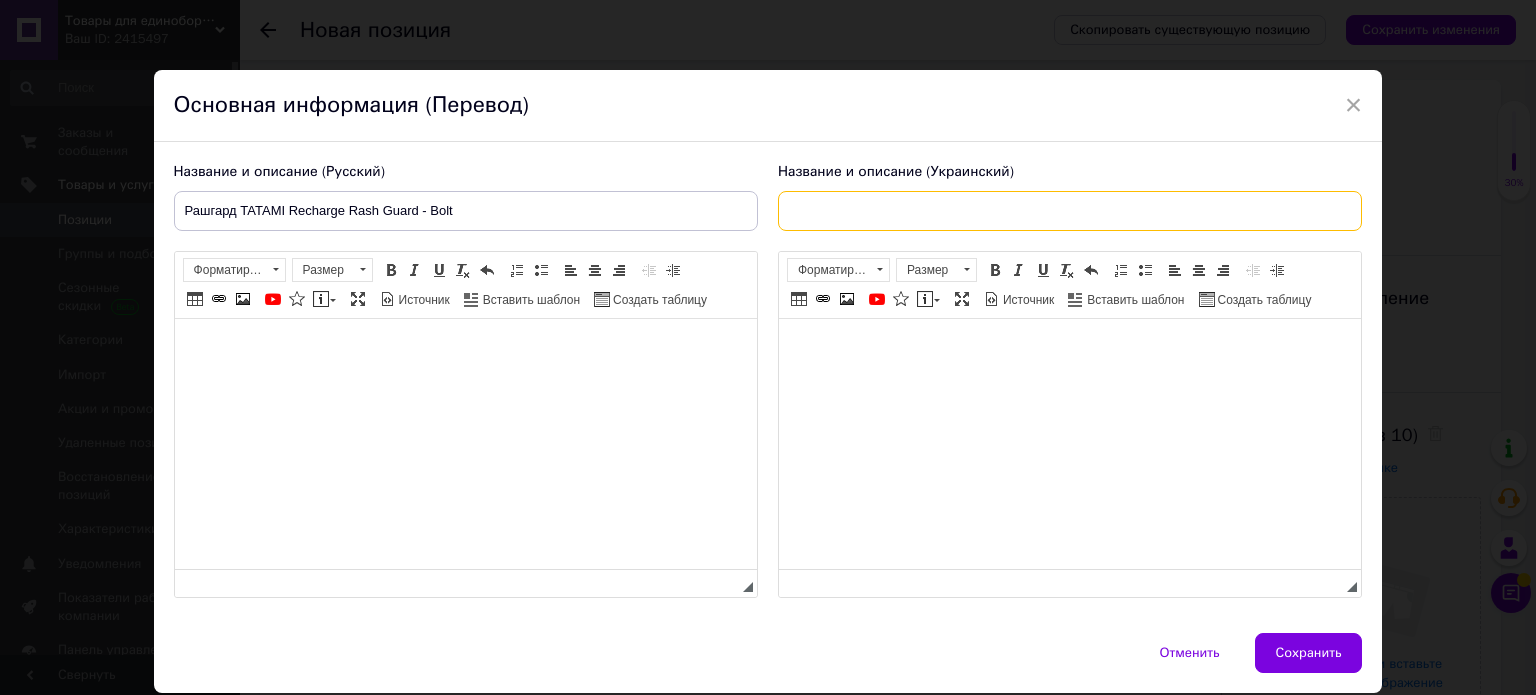 click at bounding box center [1070, 211] 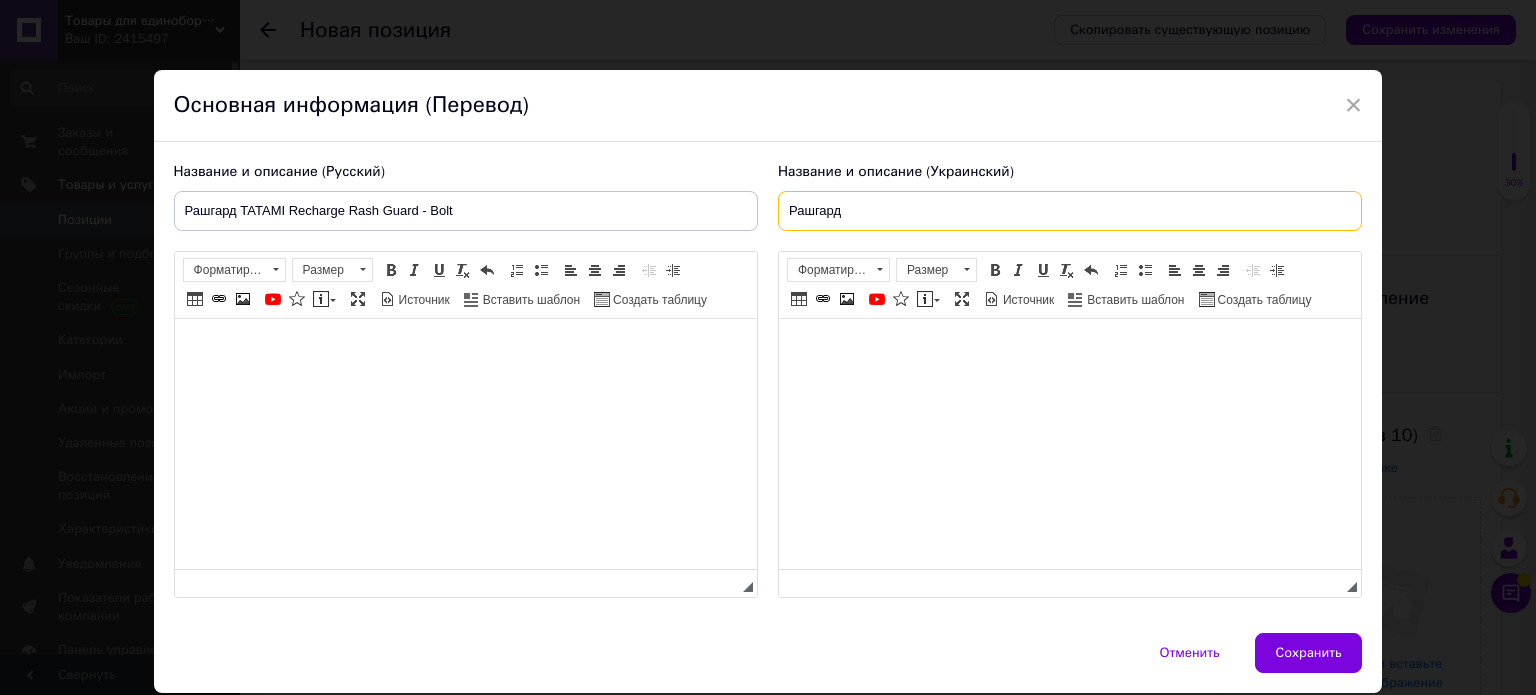 paste on "TATAMI Recharge Rash Guard - Bolt" 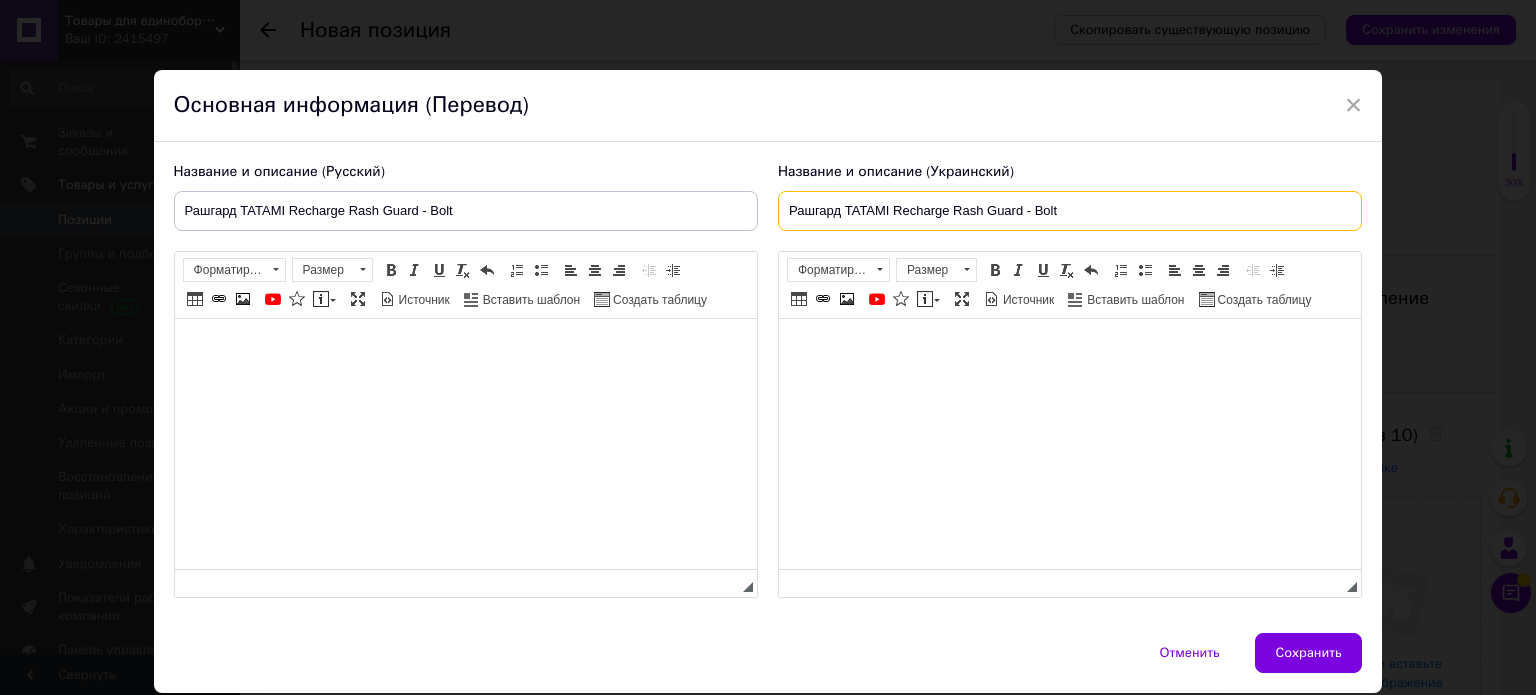 type on "Рашгард TATAMI Recharge Rash Guard - Bolt" 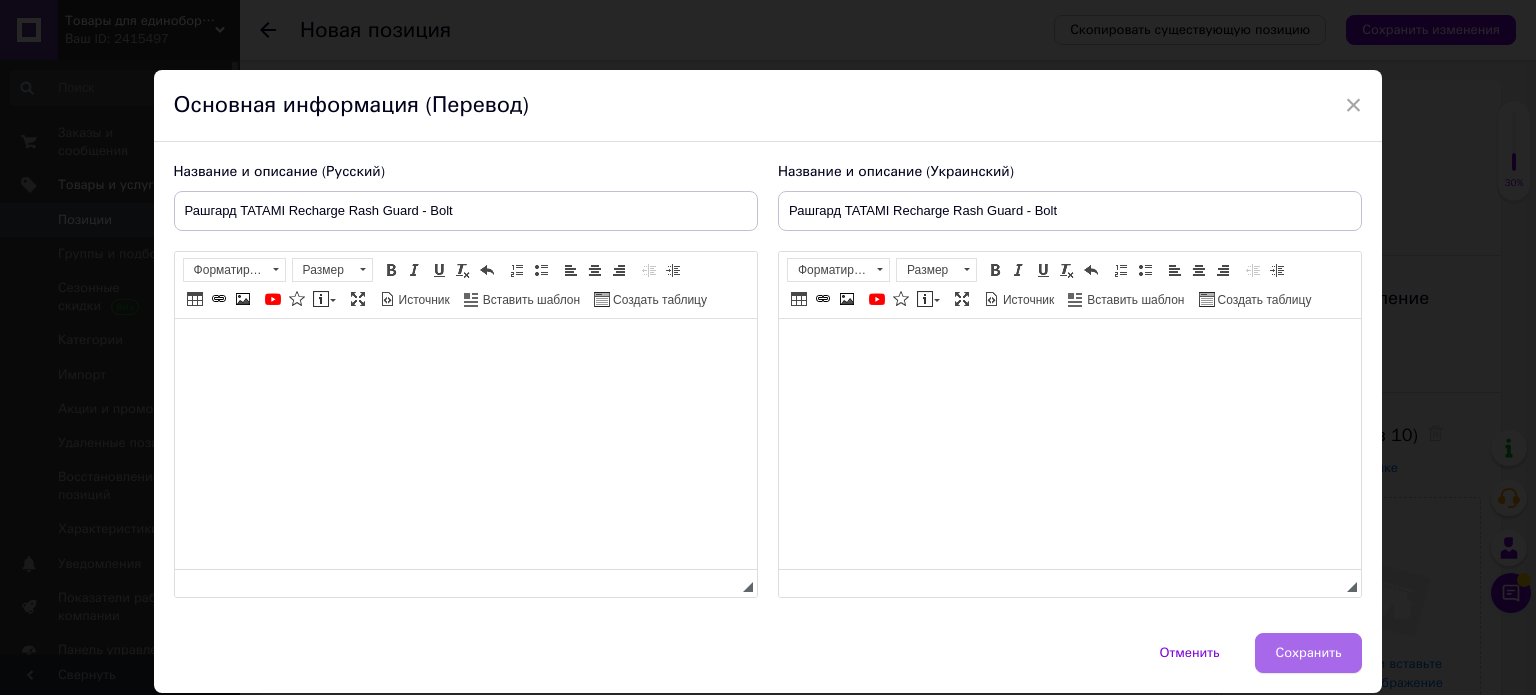 click on "Сохранить" at bounding box center [1309, 653] 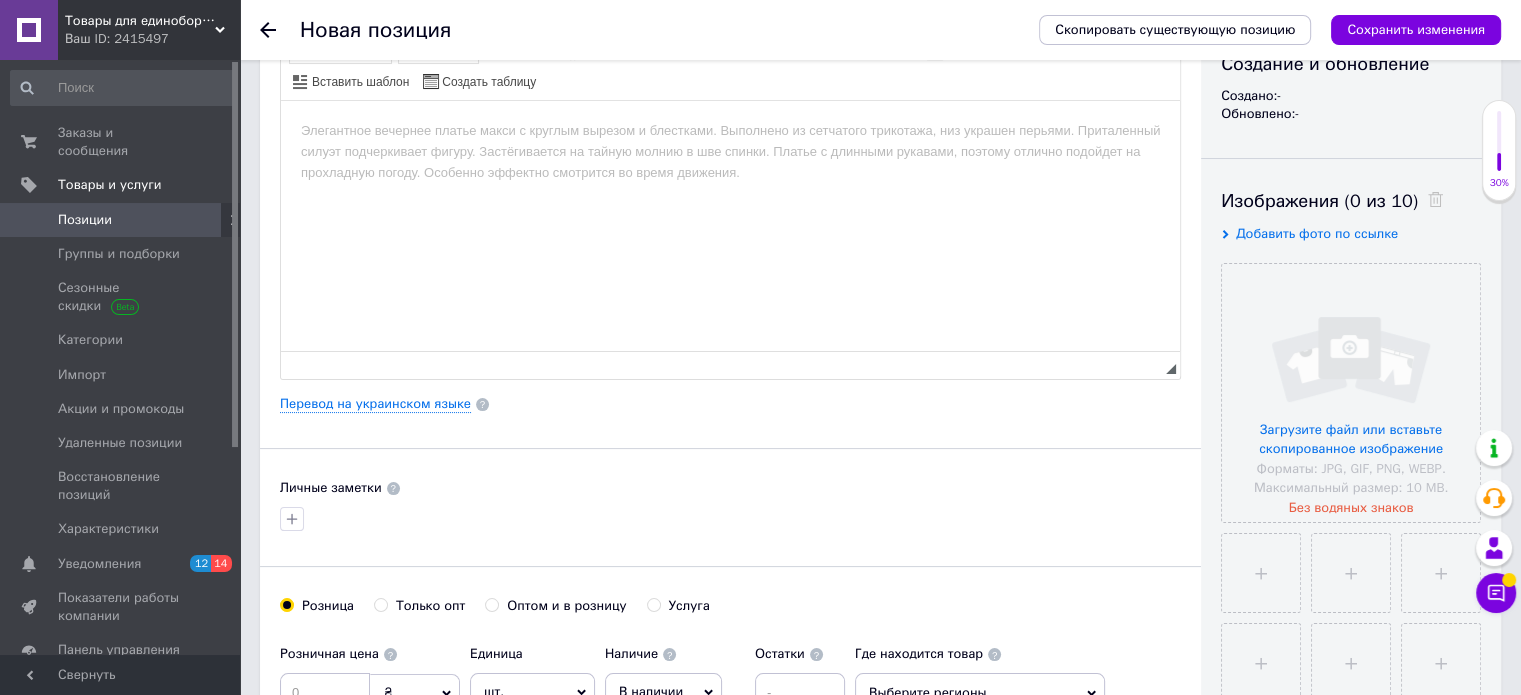 scroll, scrollTop: 321, scrollLeft: 0, axis: vertical 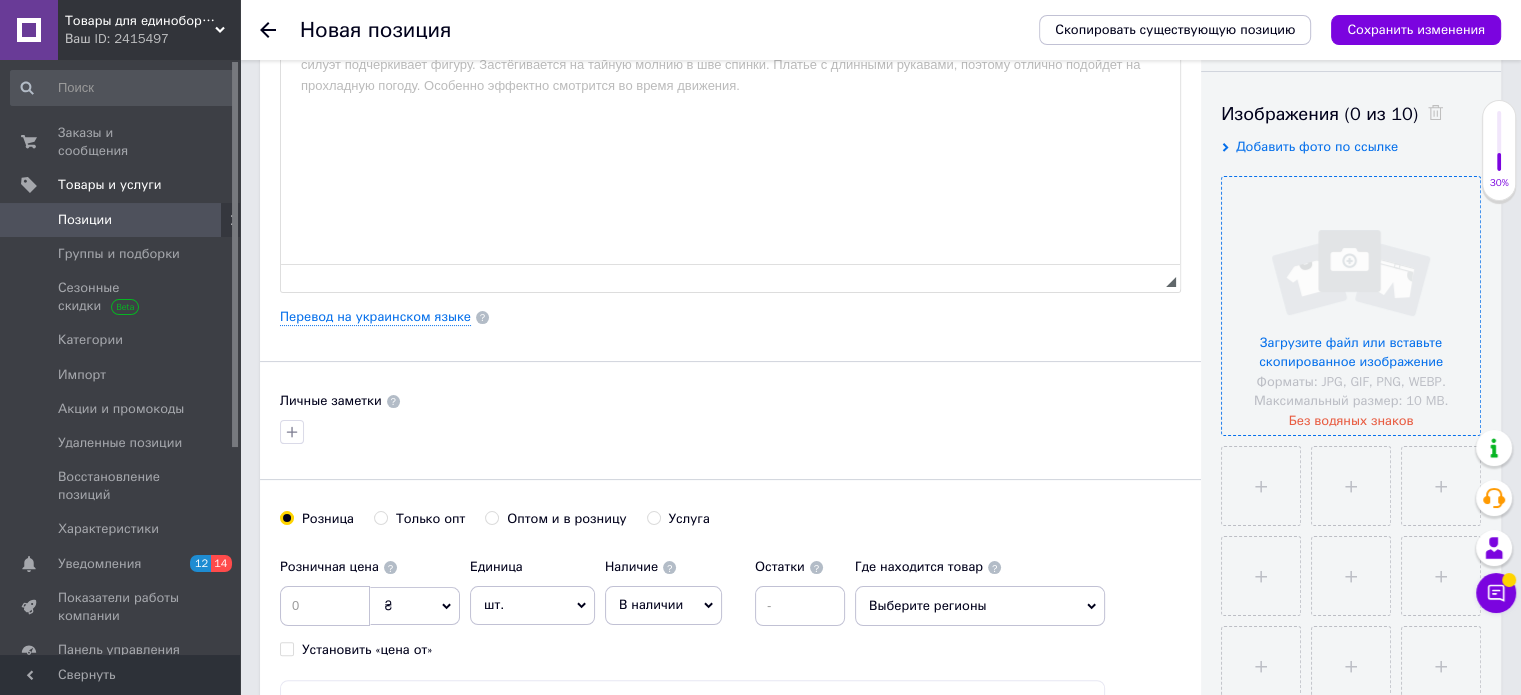 click at bounding box center [1351, 306] 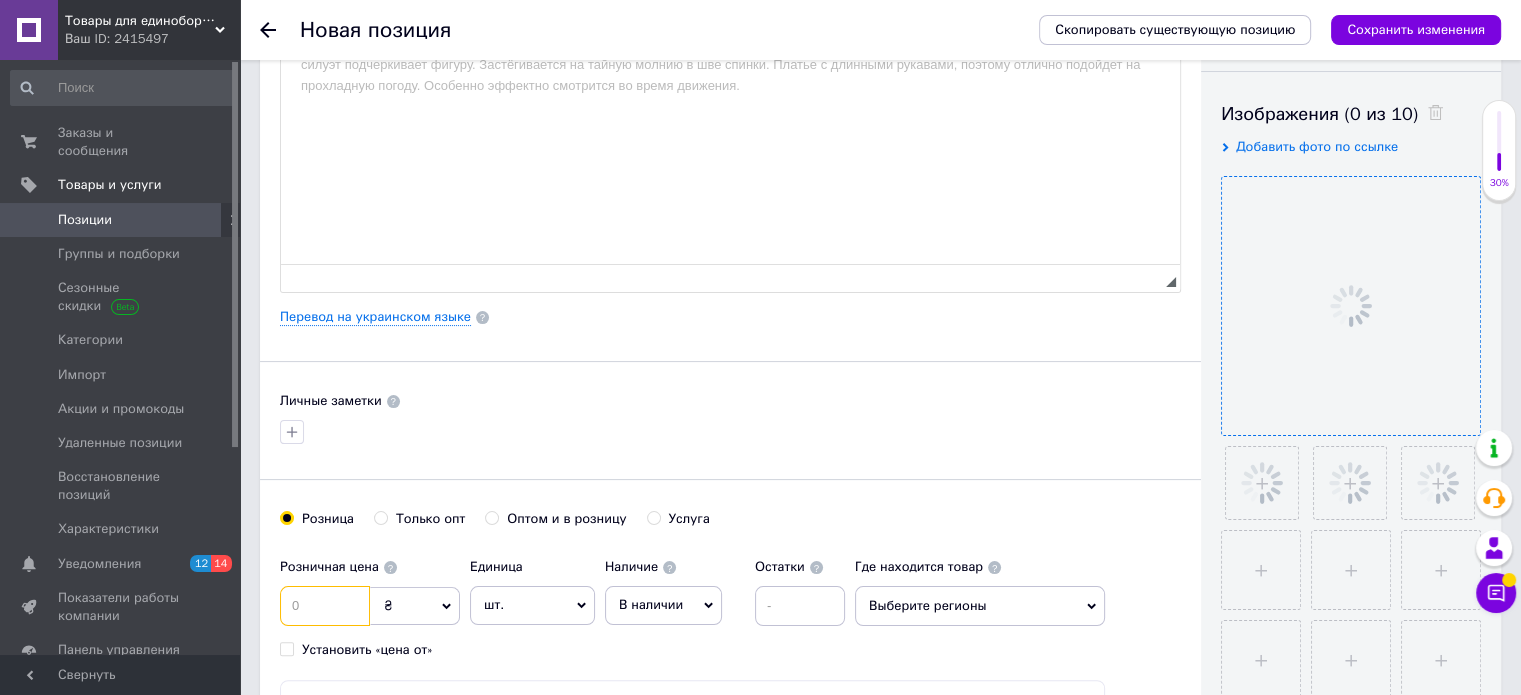 click at bounding box center (325, 606) 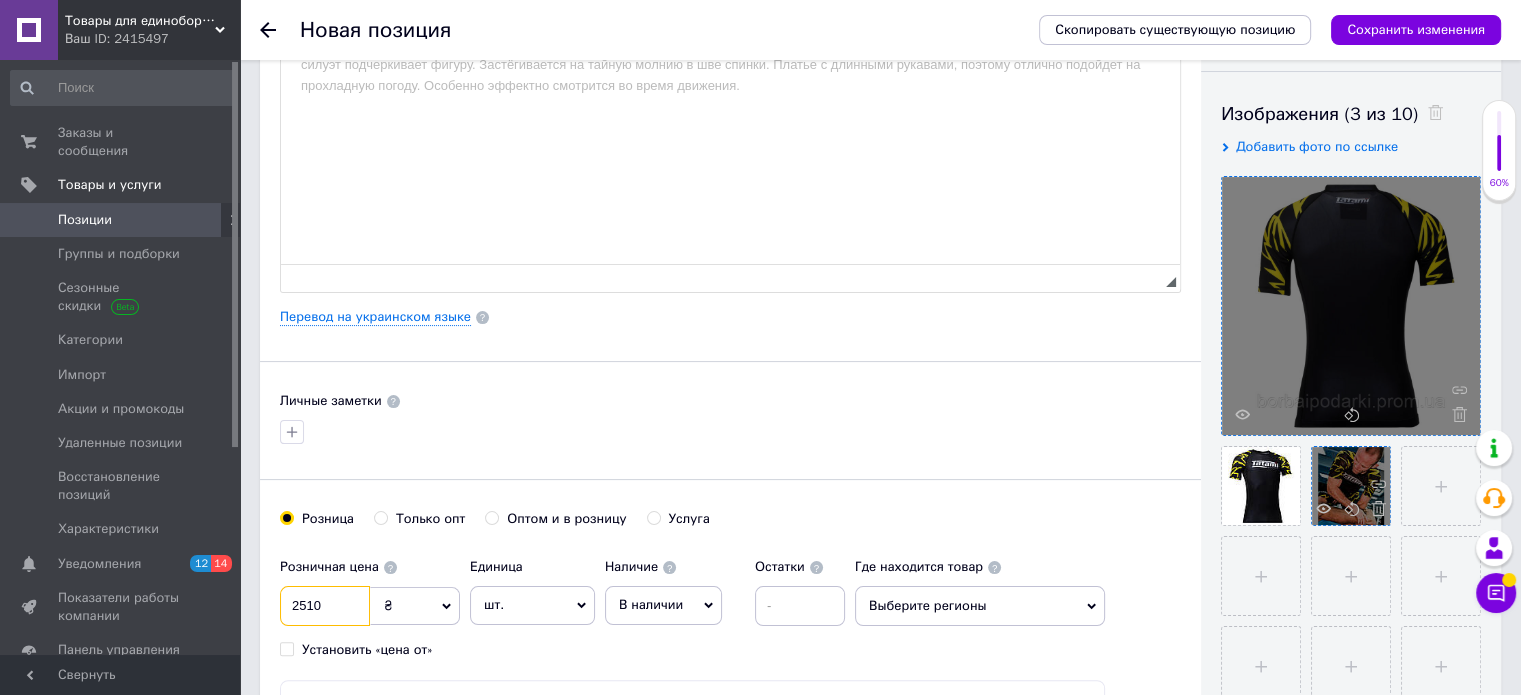 type on "2510" 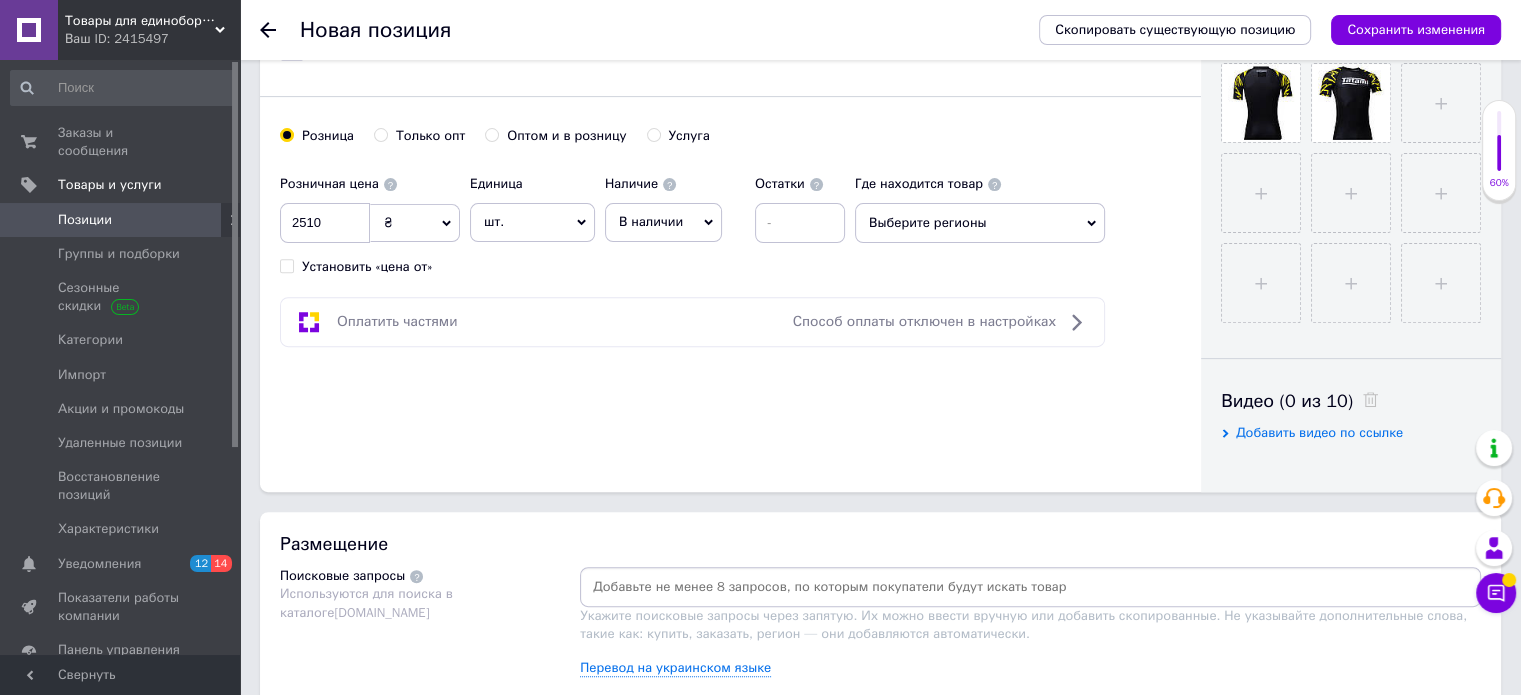 scroll, scrollTop: 824, scrollLeft: 0, axis: vertical 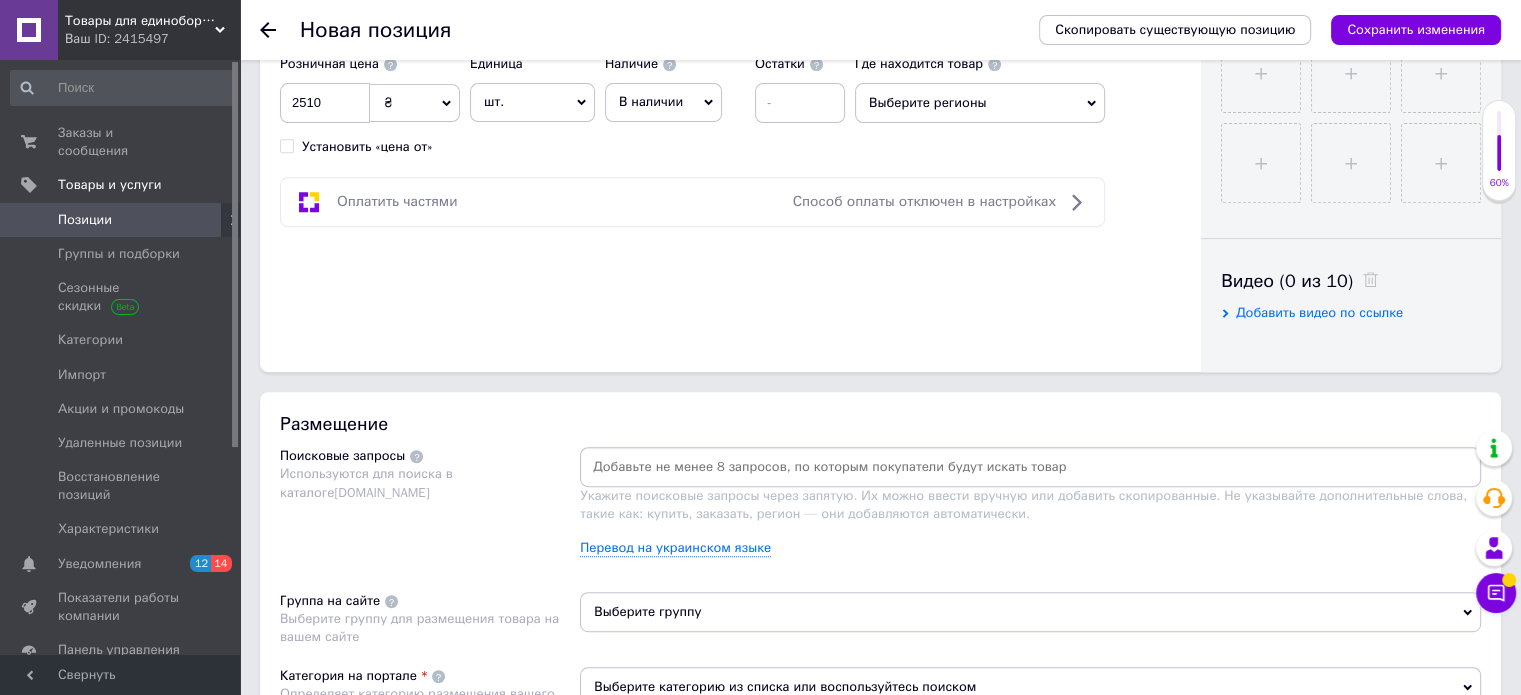 click at bounding box center (1030, 467) 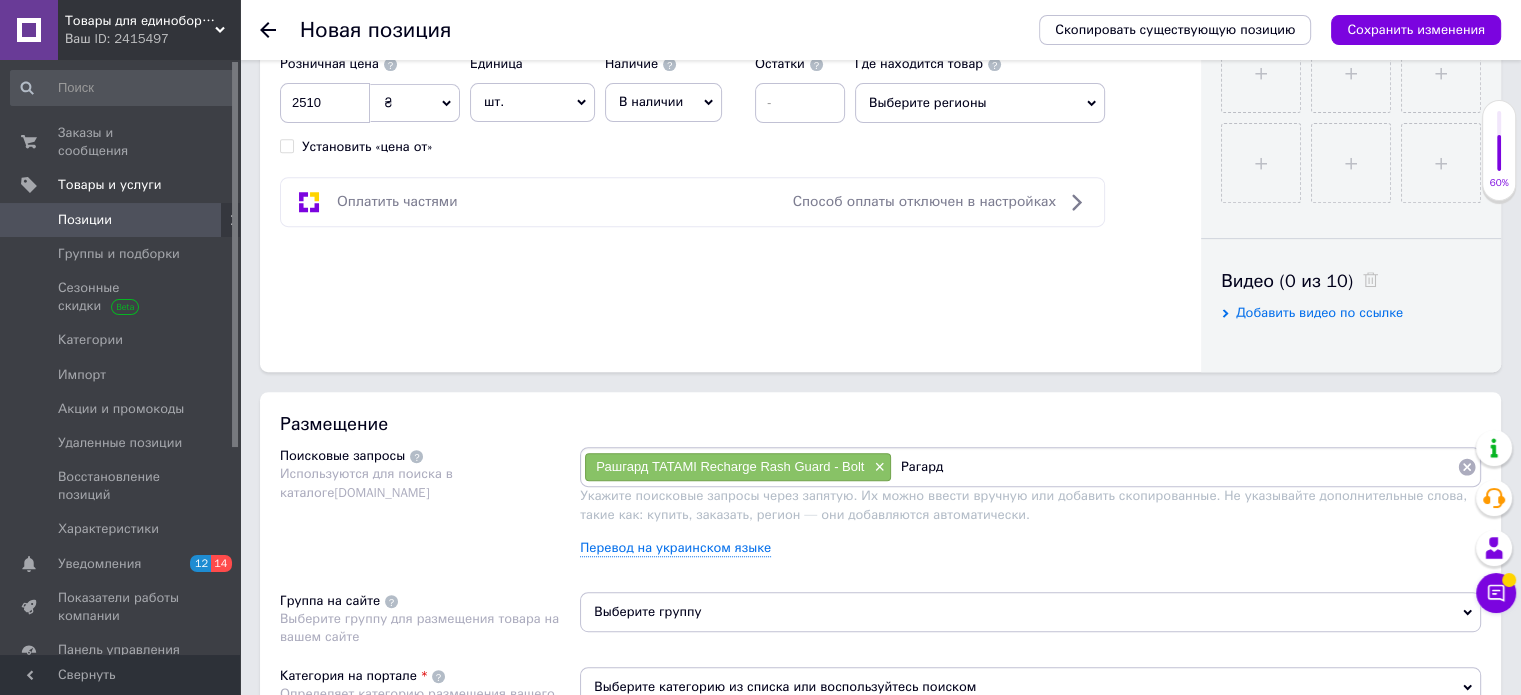 paste on "Рашгард TATAMI Recharge Rash Guard - Bolt" 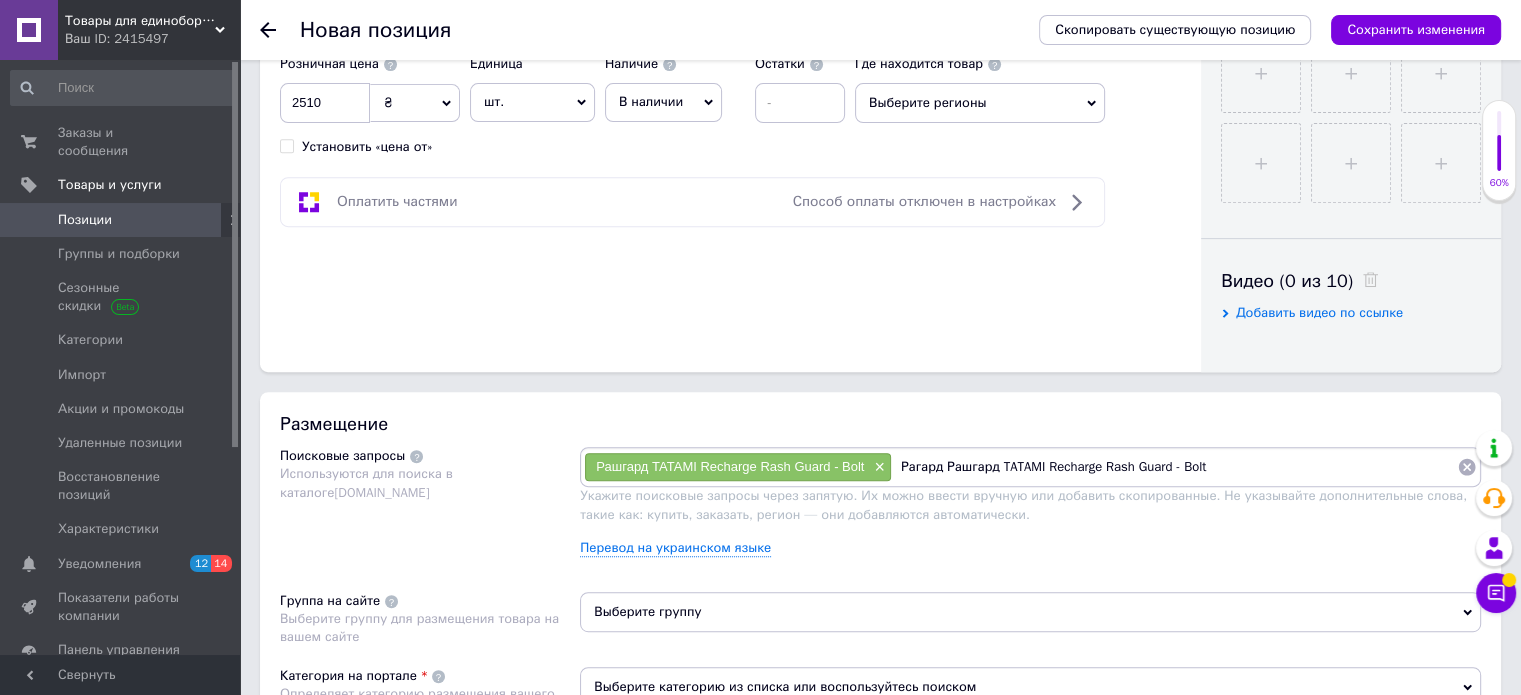 scroll, scrollTop: 0, scrollLeft: 0, axis: both 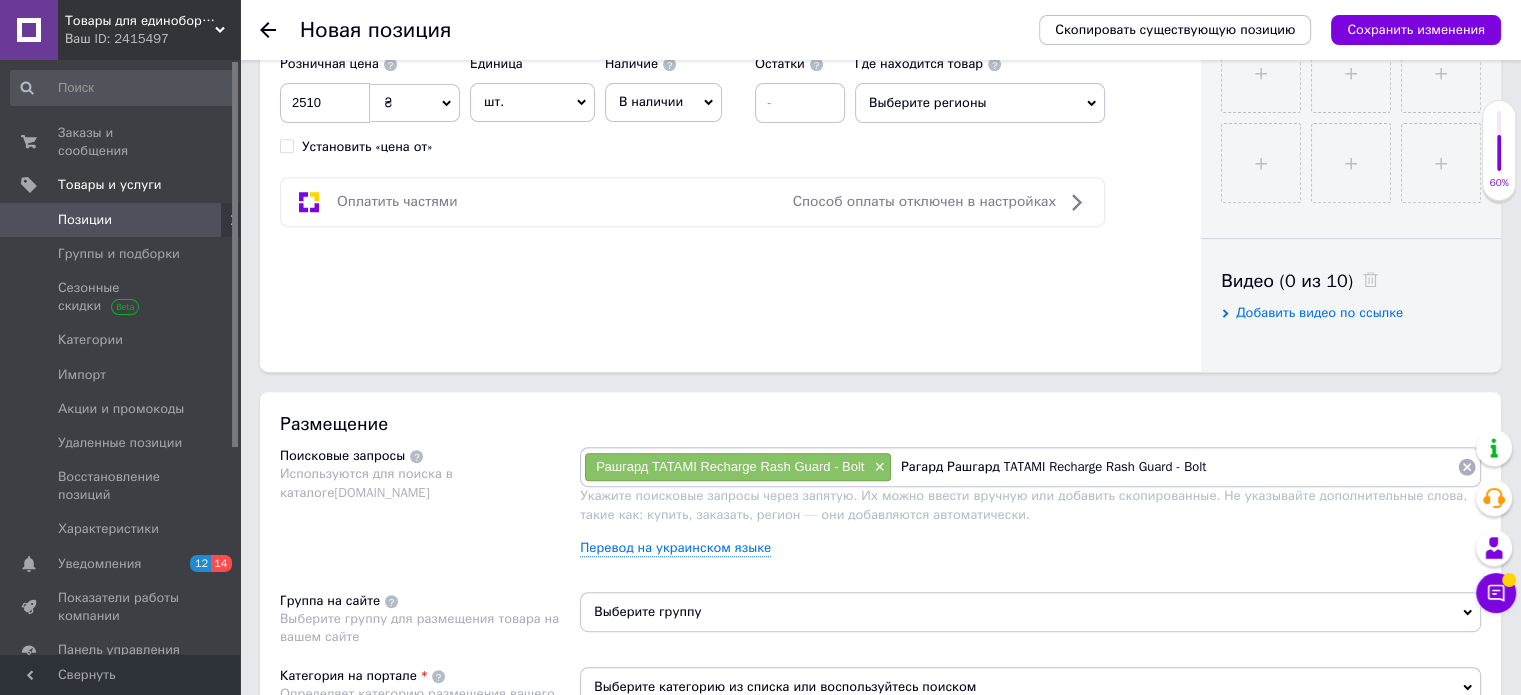 drag, startPoint x: 947, startPoint y: 461, endPoint x: 992, endPoint y: 467, distance: 45.39824 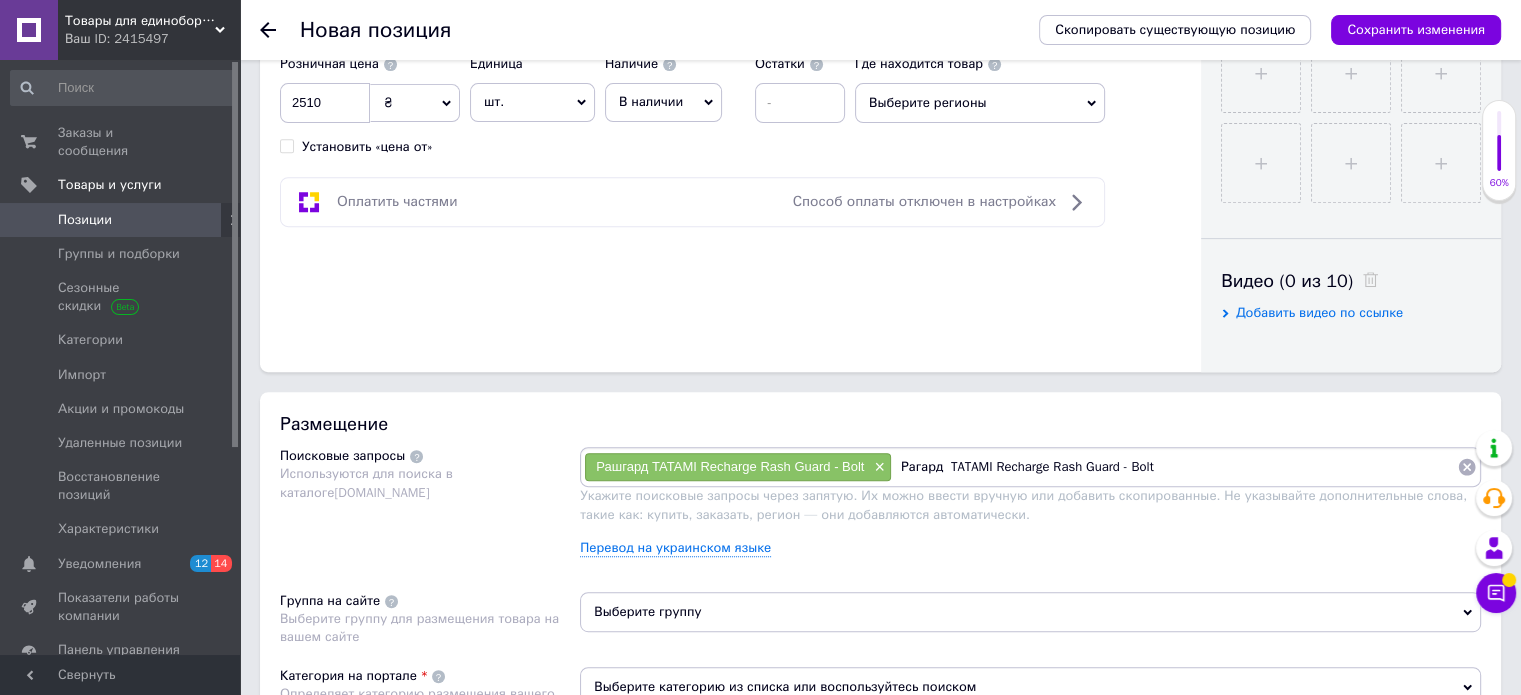 drag, startPoint x: 992, startPoint y: 465, endPoint x: 1213, endPoint y: 451, distance: 221.443 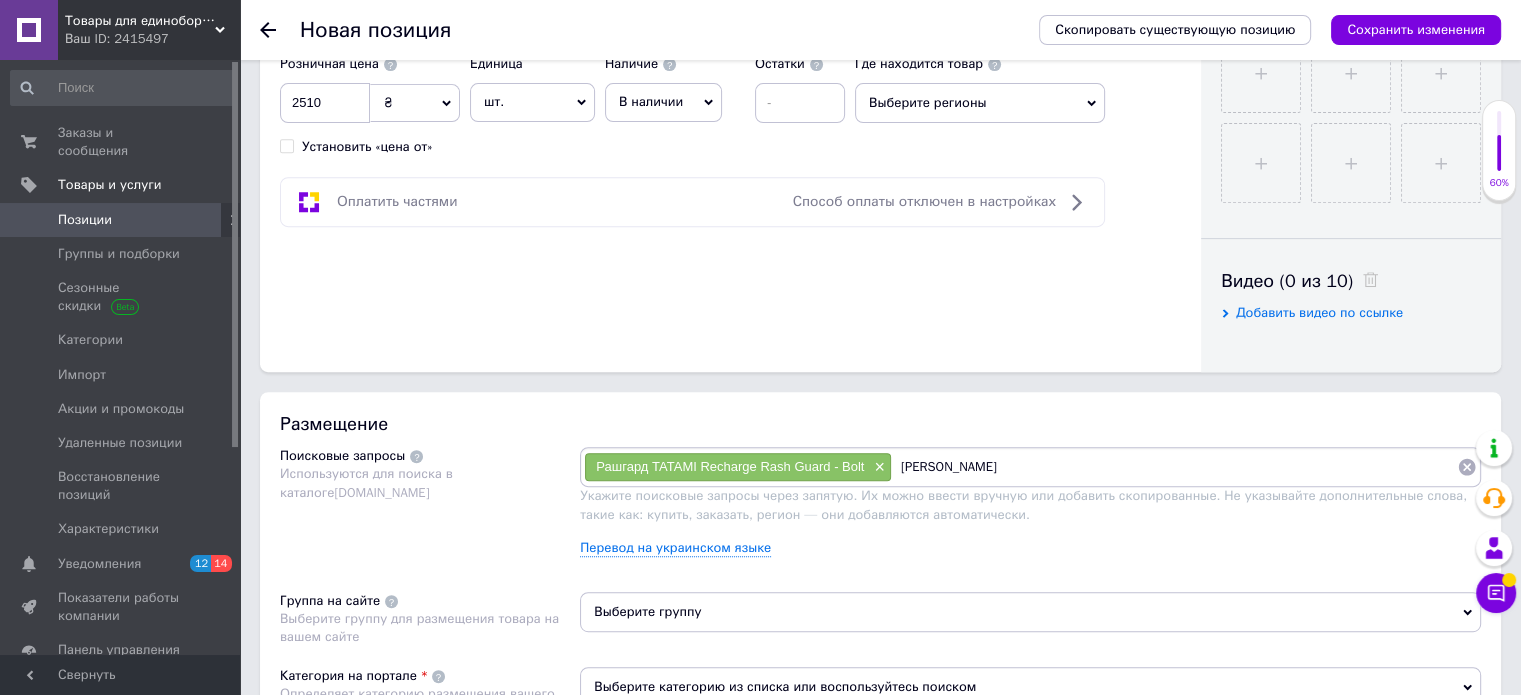 type 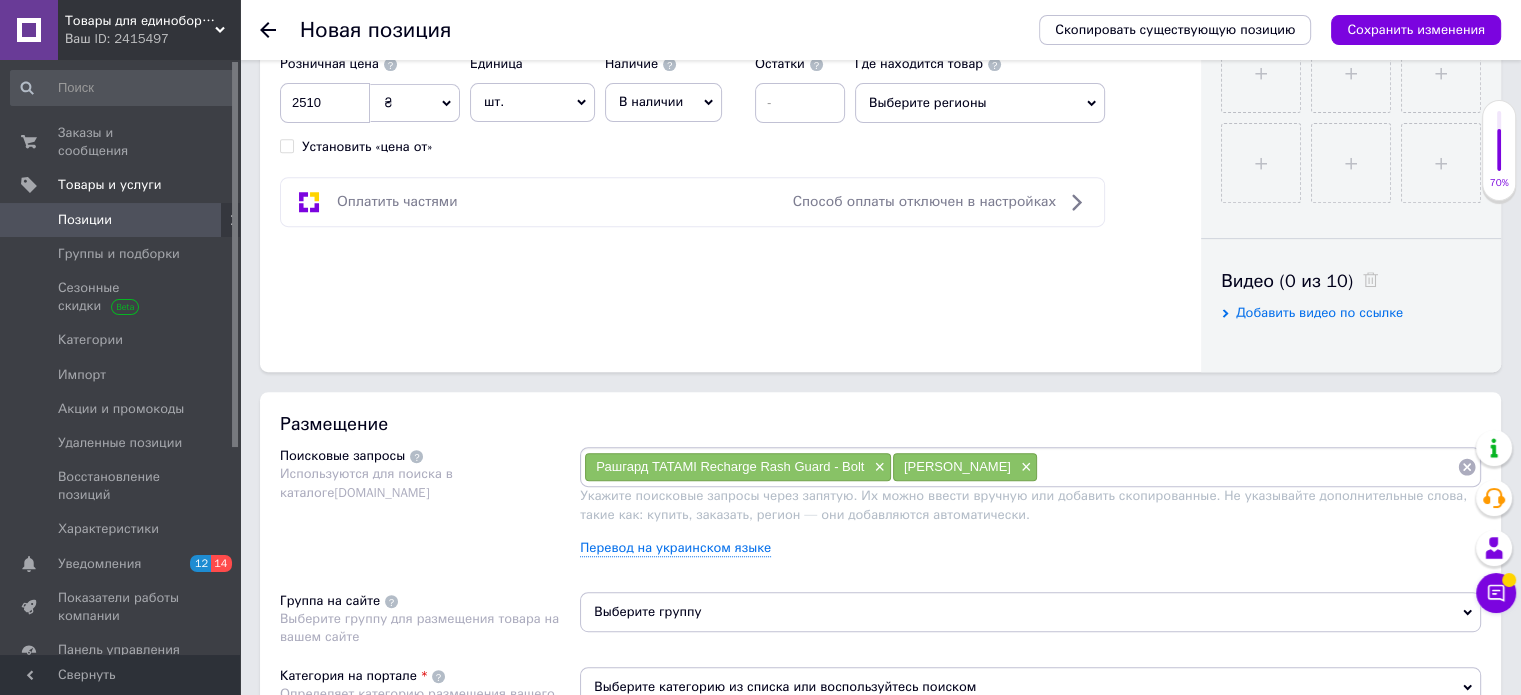 click on "Выберите группу" at bounding box center (1030, 612) 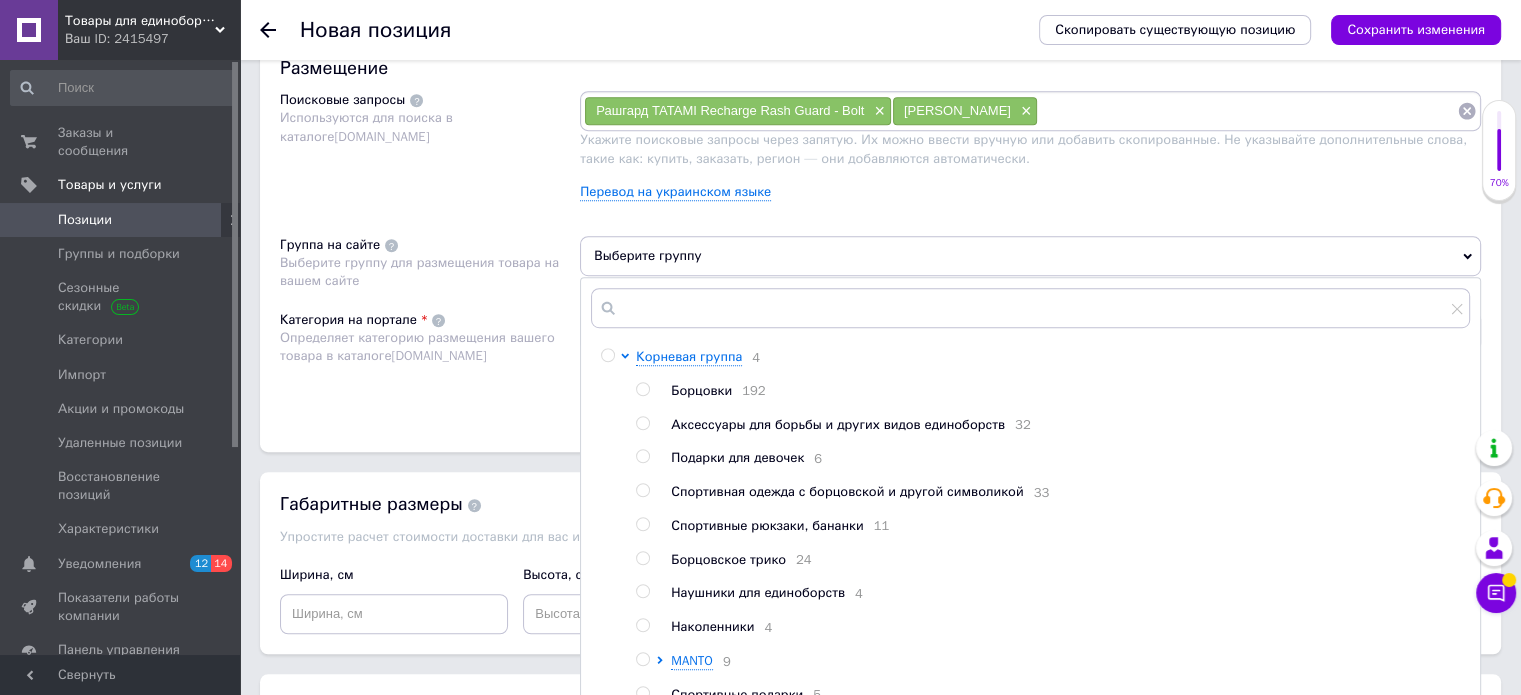 scroll, scrollTop: 1317, scrollLeft: 0, axis: vertical 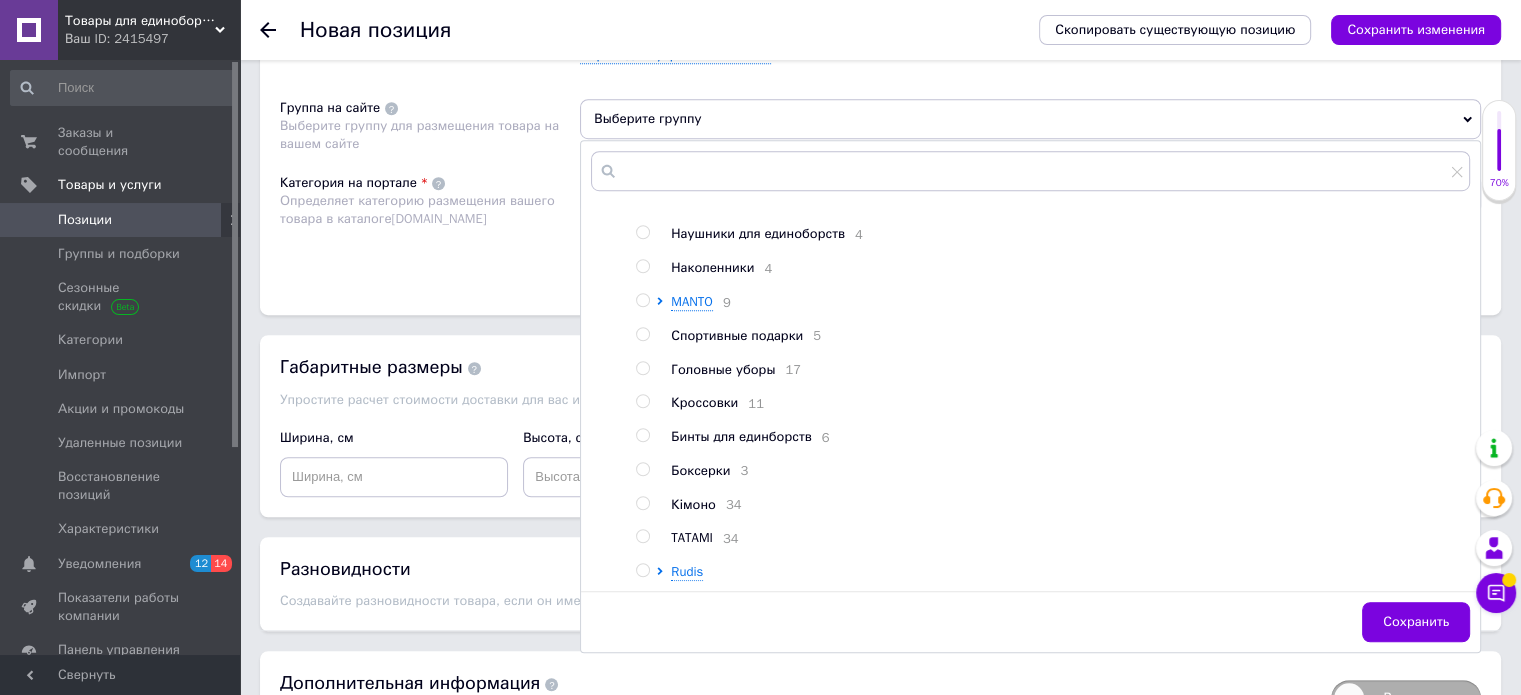 click at bounding box center [642, 536] 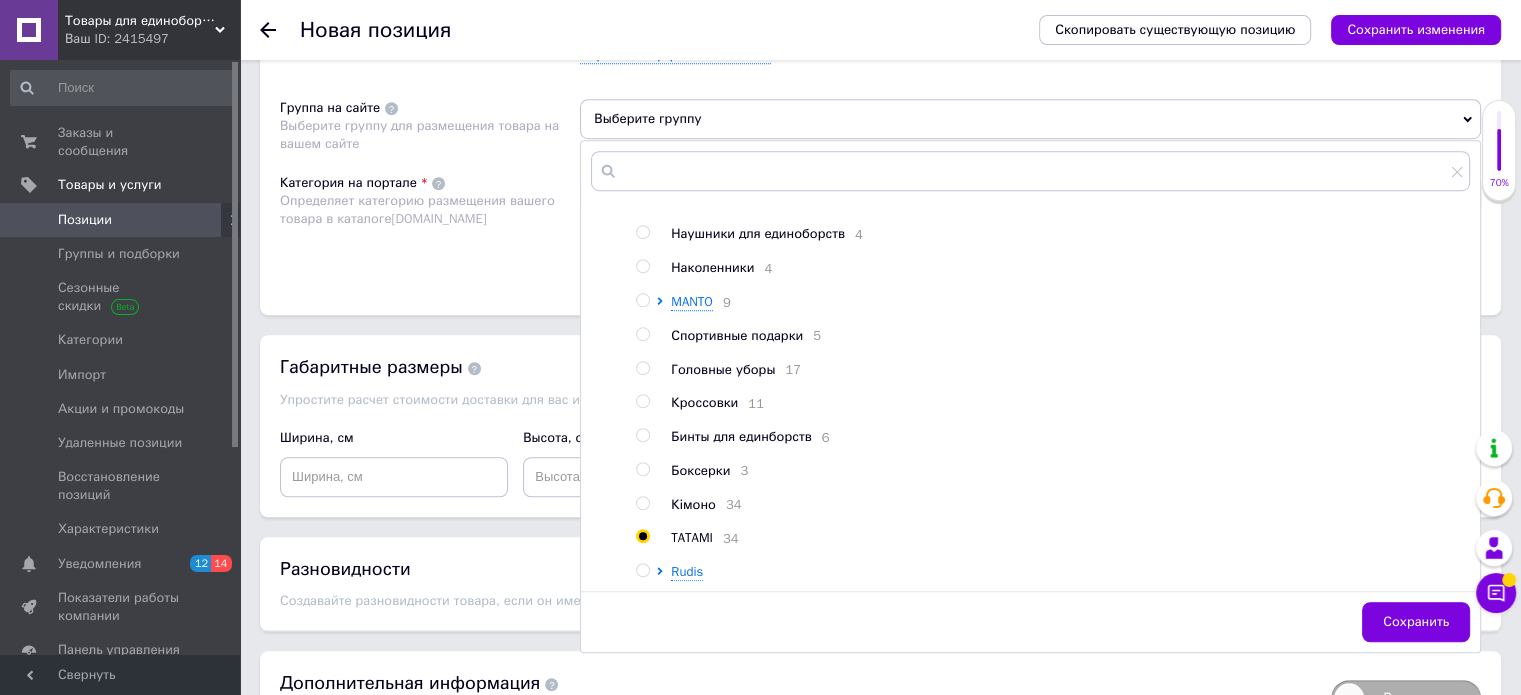 radio on "true" 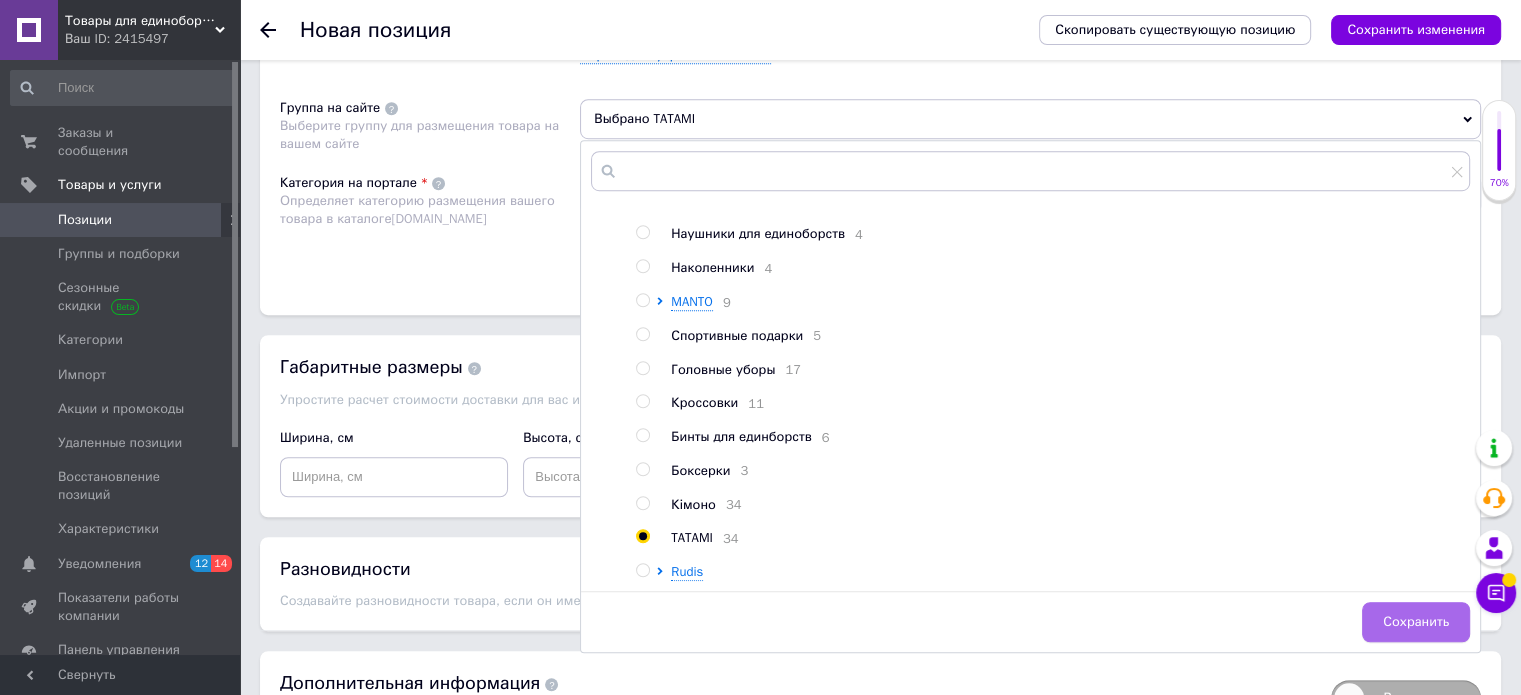 click on "Сохранить" at bounding box center (1416, 622) 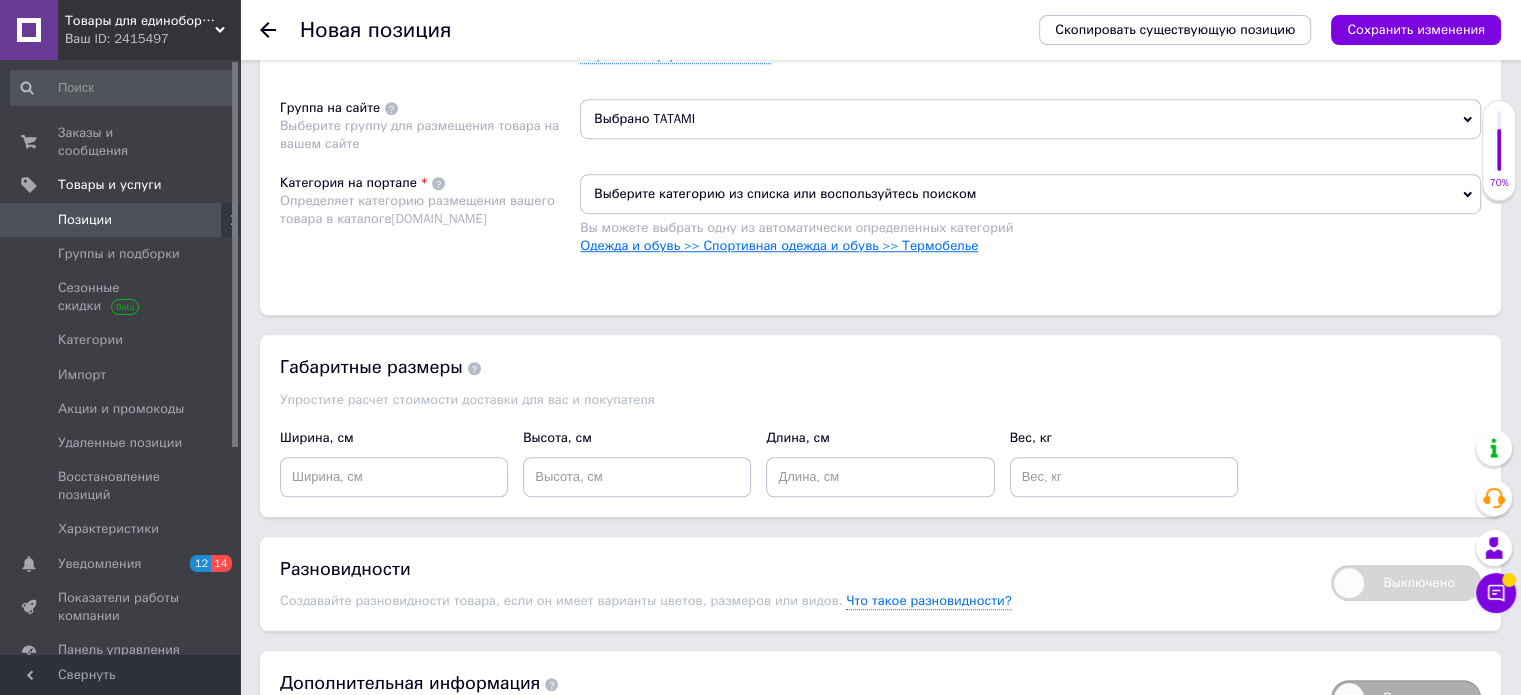 click on "Одежда и обувь >> Спортивная одежда и обувь >> Термобелье" at bounding box center (779, 245) 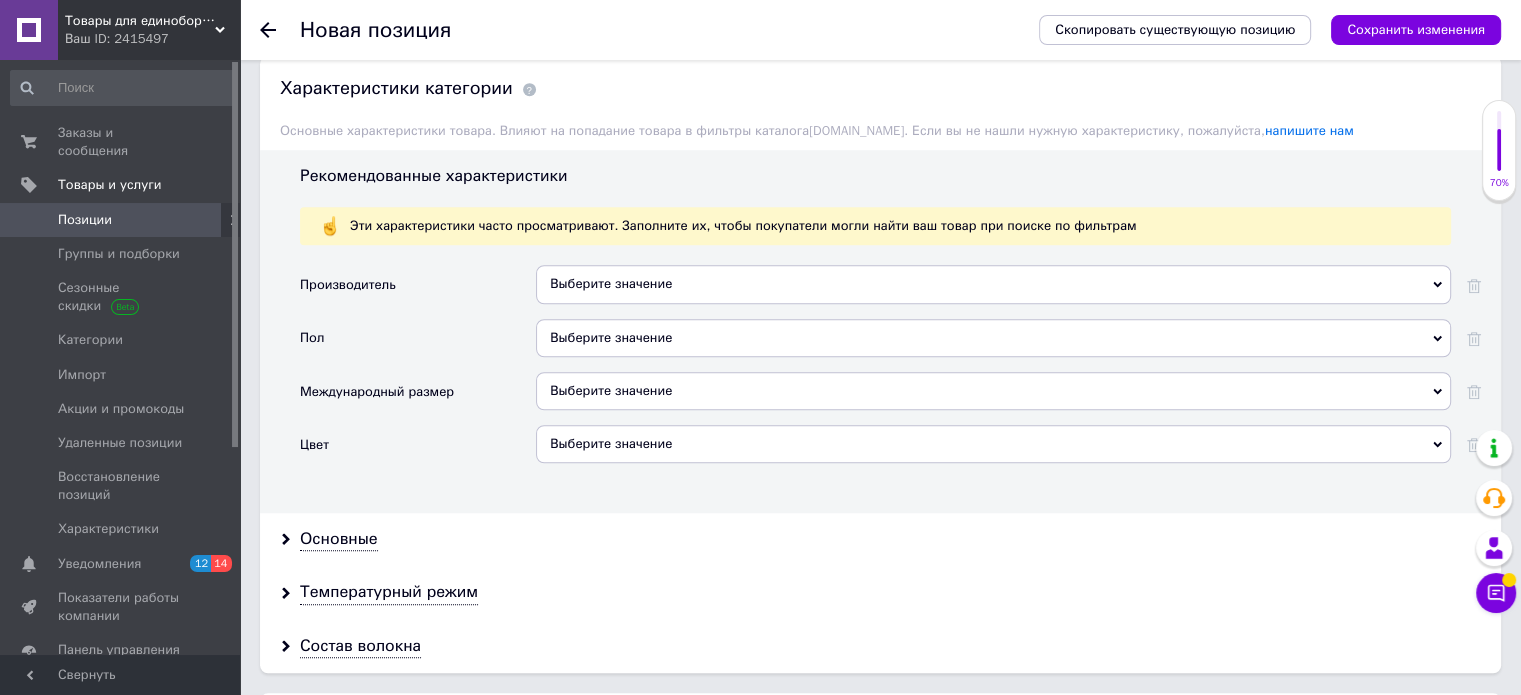 scroll, scrollTop: 1599, scrollLeft: 0, axis: vertical 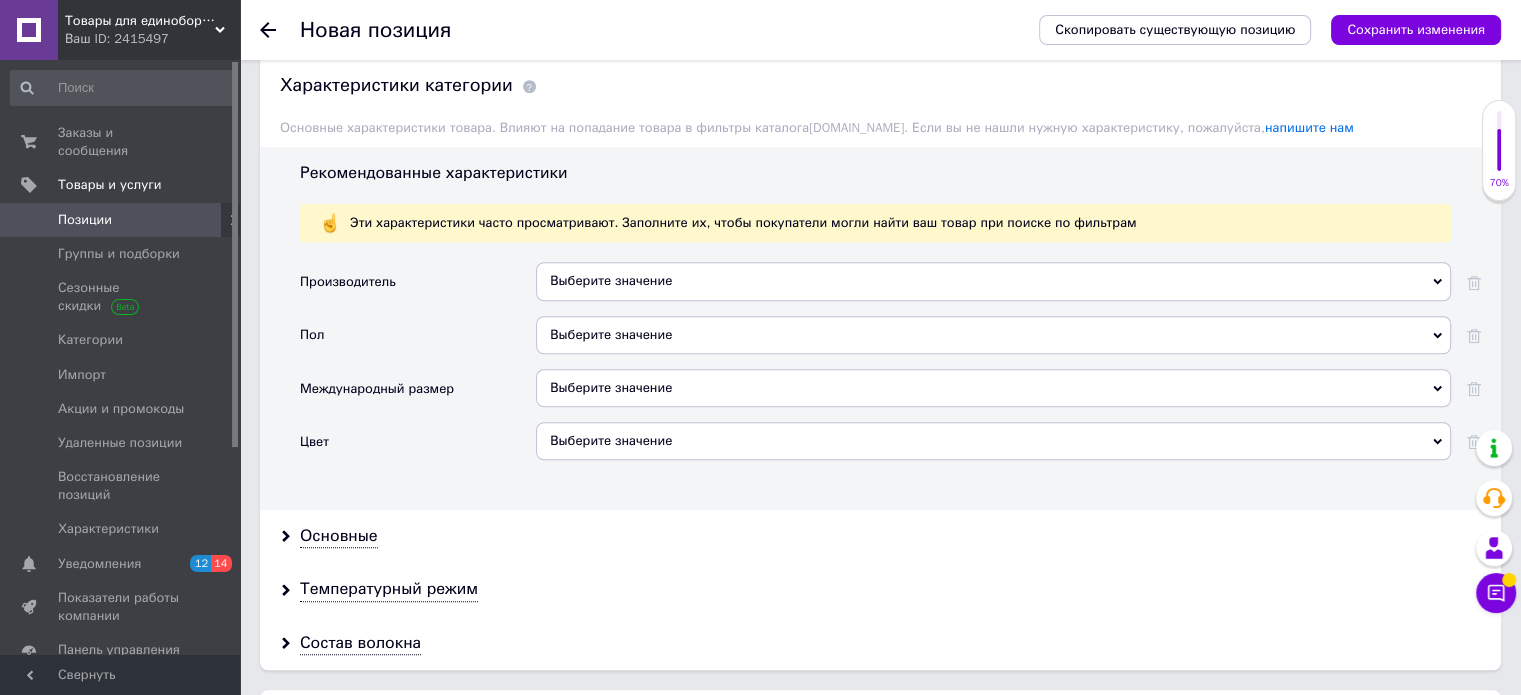 click on "Выберите значение" at bounding box center [993, 388] 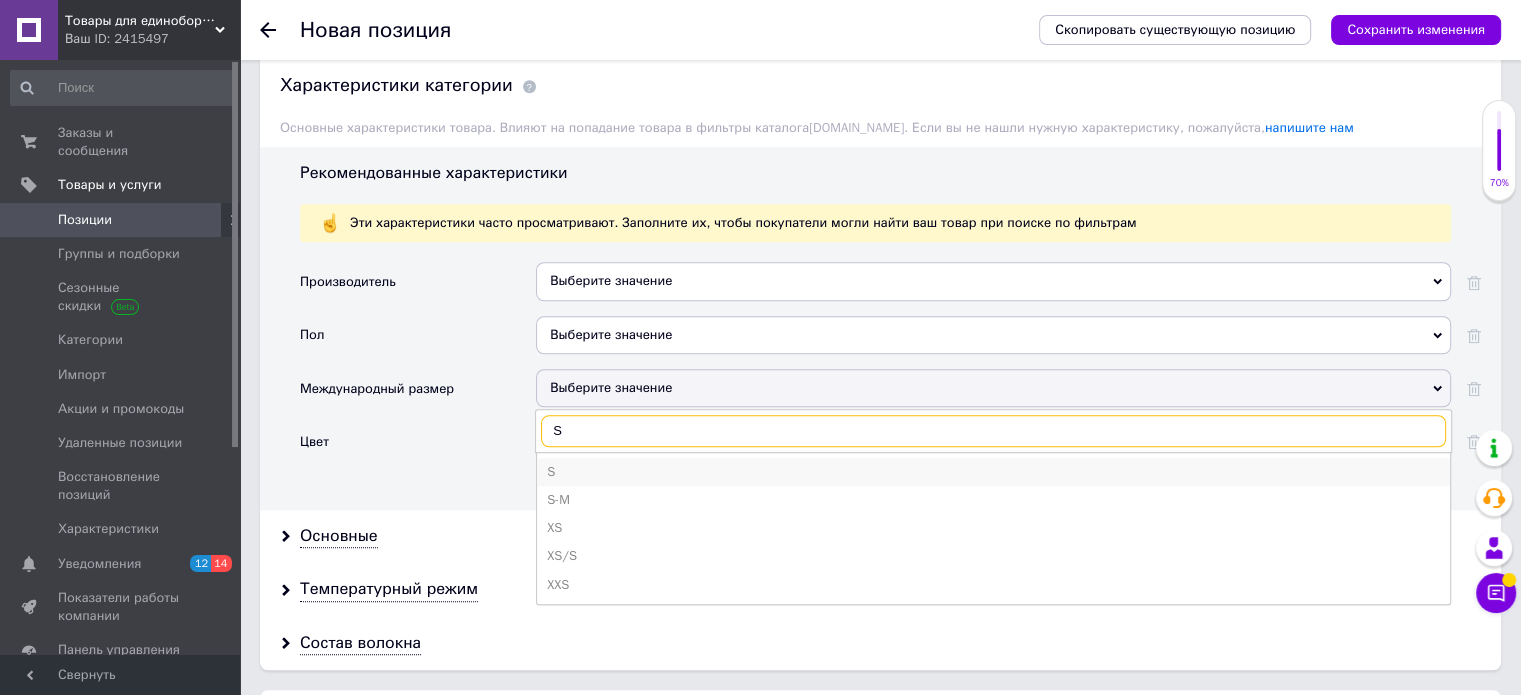 type on "S" 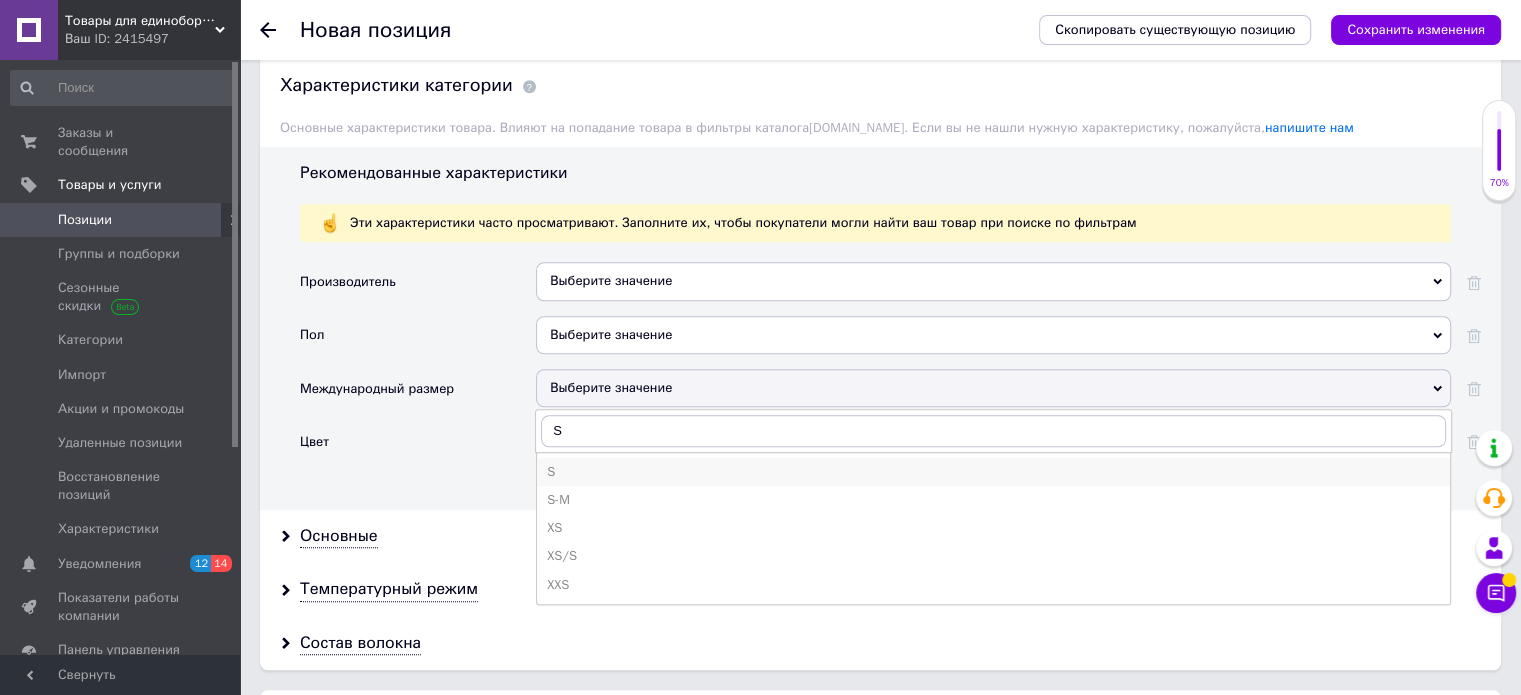 click on "S" at bounding box center [993, 472] 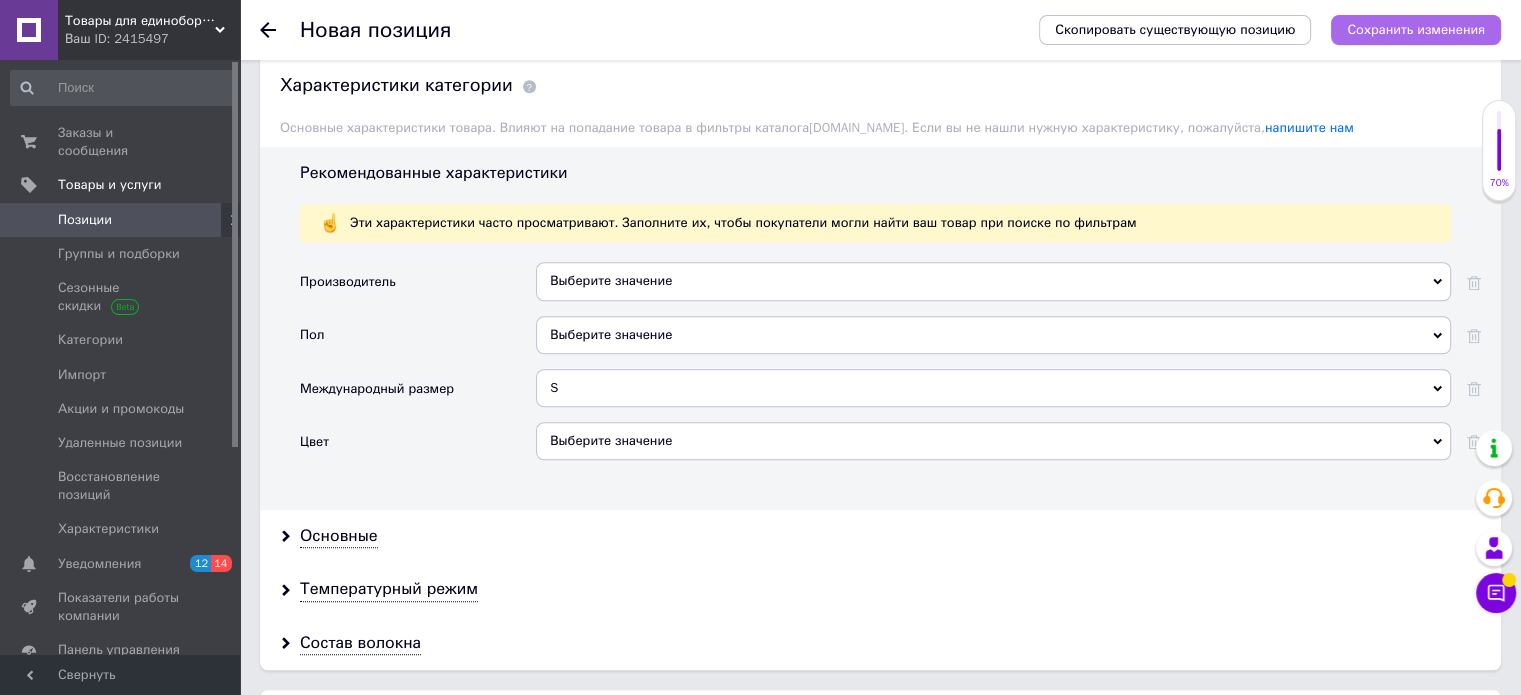 click on "Сохранить изменения" at bounding box center [1416, 29] 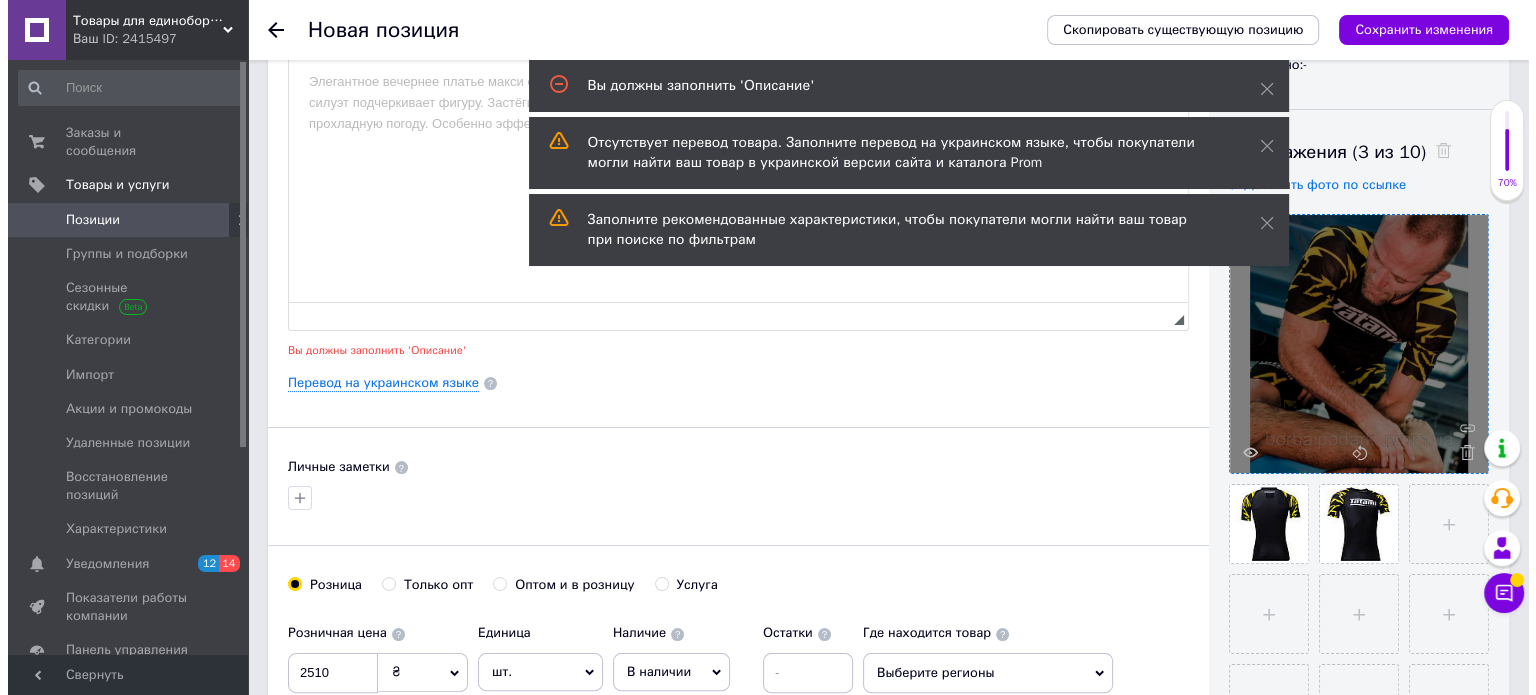 scroll, scrollTop: 0, scrollLeft: 0, axis: both 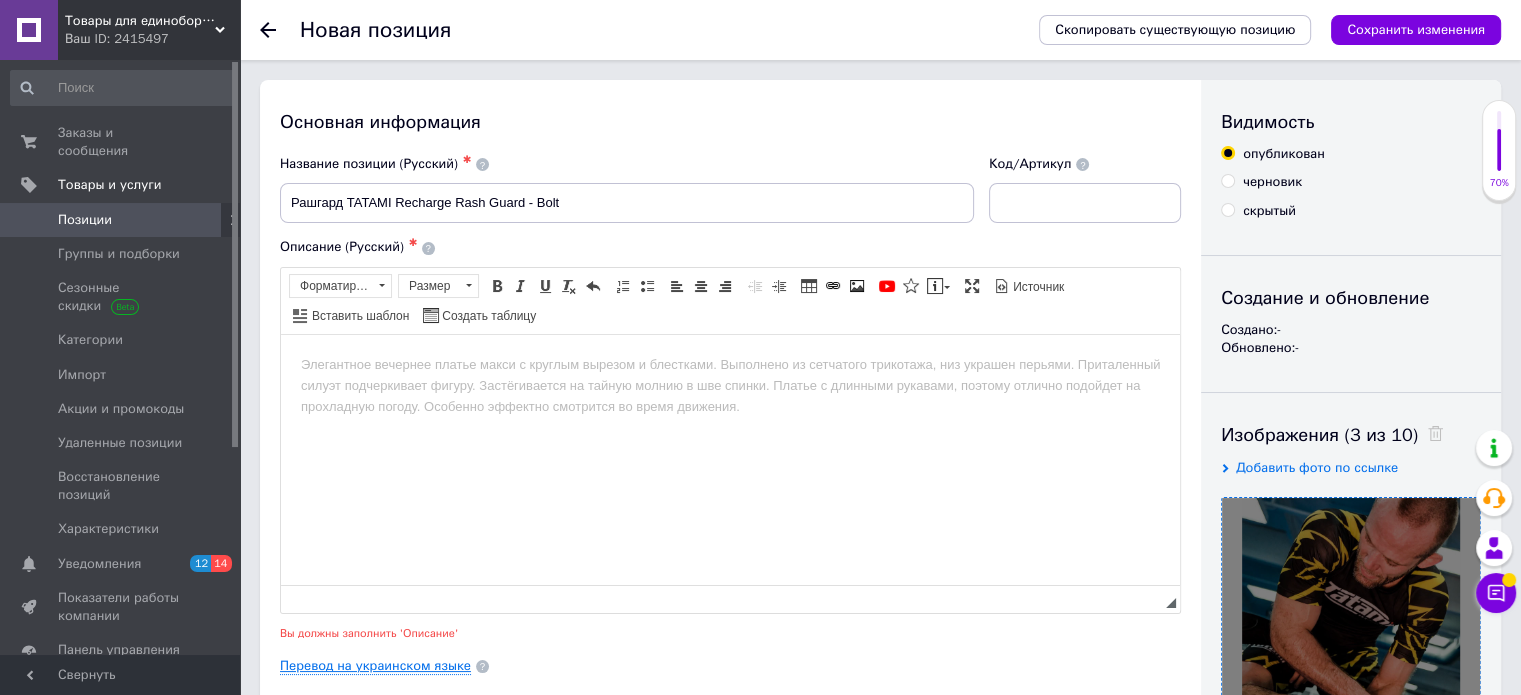 click on "Перевод на украинском языке" at bounding box center [375, 666] 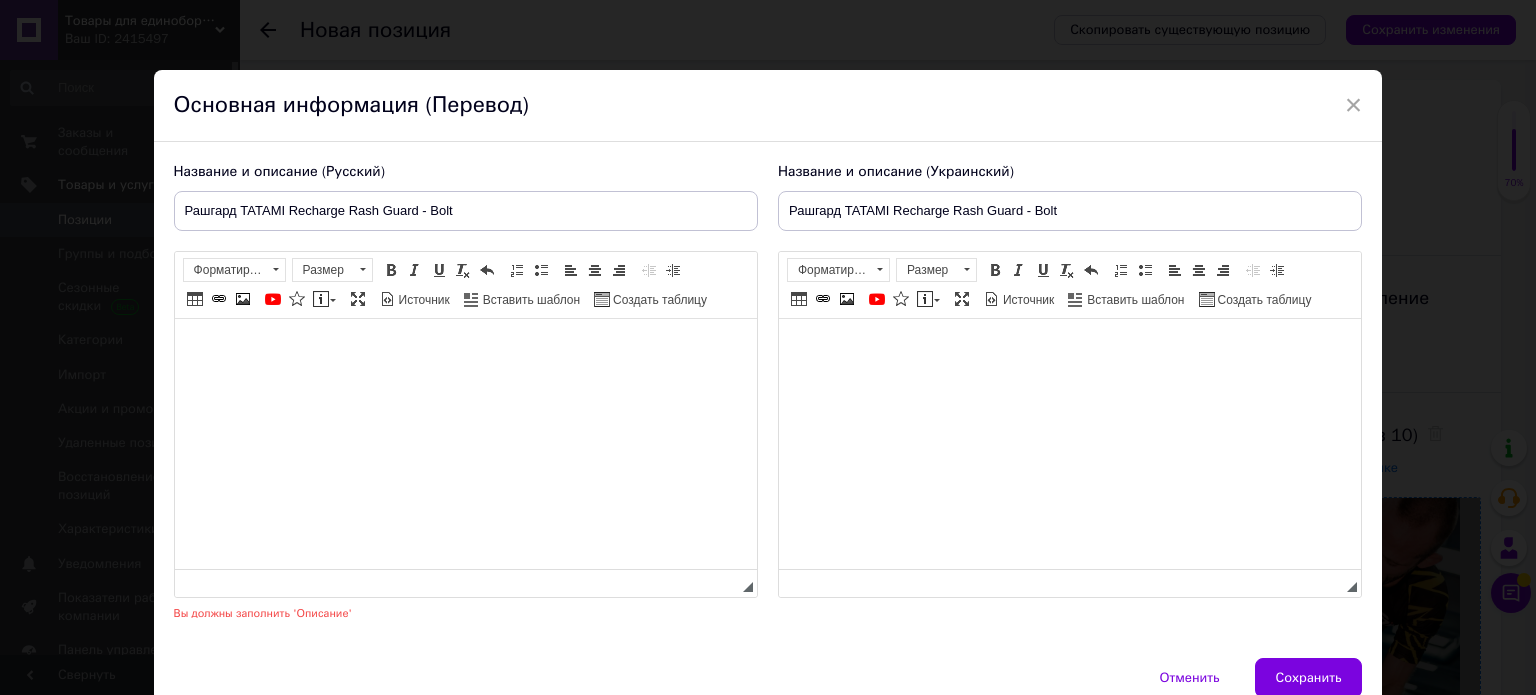 scroll, scrollTop: 0, scrollLeft: 0, axis: both 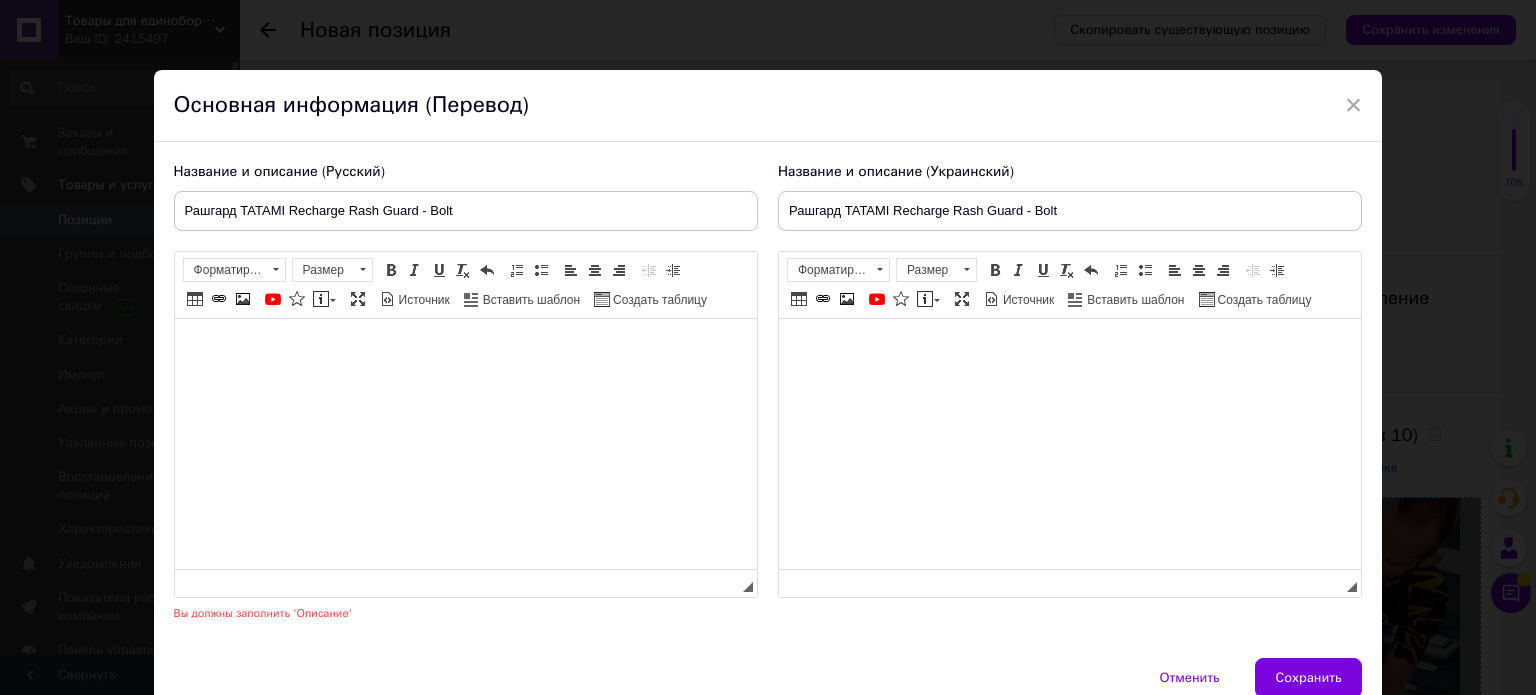 click at bounding box center [465, 349] 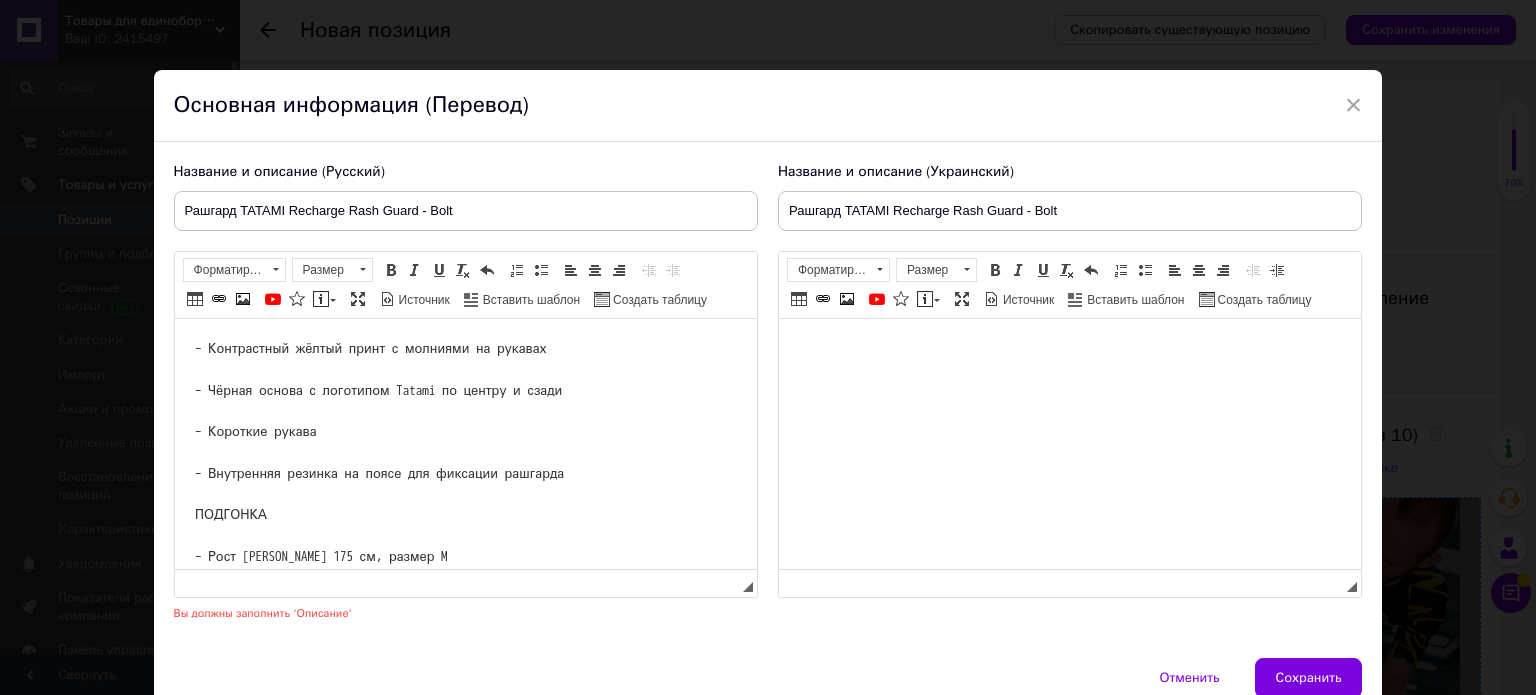 scroll, scrollTop: 203, scrollLeft: 0, axis: vertical 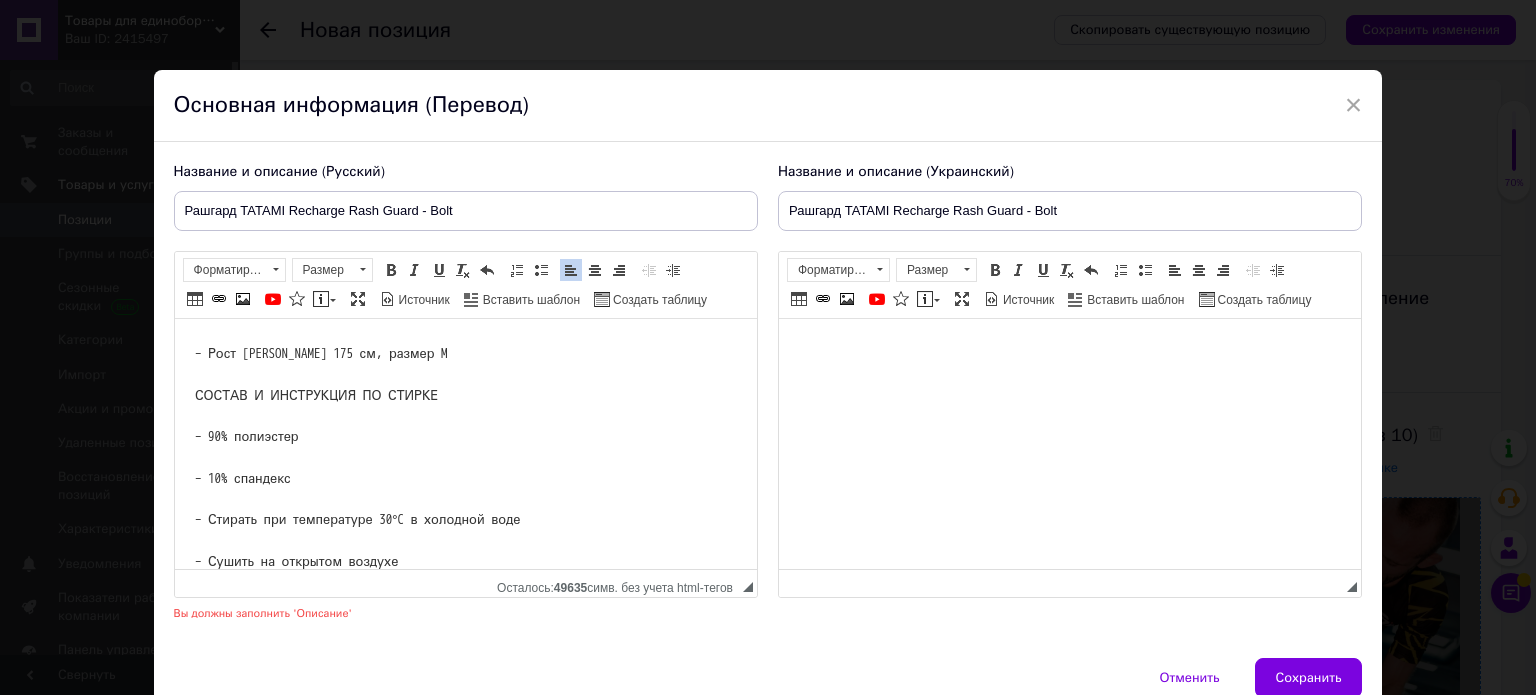 click at bounding box center [1069, 349] 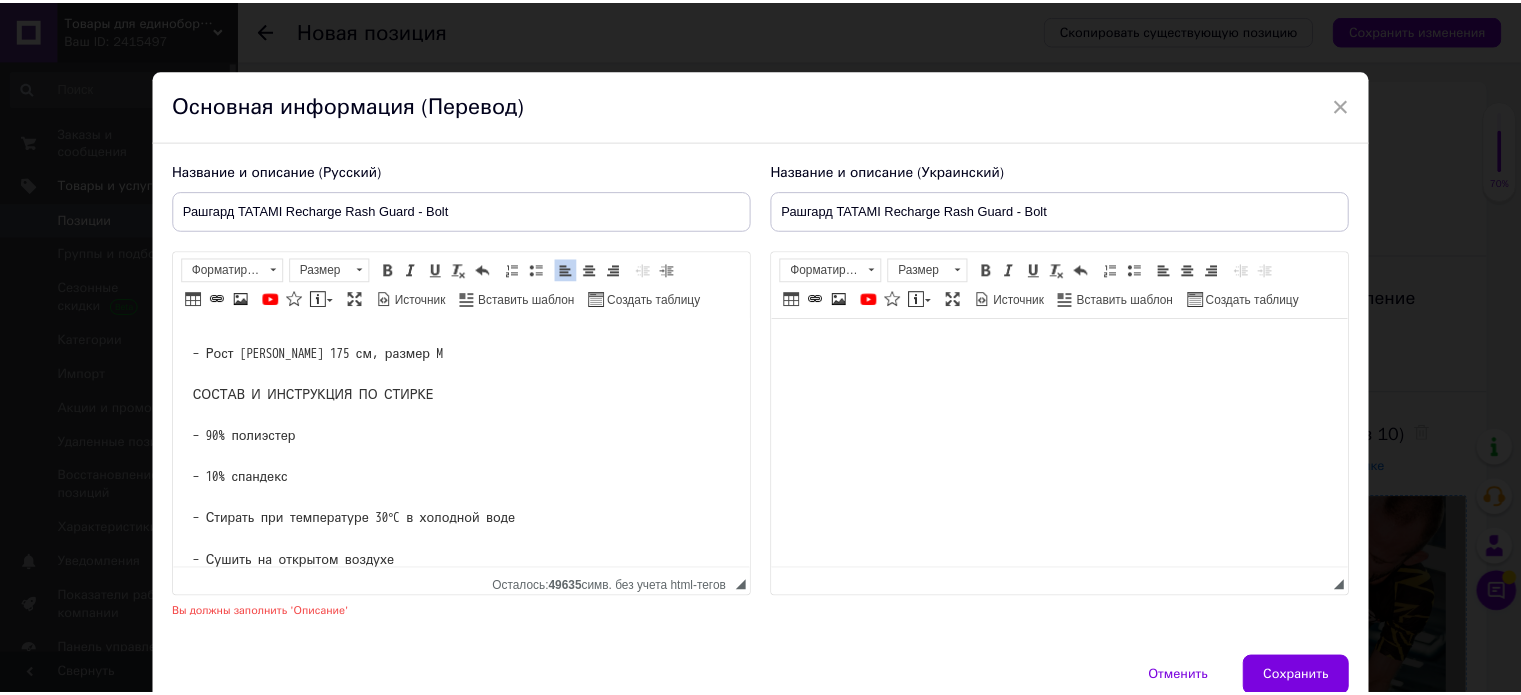 scroll, scrollTop: 203, scrollLeft: 0, axis: vertical 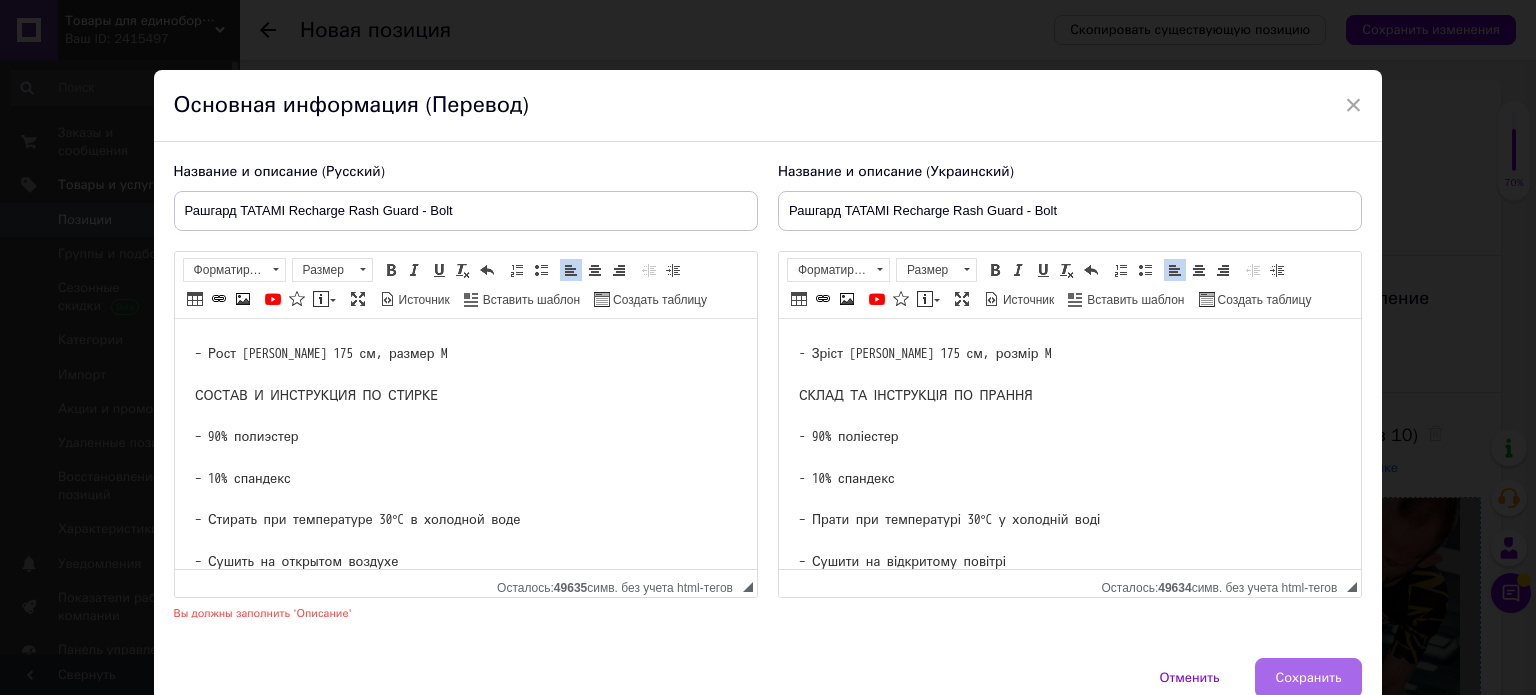 click on "Сохранить" at bounding box center [1309, 678] 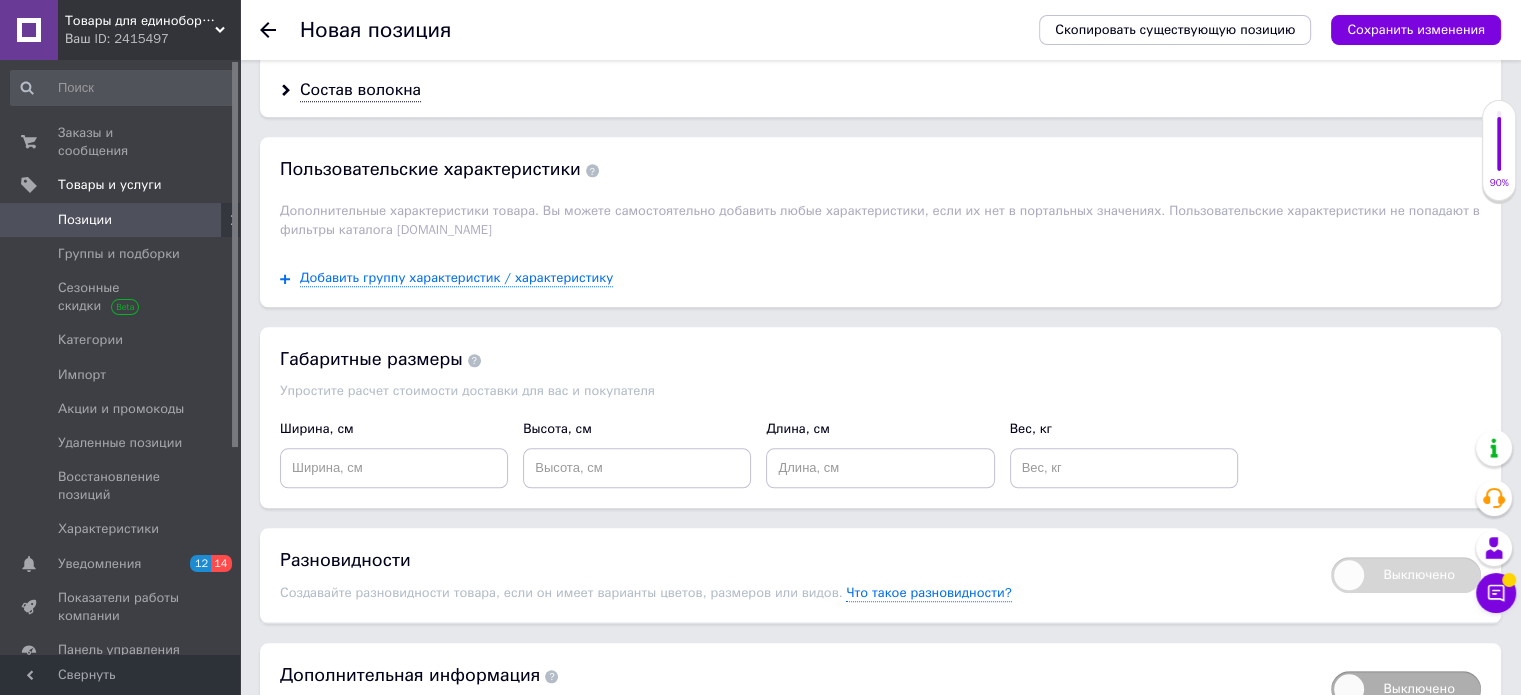 scroll, scrollTop: 2163, scrollLeft: 0, axis: vertical 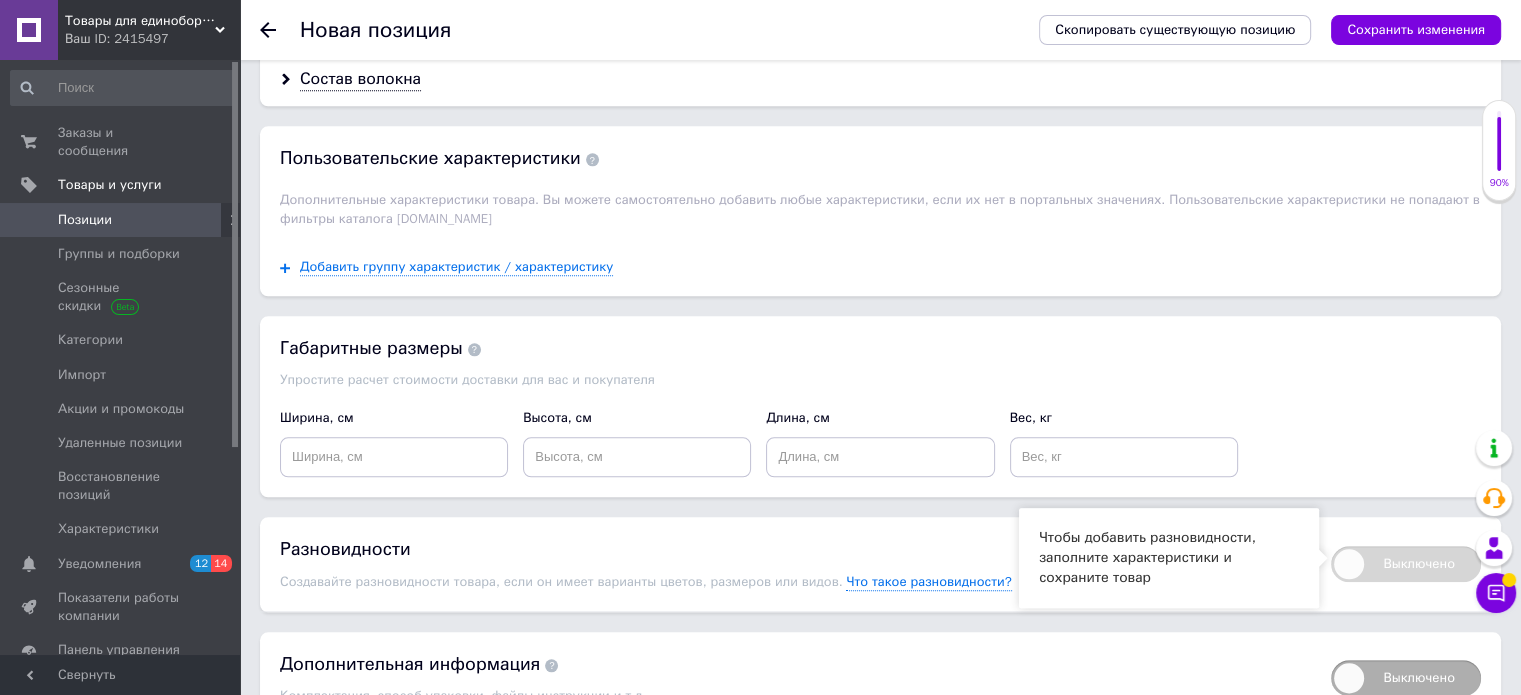 click on "Выключено" at bounding box center [1406, 564] 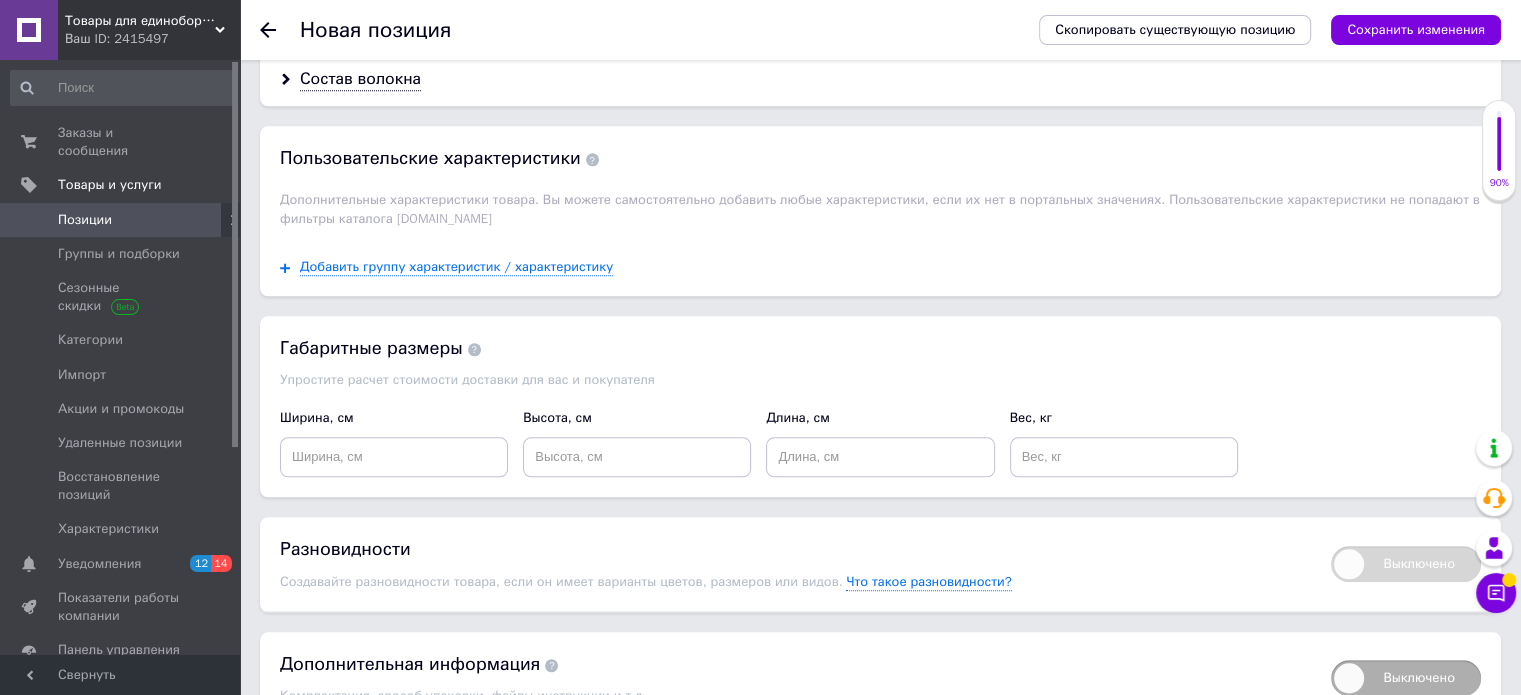 click on "Выключено" at bounding box center [1406, 564] 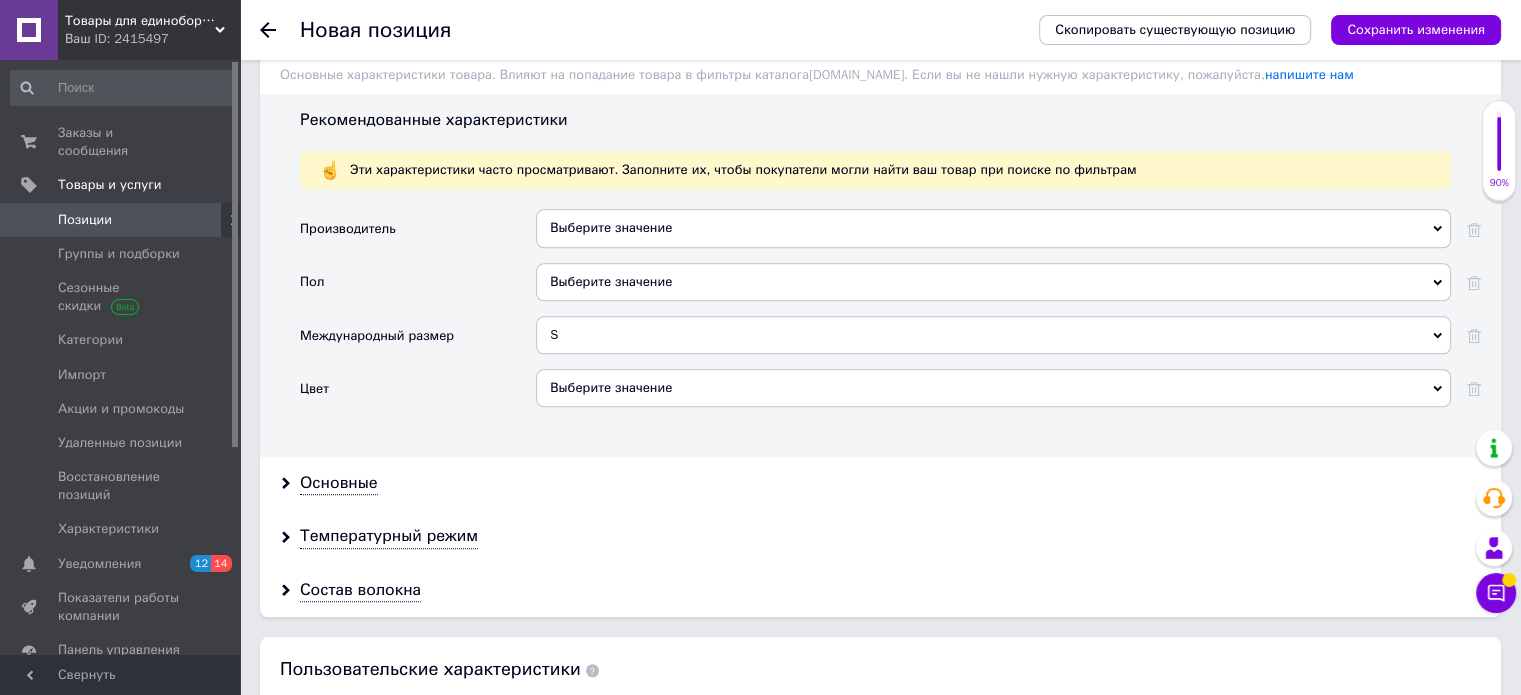 scroll, scrollTop: 1656, scrollLeft: 0, axis: vertical 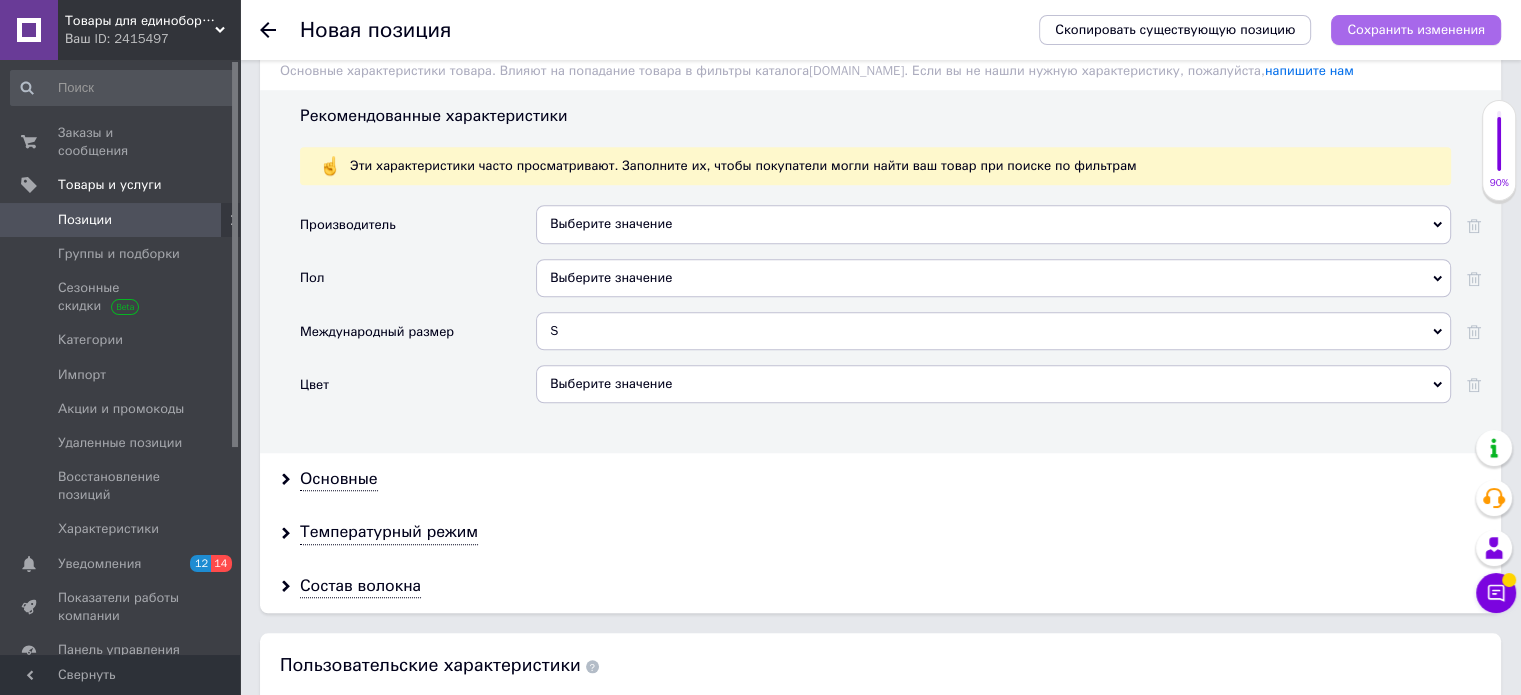 click on "Сохранить изменения" at bounding box center (1416, 29) 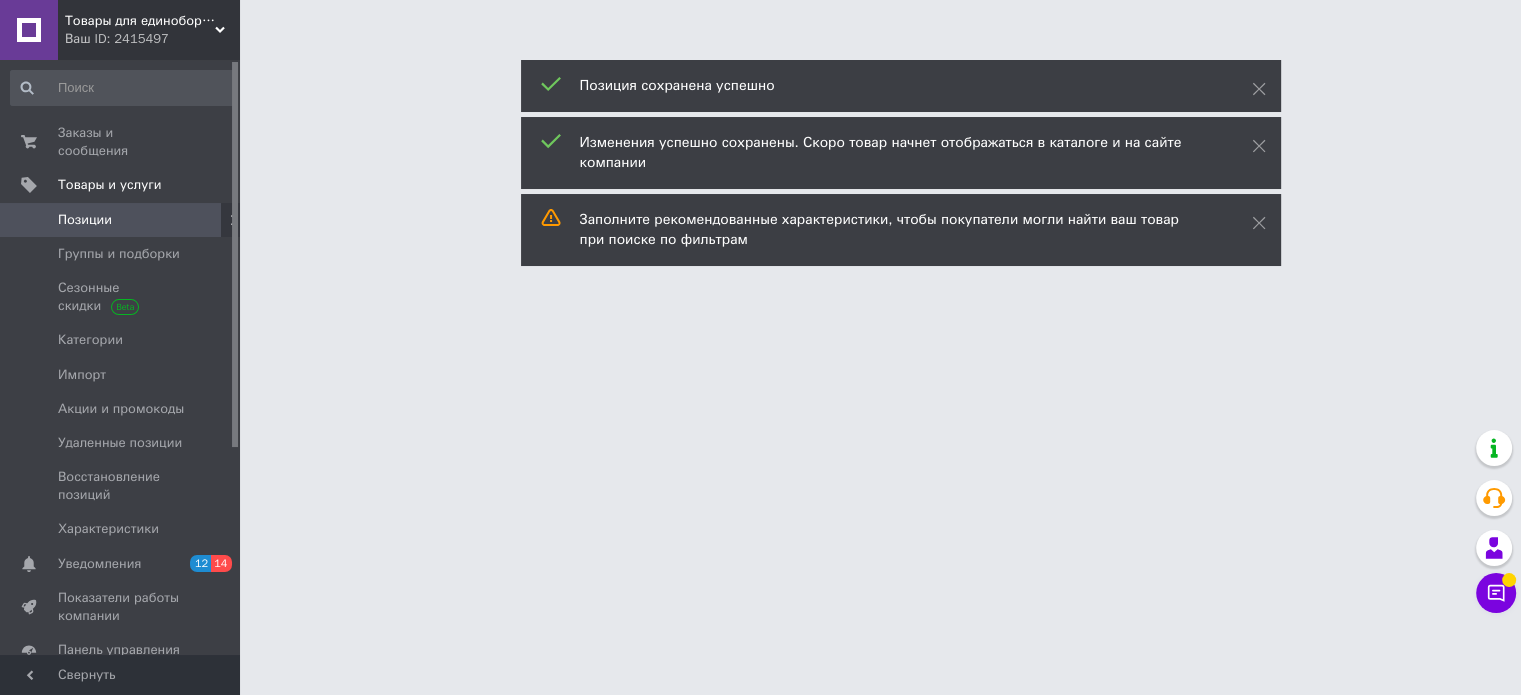 scroll, scrollTop: 0, scrollLeft: 0, axis: both 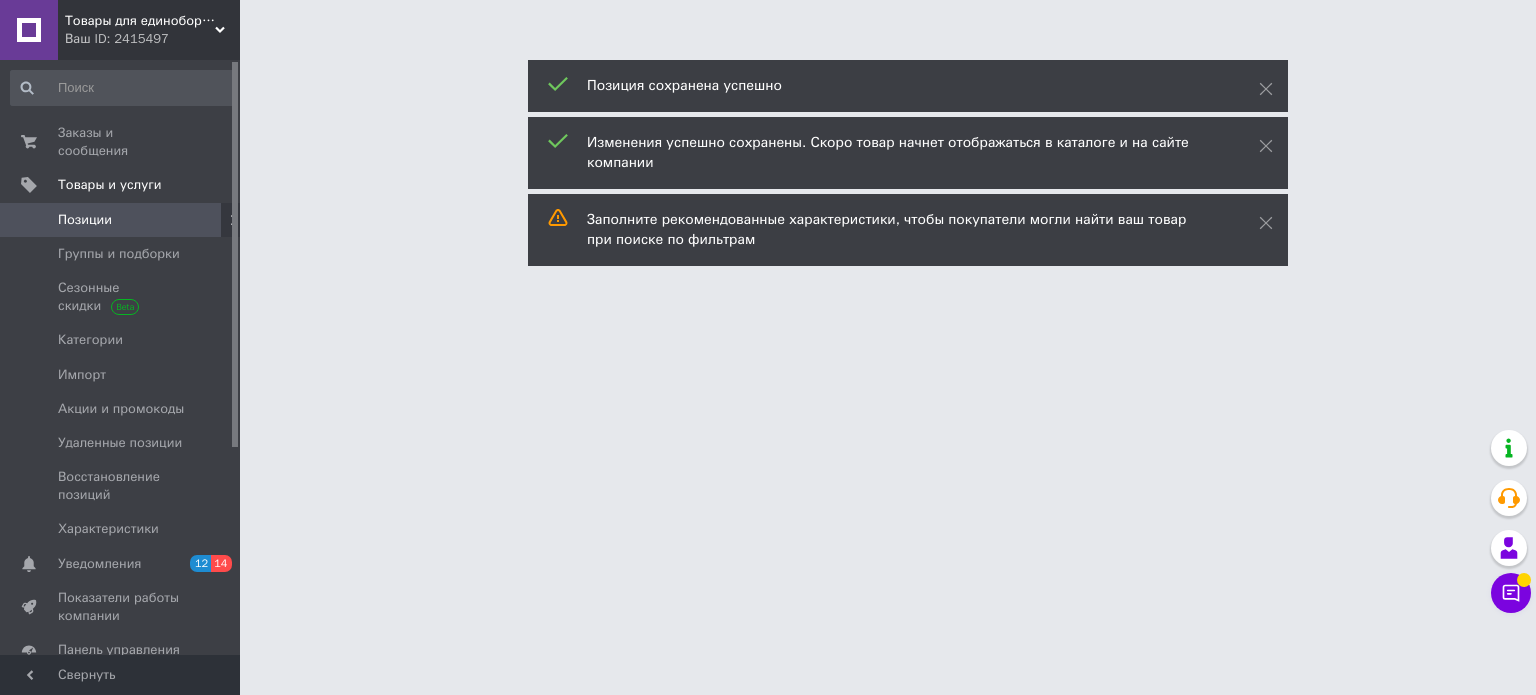 drag, startPoint x: 1535, startPoint y: 417, endPoint x: 1535, endPoint y: 591, distance: 174 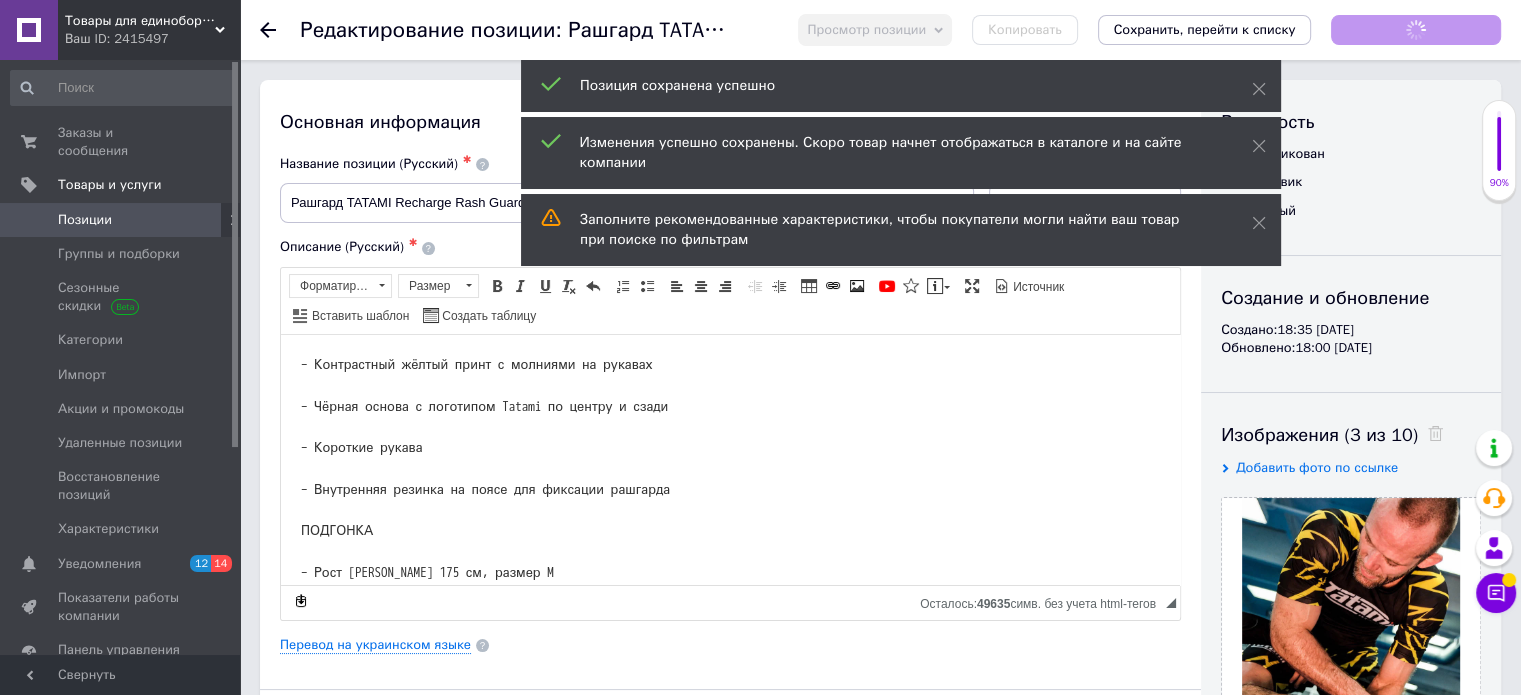 scroll, scrollTop: 0, scrollLeft: 0, axis: both 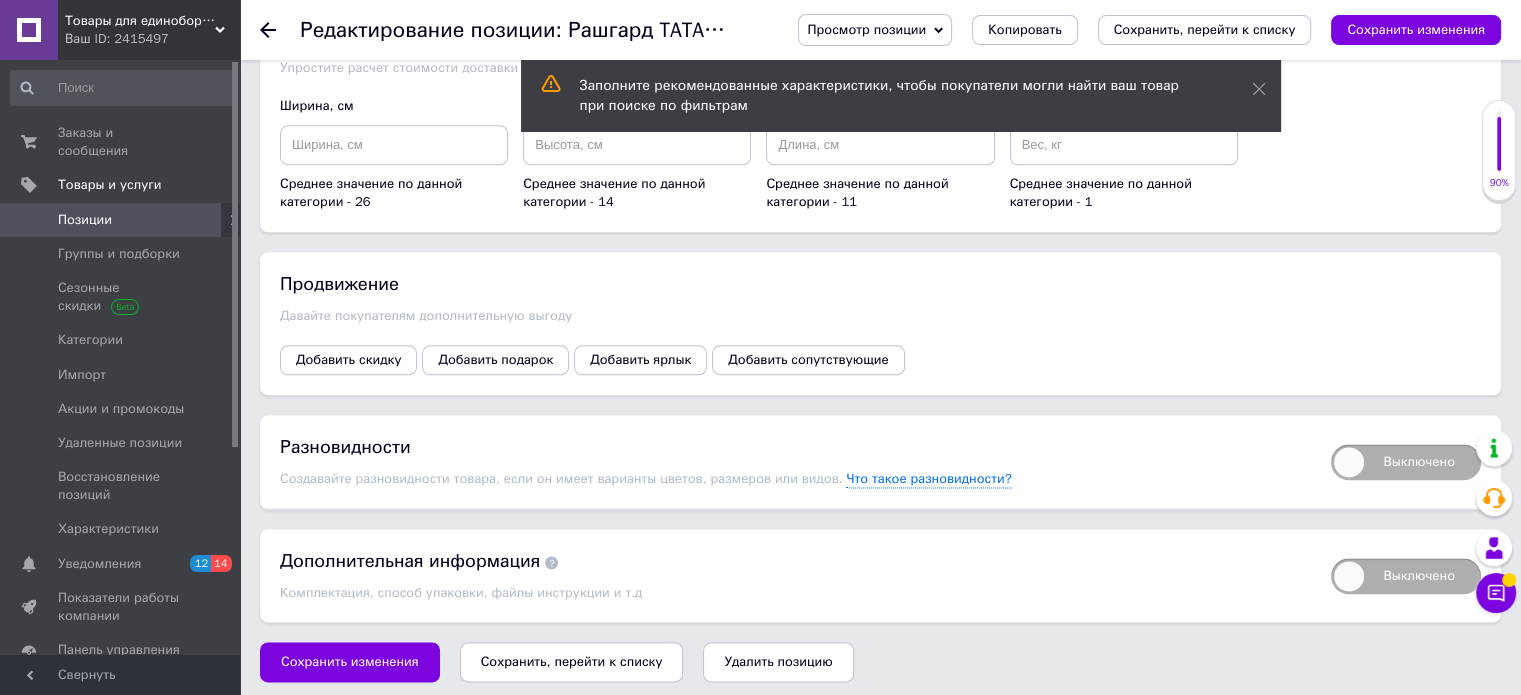 click on "Выключено" at bounding box center (1406, 462) 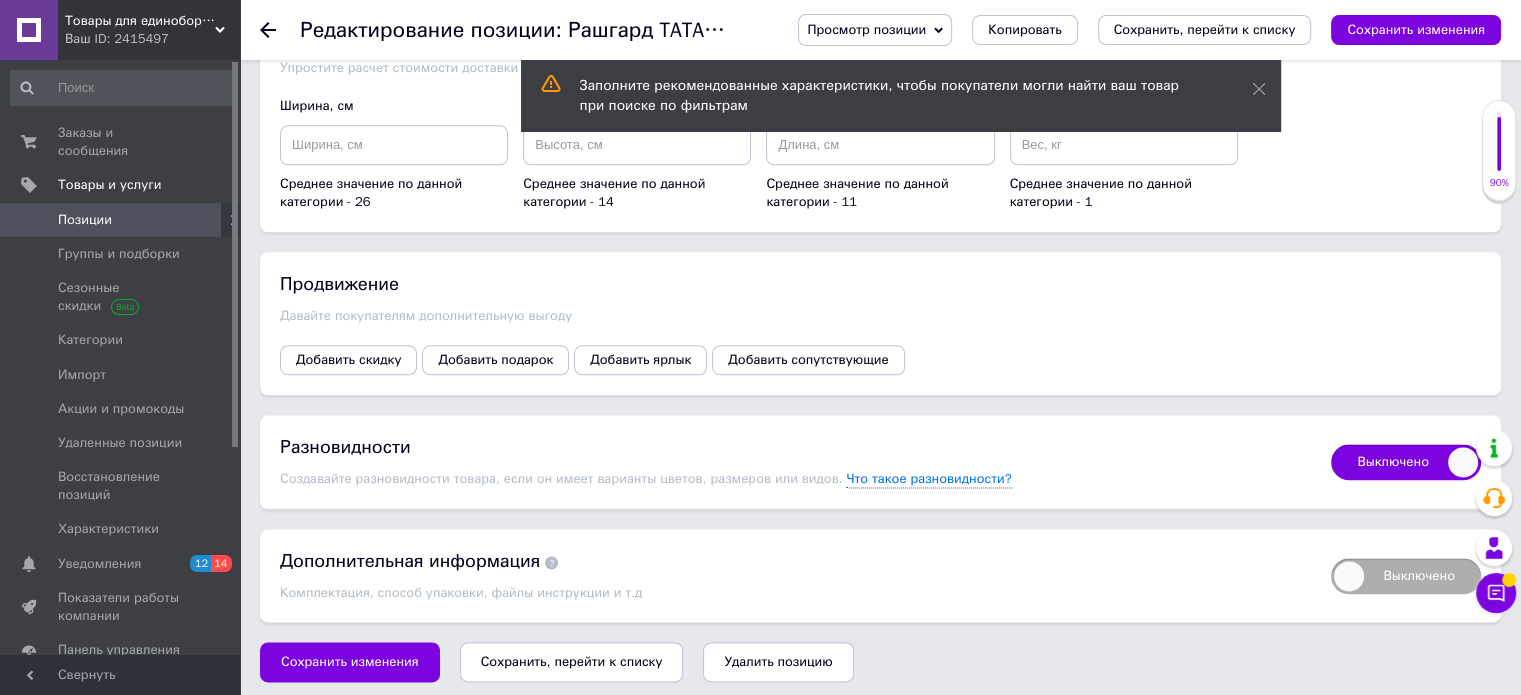 checkbox on "true" 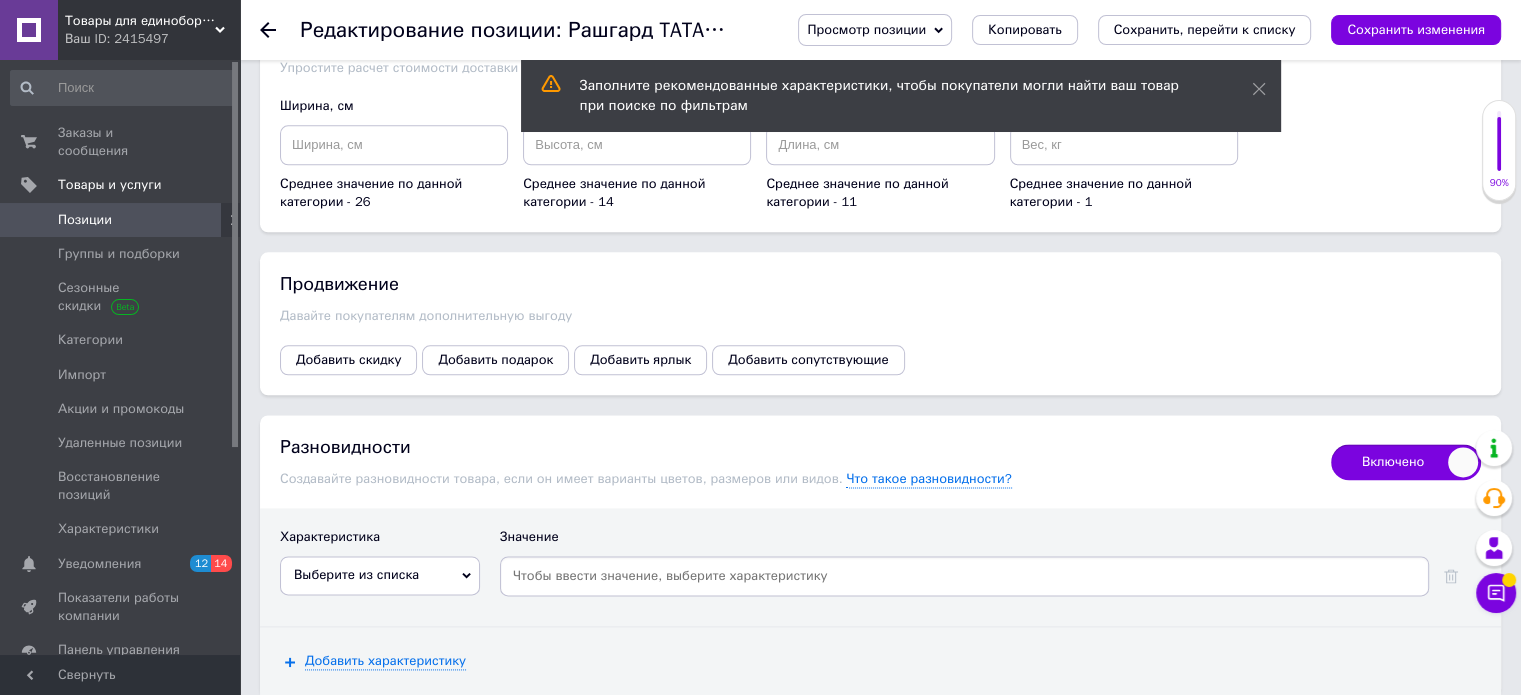 click on "Выберите из списка" at bounding box center [380, 575] 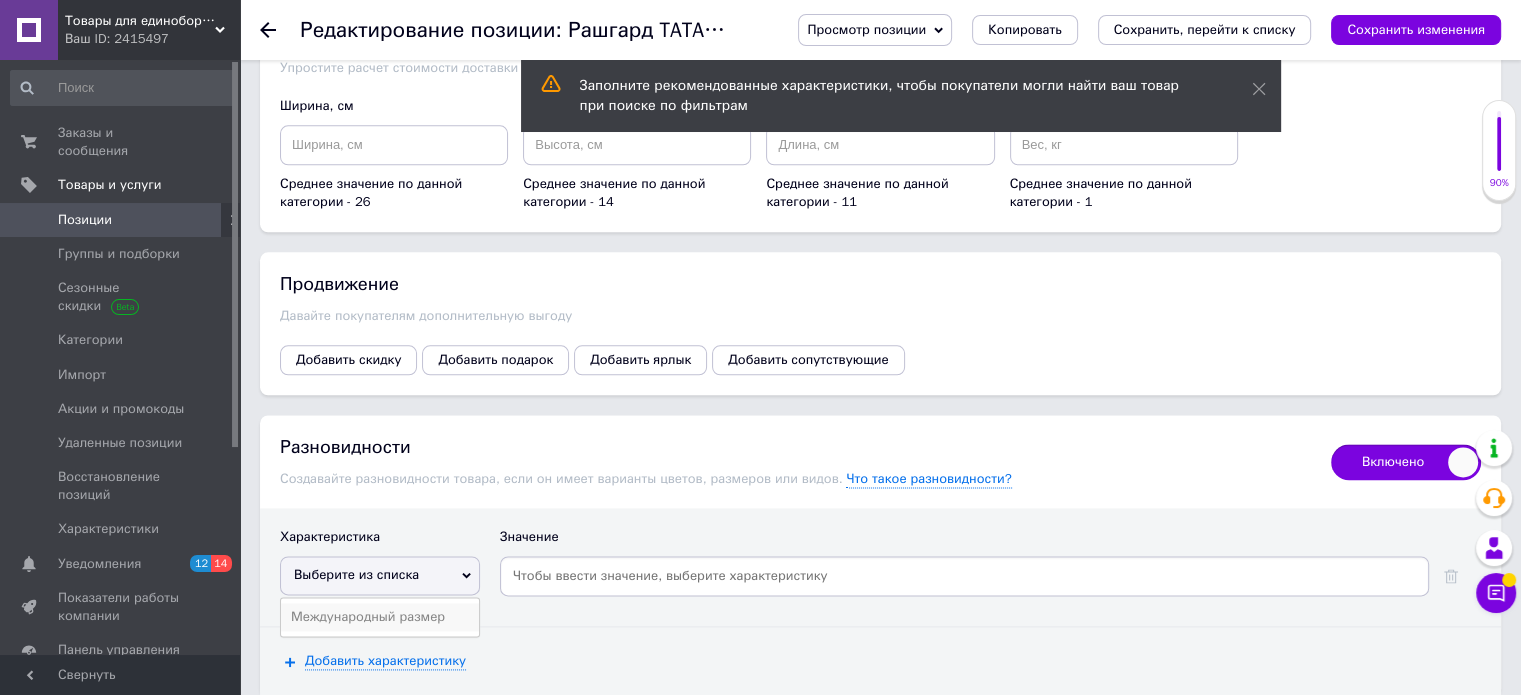 click on "Международный размер" at bounding box center [380, 617] 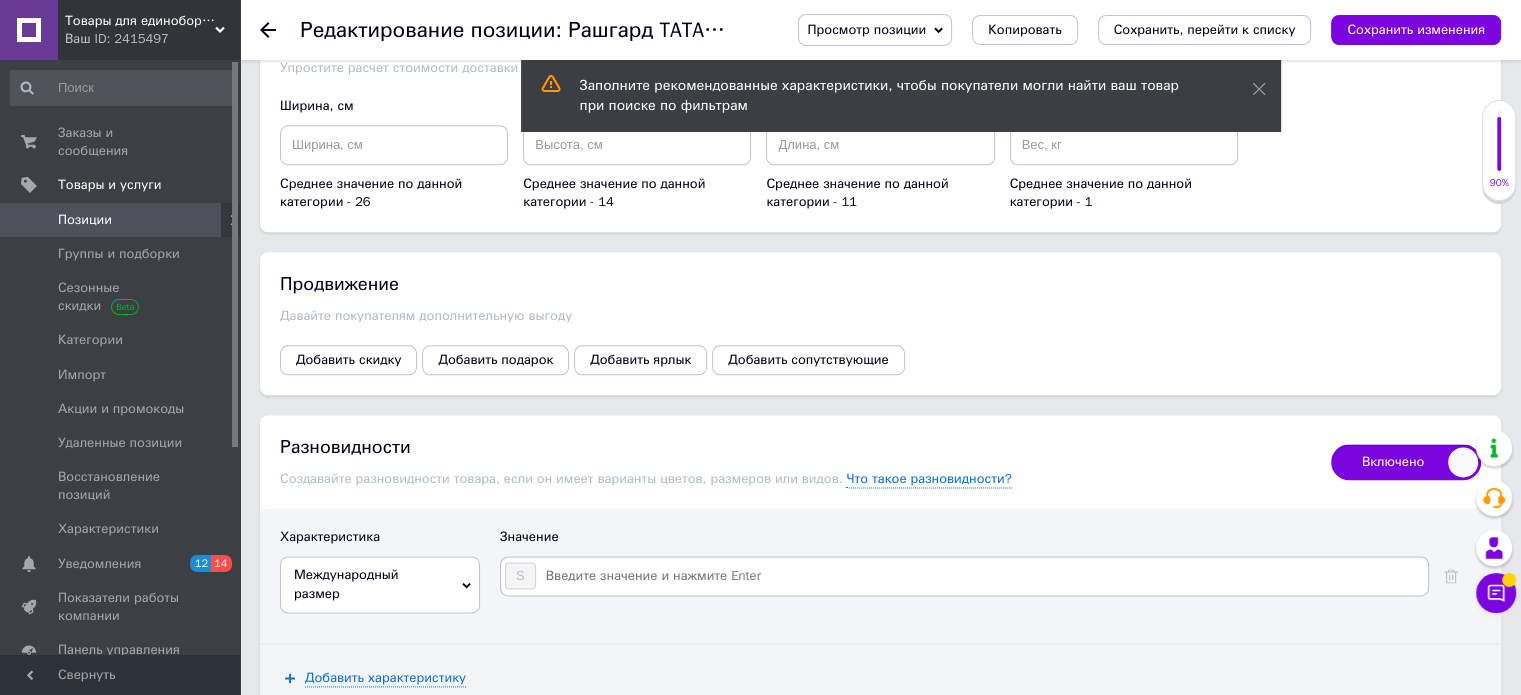 click at bounding box center [981, 576] 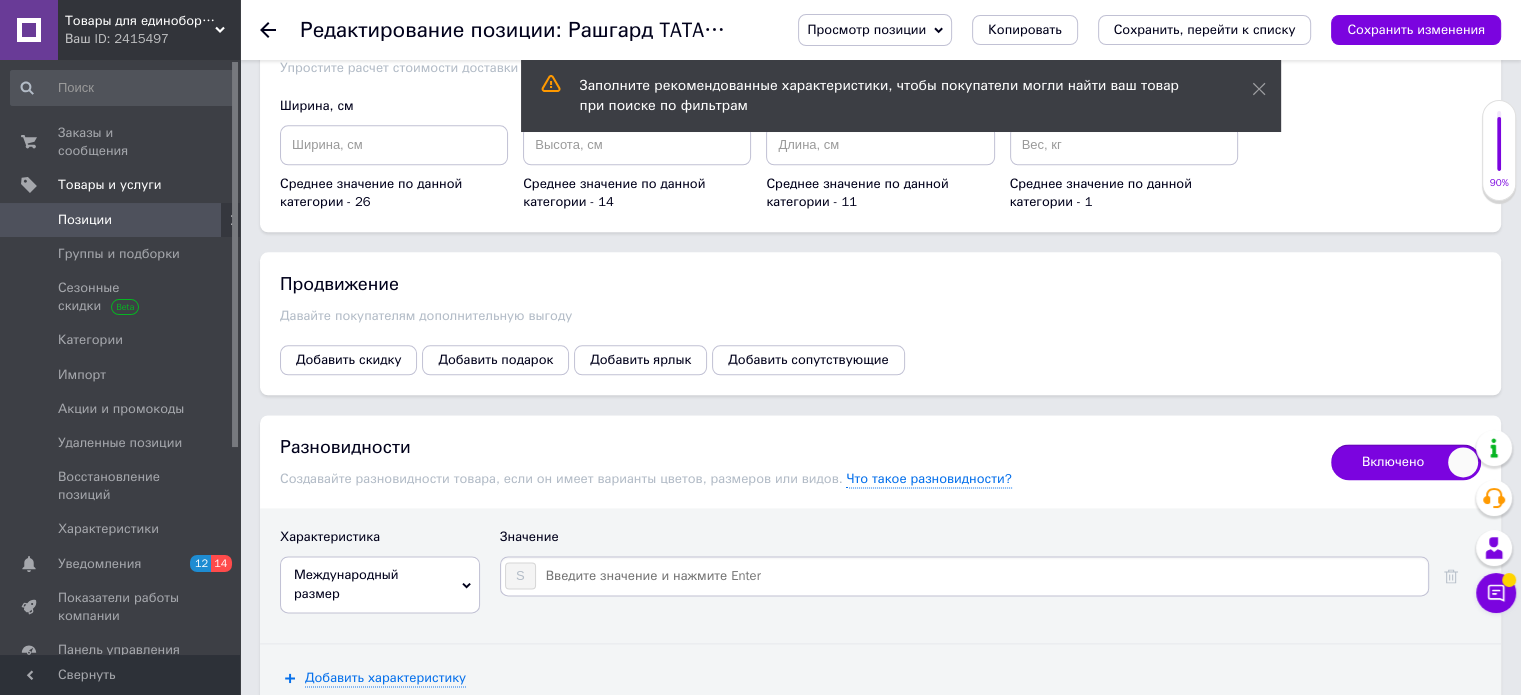 type on "M" 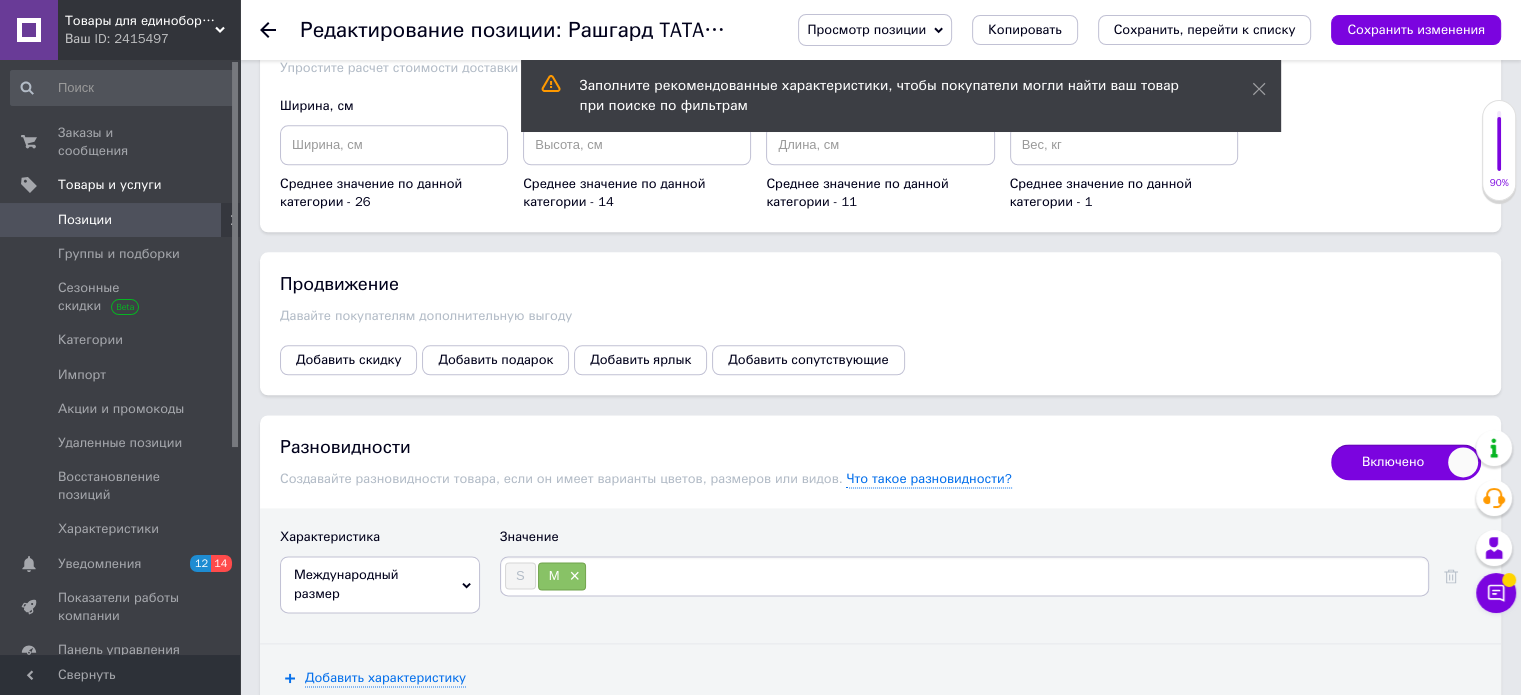 type on "L" 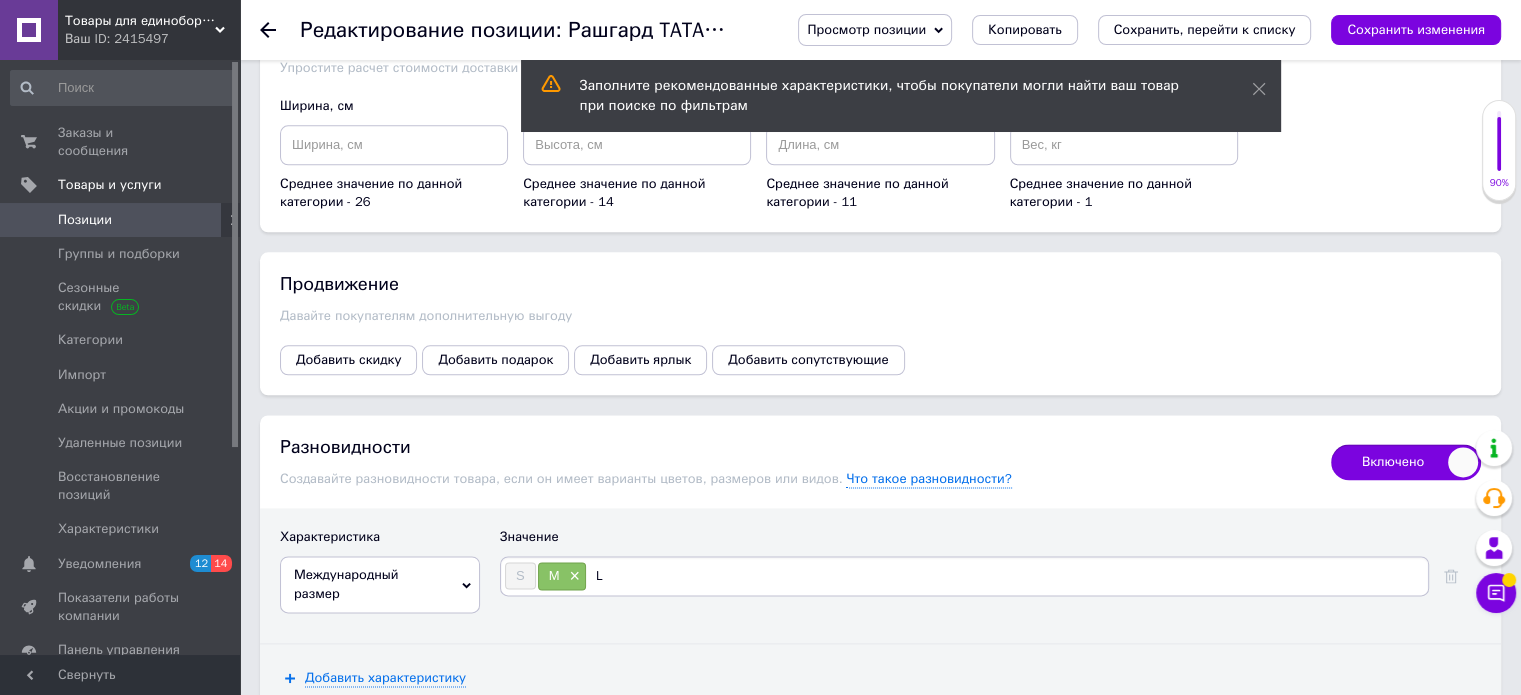 type 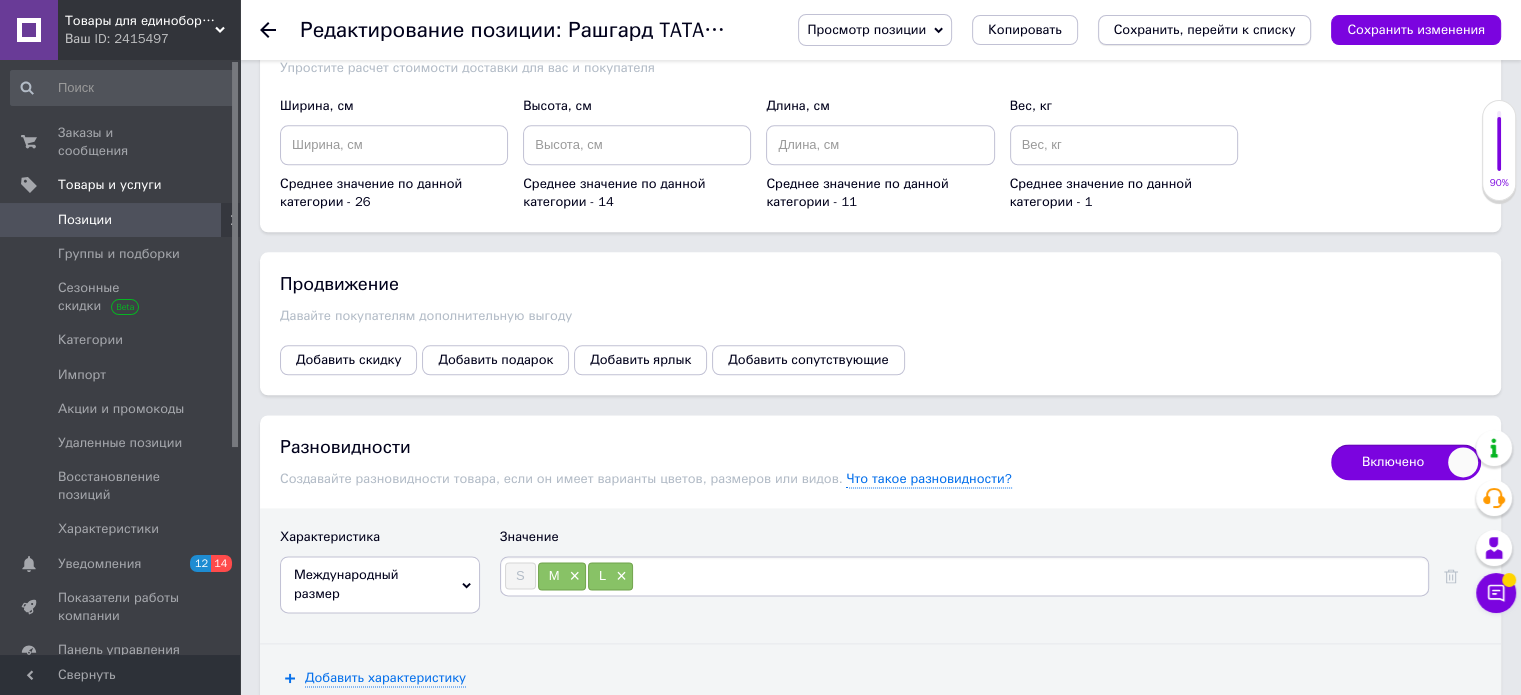click on "Сохранить, перейти к списку" at bounding box center (1205, 30) 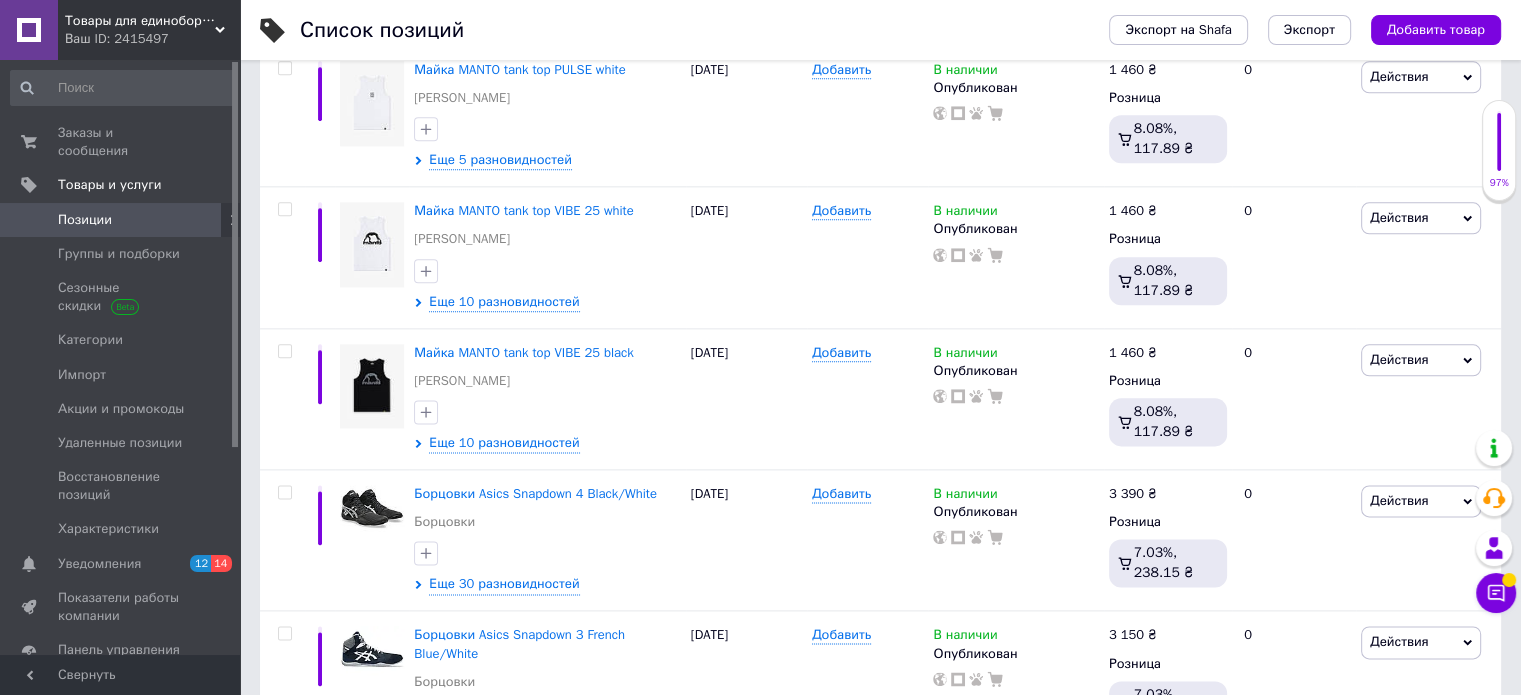 scroll, scrollTop: 0, scrollLeft: 0, axis: both 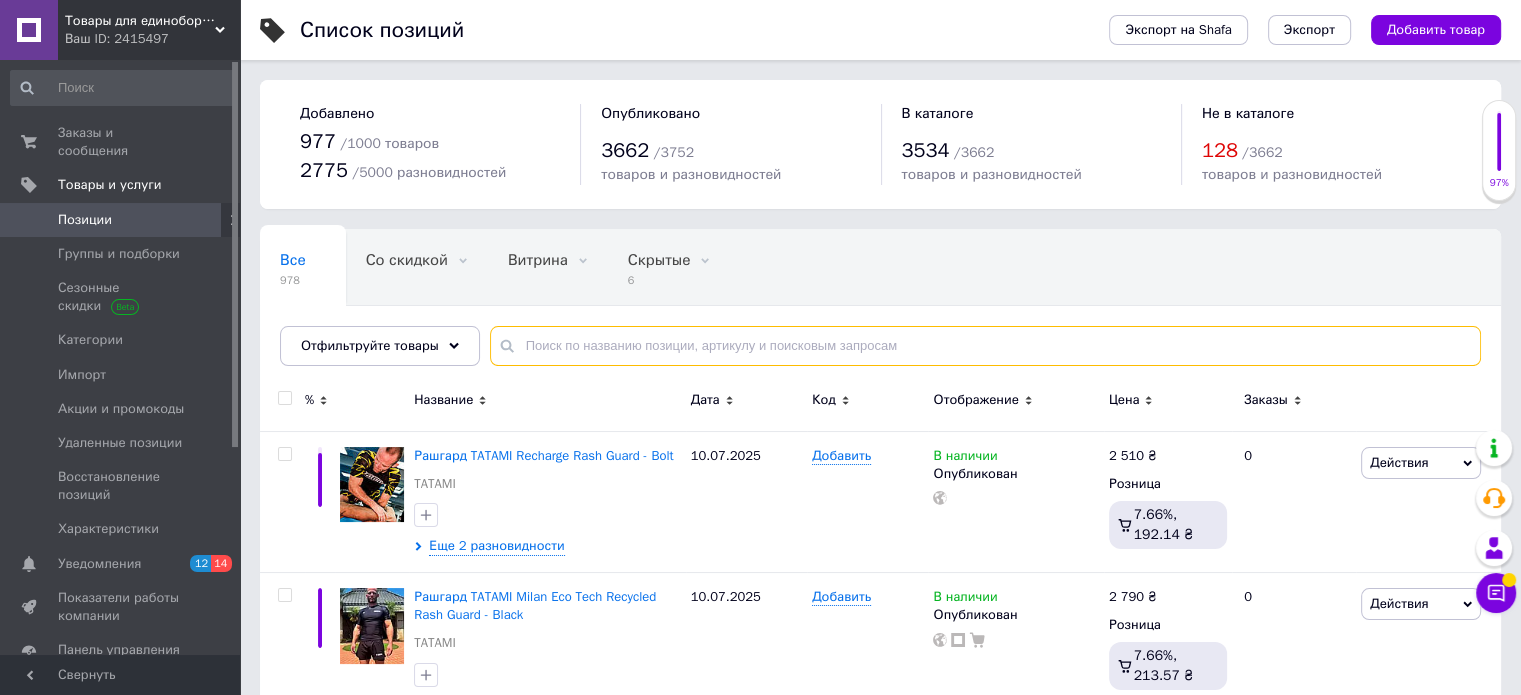 click at bounding box center (985, 346) 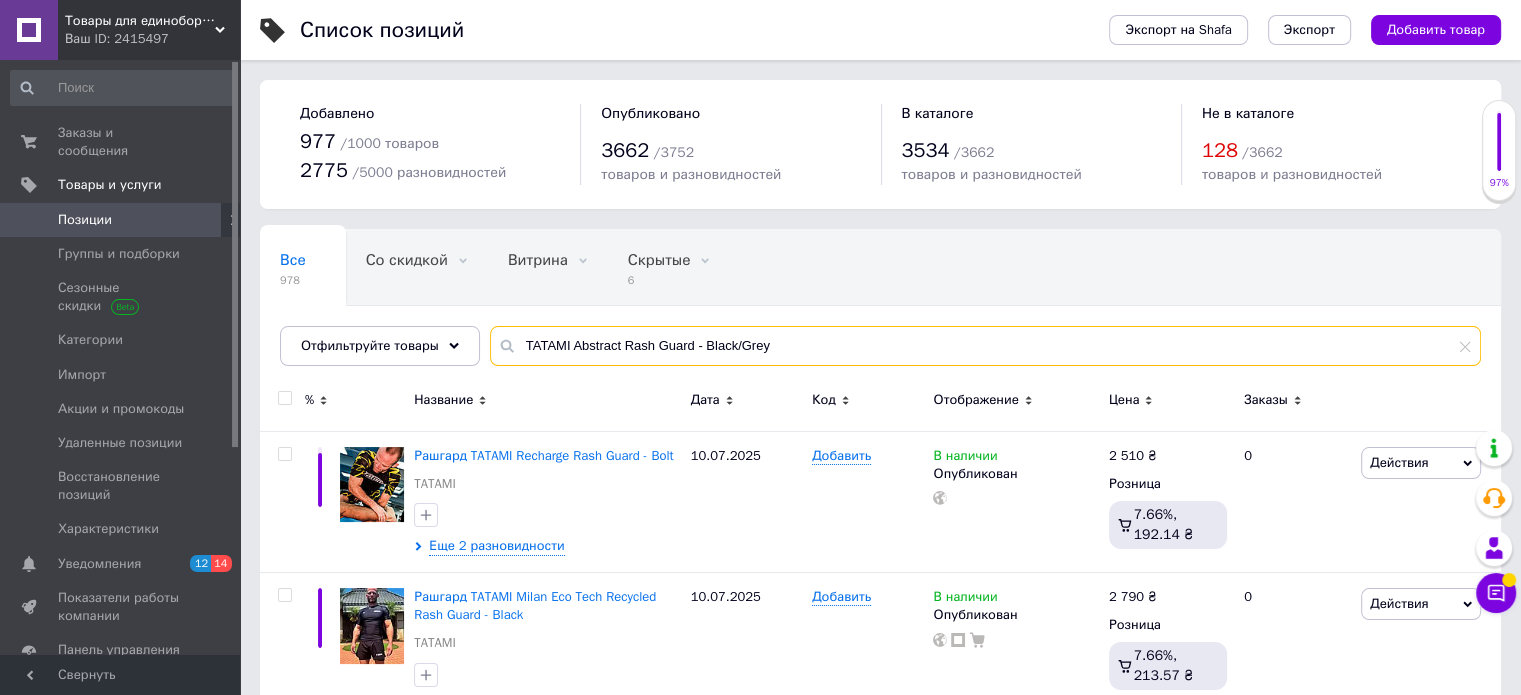 type on "TATAMI Abstract Rash Guard - Black/Grey" 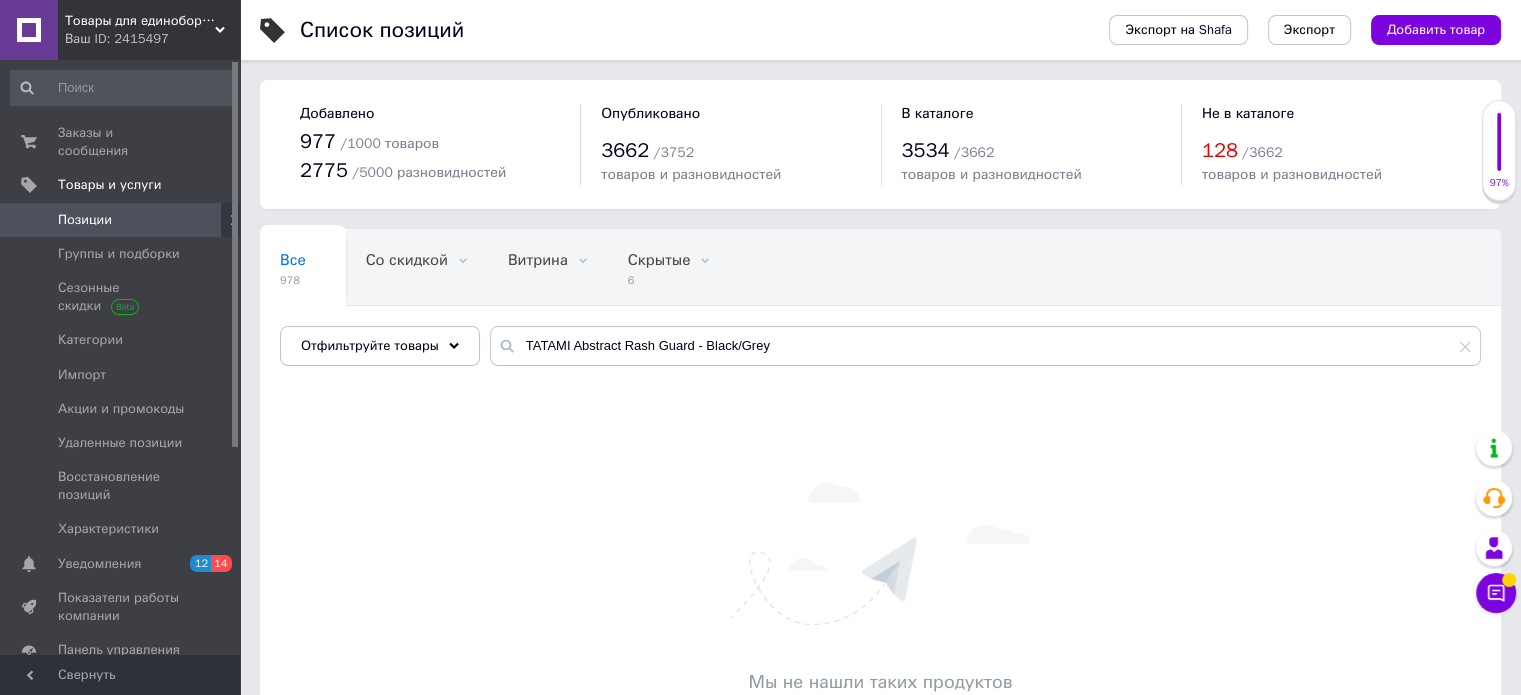 click on "Экспорт на Shafa Экспорт Добавить товар" at bounding box center (1285, 30) 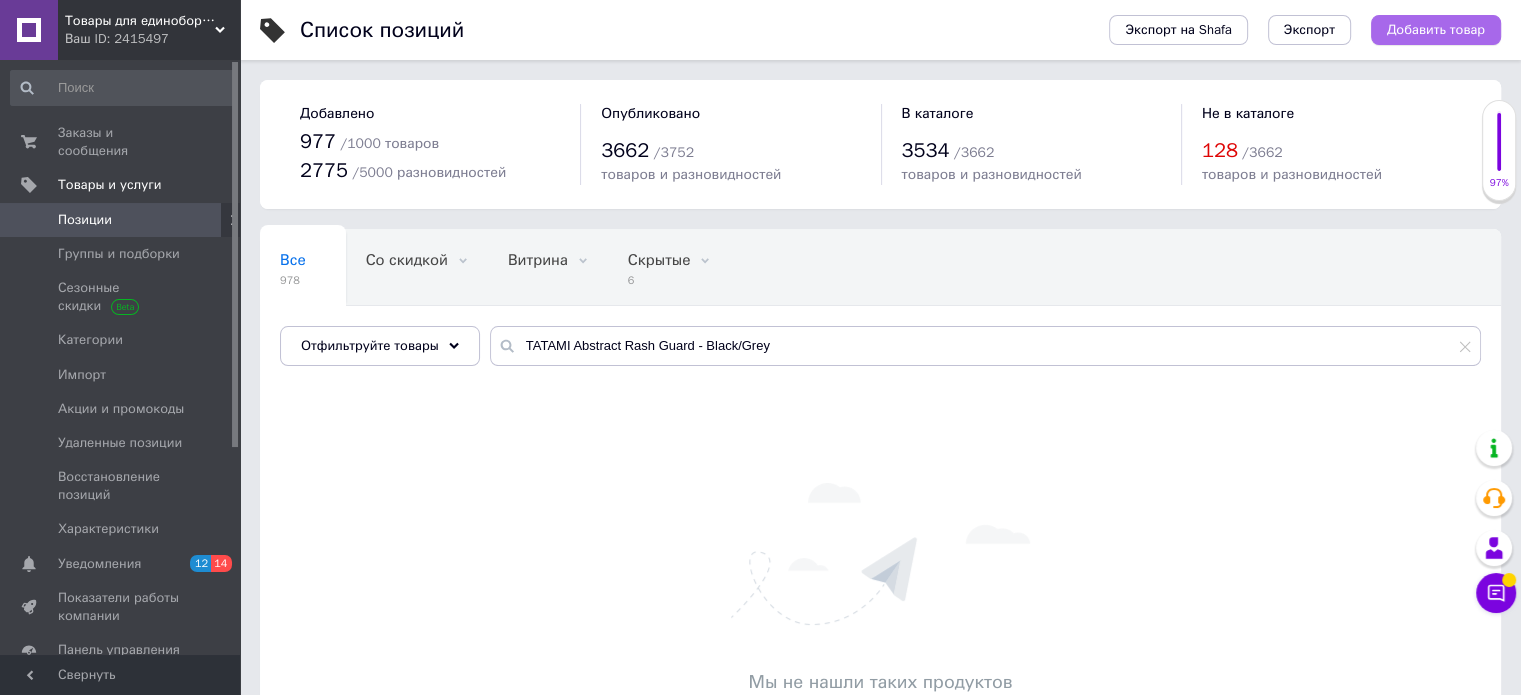click on "Добавить товар" at bounding box center [1436, 30] 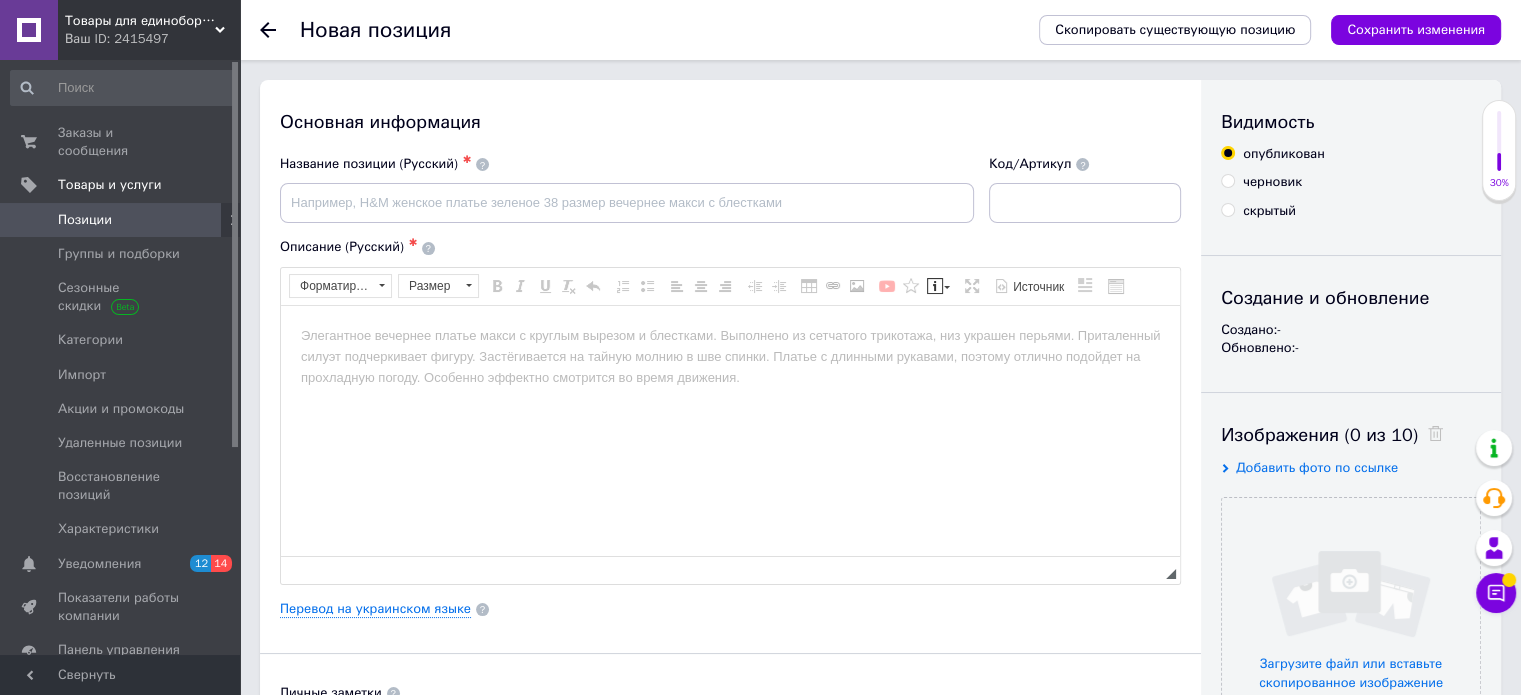 scroll, scrollTop: 0, scrollLeft: 0, axis: both 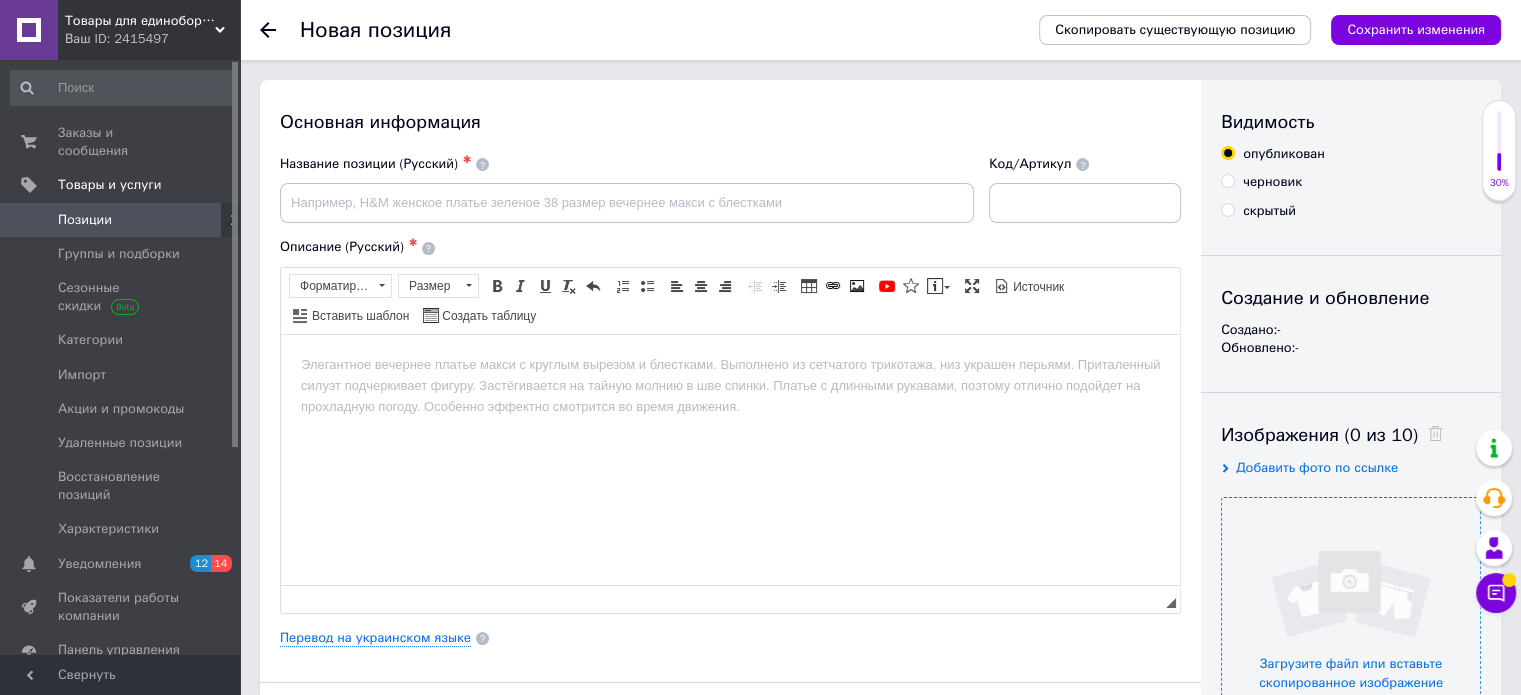 click at bounding box center (1351, 627) 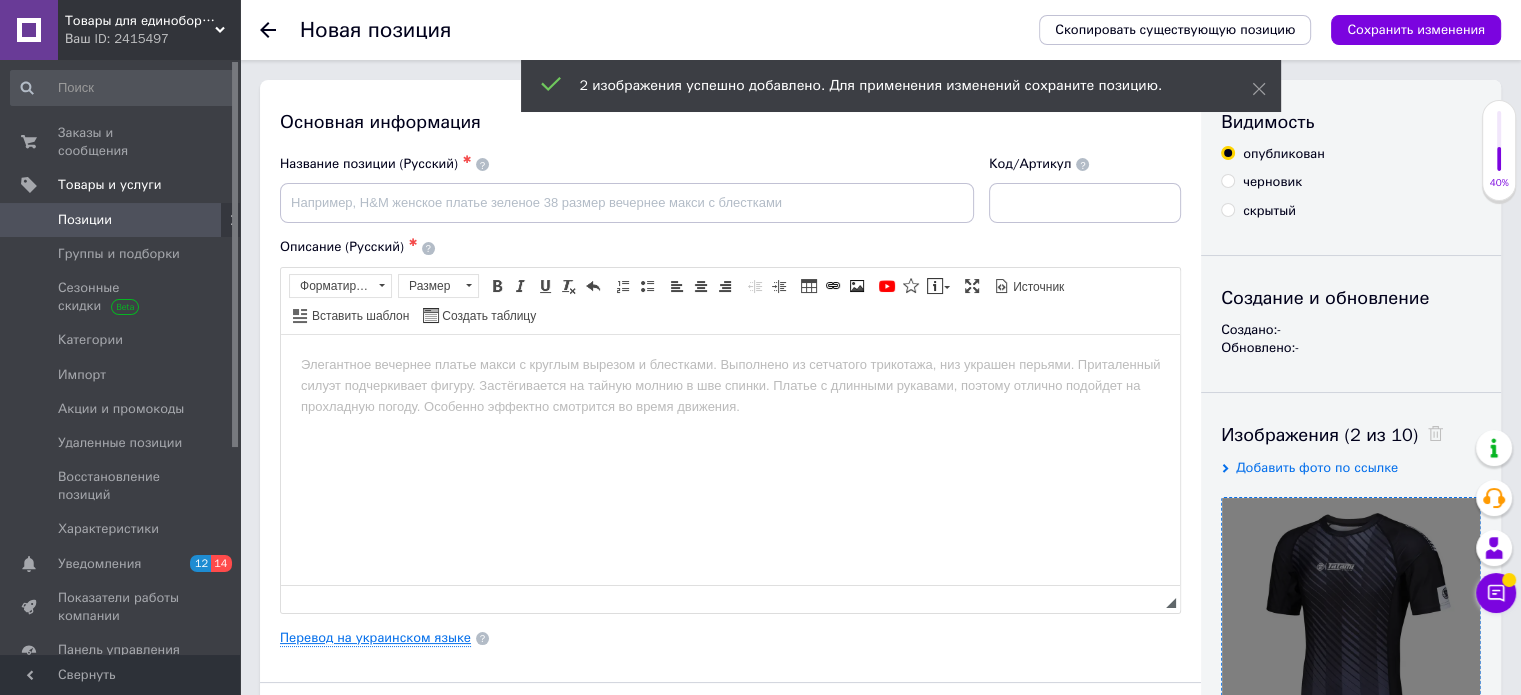 click on "Перевод на украинском языке" at bounding box center [375, 638] 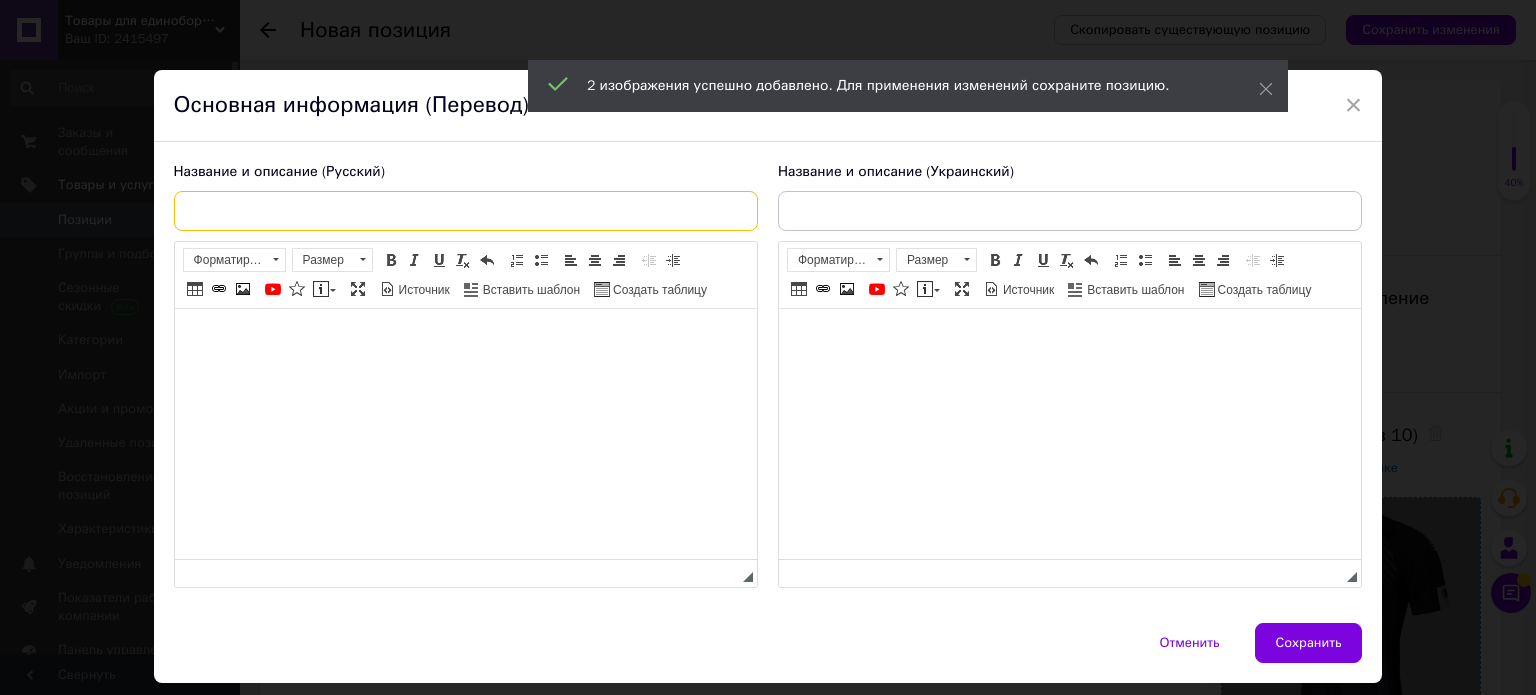 click at bounding box center (466, 211) 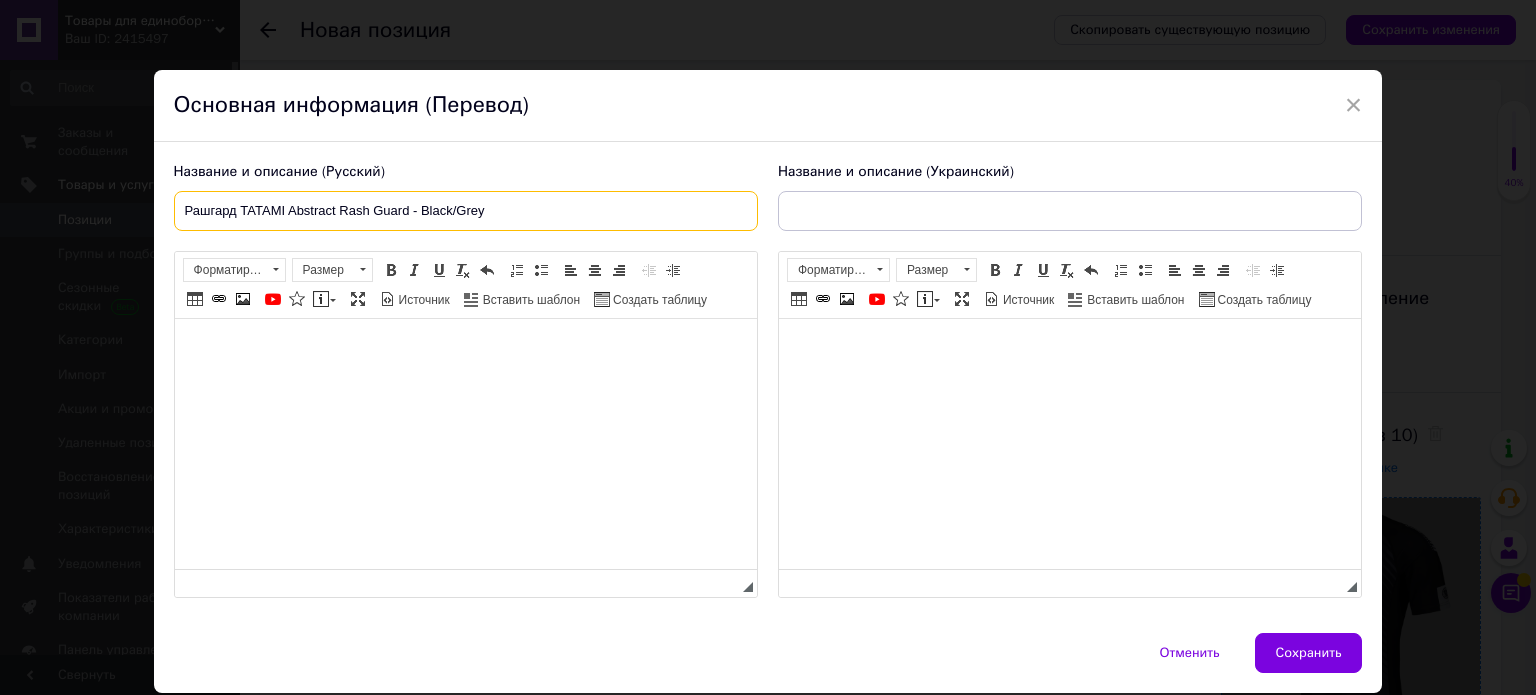 type on "Рашгард TATAMI Abstract Rash Guard - Black/Grey" 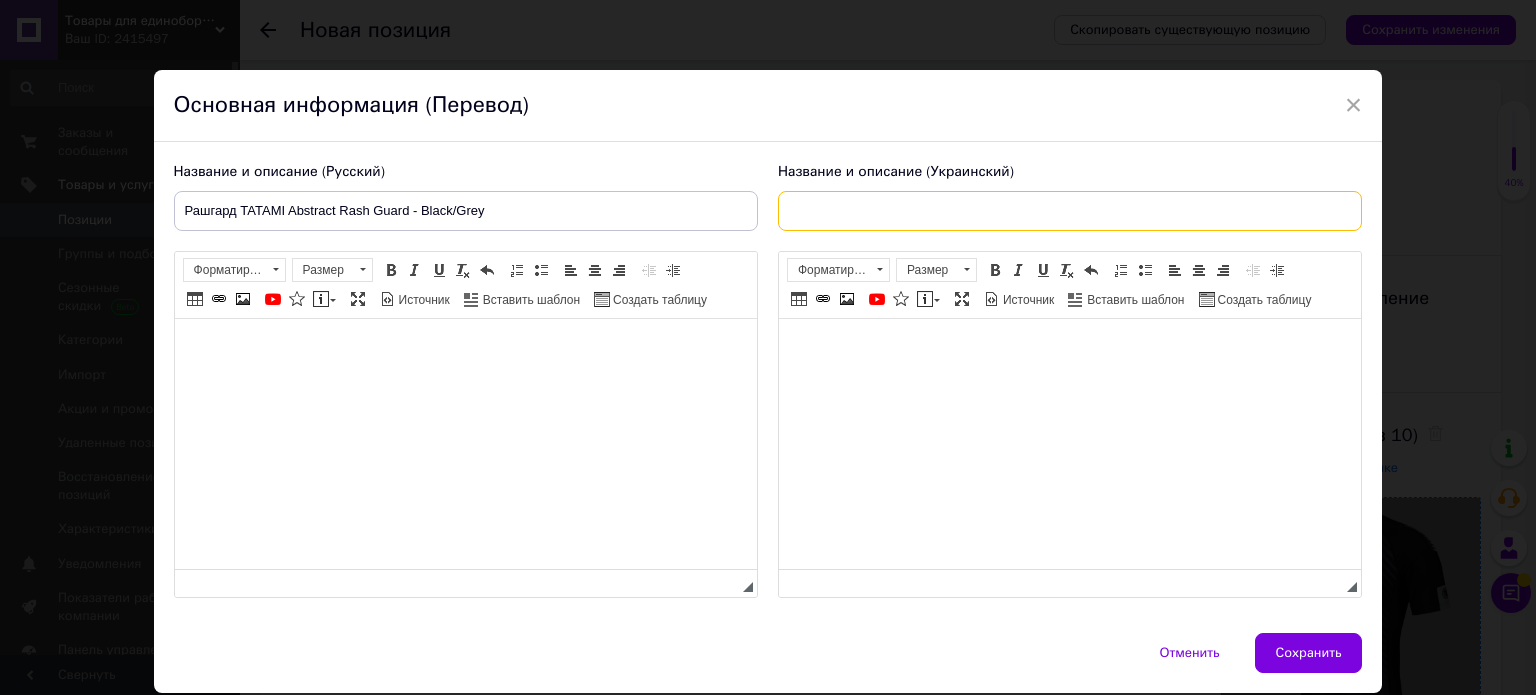 click at bounding box center (1070, 211) 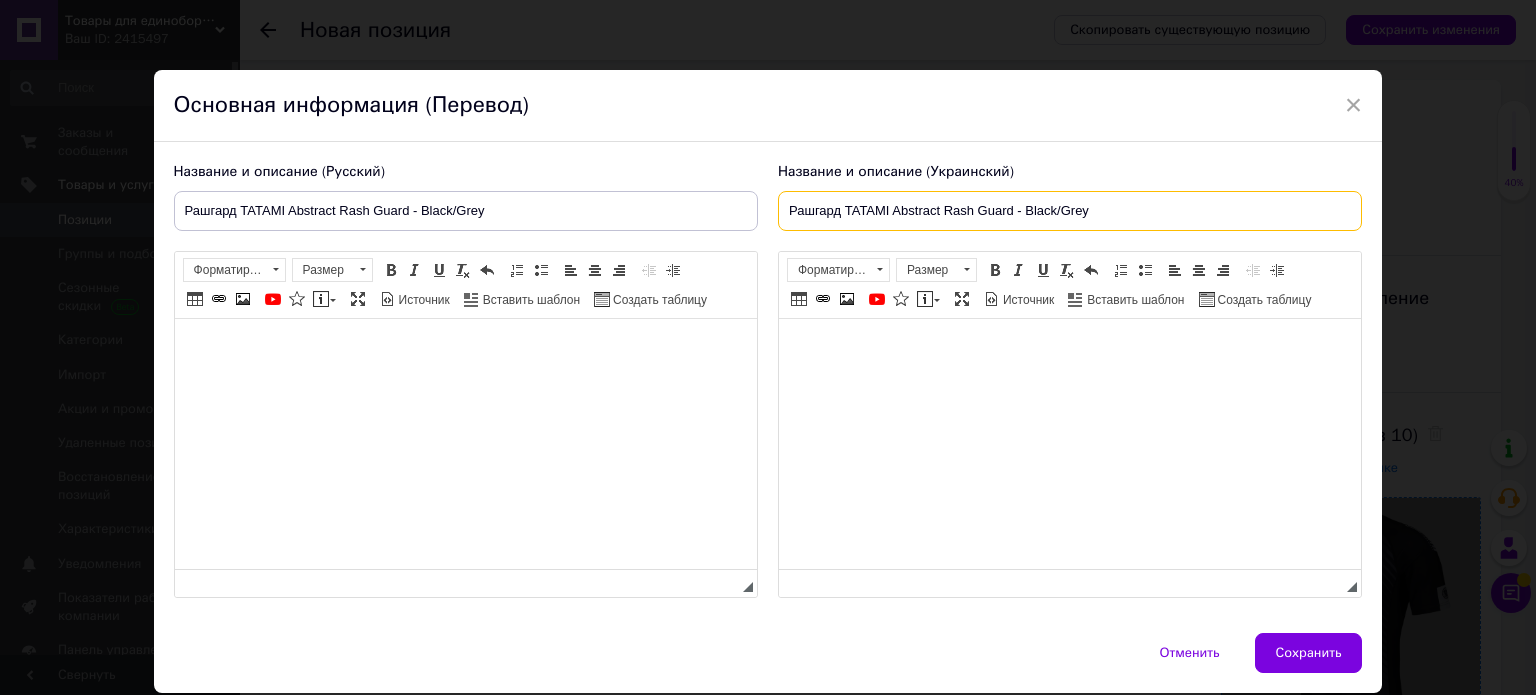 type on "Рашгард TATAMI Abstract Rash Guard - Black/Grey" 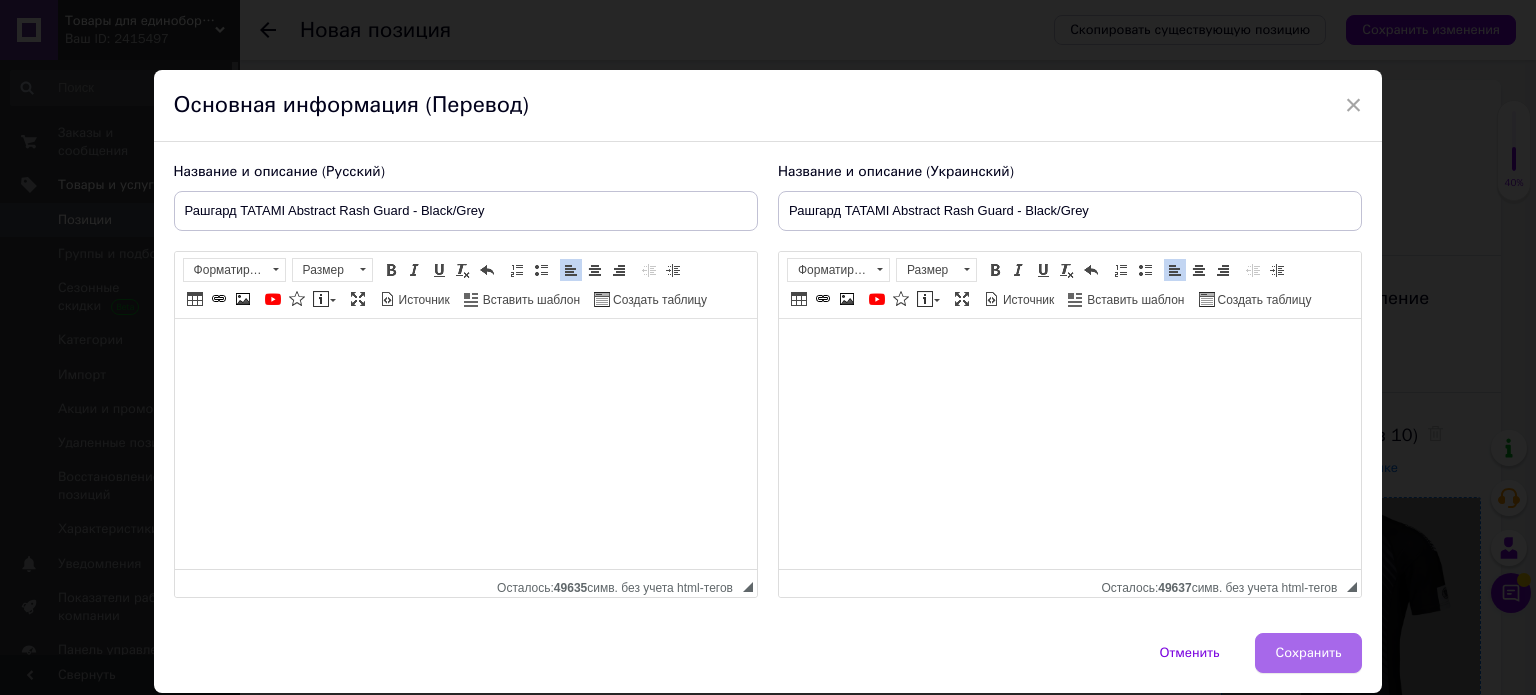 click on "Сохранить" at bounding box center [1309, 653] 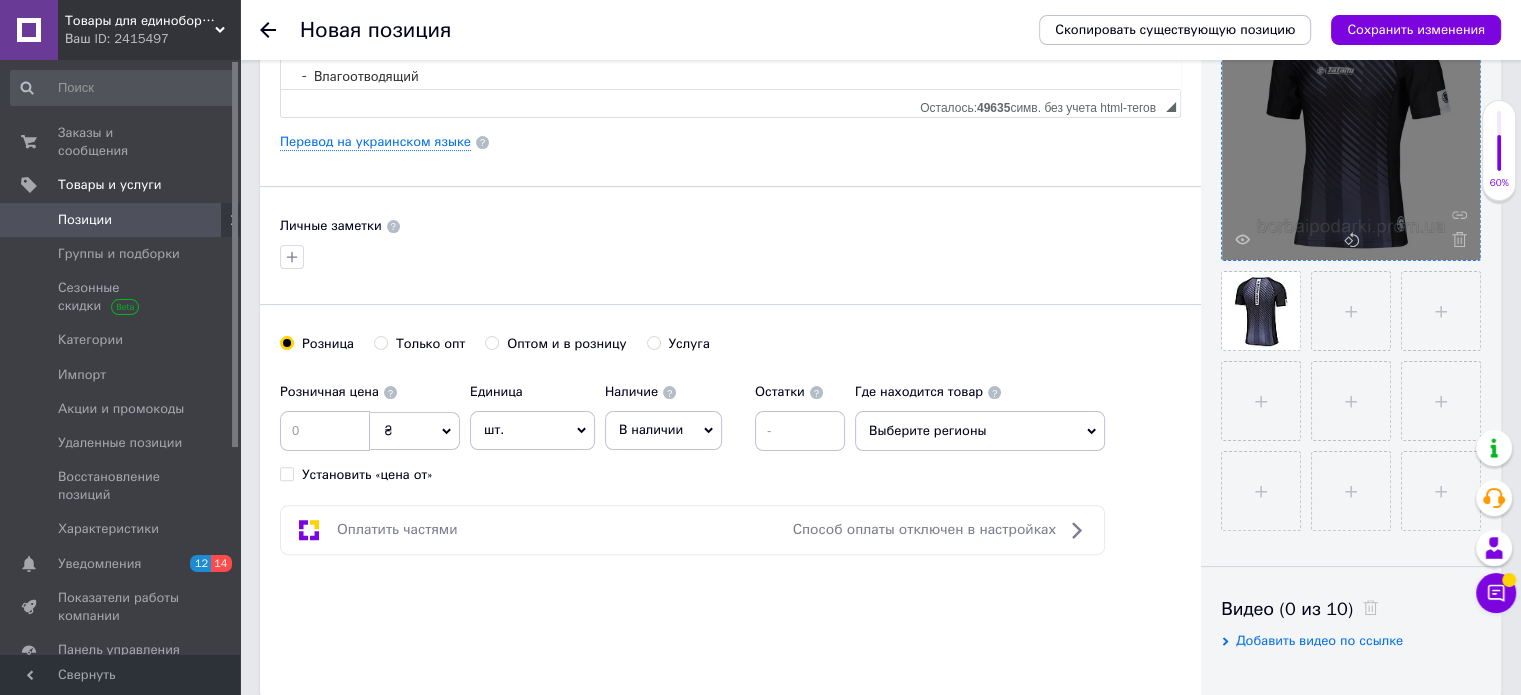scroll, scrollTop: 507, scrollLeft: 0, axis: vertical 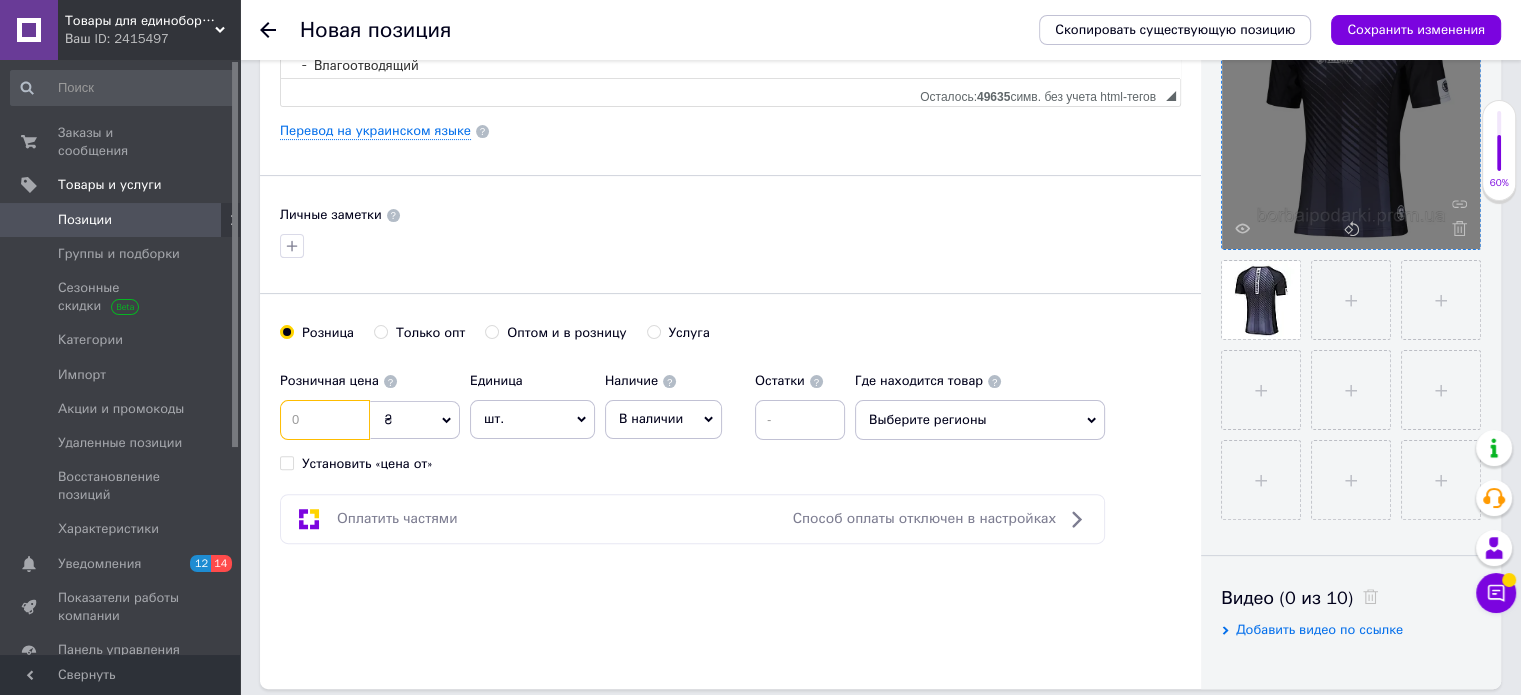 click at bounding box center [325, 420] 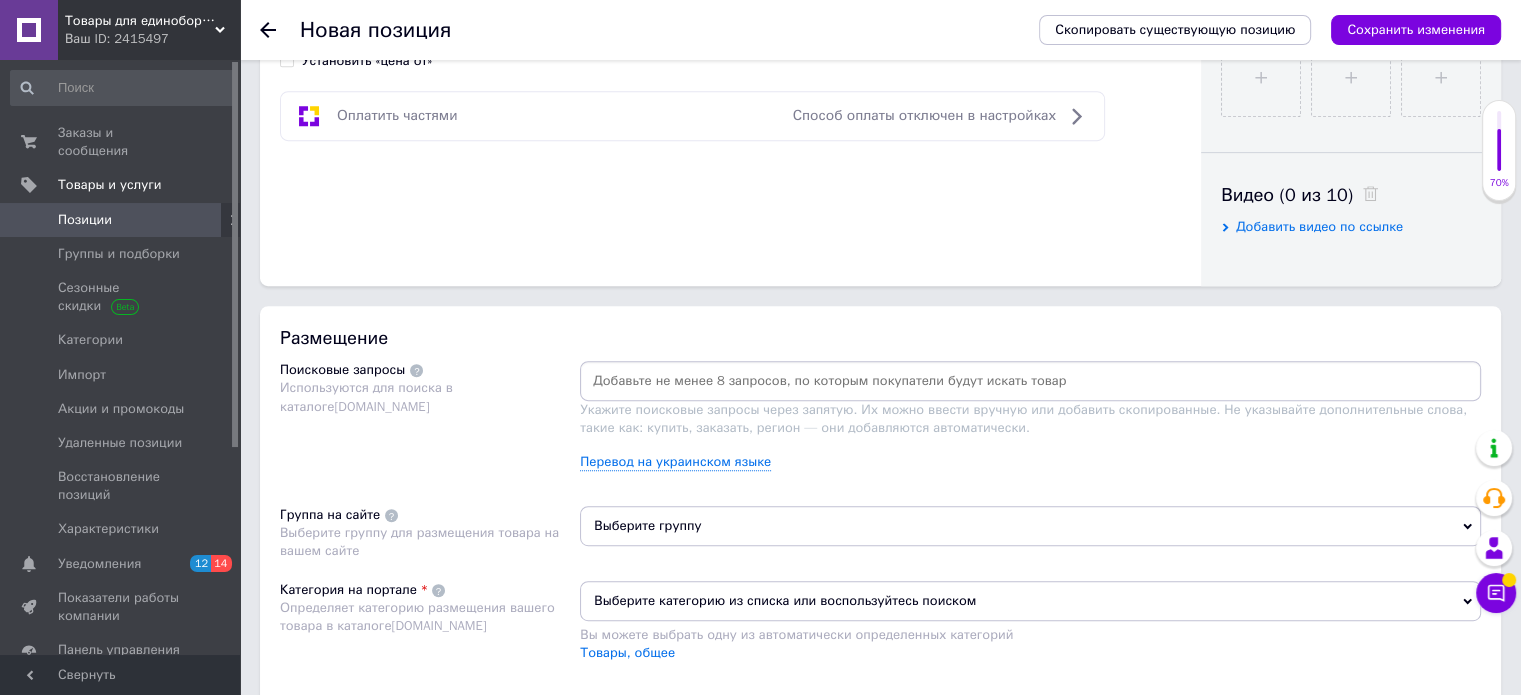 scroll, scrollTop: 1016, scrollLeft: 0, axis: vertical 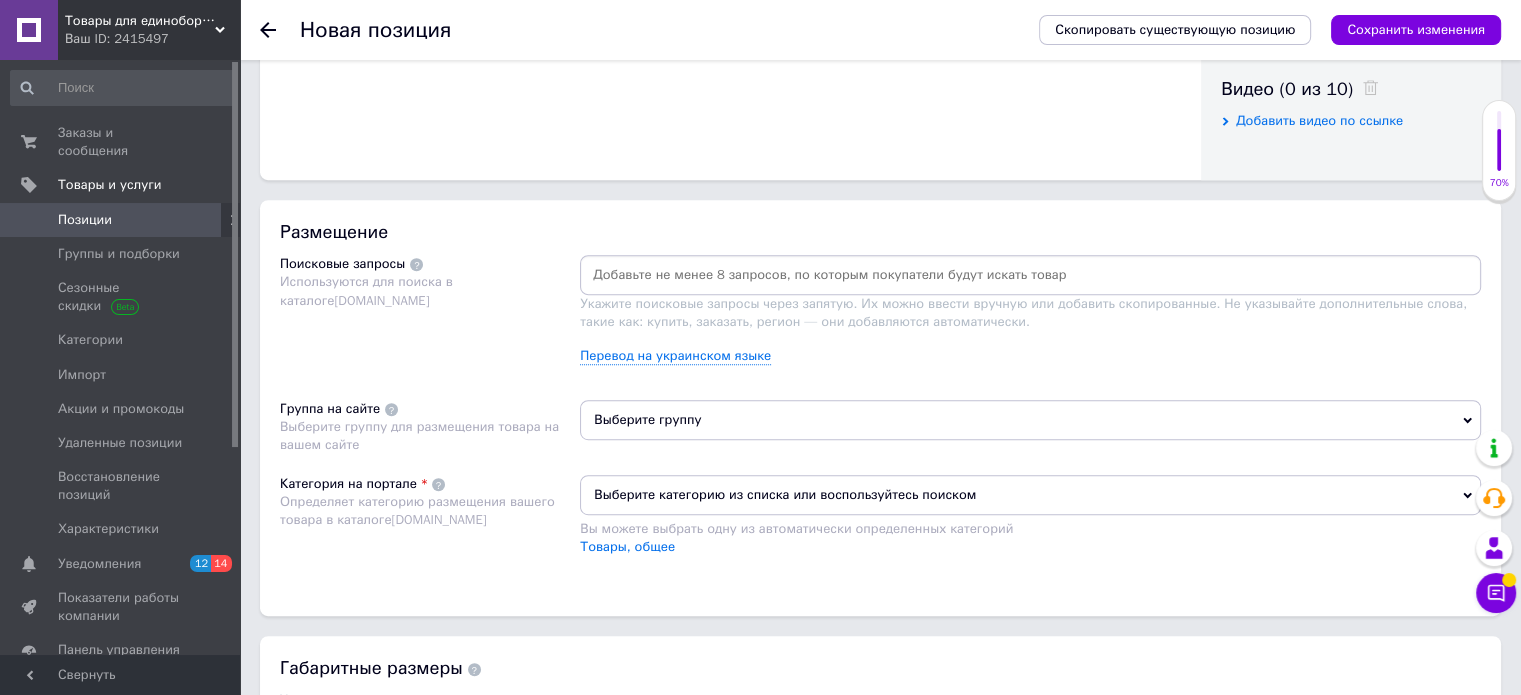 type on "2510" 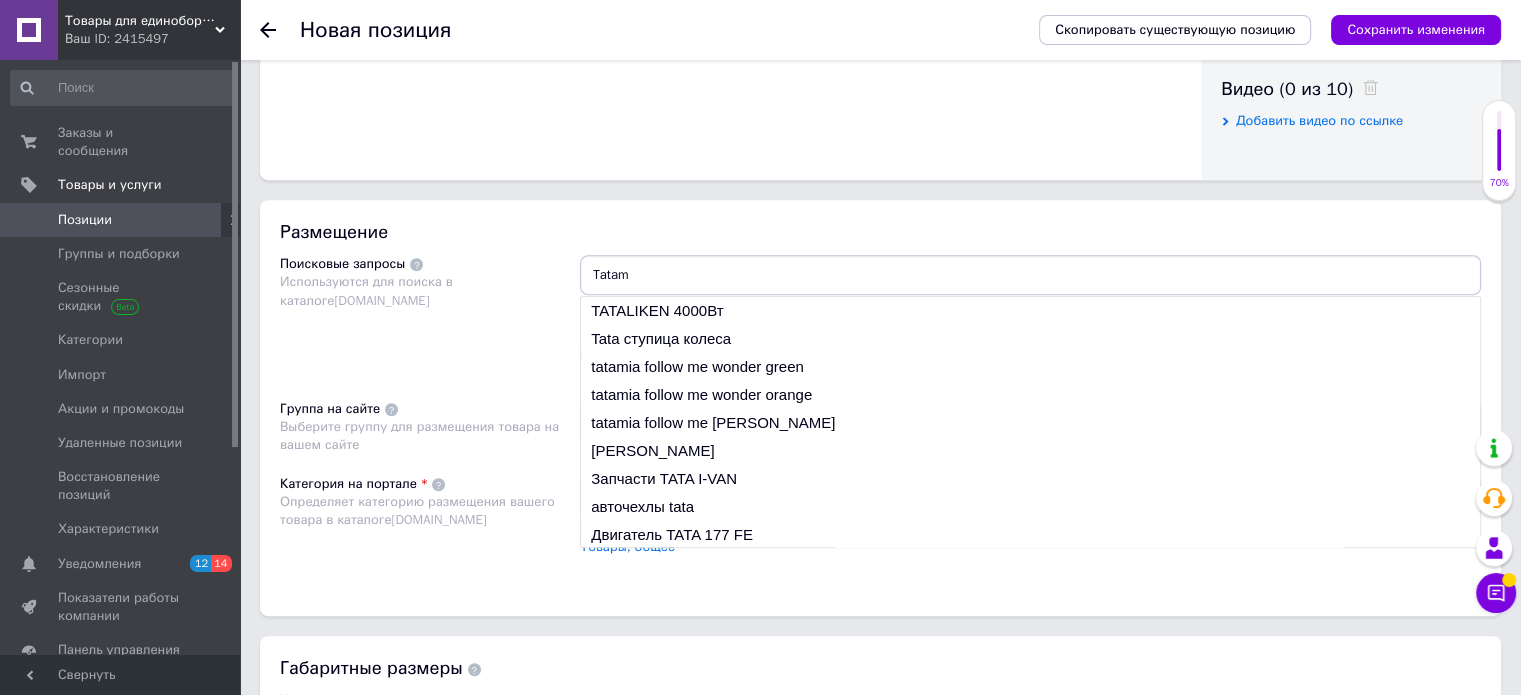 type on "Tatami" 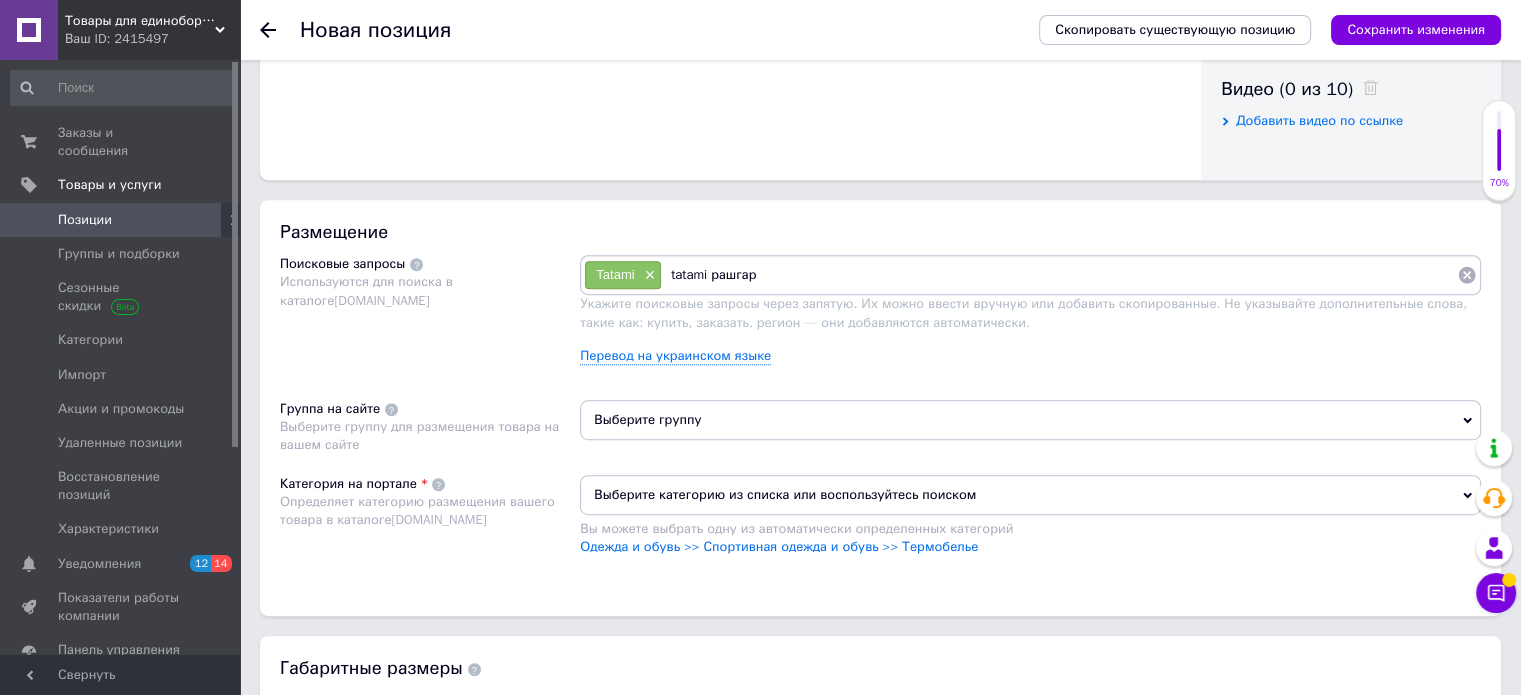 type on "[PERSON_NAME]" 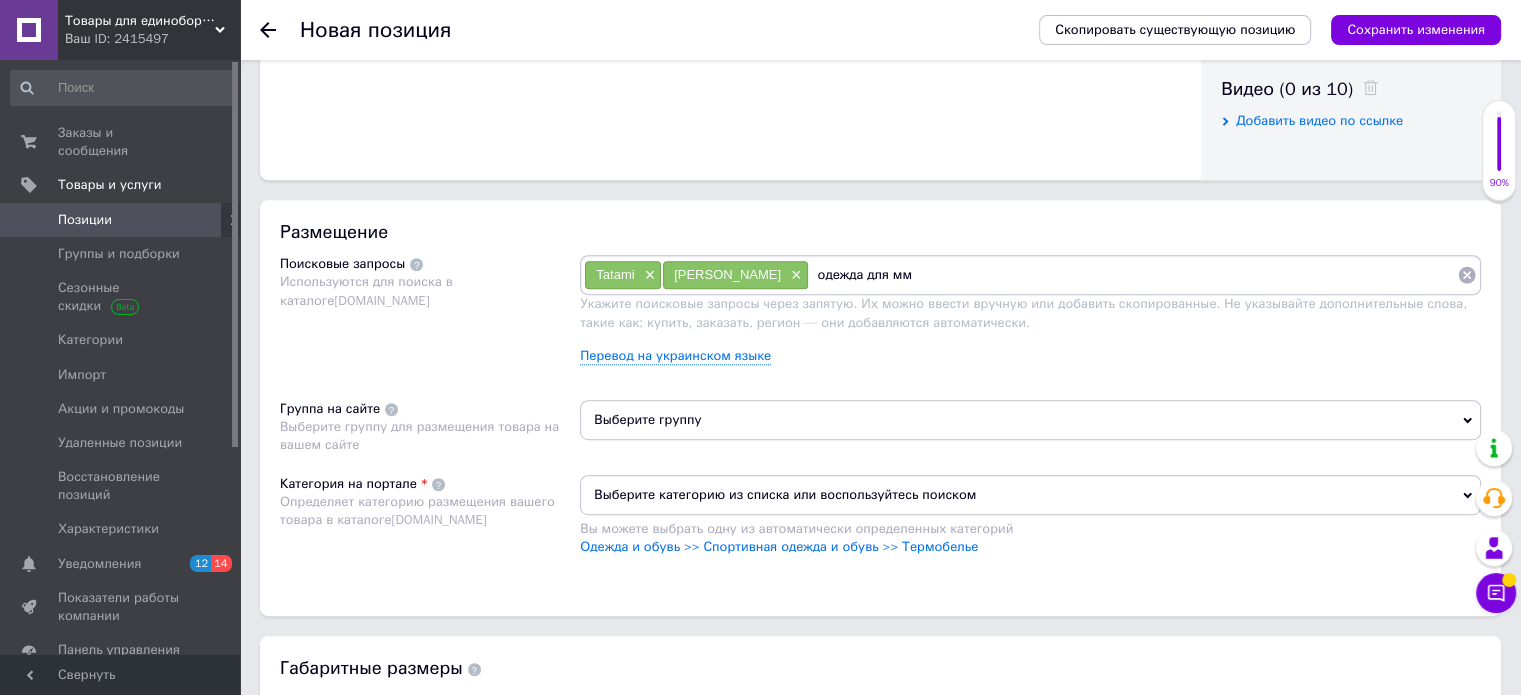 type on "одежда для мма" 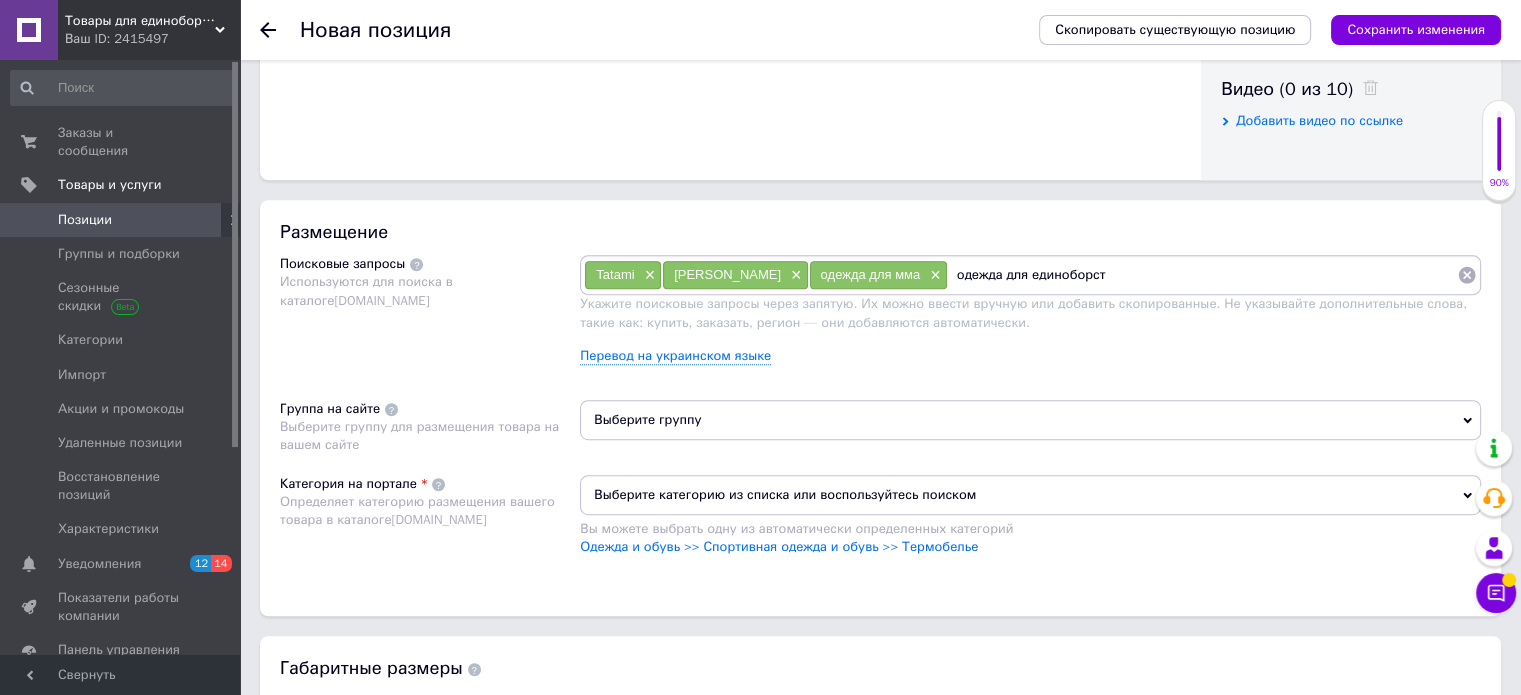type on "одежда для единоборств" 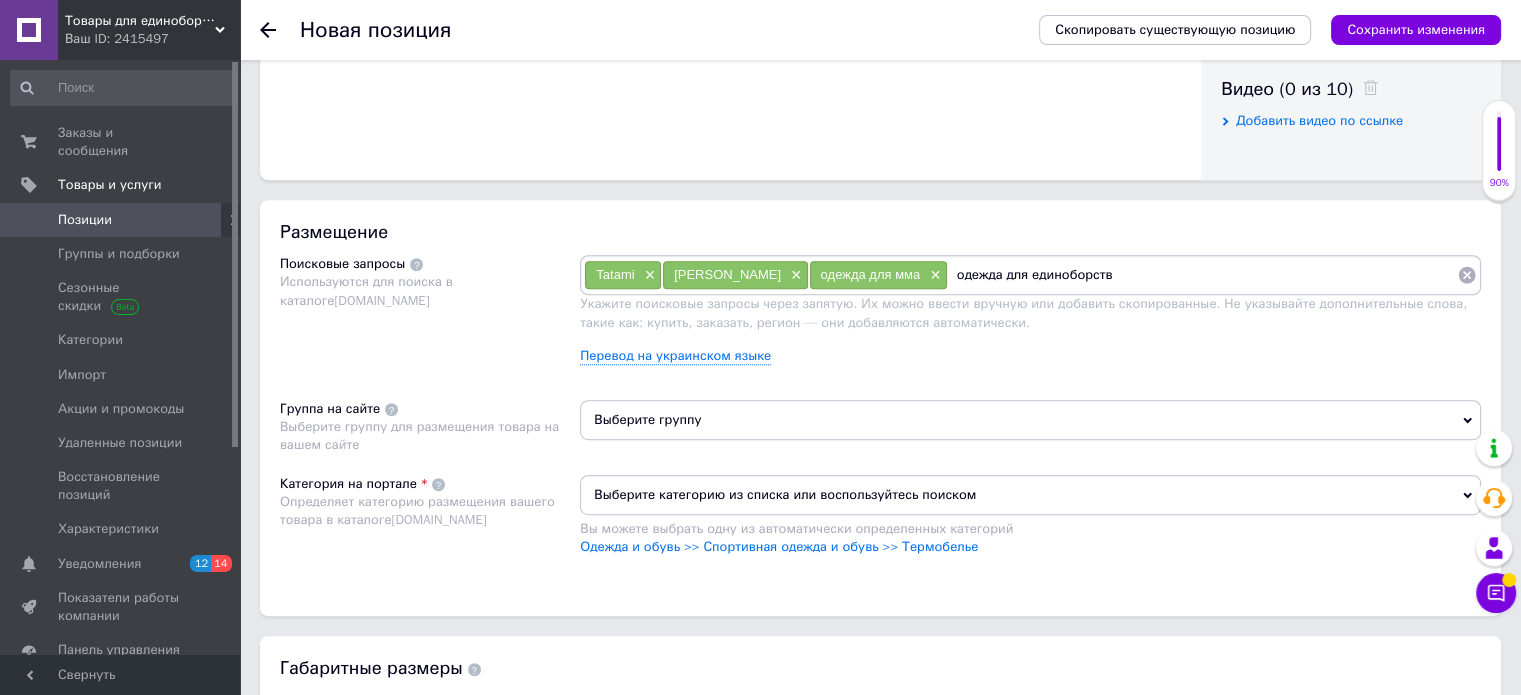 type 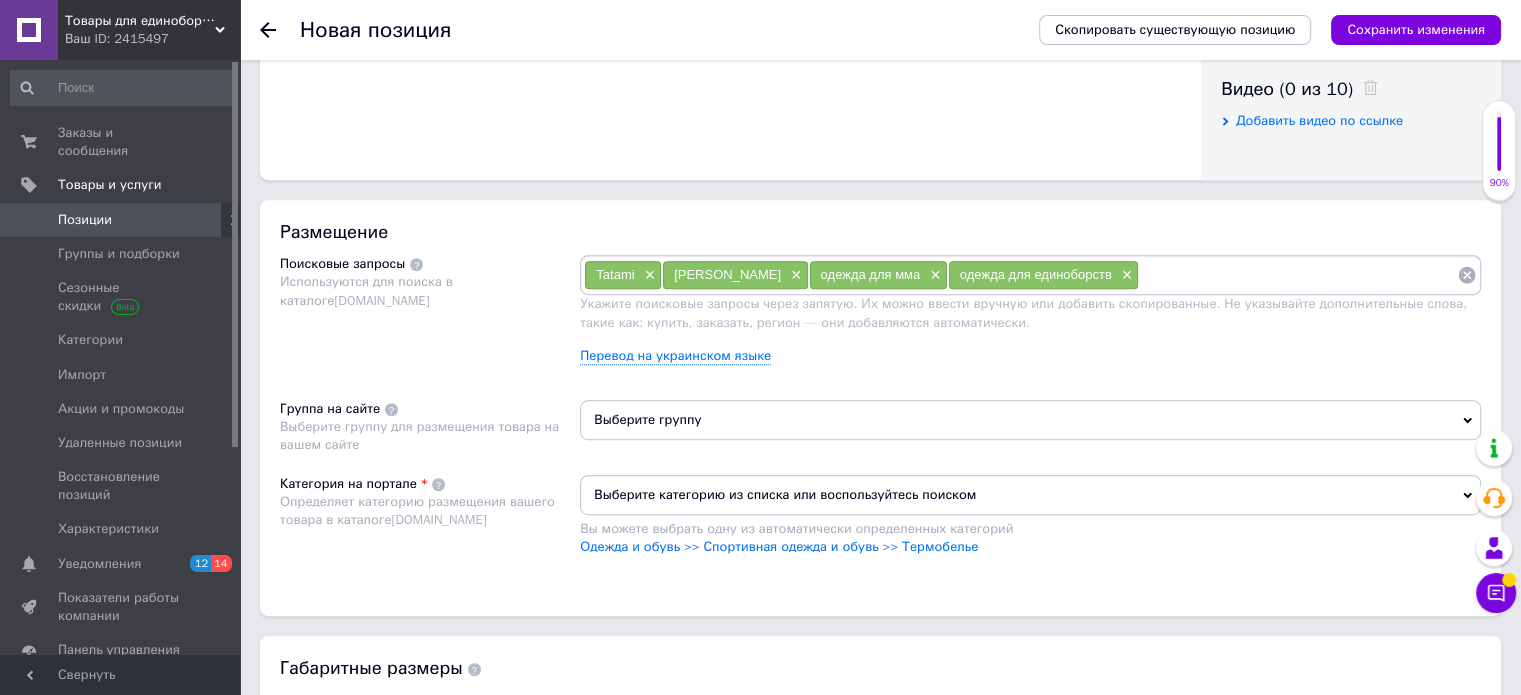 click on "Выберите группу" at bounding box center (1030, 420) 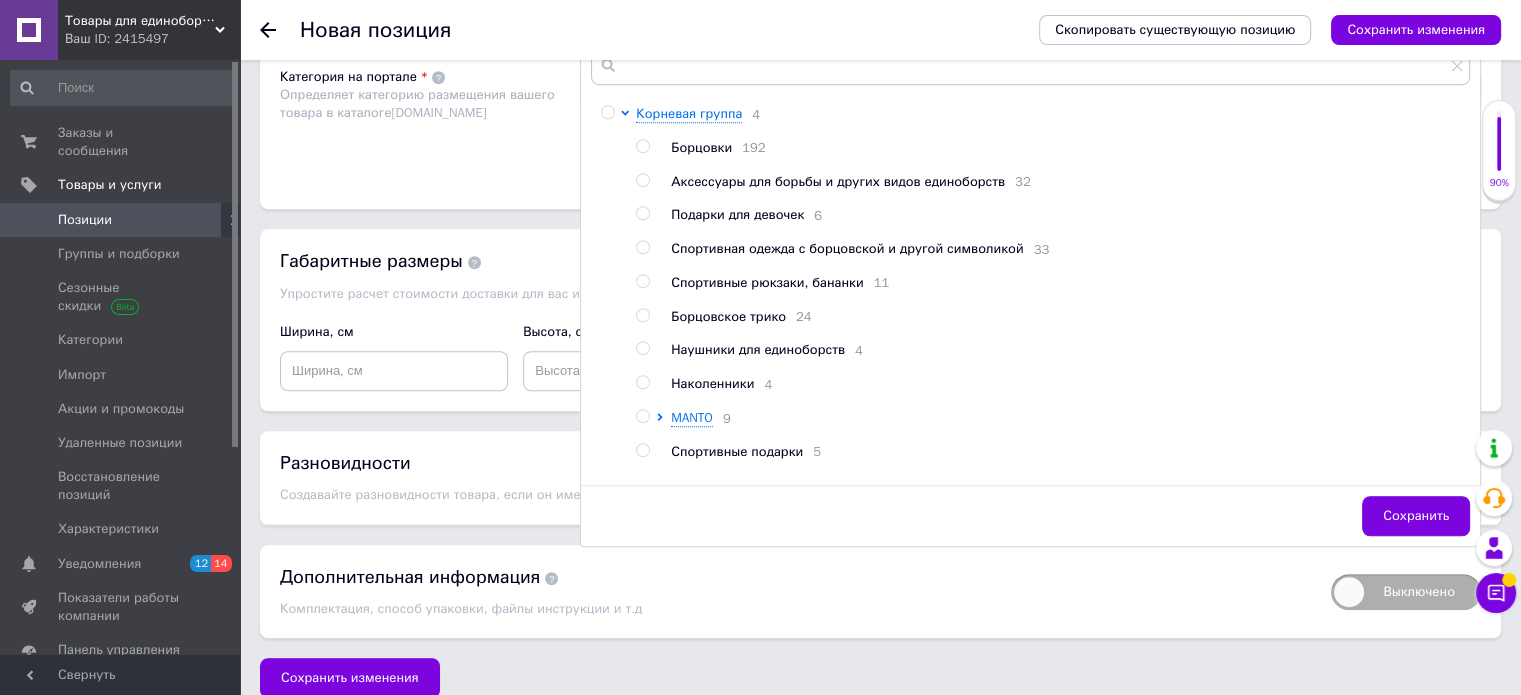 scroll, scrollTop: 1441, scrollLeft: 0, axis: vertical 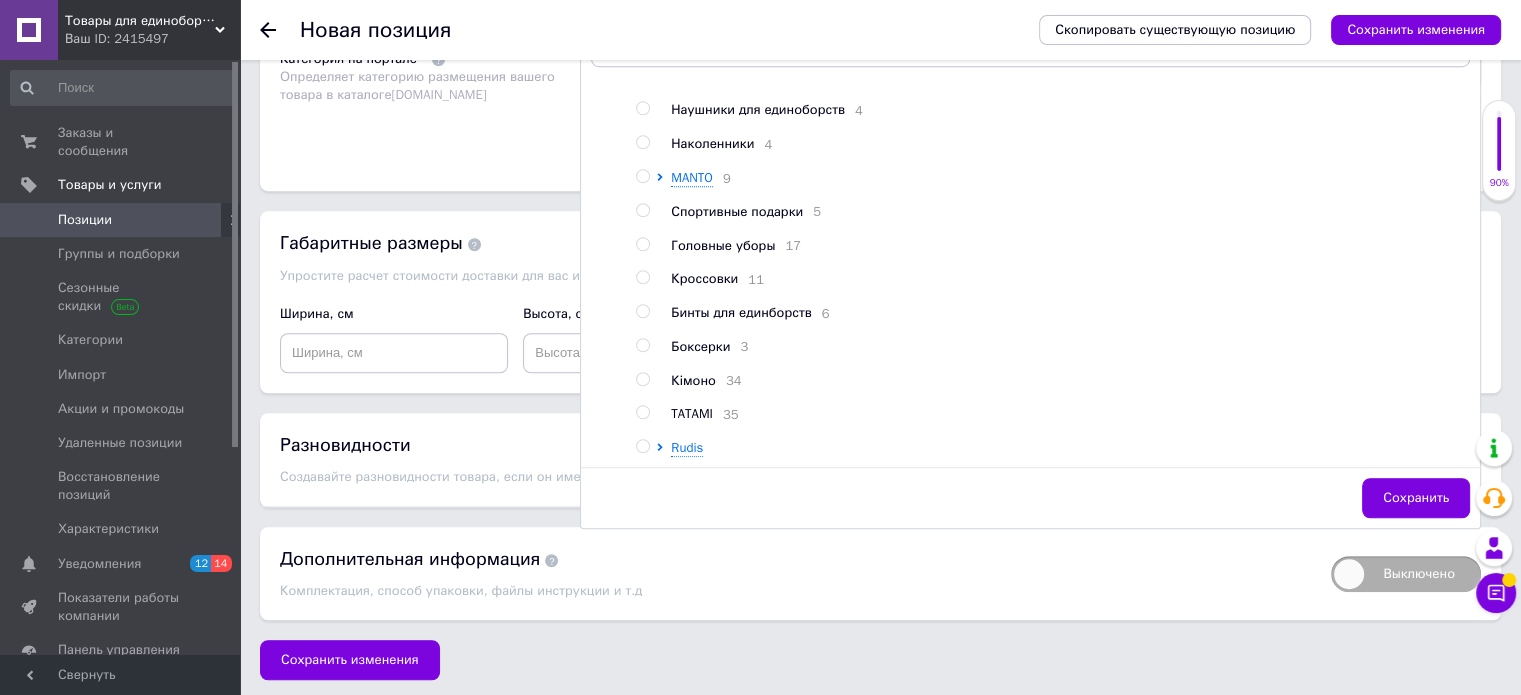 click at bounding box center (642, 412) 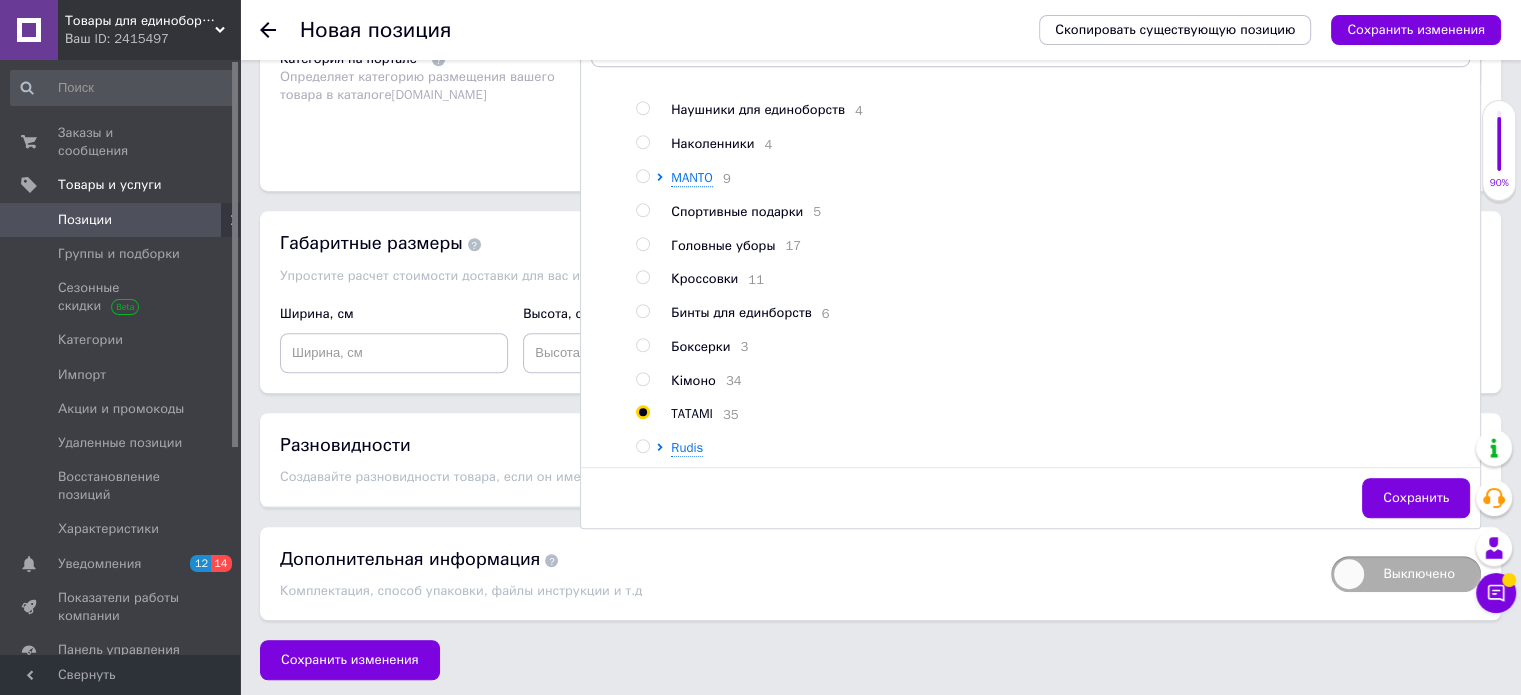 radio on "true" 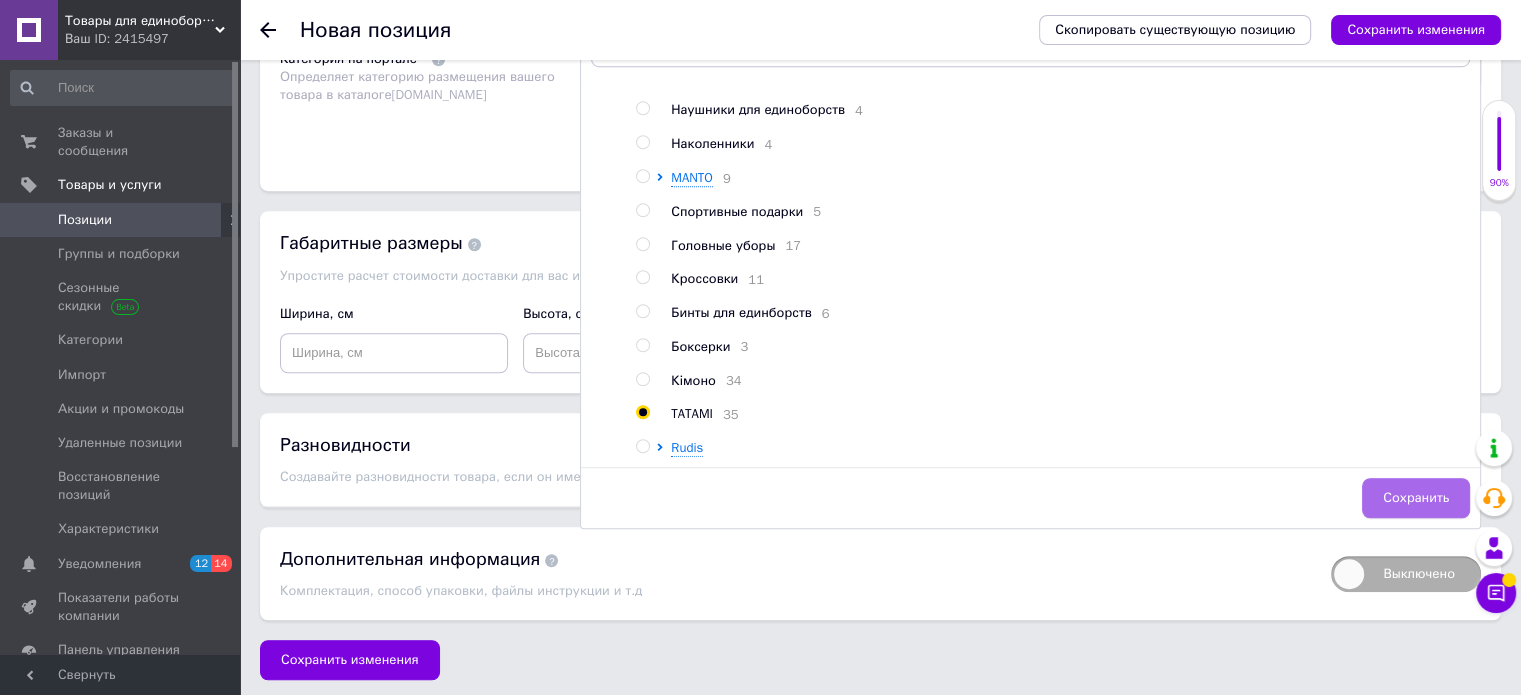 click on "Сохранить" at bounding box center [1416, 498] 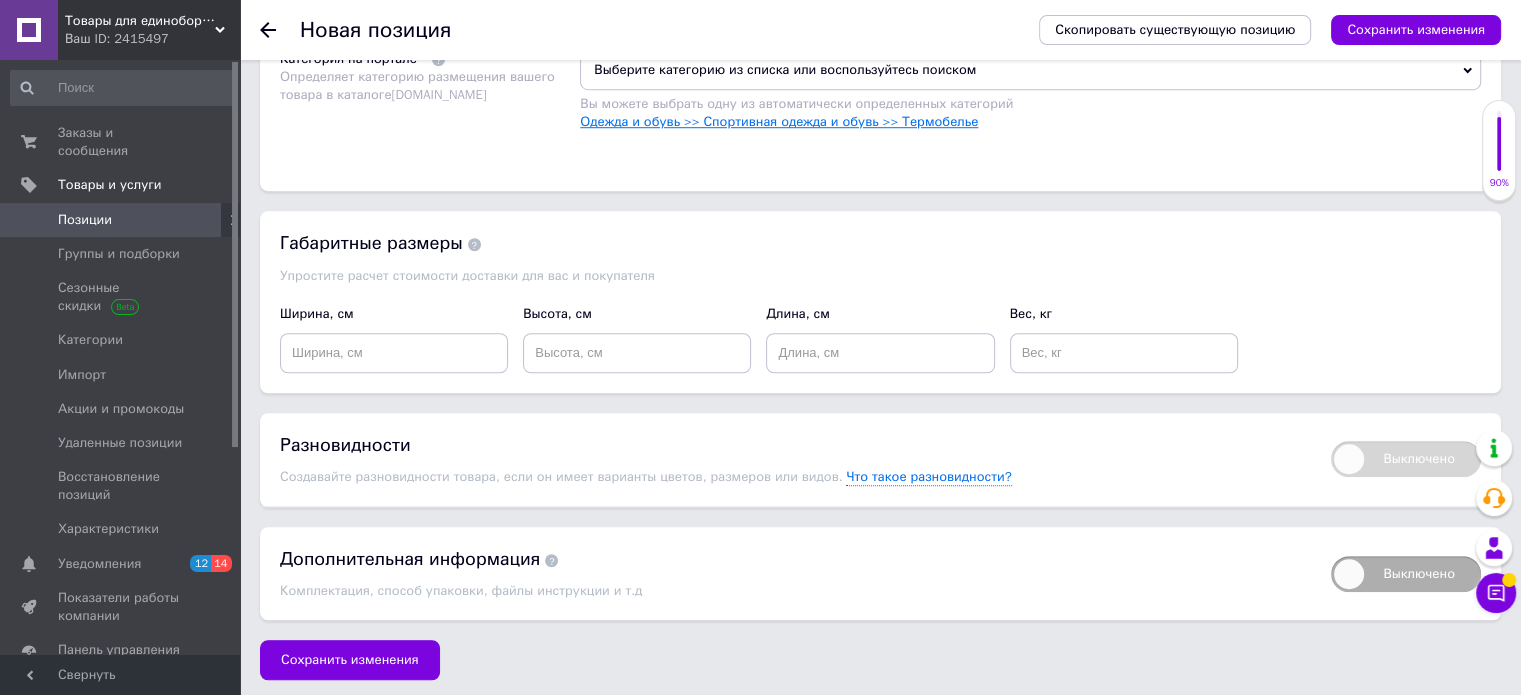 click on "Одежда и обувь >> Спортивная одежда и обувь >> Термобелье" at bounding box center [779, 121] 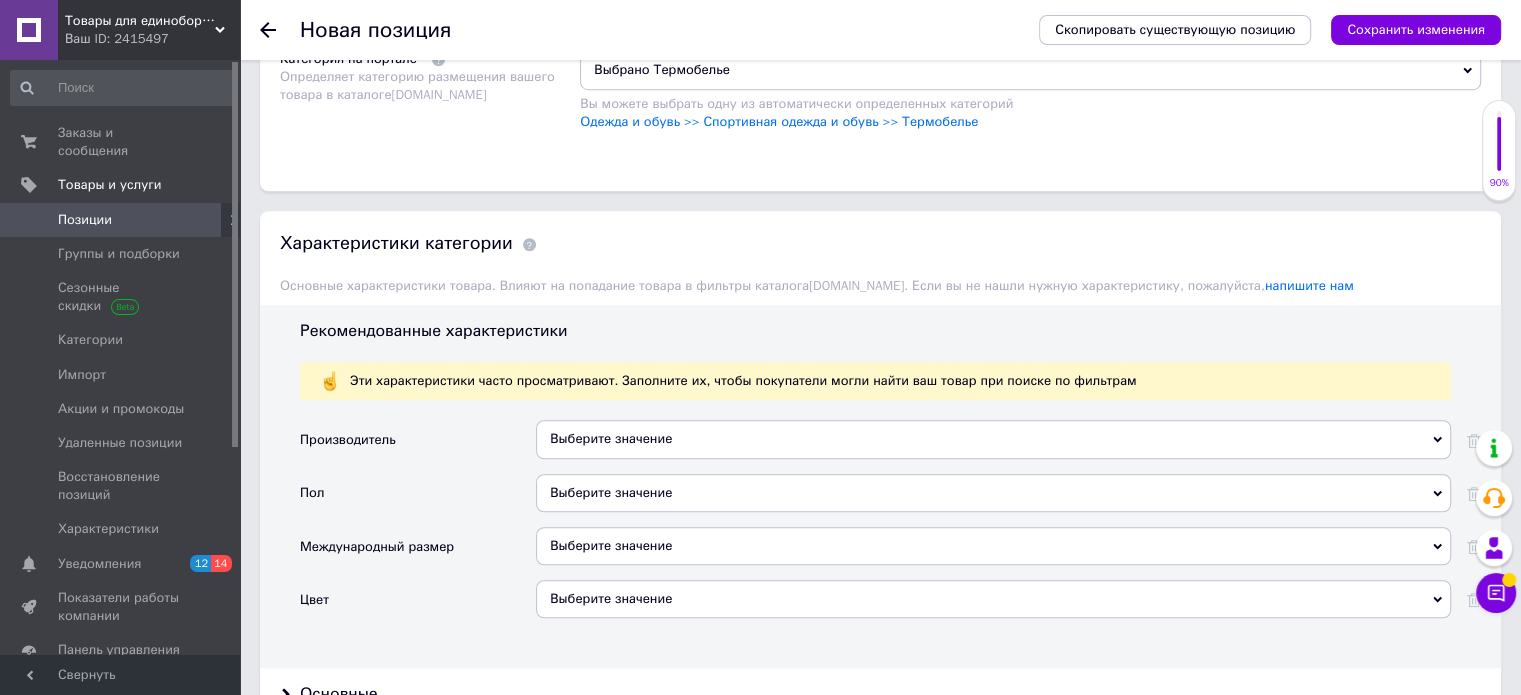 click on "Выберите значение" at bounding box center (993, 546) 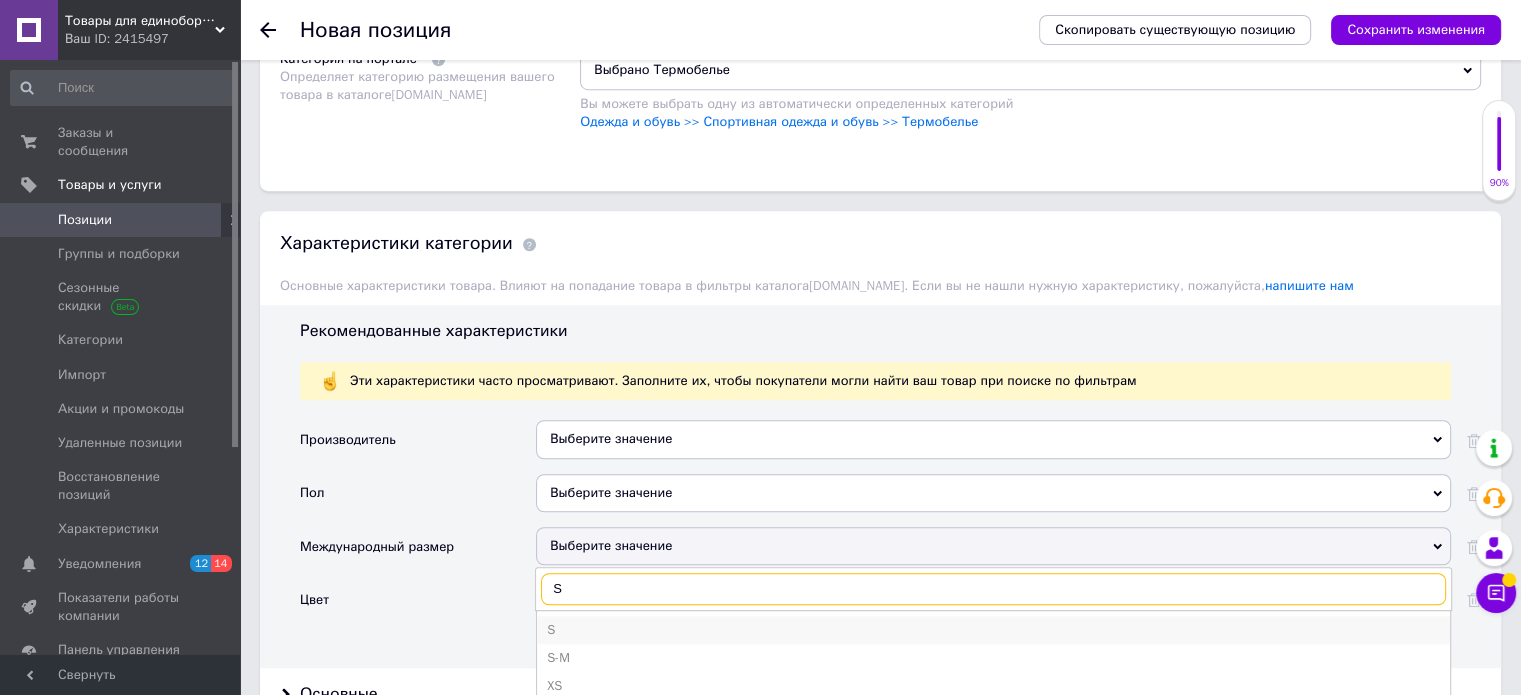 type on "S" 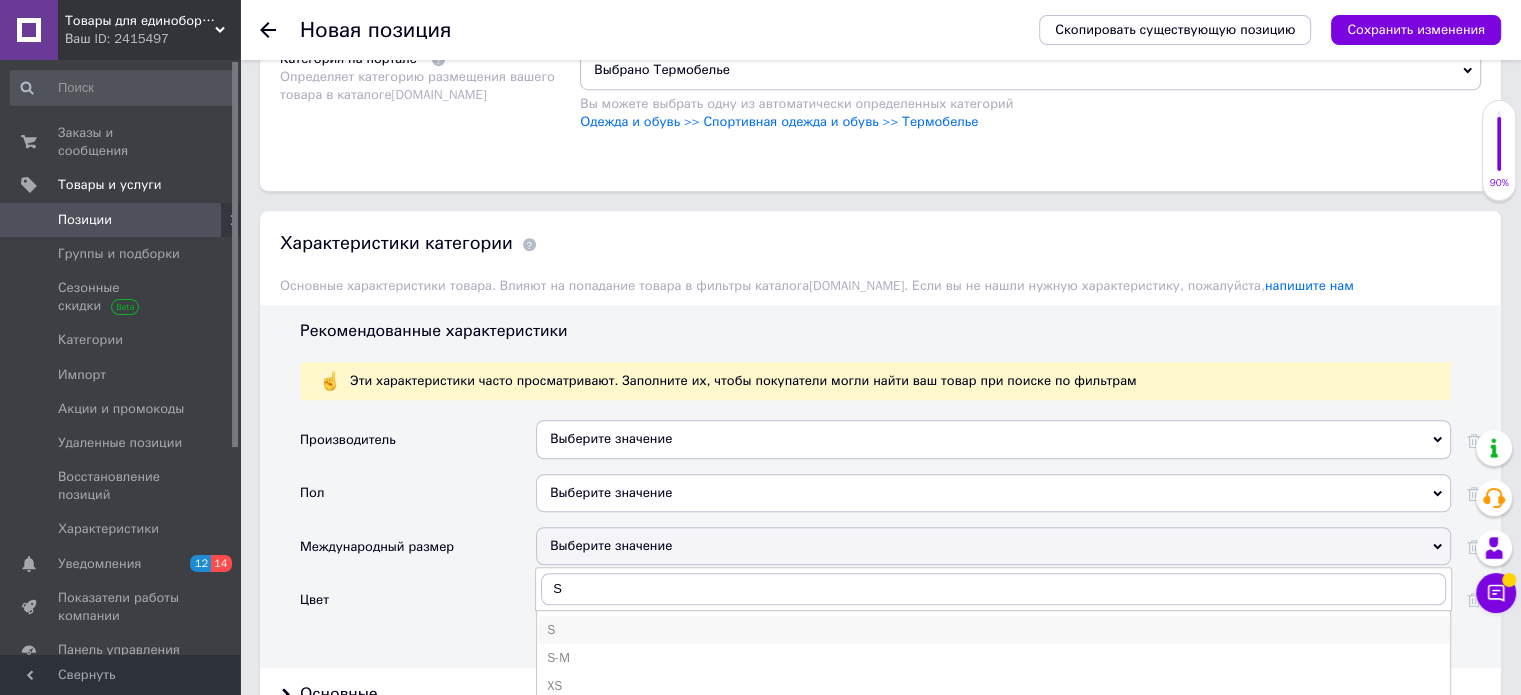 click on "S" at bounding box center (993, 630) 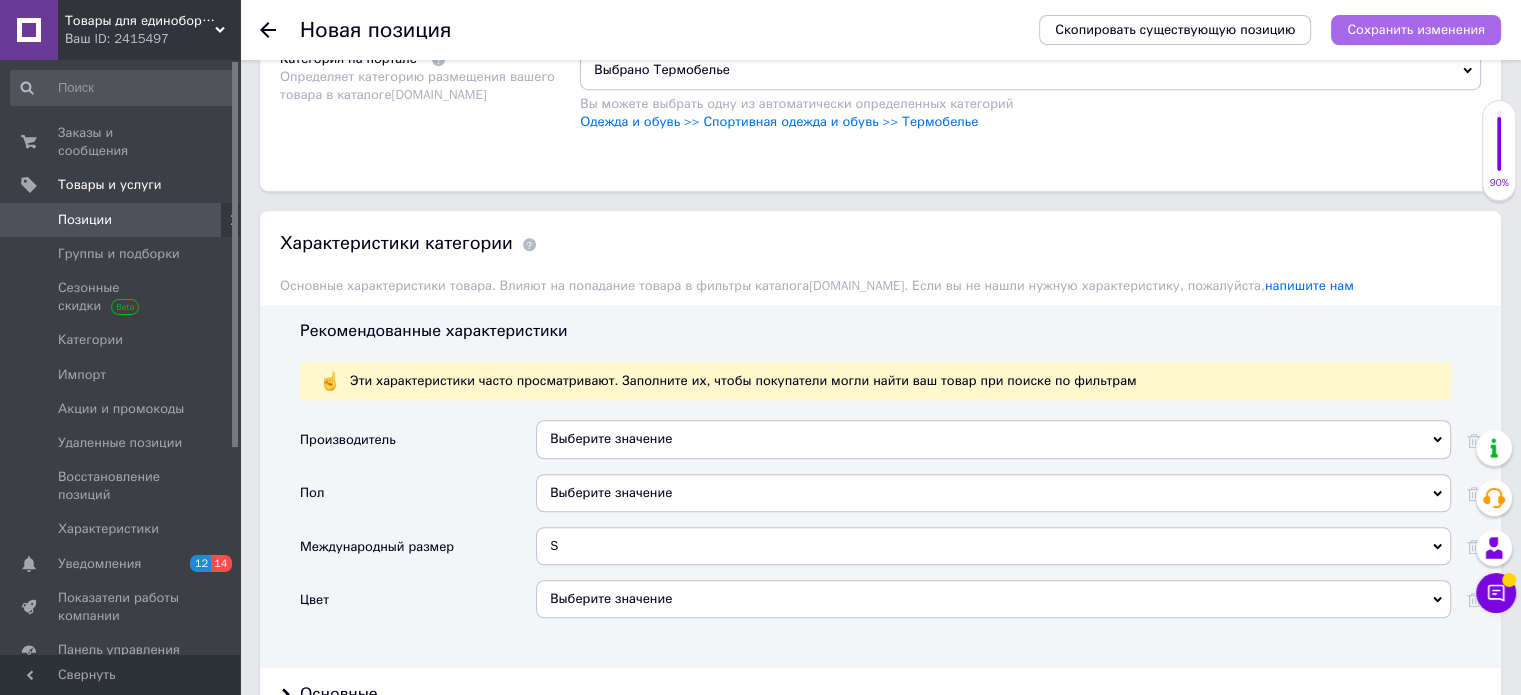 click on "Сохранить изменения" at bounding box center (1416, 29) 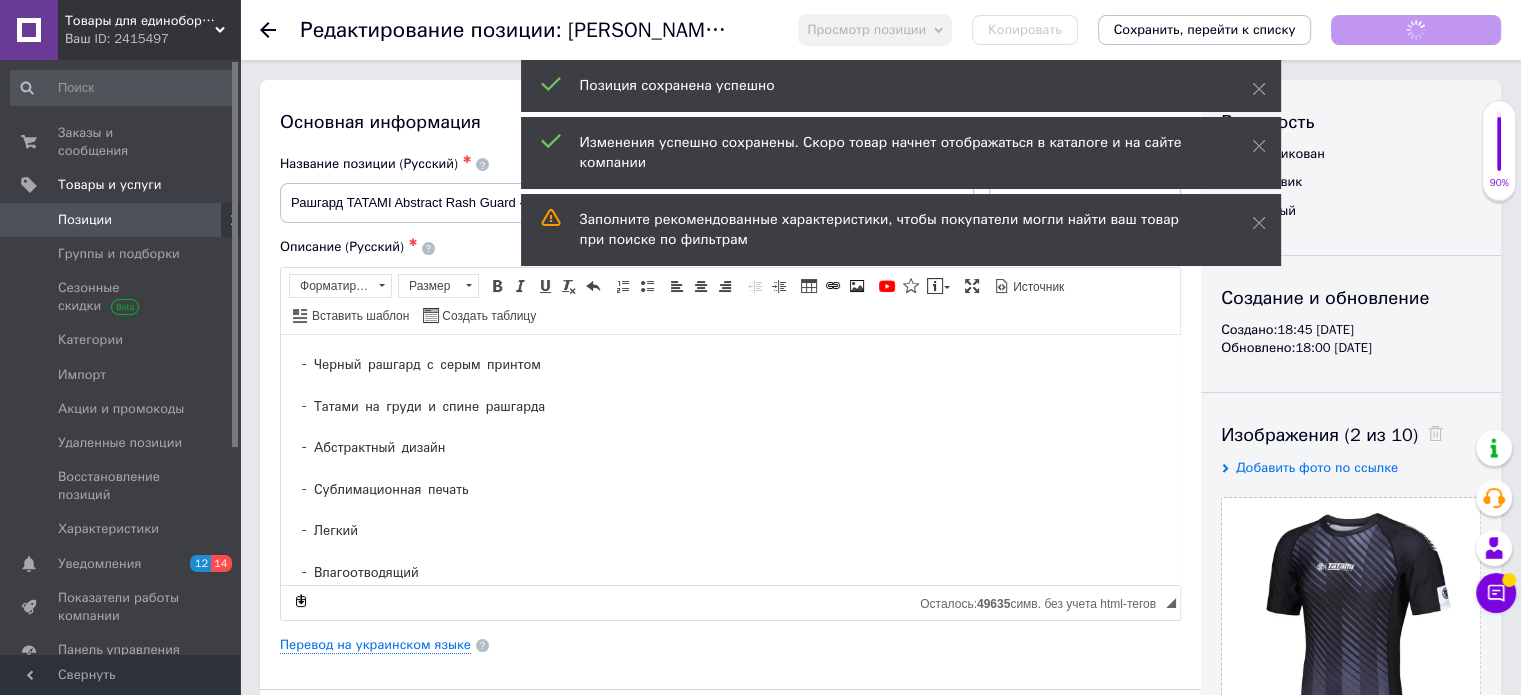 scroll, scrollTop: 0, scrollLeft: 0, axis: both 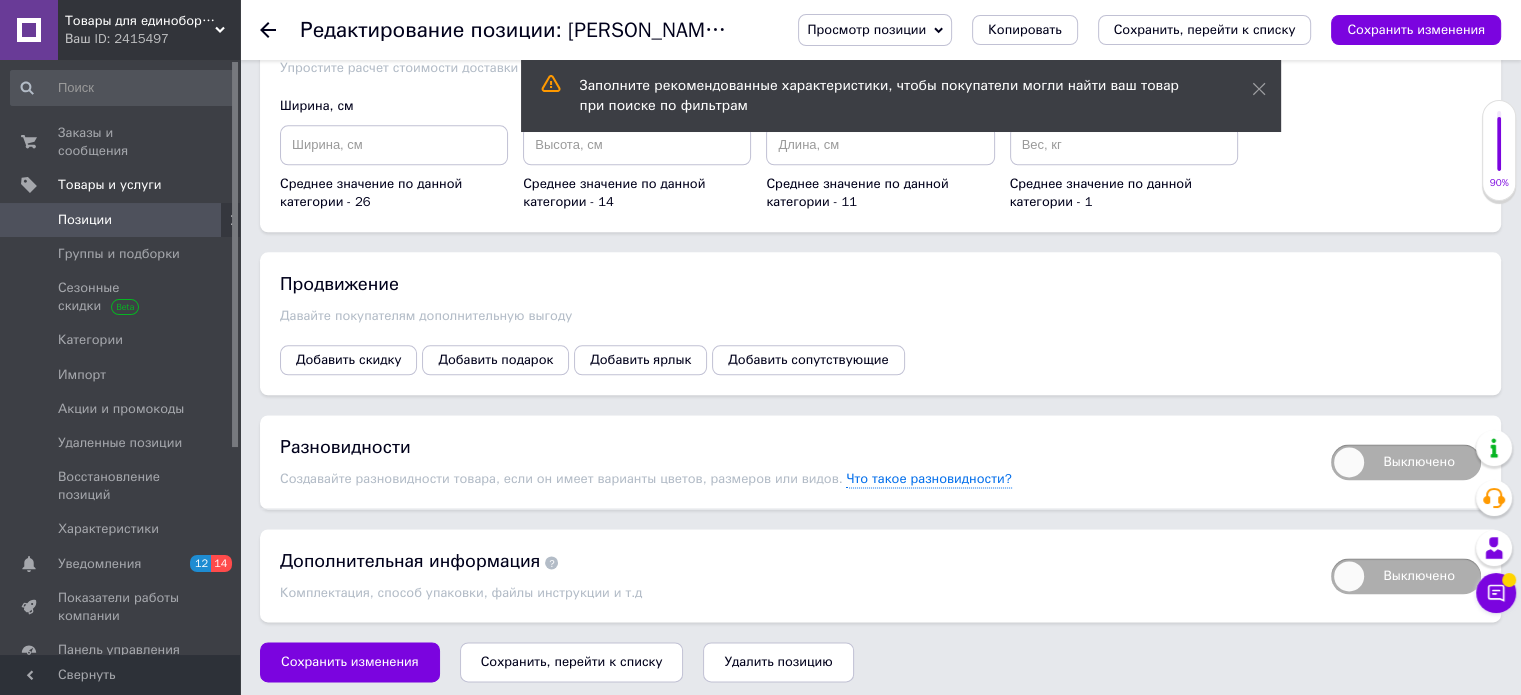 click on "Выключено" at bounding box center (1406, 462) 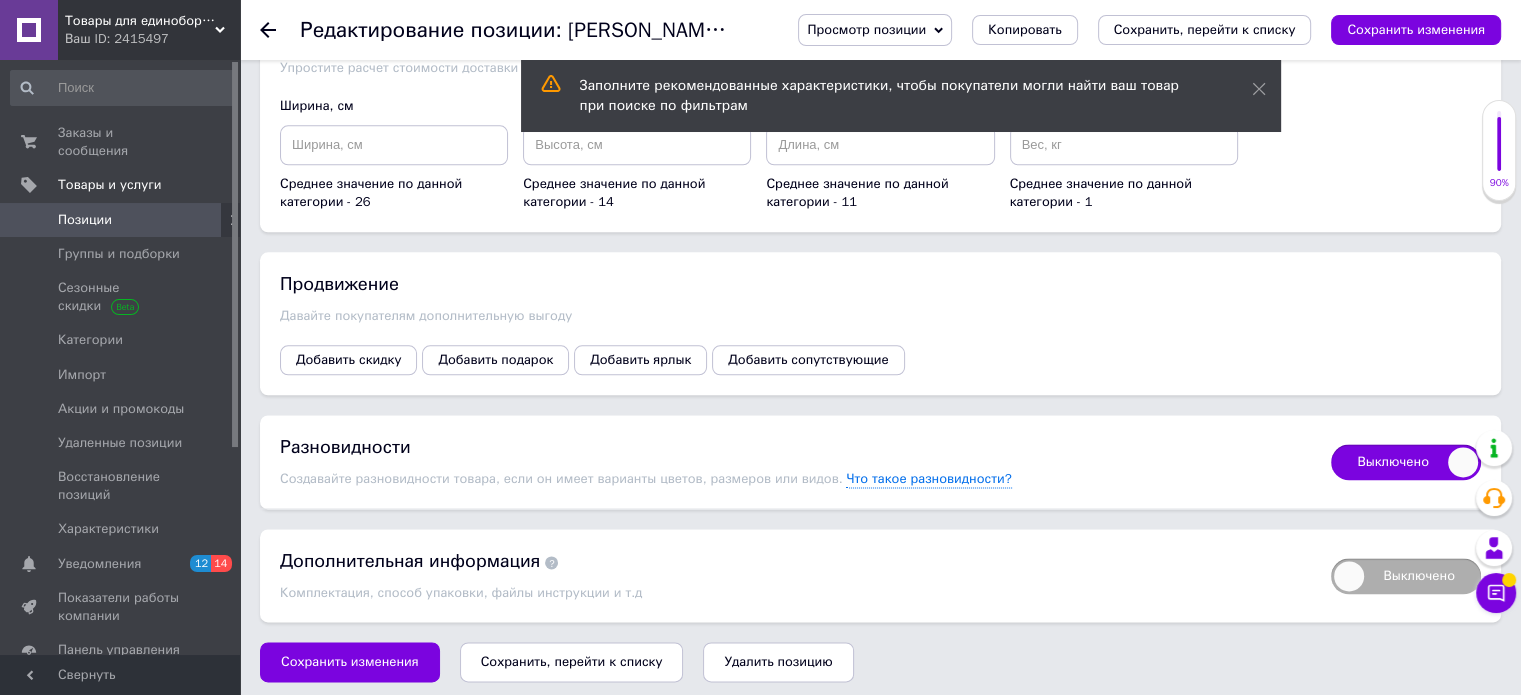 checkbox on "true" 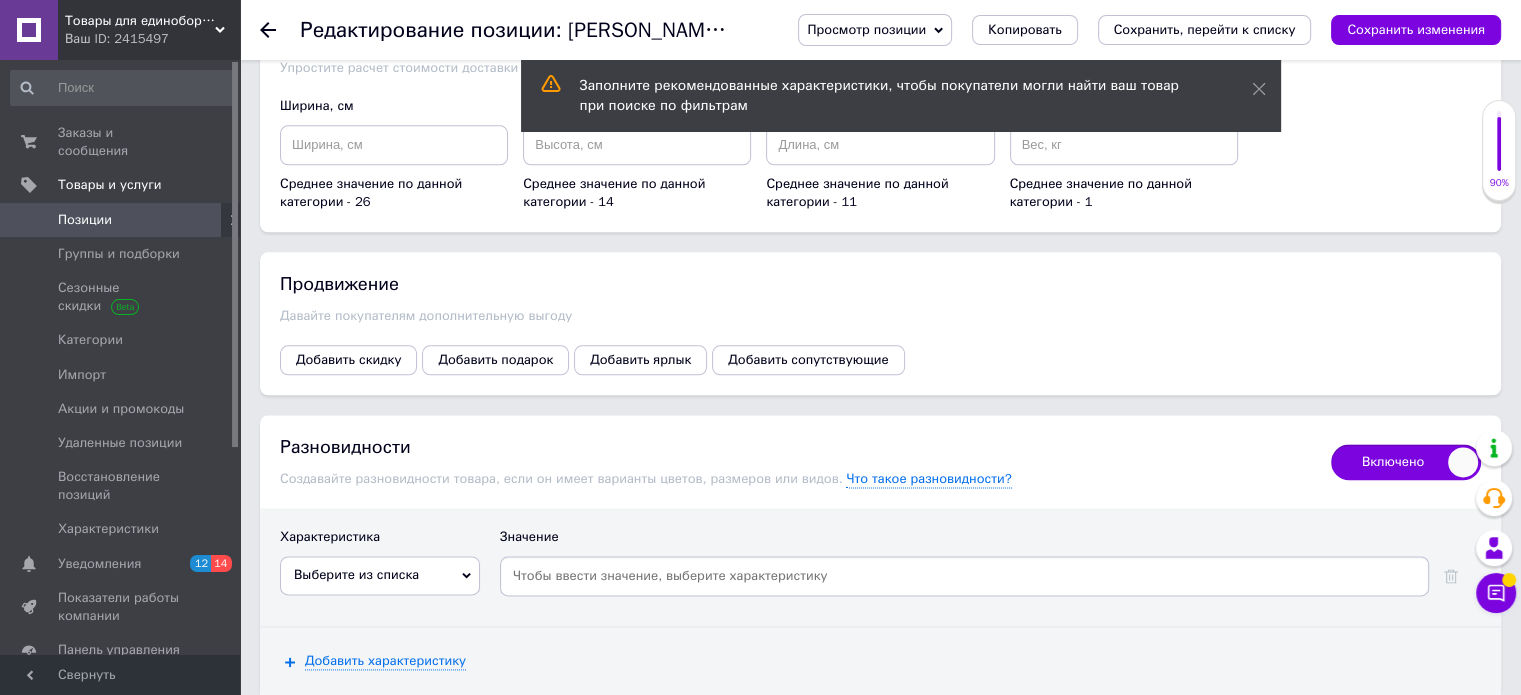click 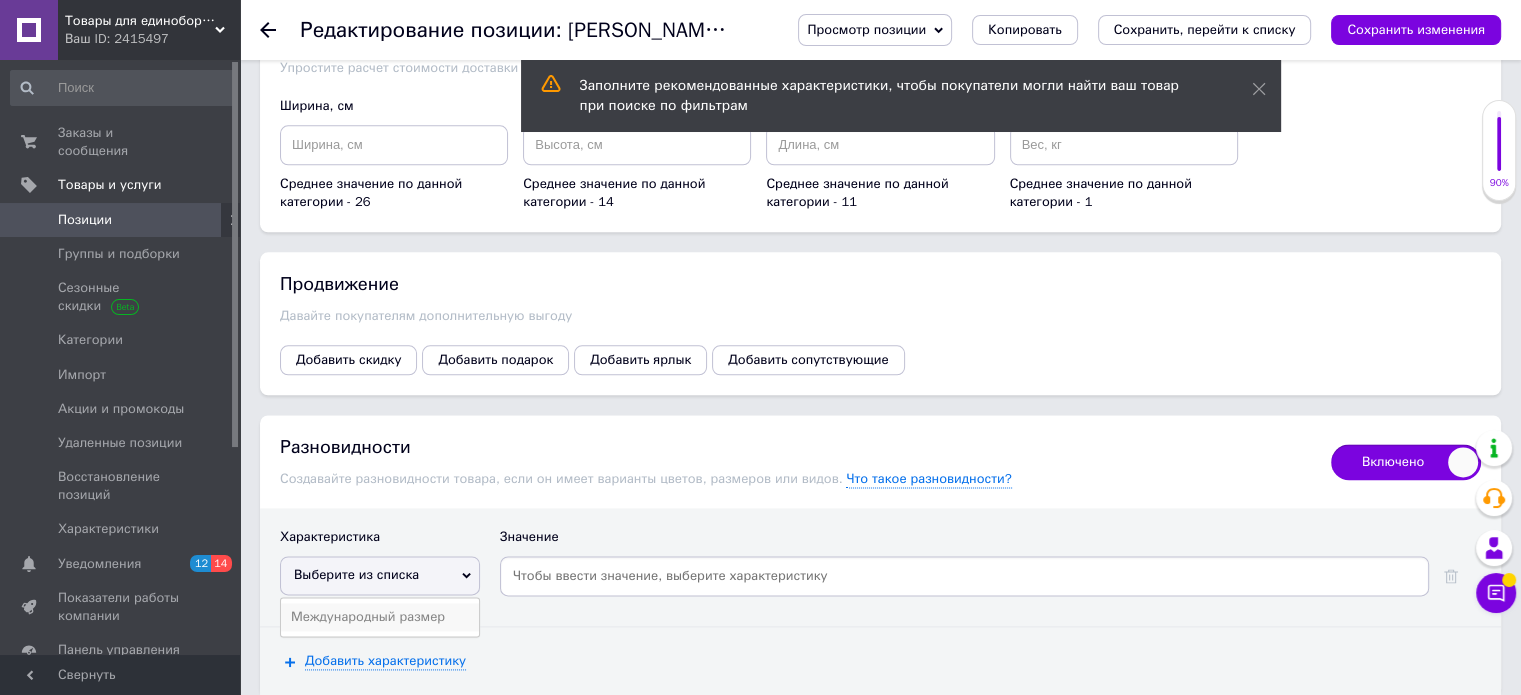 click on "Международный размер" at bounding box center [380, 617] 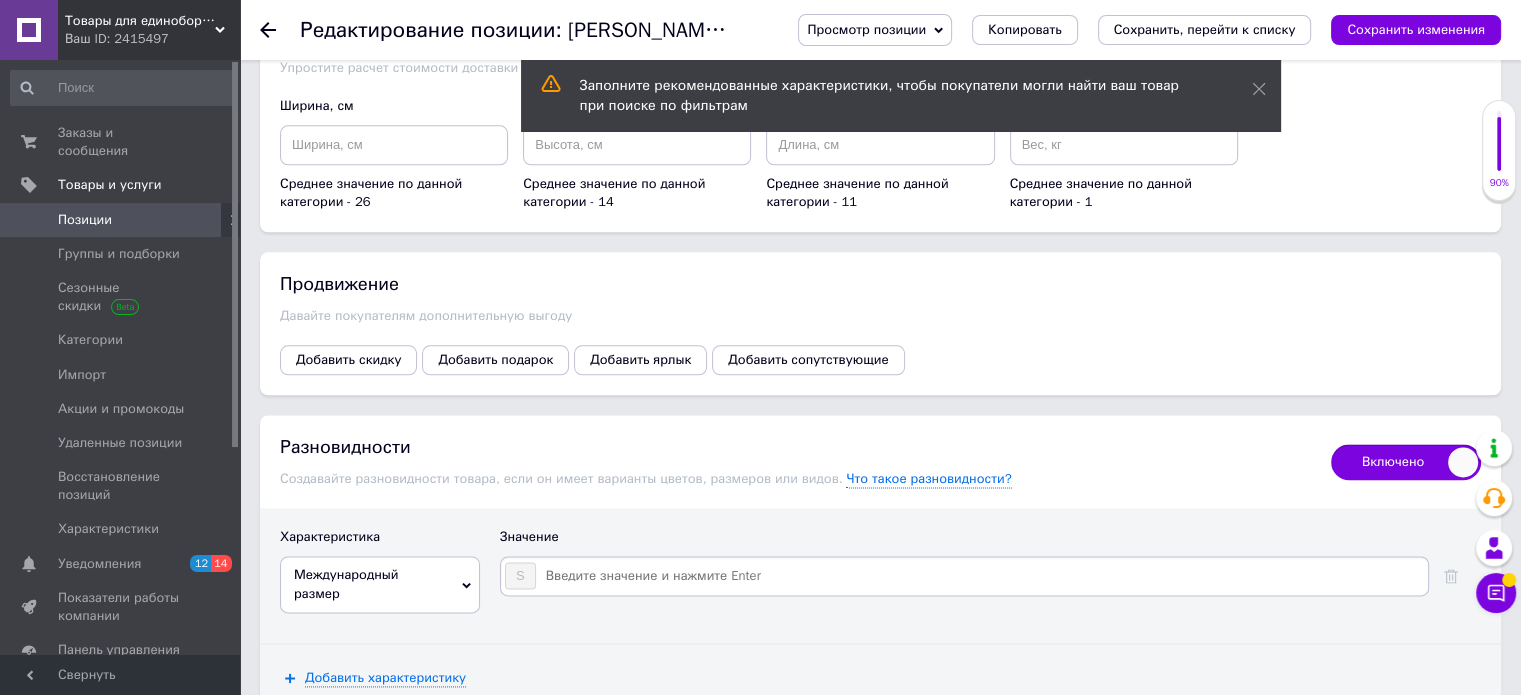 click at bounding box center (981, 576) 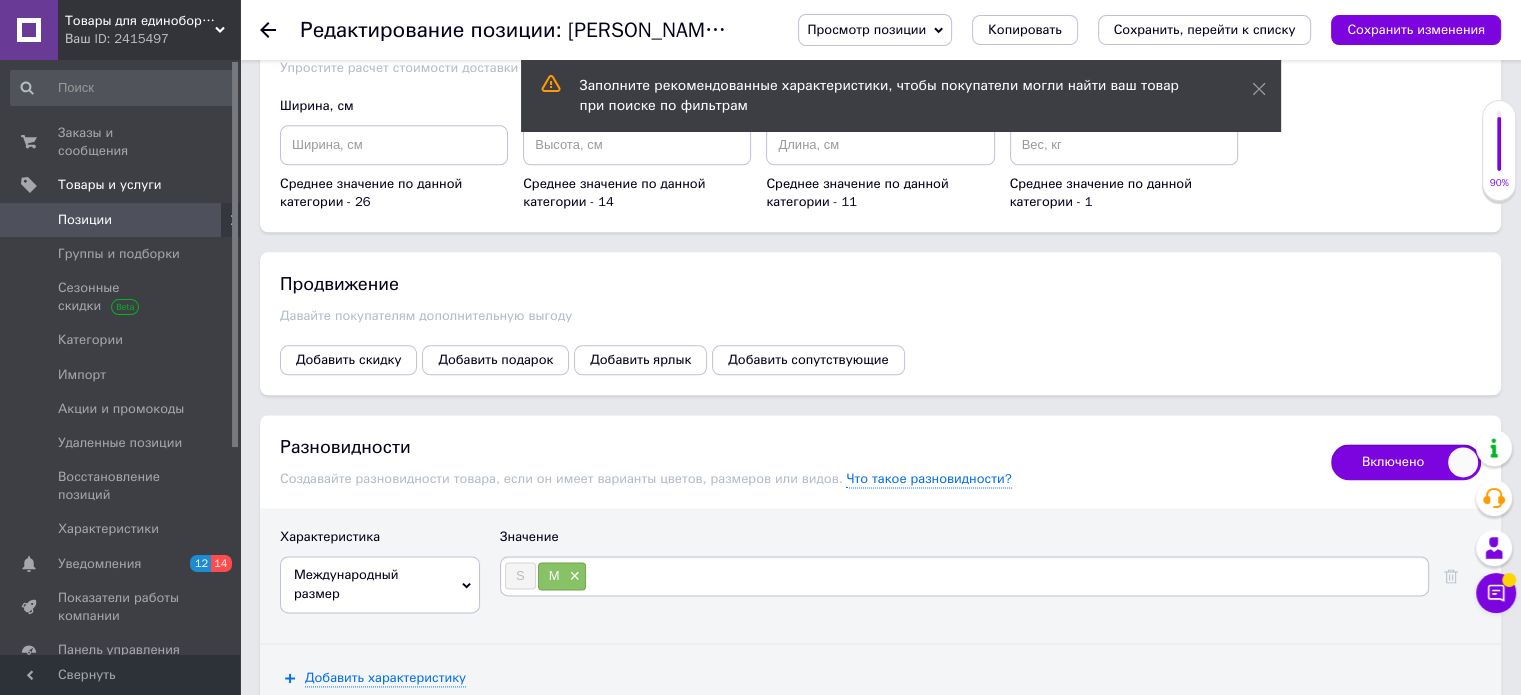 type on "L" 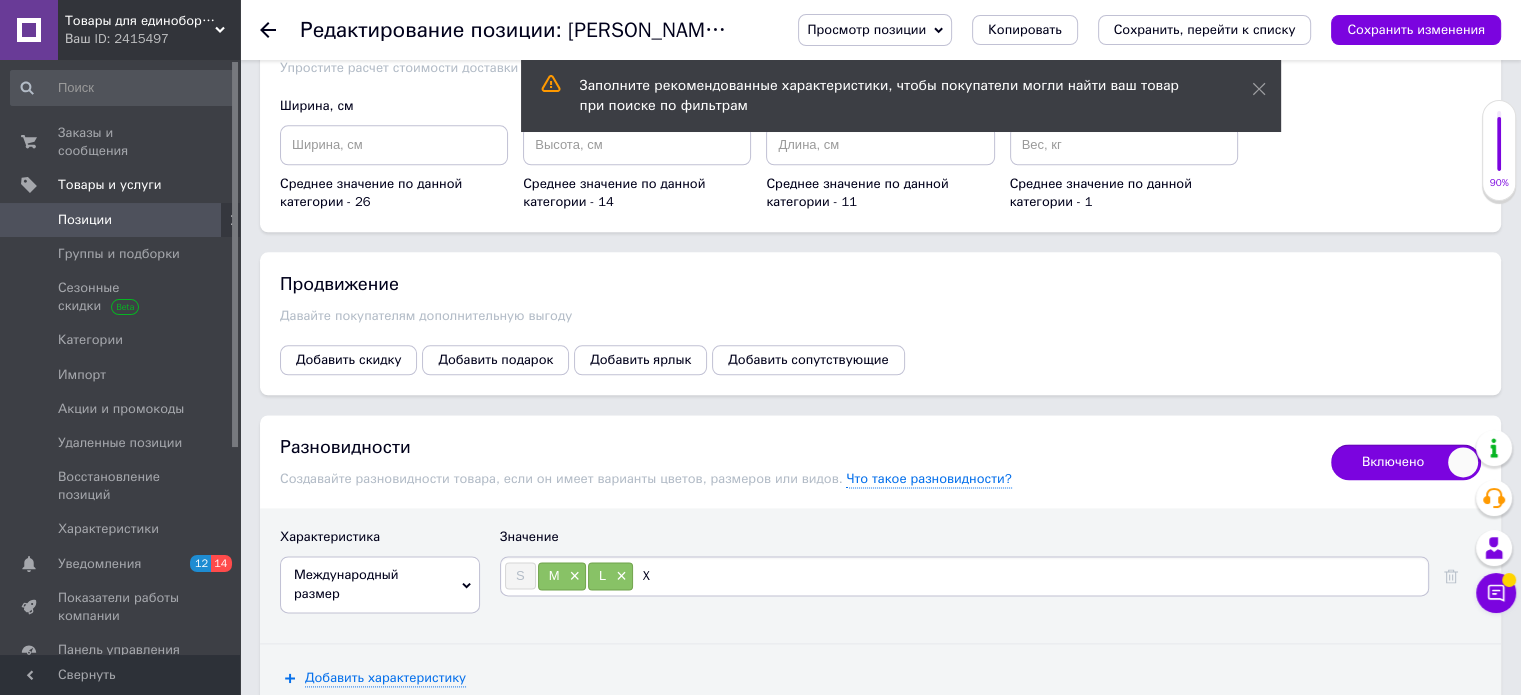 type on "XL" 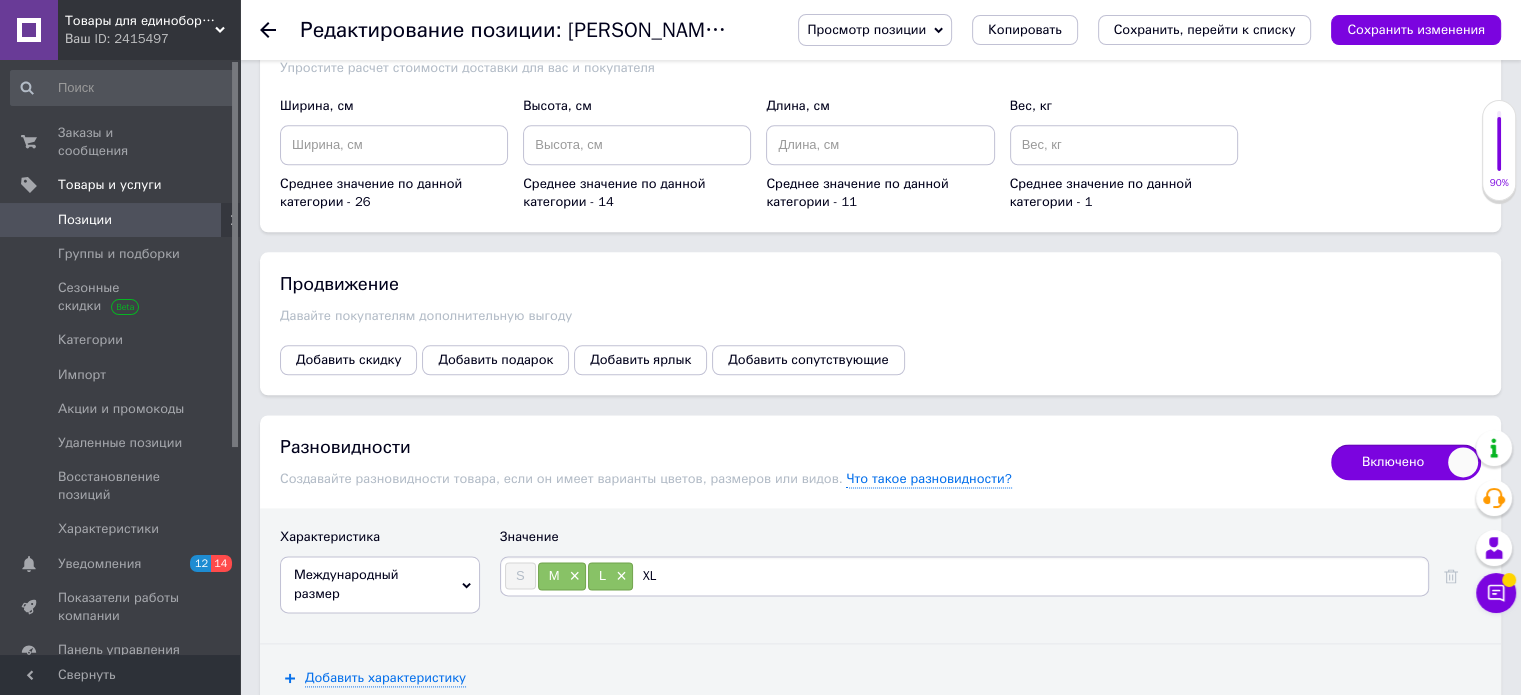 type 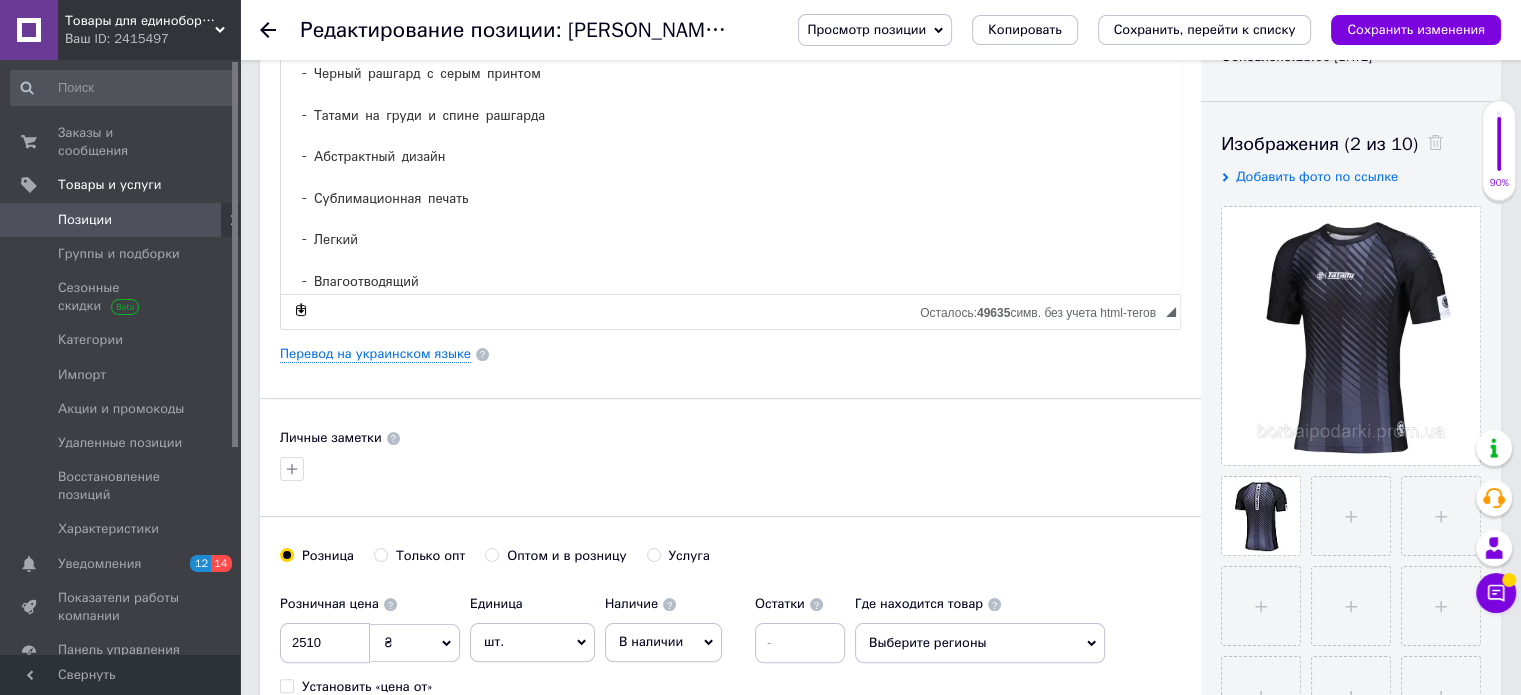 scroll, scrollTop: 278, scrollLeft: 0, axis: vertical 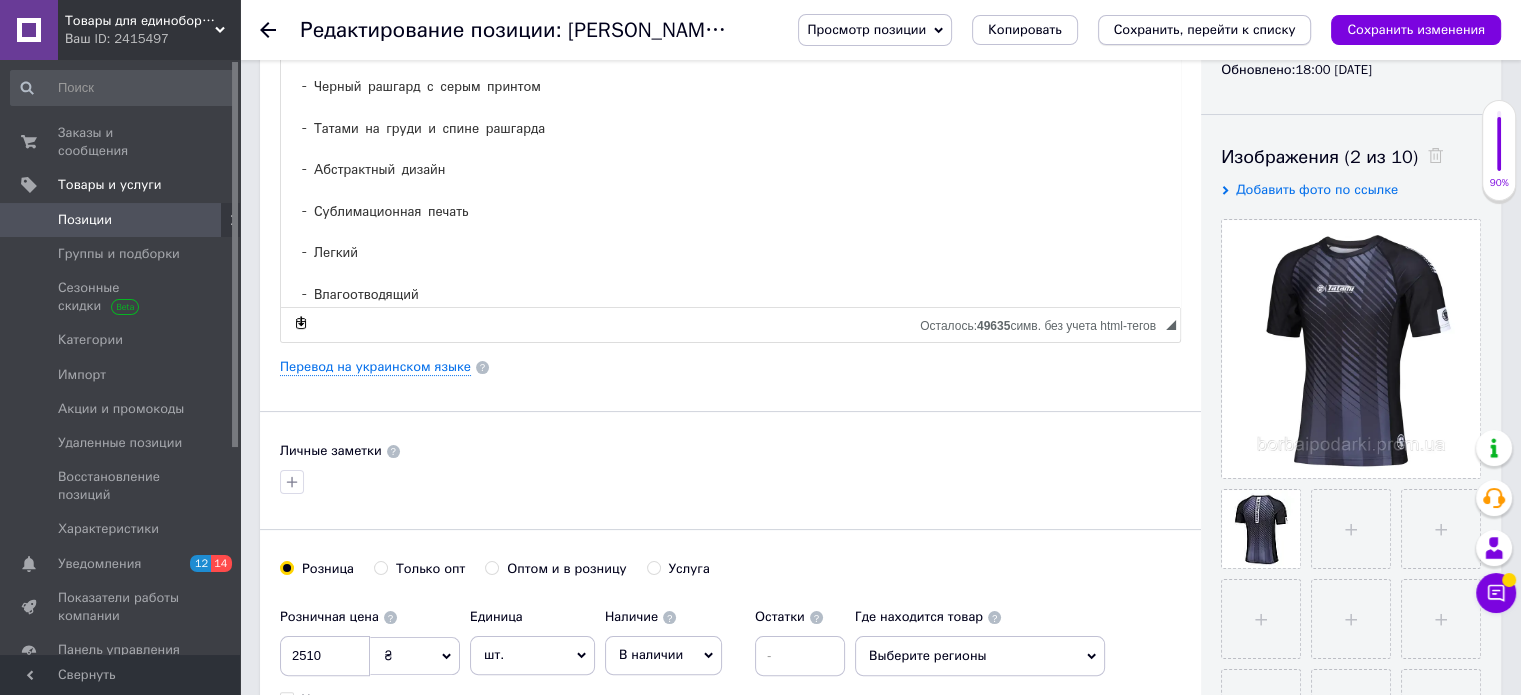 click on "Сохранить, перейти к списку" at bounding box center (1205, 30) 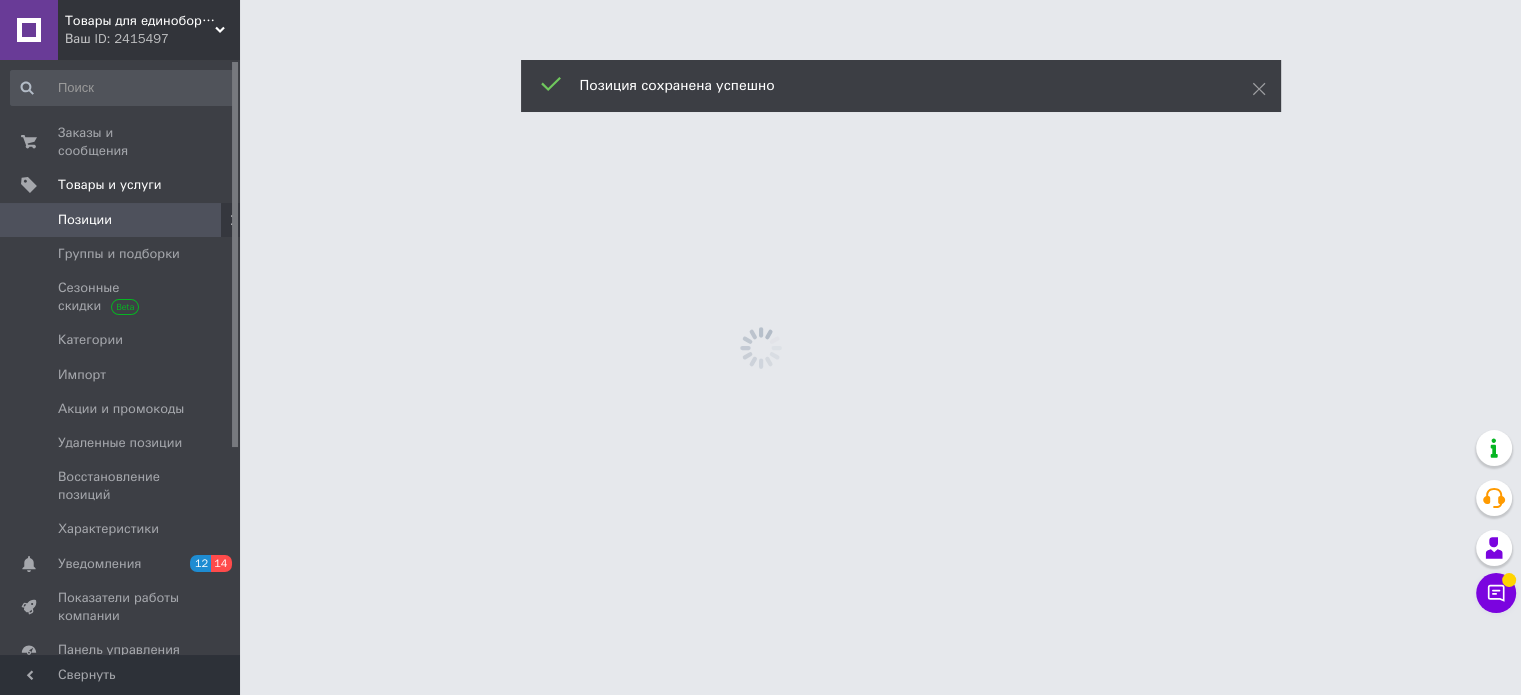 scroll, scrollTop: 0, scrollLeft: 0, axis: both 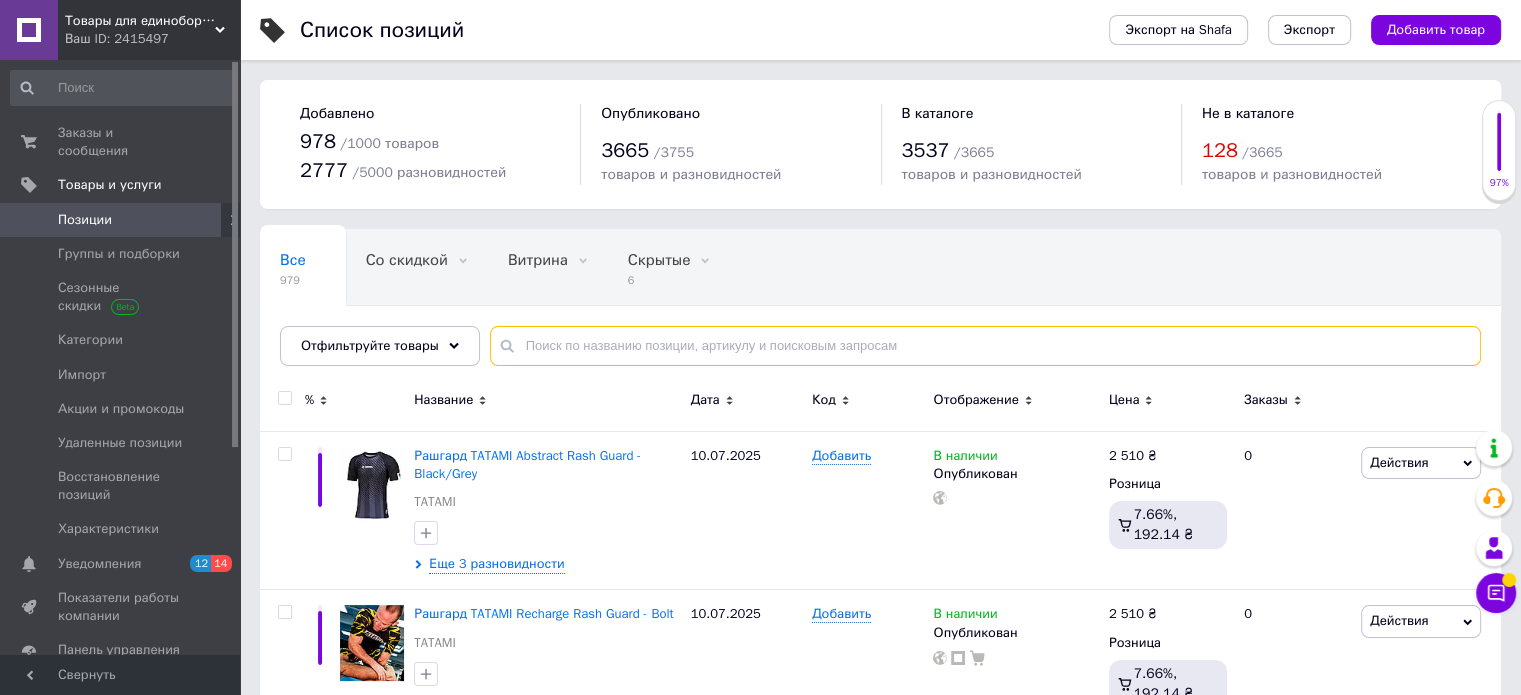 click at bounding box center [985, 346] 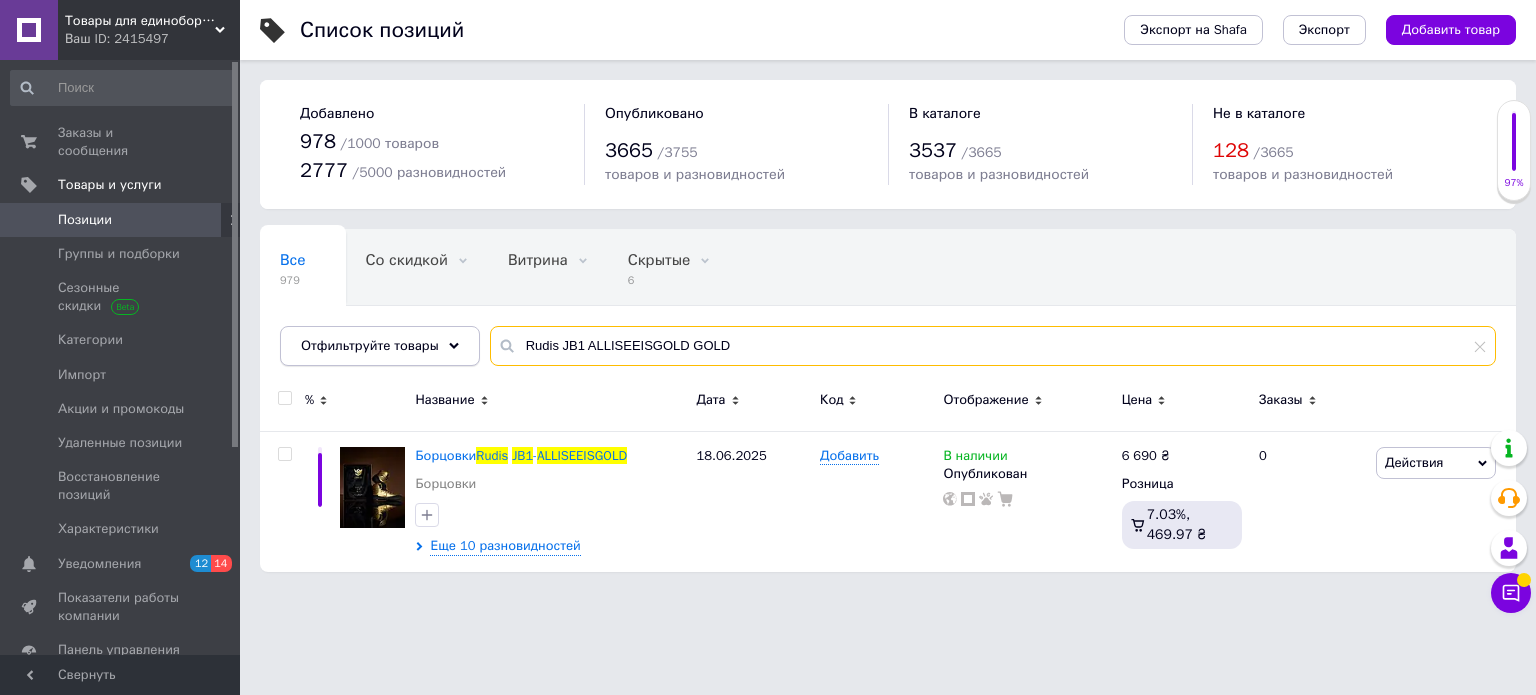 drag, startPoint x: 739, startPoint y: 352, endPoint x: 460, endPoint y: 342, distance: 279.17917 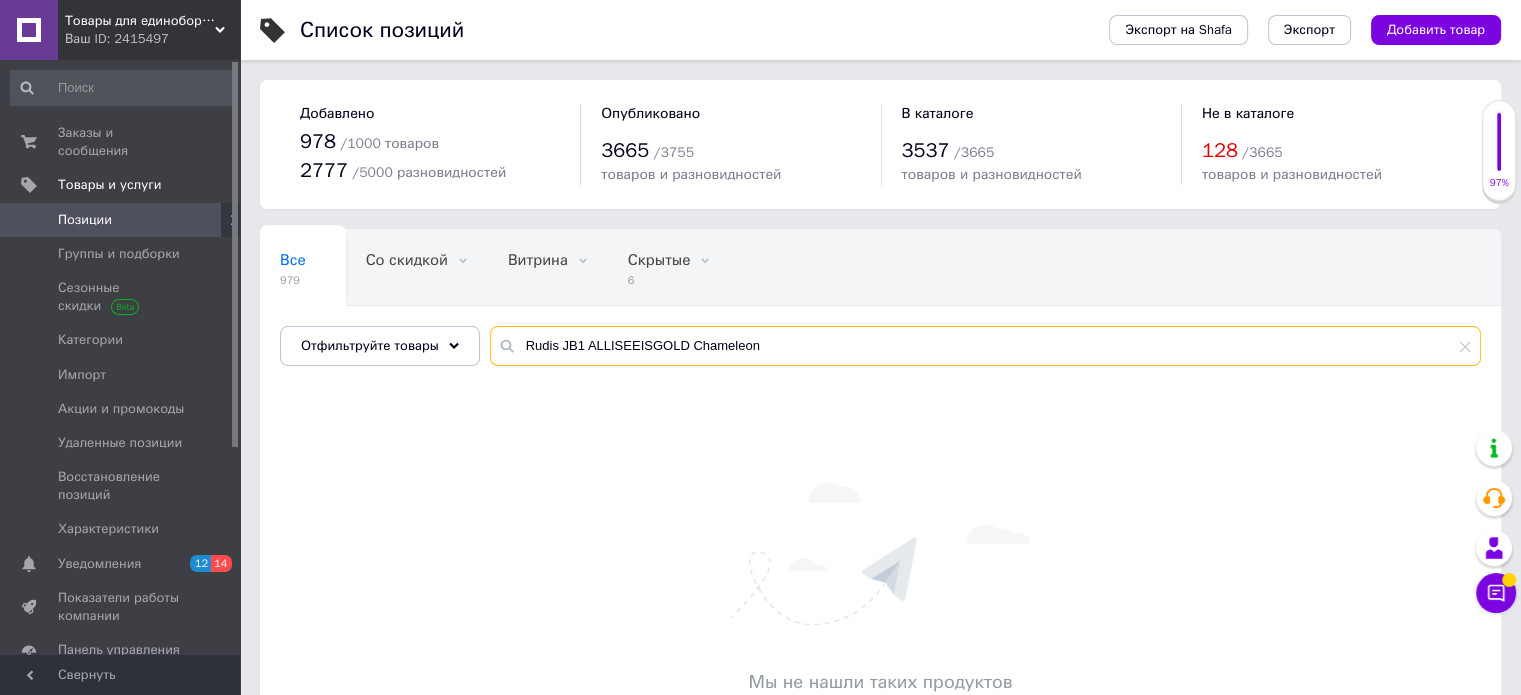 drag, startPoint x: 690, startPoint y: 345, endPoint x: 814, endPoint y: 337, distance: 124.2578 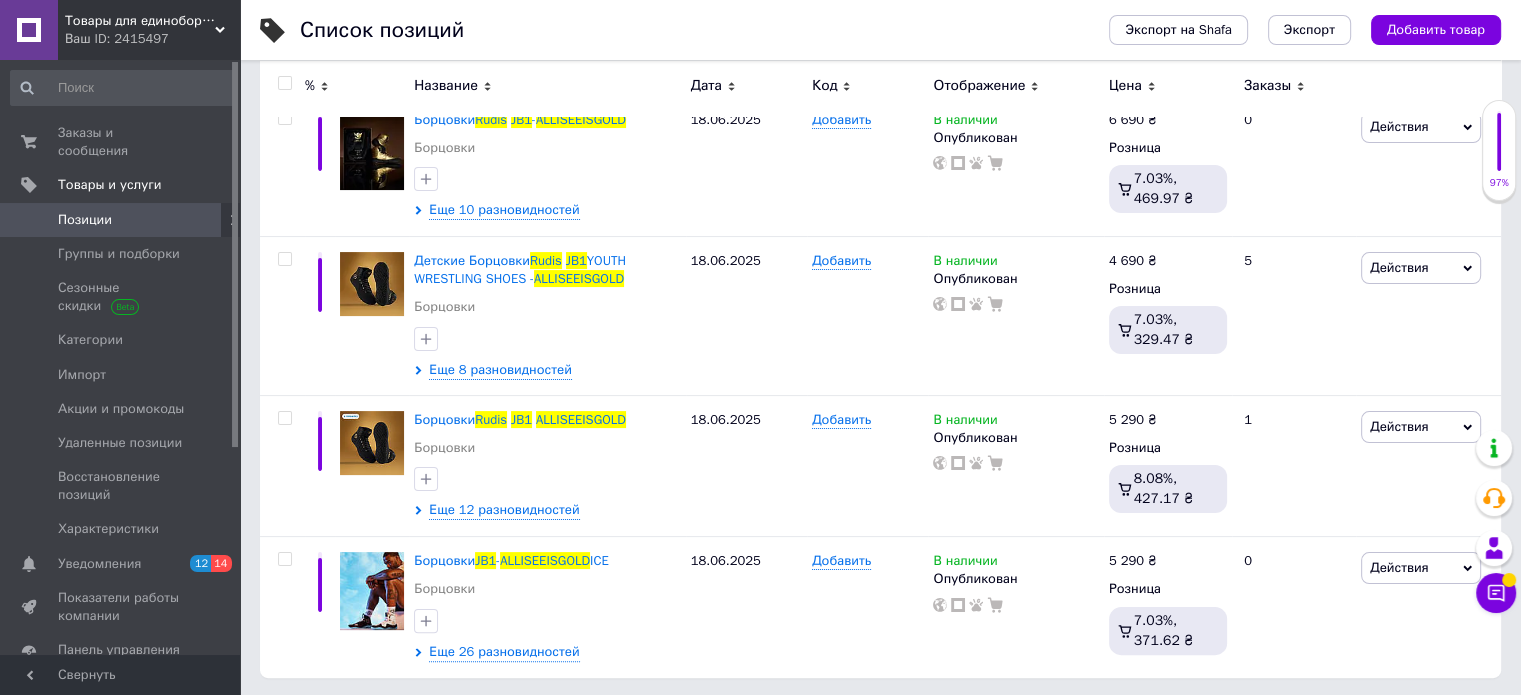 scroll, scrollTop: 0, scrollLeft: 0, axis: both 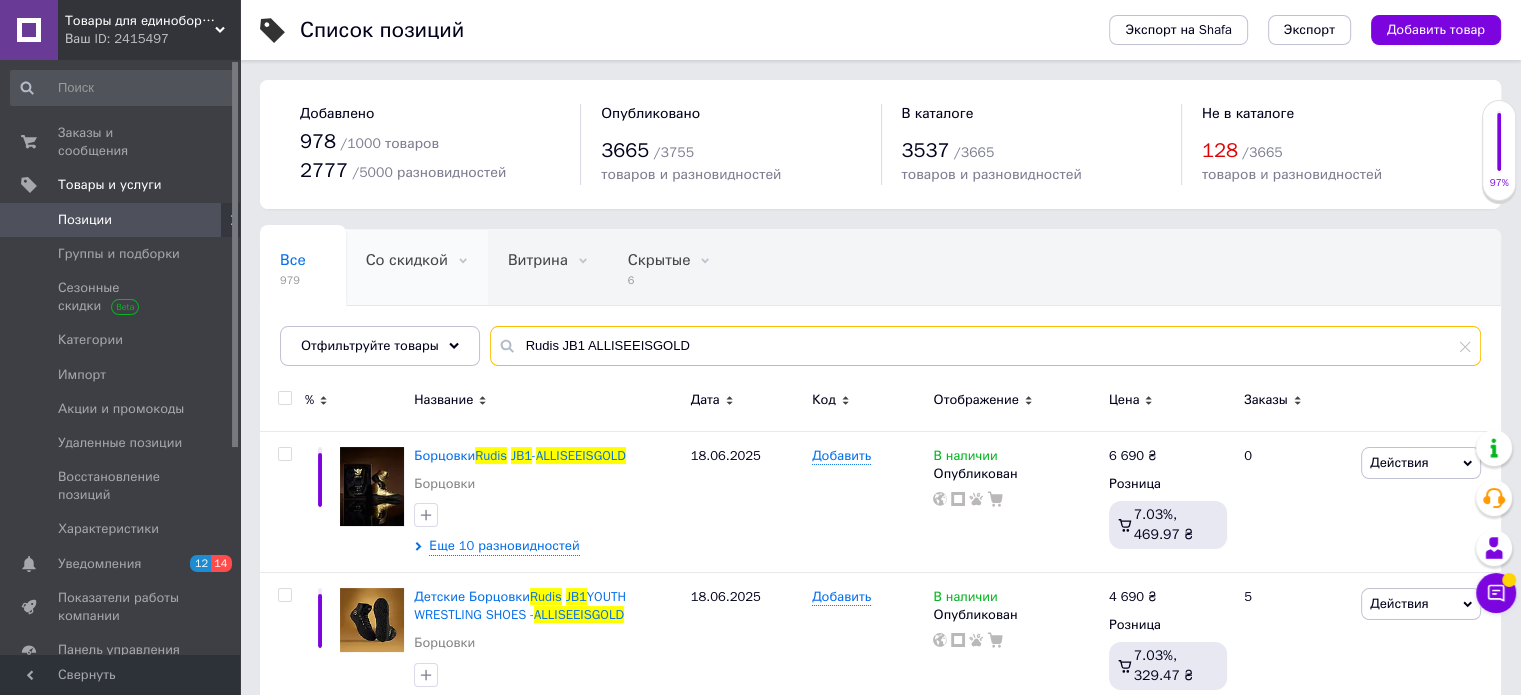 drag, startPoint x: 702, startPoint y: 335, endPoint x: 352, endPoint y: 294, distance: 352.39325 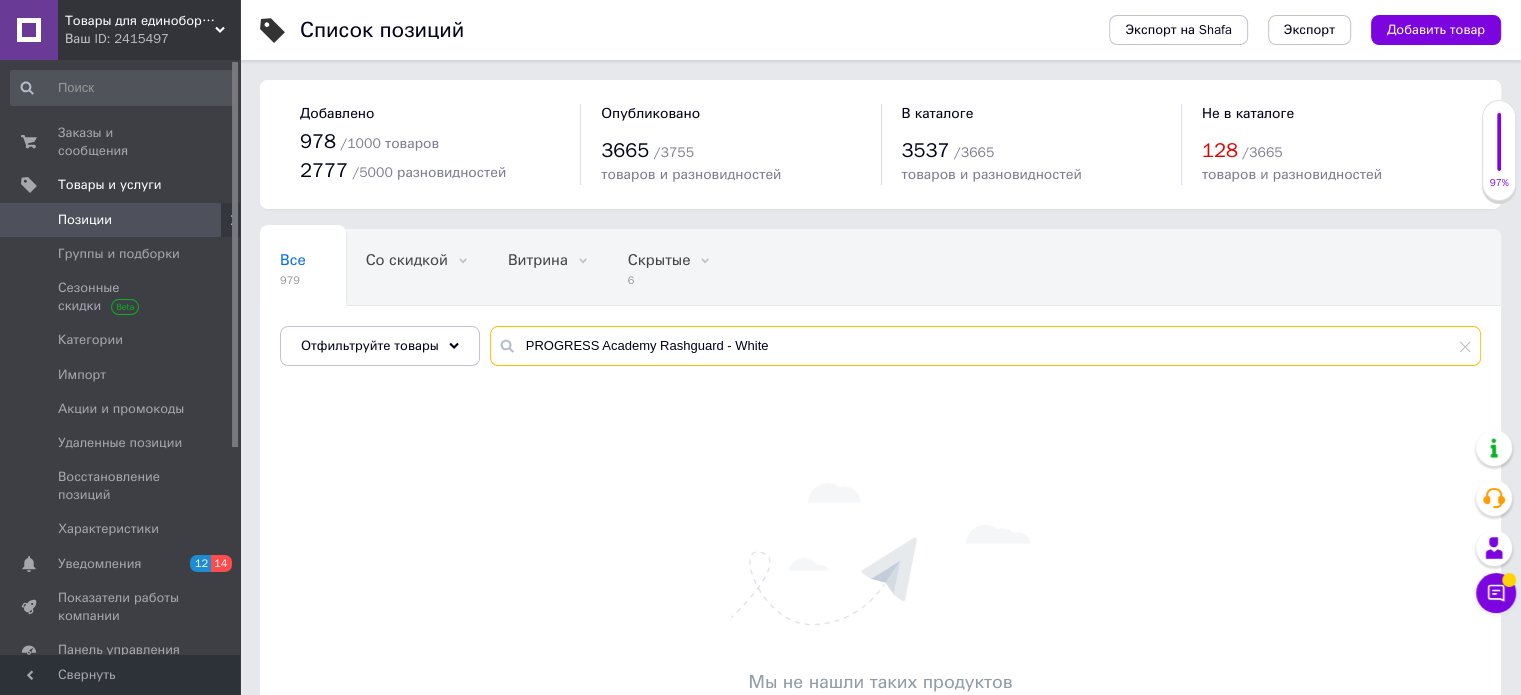 drag, startPoint x: 601, startPoint y: 339, endPoint x: 800, endPoint y: 383, distance: 203.80627 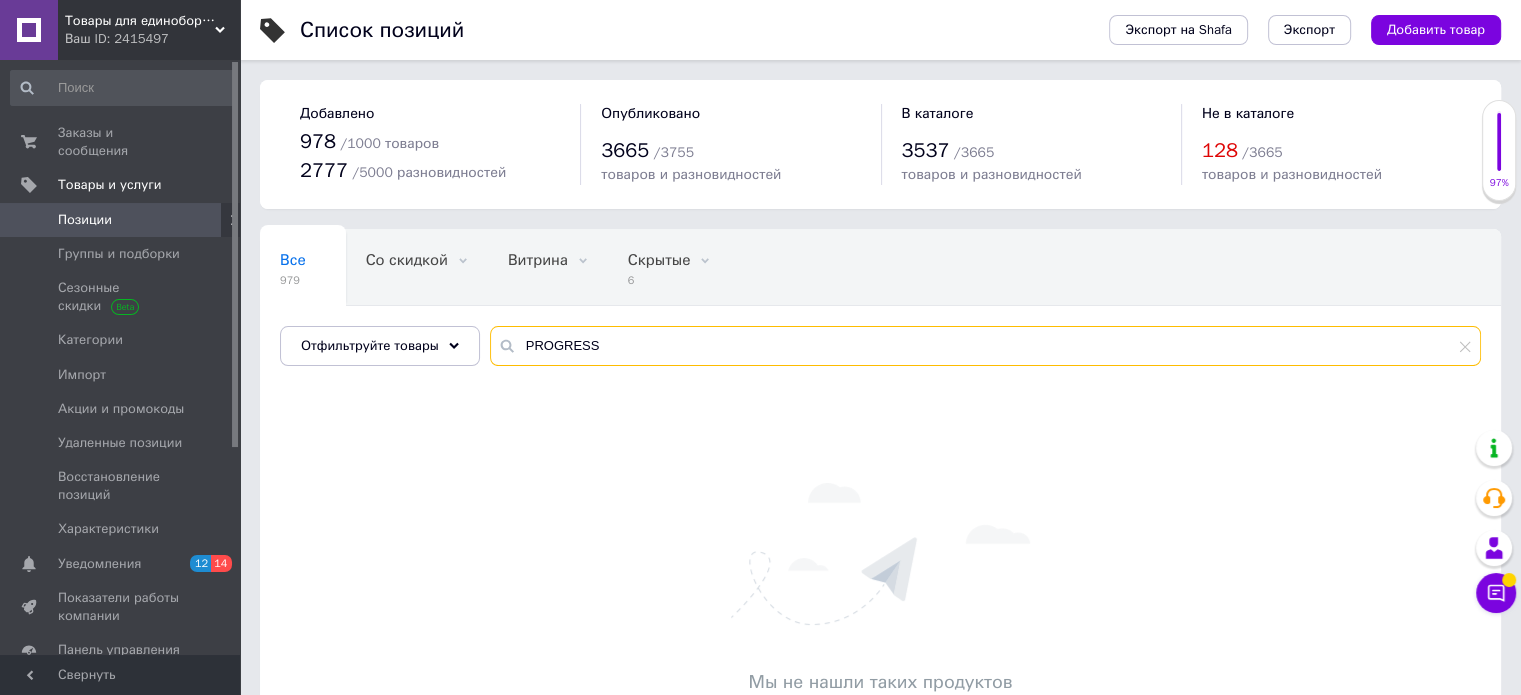 type on "PROGRESS" 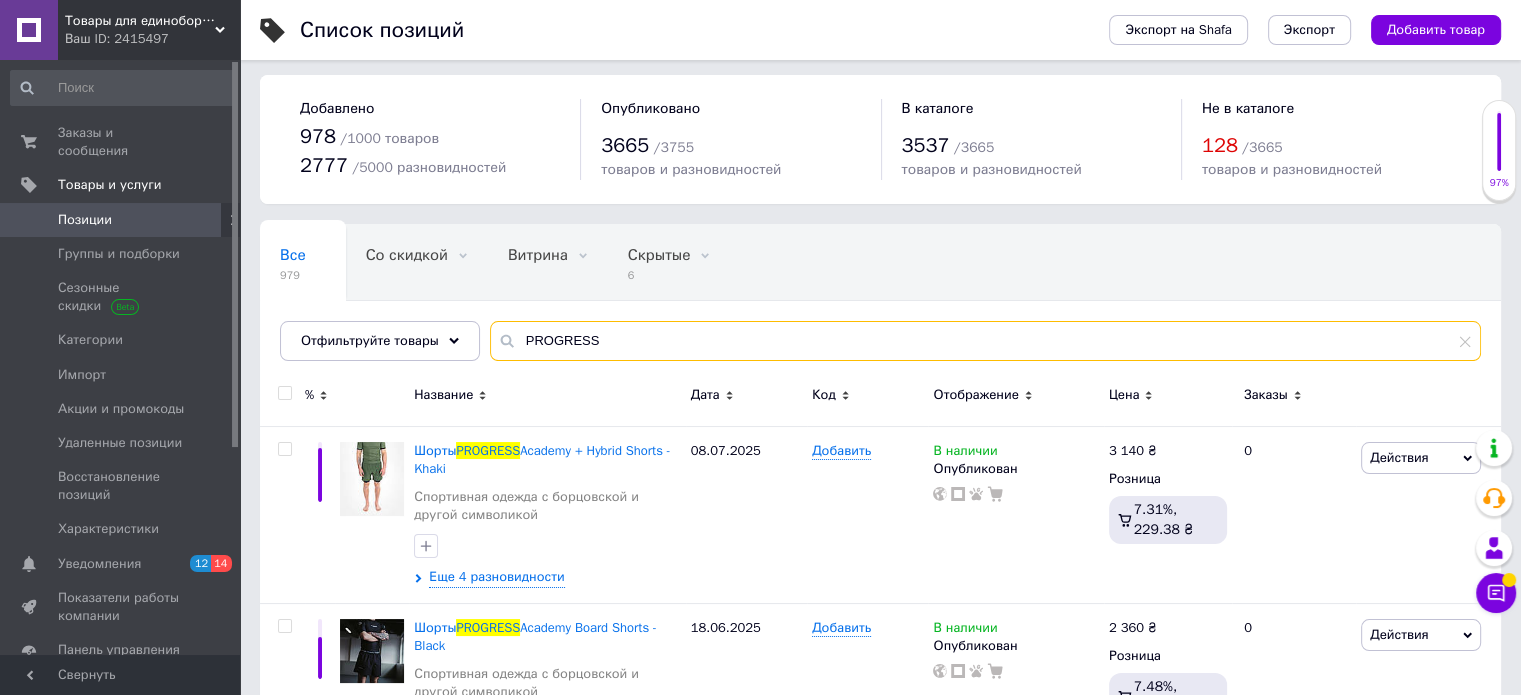 scroll, scrollTop: 0, scrollLeft: 0, axis: both 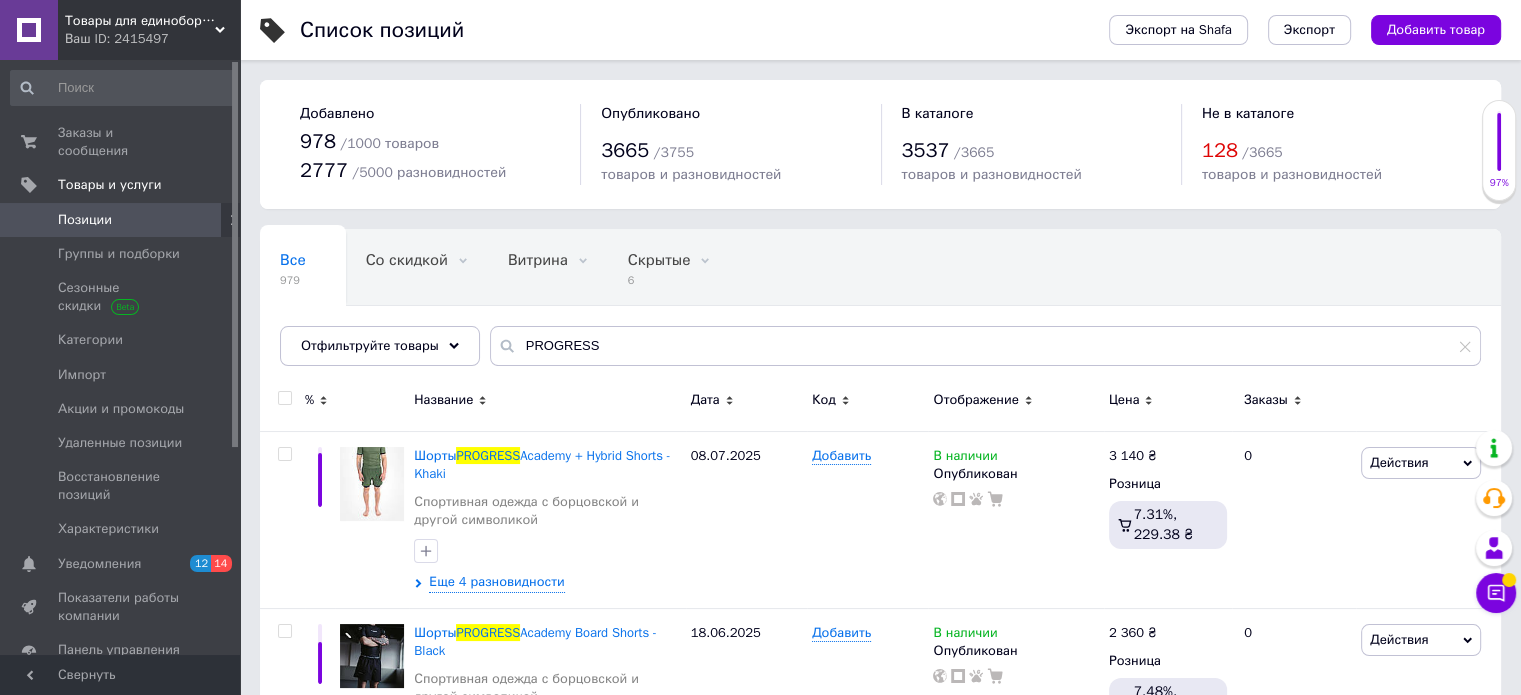 click on "Экспорт на Shafa Экспорт Добавить товар" at bounding box center [1285, 30] 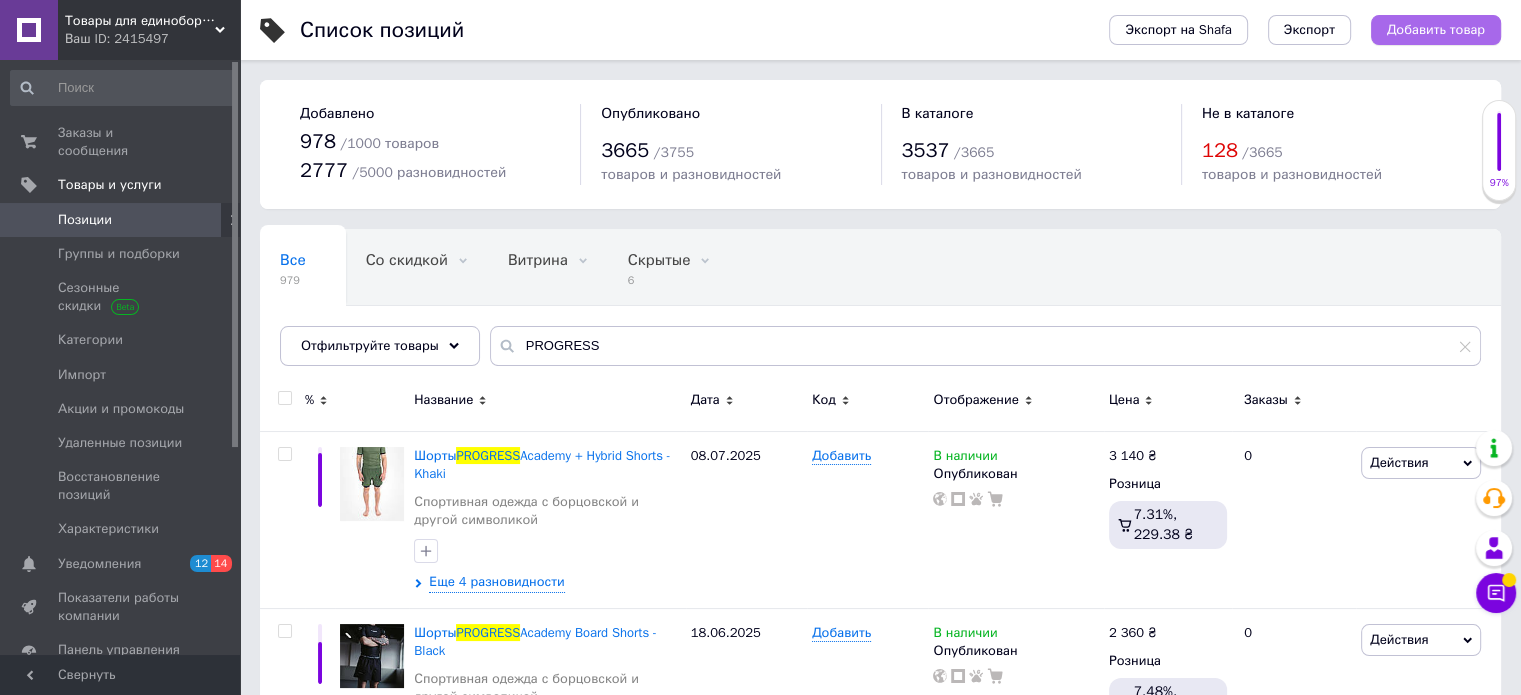 click on "Добавить товар" at bounding box center [1436, 30] 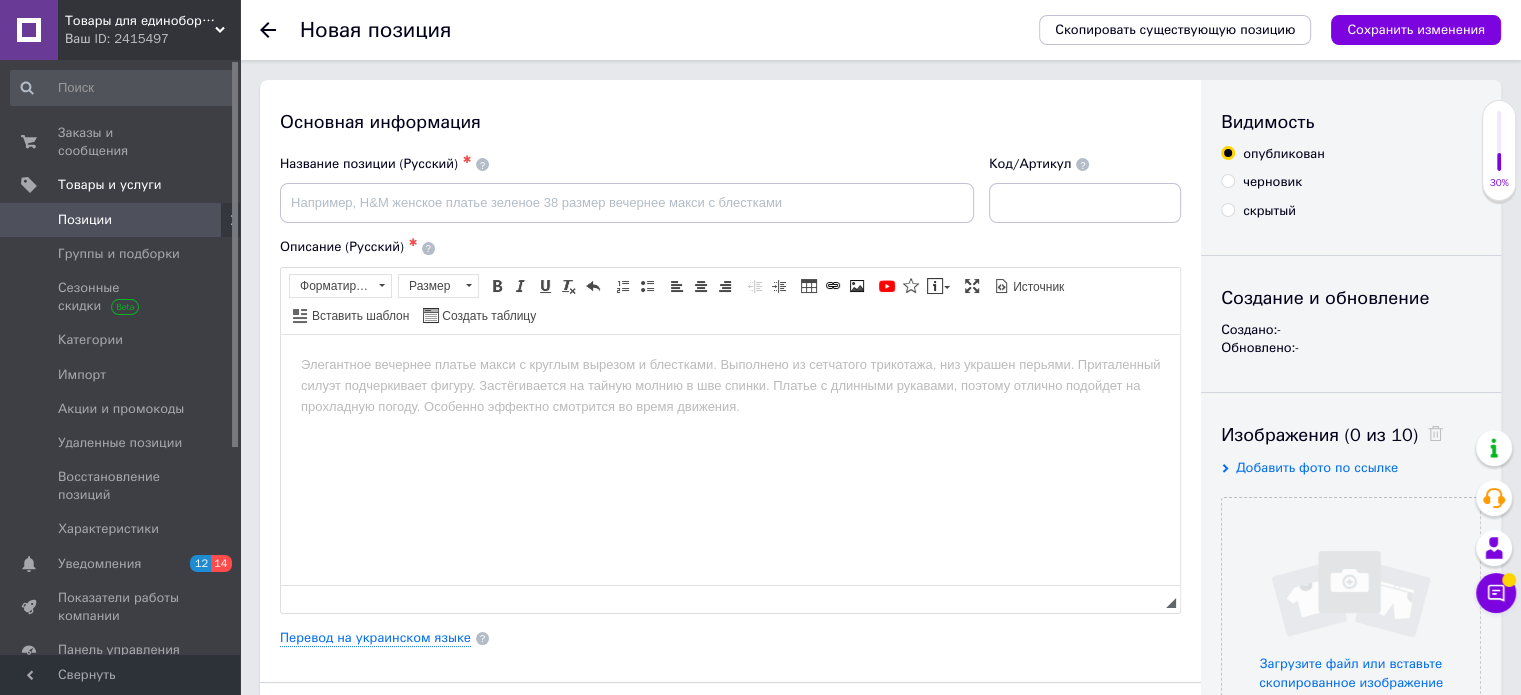 scroll, scrollTop: 0, scrollLeft: 0, axis: both 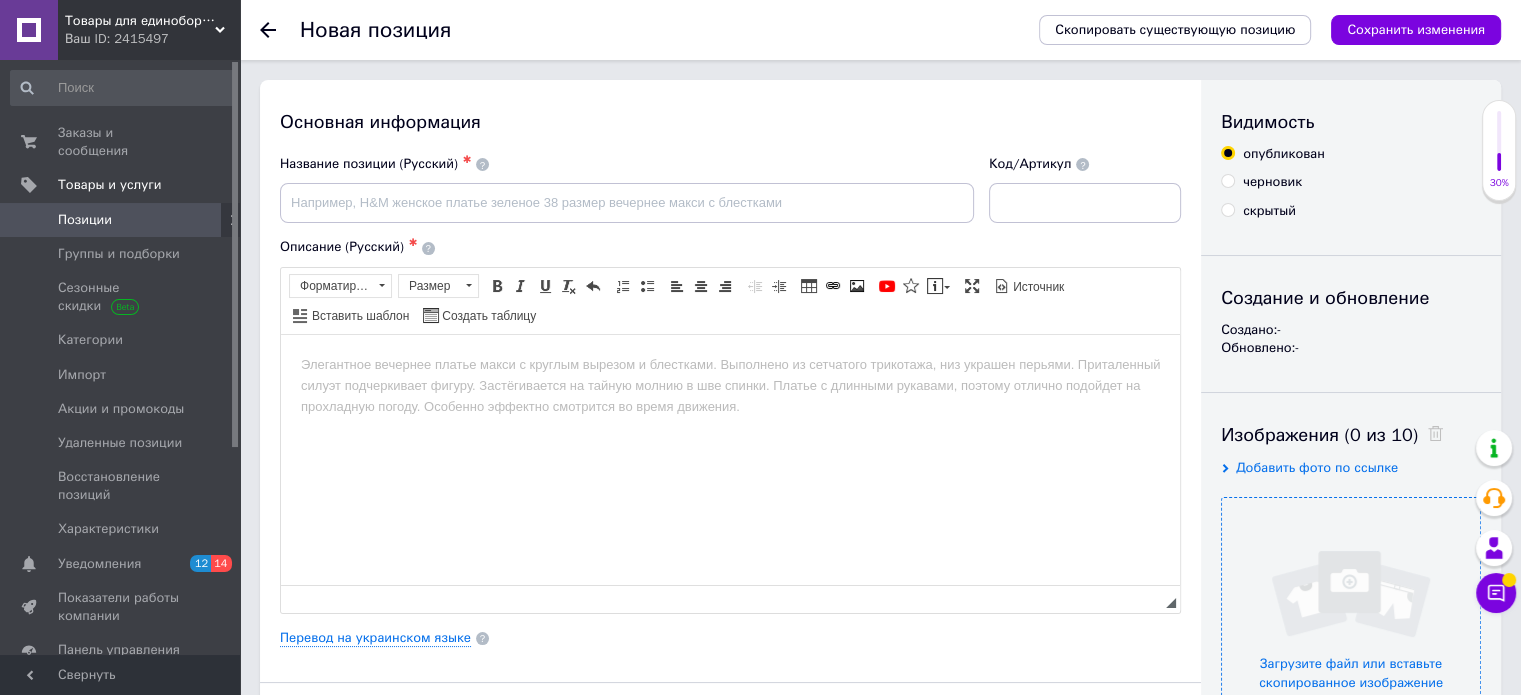 click at bounding box center [1351, 627] 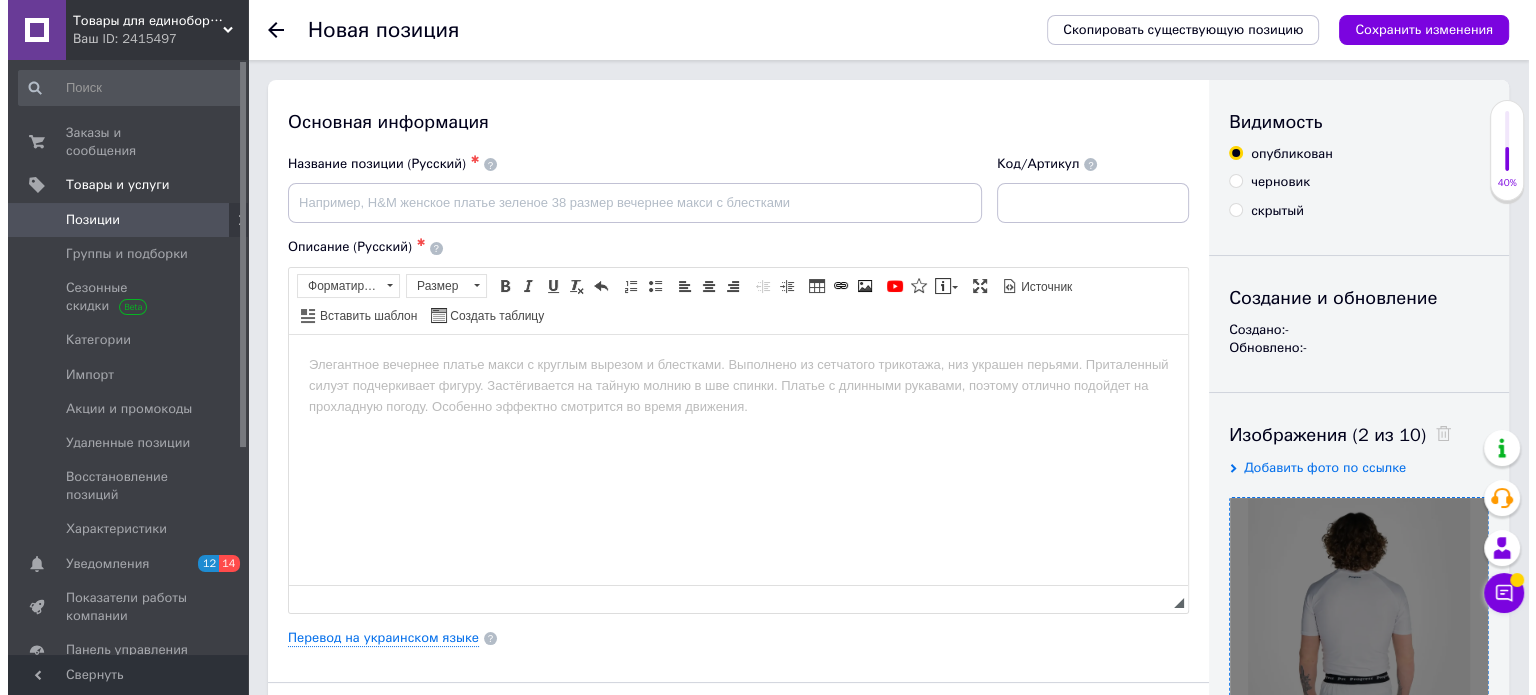scroll, scrollTop: 340, scrollLeft: 0, axis: vertical 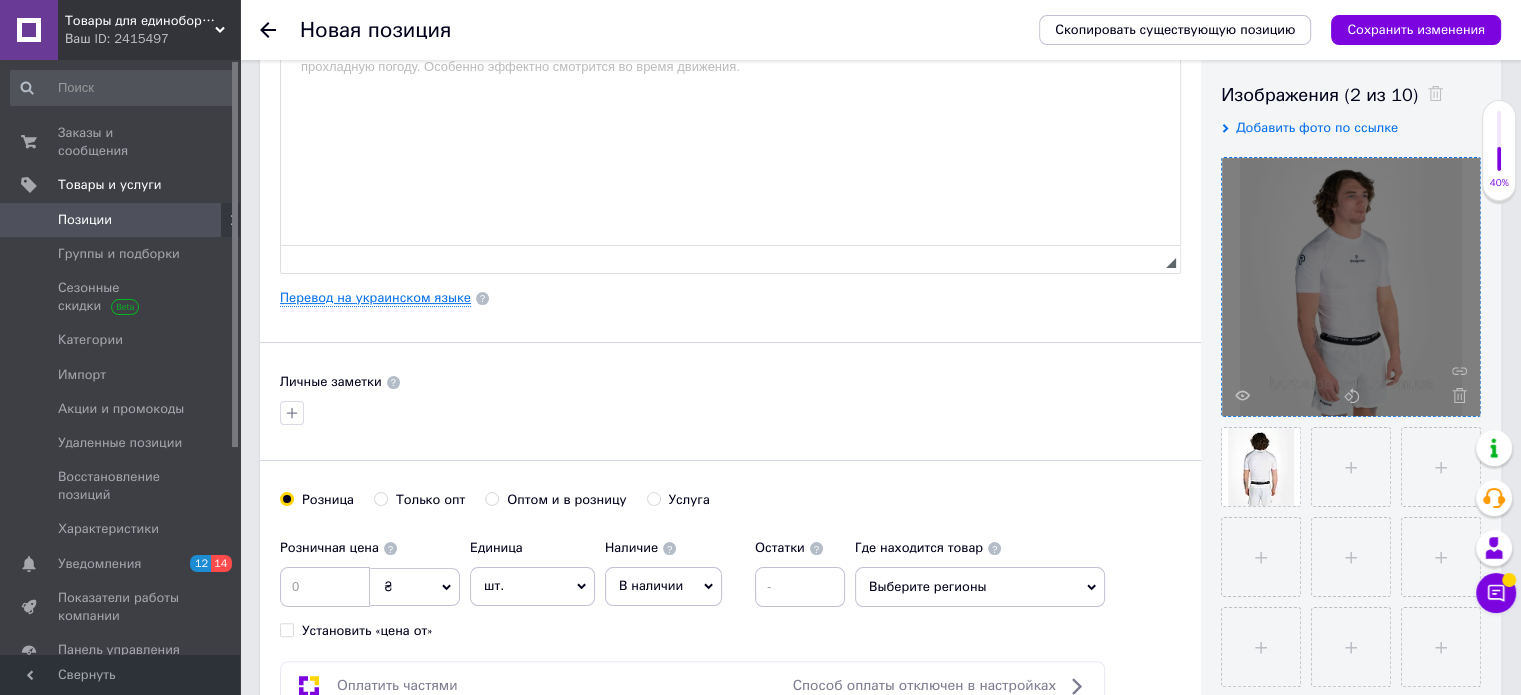 click on "Перевод на украинском языке" at bounding box center [375, 298] 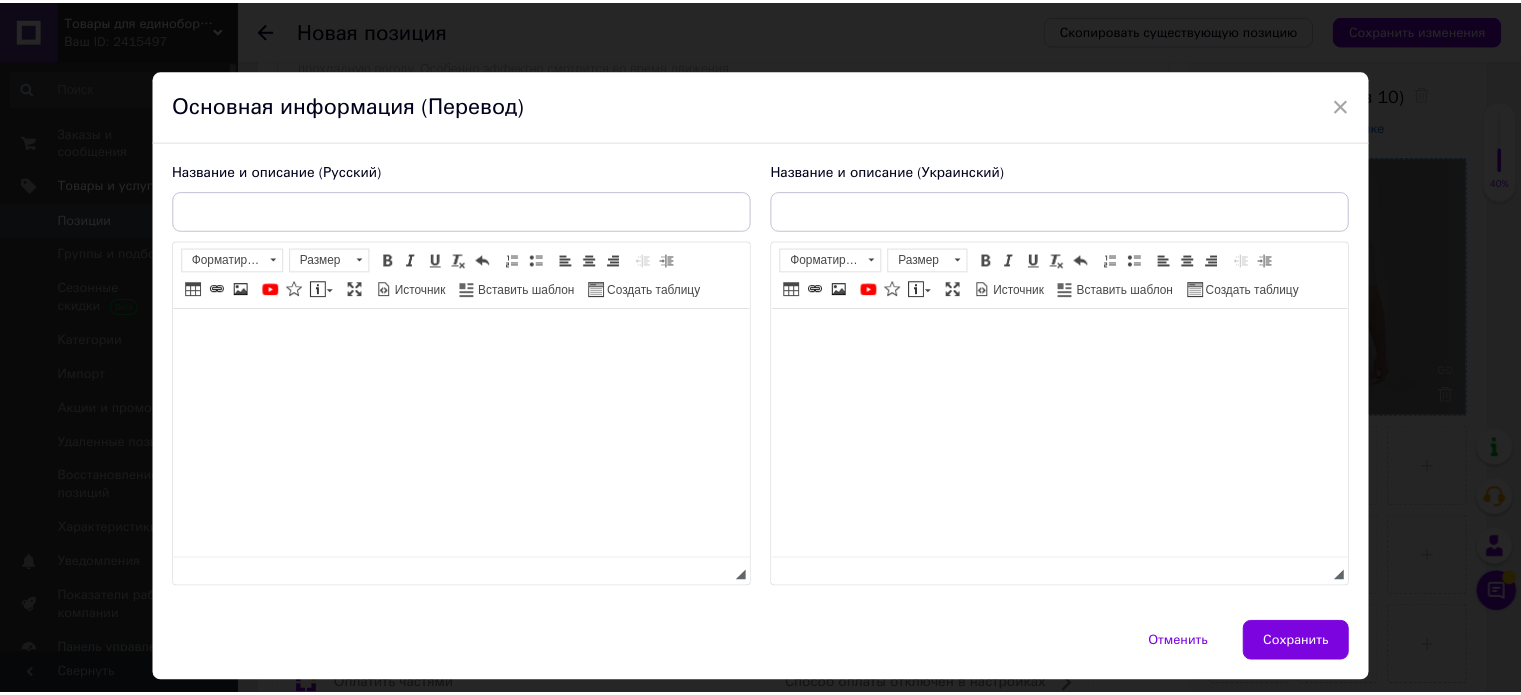 scroll, scrollTop: 0, scrollLeft: 0, axis: both 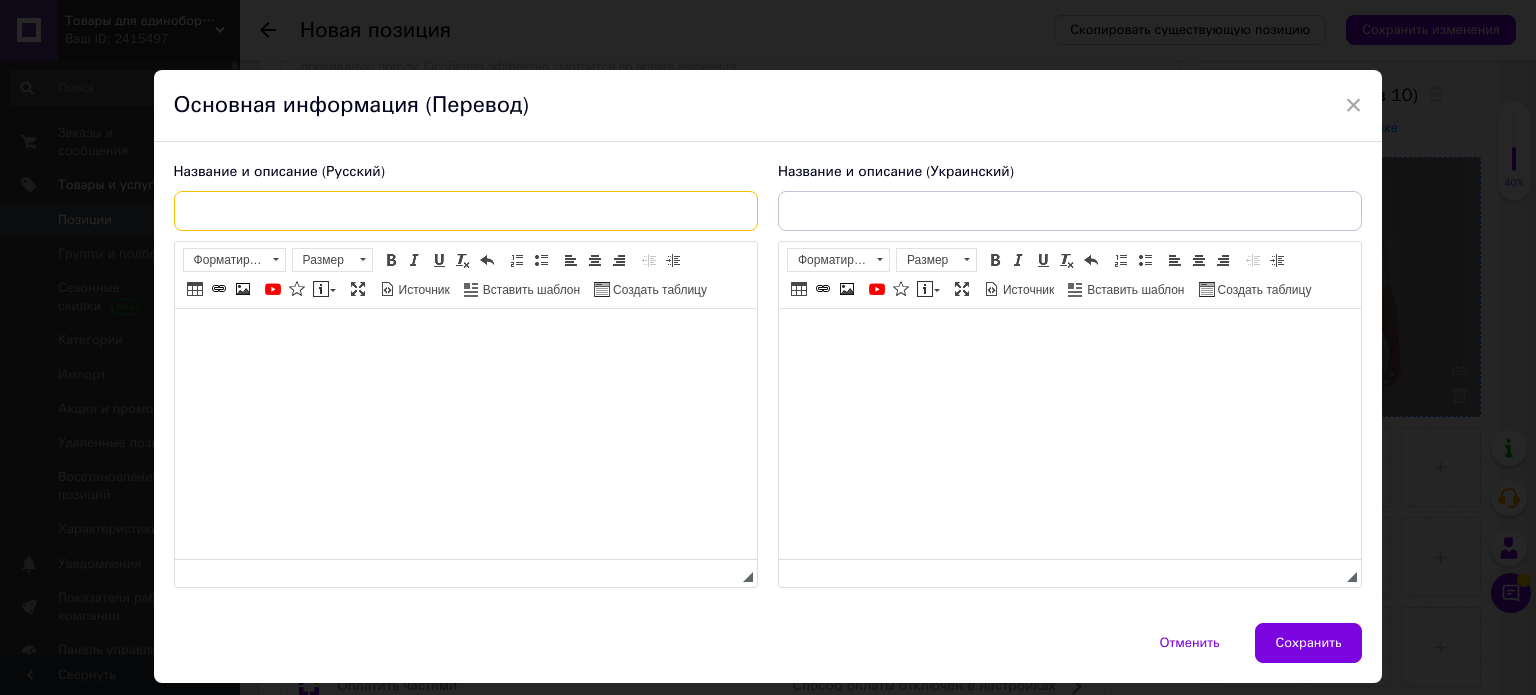 click at bounding box center [466, 211] 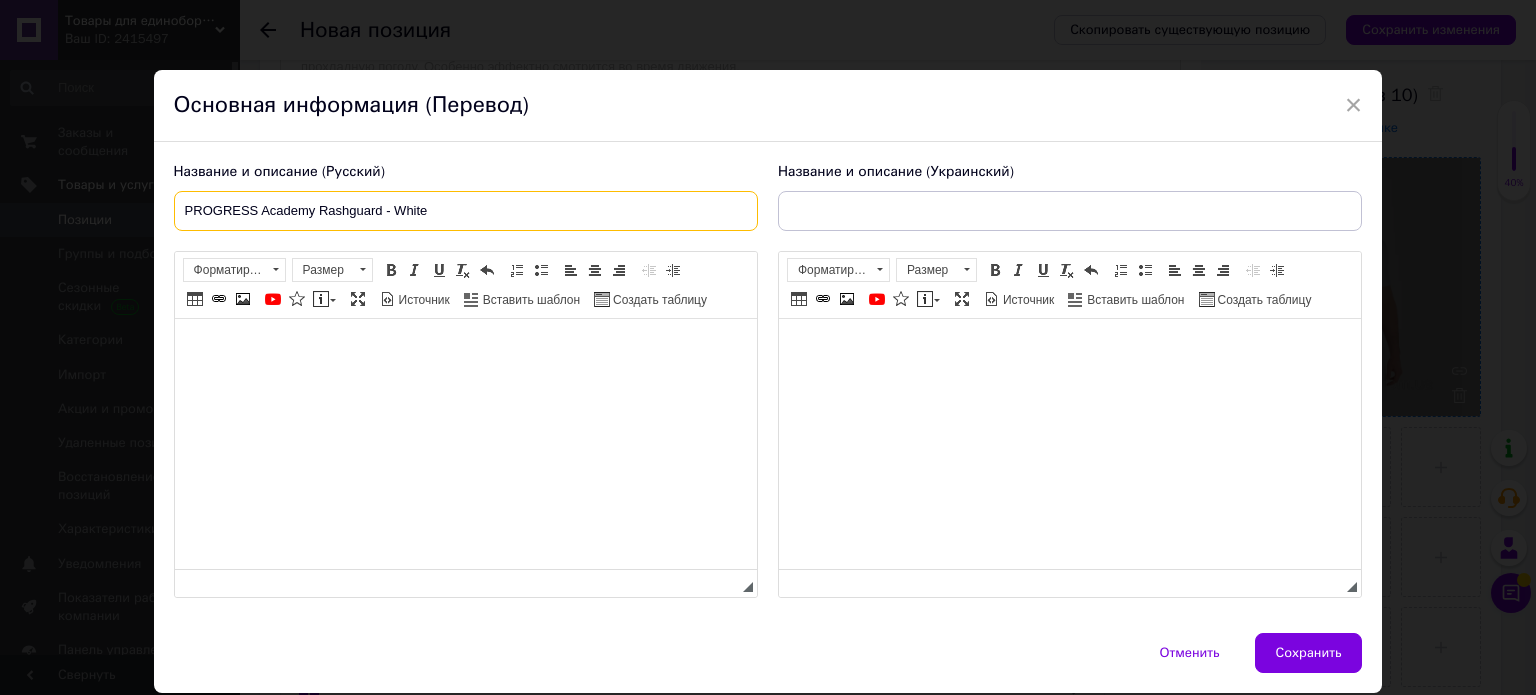 click on "PROGRESS Academy Rashguard - White" at bounding box center [466, 211] 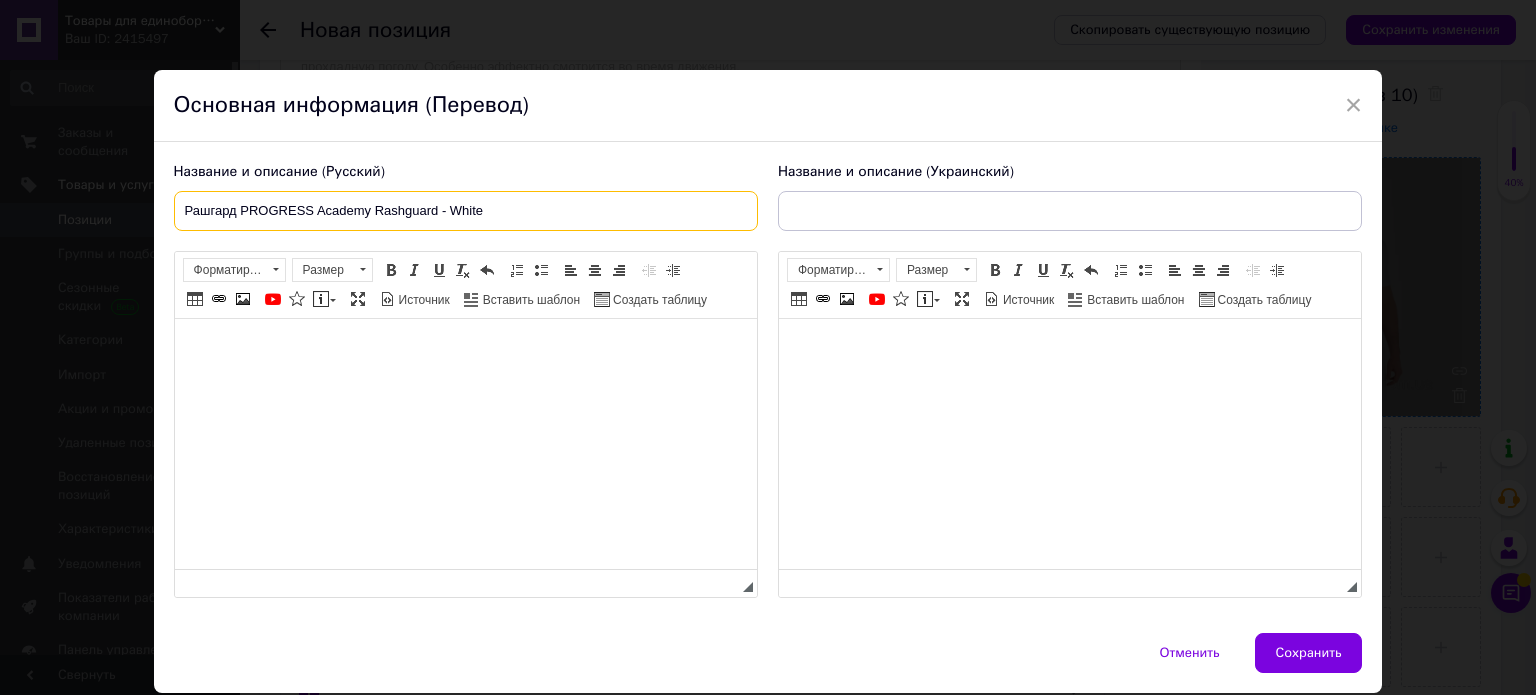 type on "Рашгард PROGRESS Academy Rashguard - White" 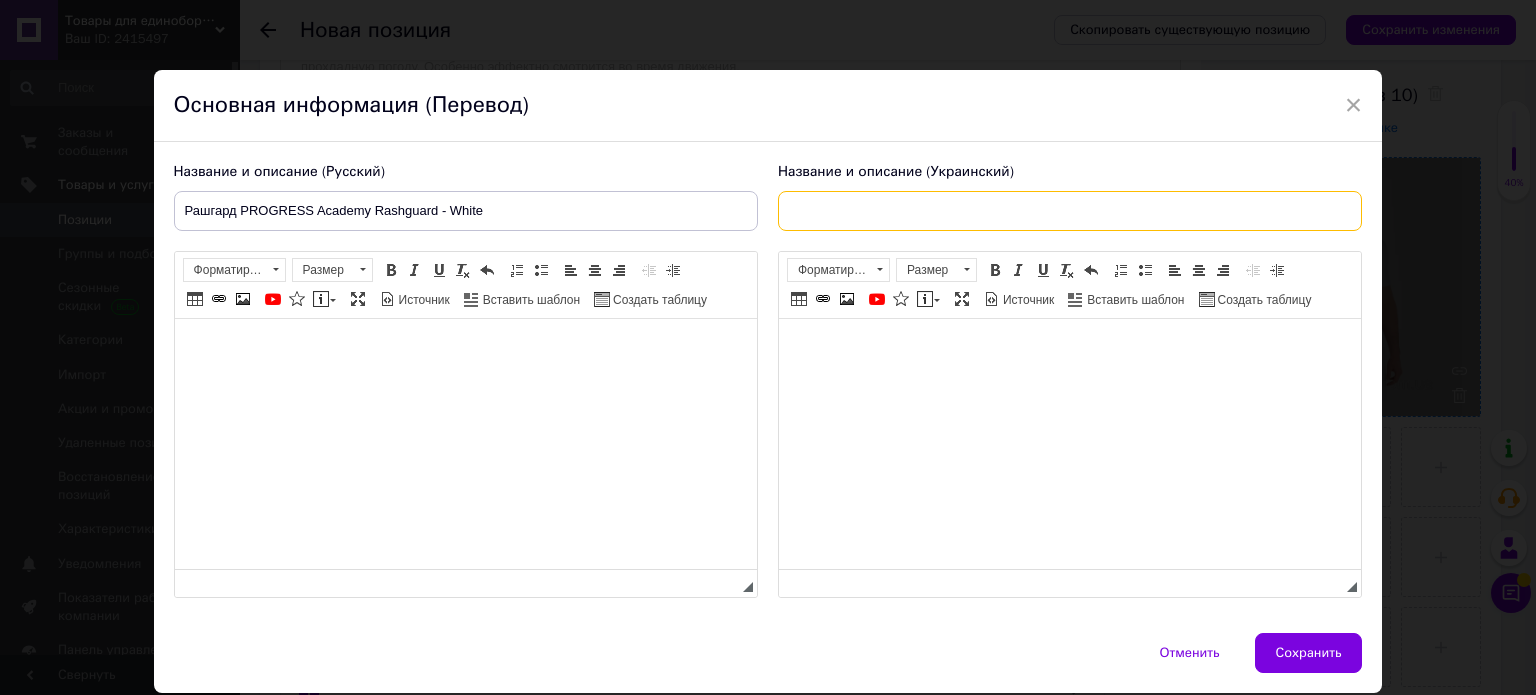 click at bounding box center [1070, 211] 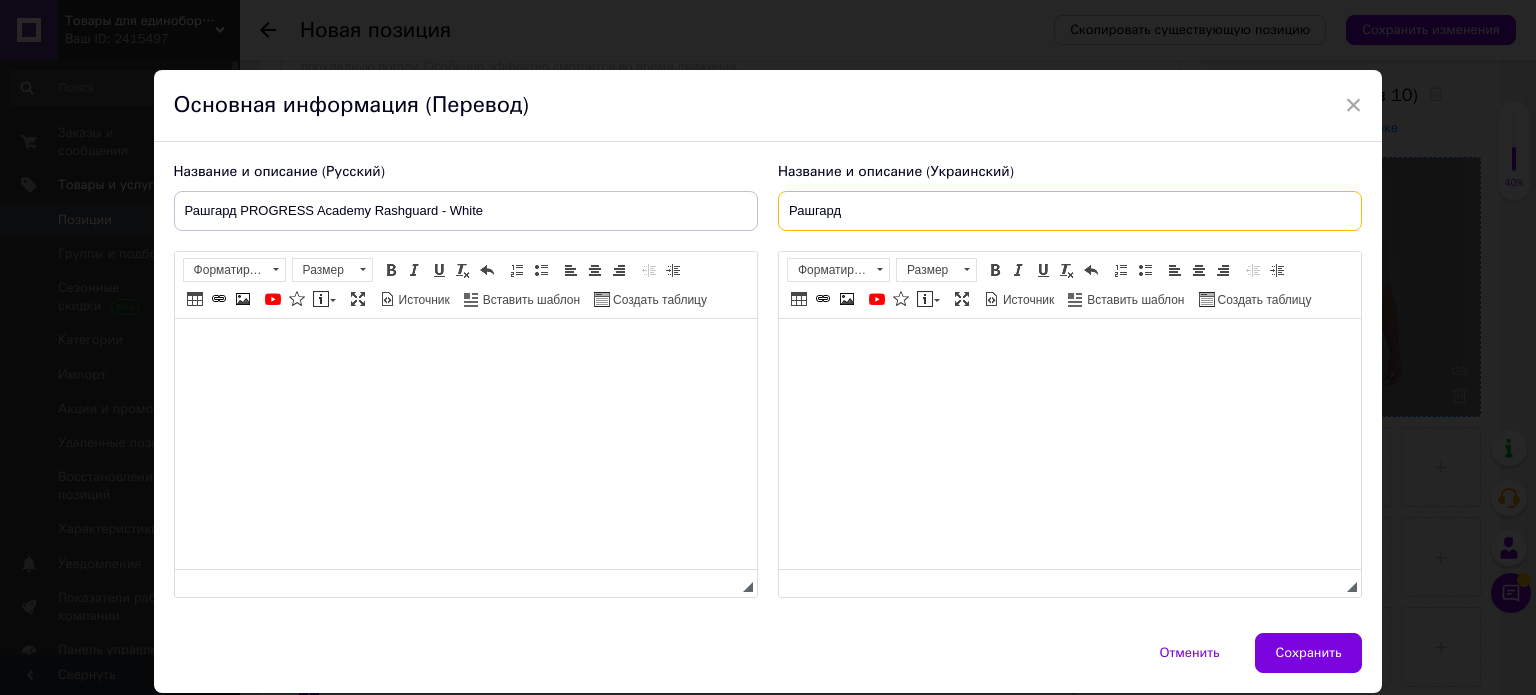 paste on "PROGRESS Academy Rashguard - White" 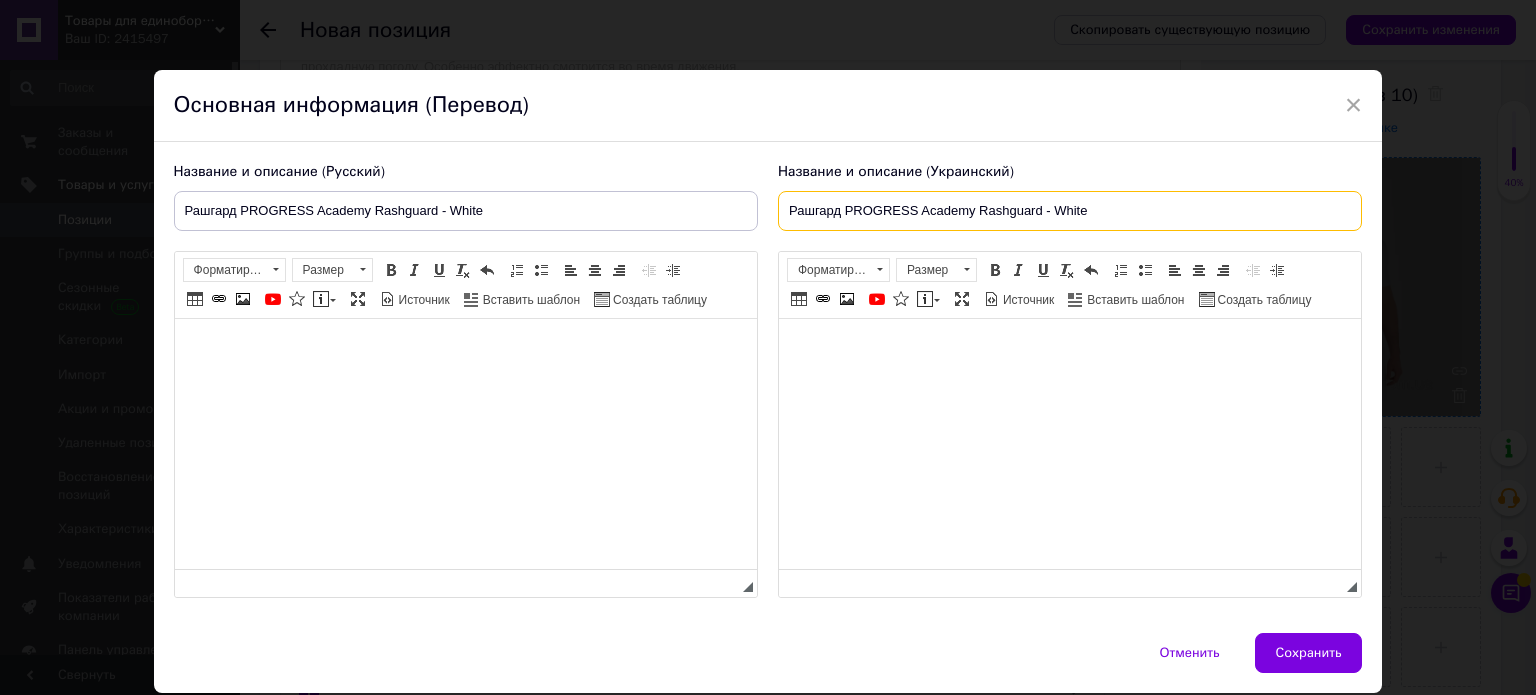 type on "Рашгард PROGRESS Academy Rashguard - White" 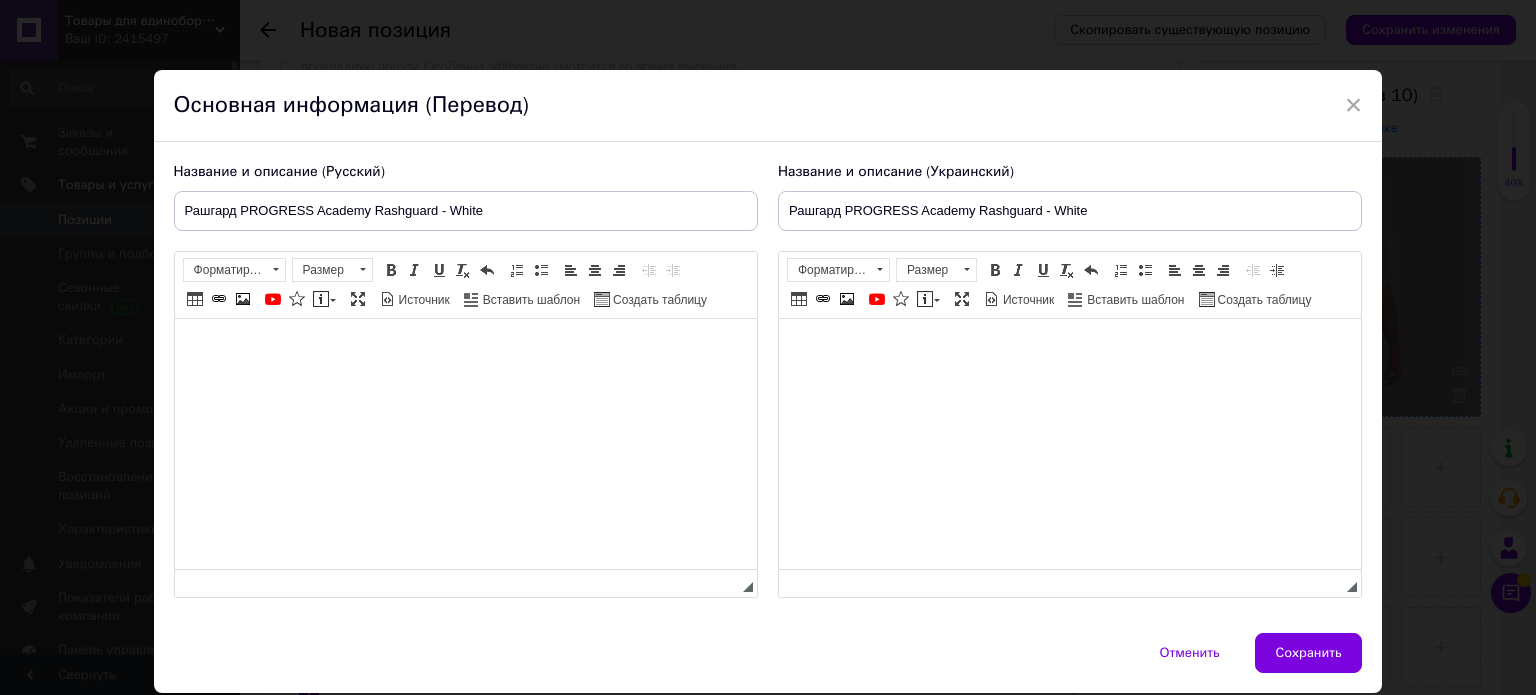 click at bounding box center [465, 349] 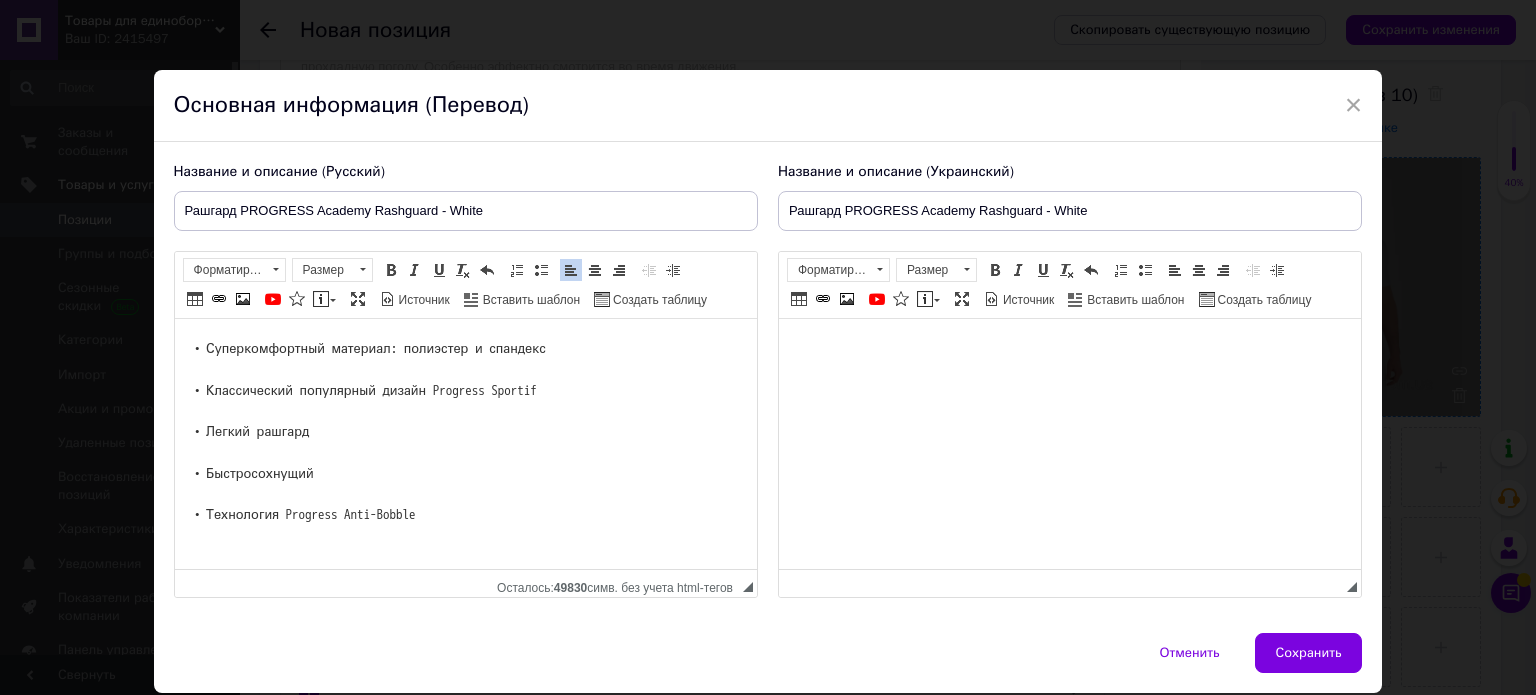 click at bounding box center [1069, 349] 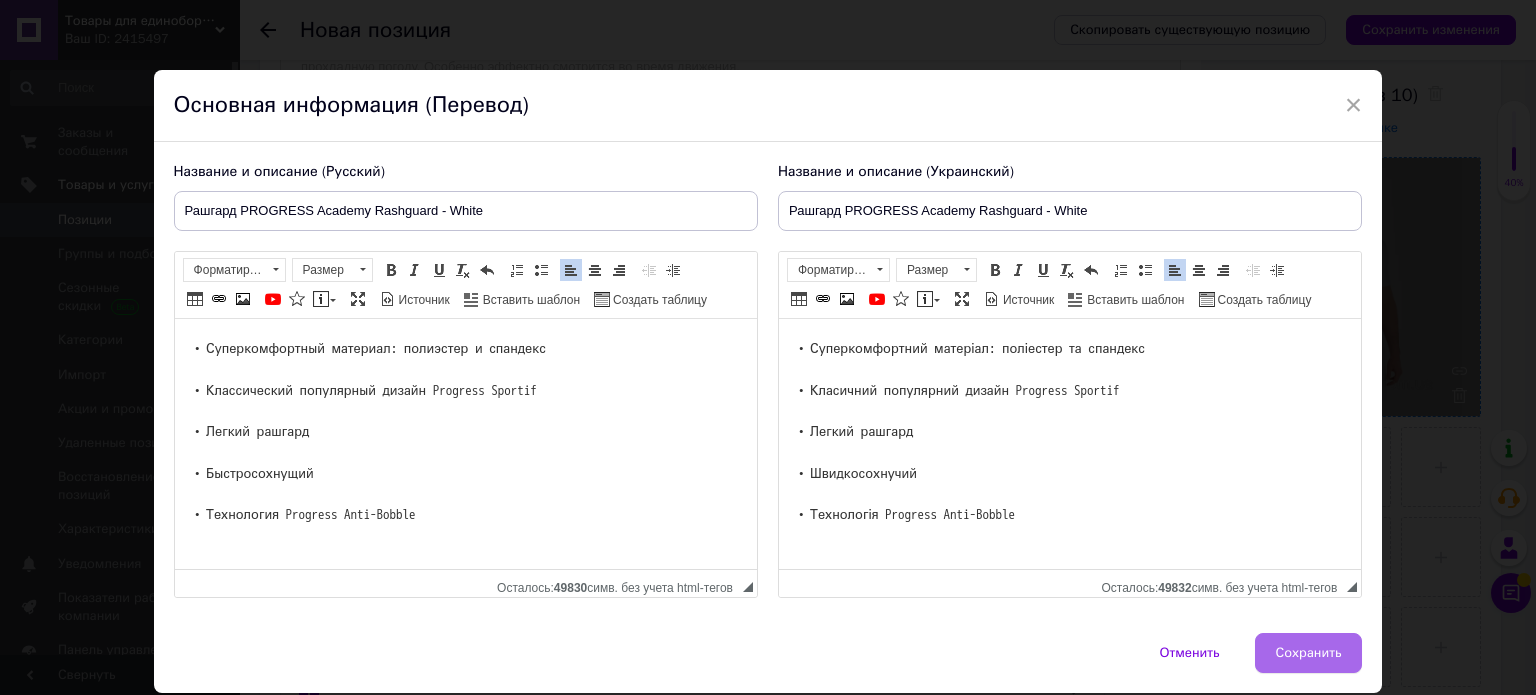 click on "Сохранить" at bounding box center (1309, 653) 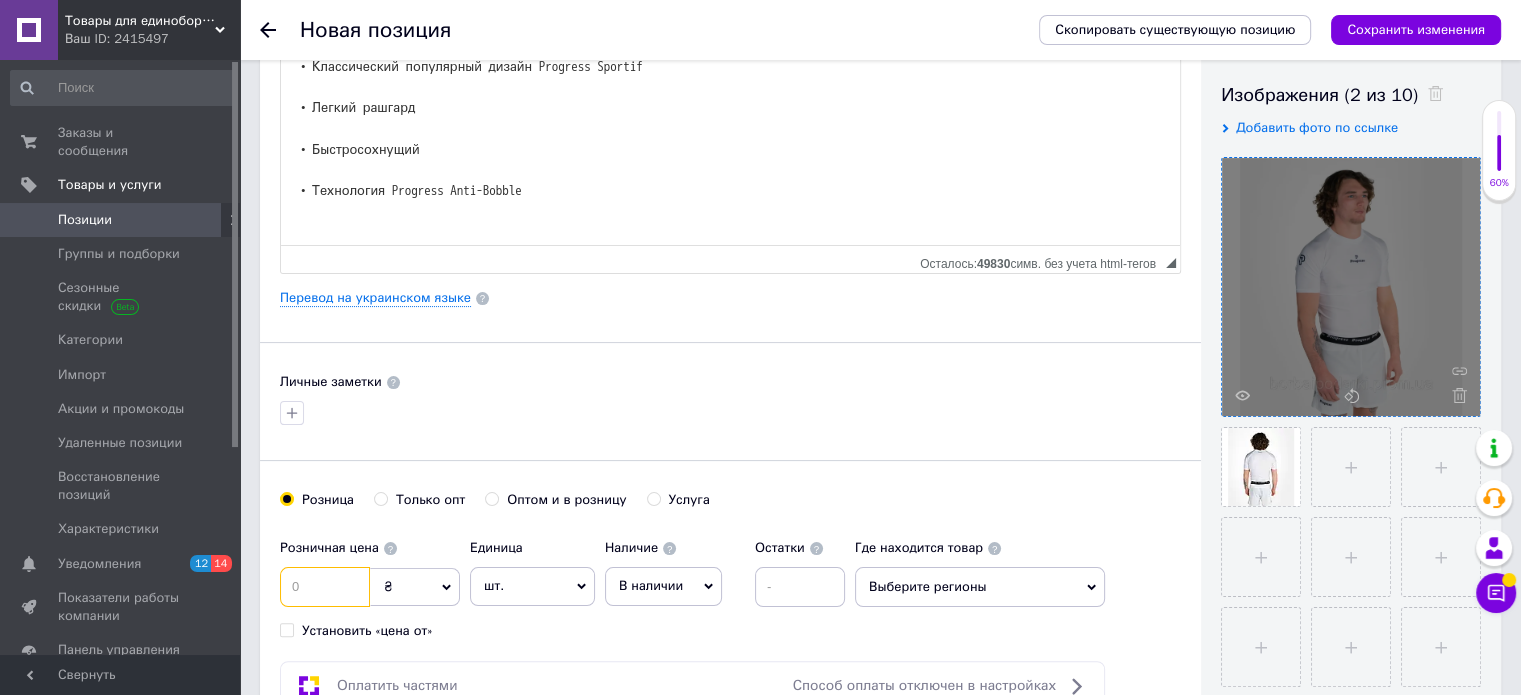 click at bounding box center (325, 587) 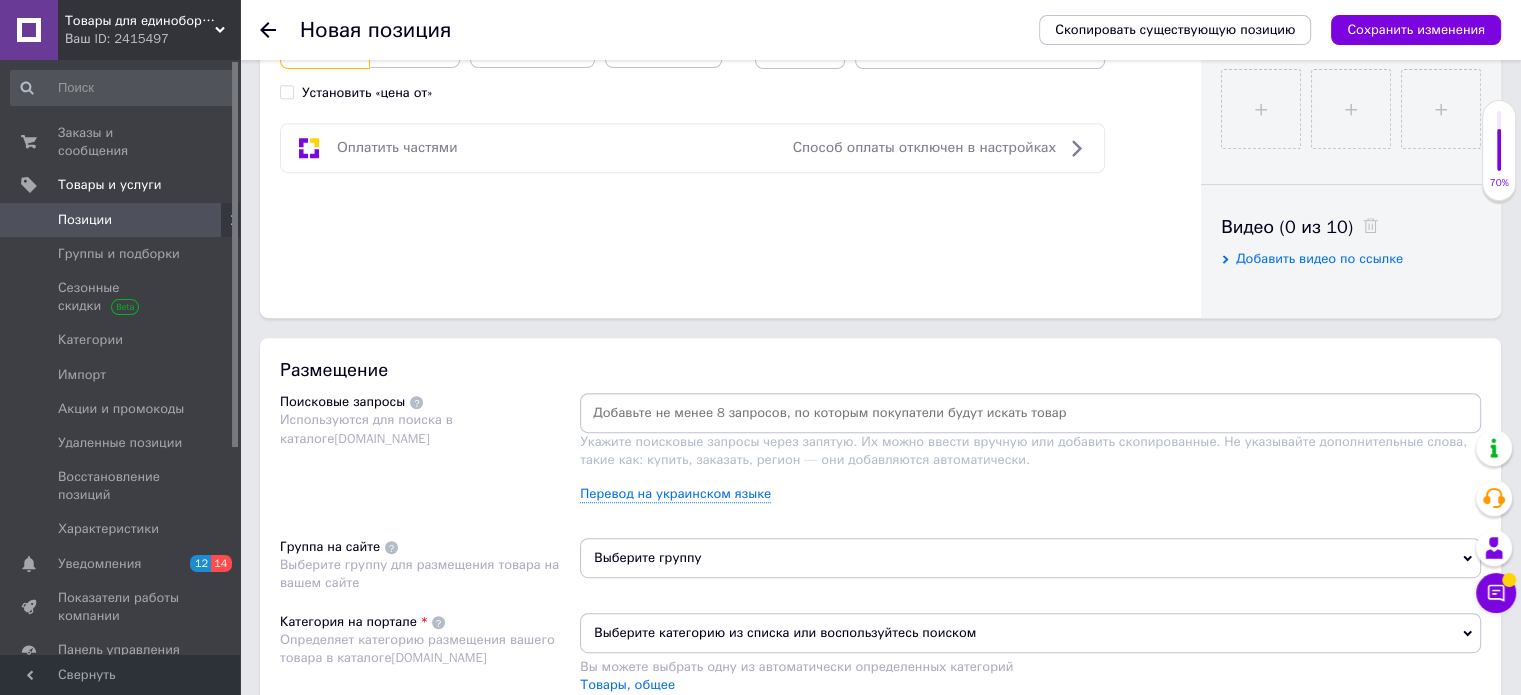 scroll, scrollTop: 893, scrollLeft: 0, axis: vertical 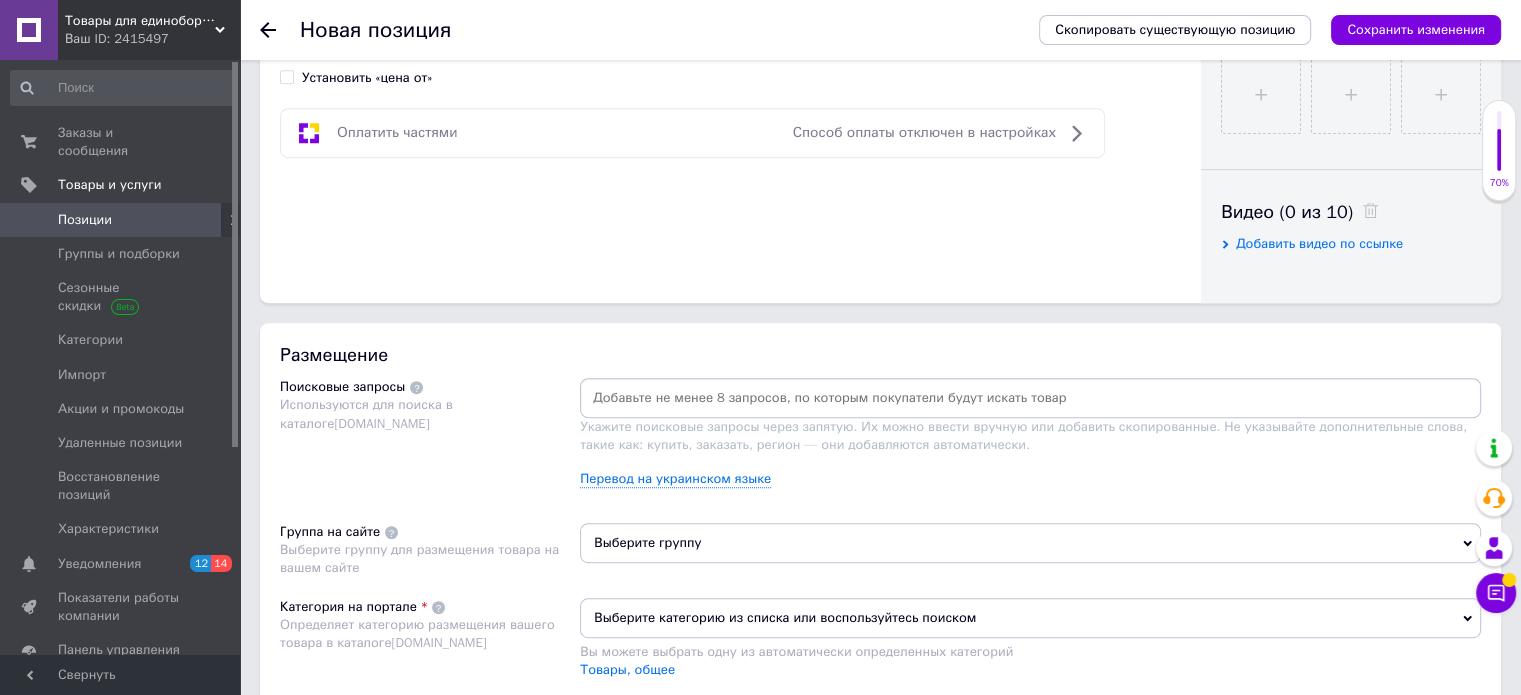 type on "2800" 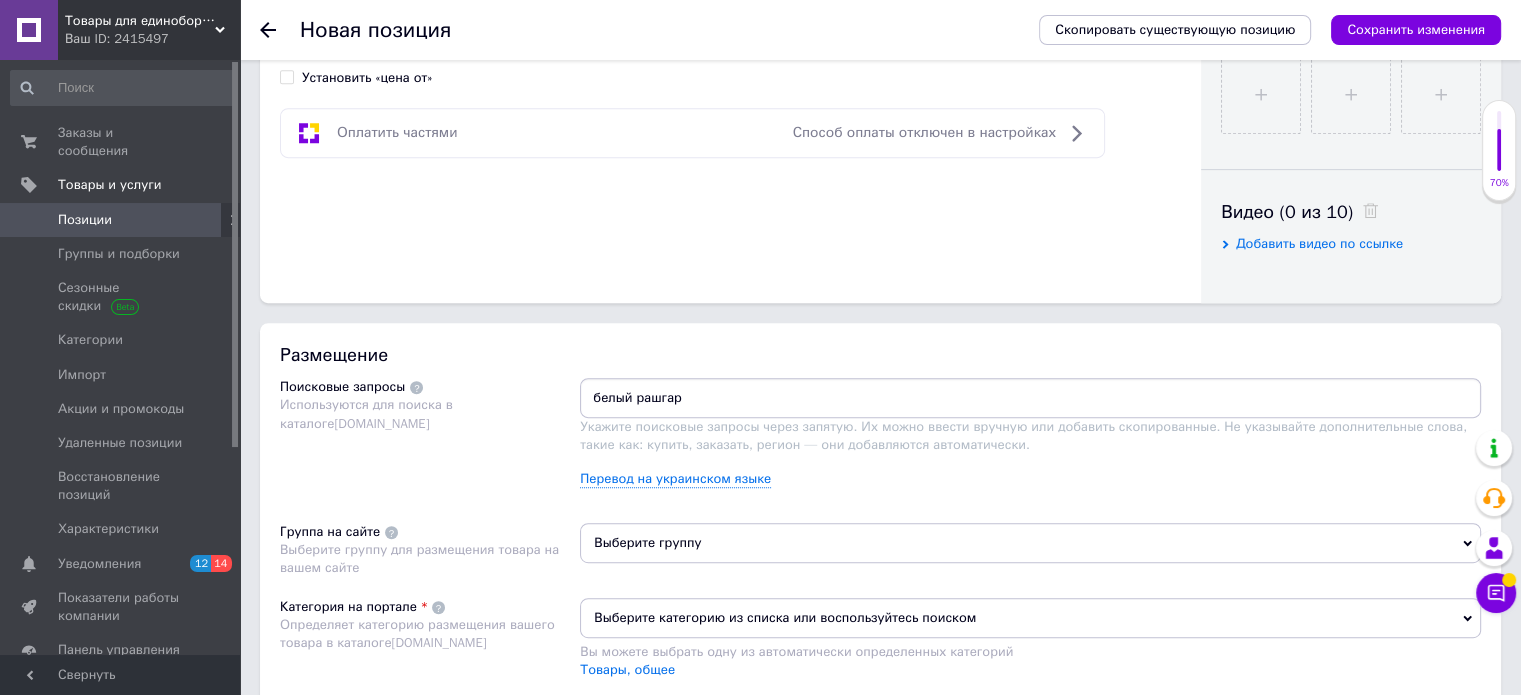 type on "белый рашгард" 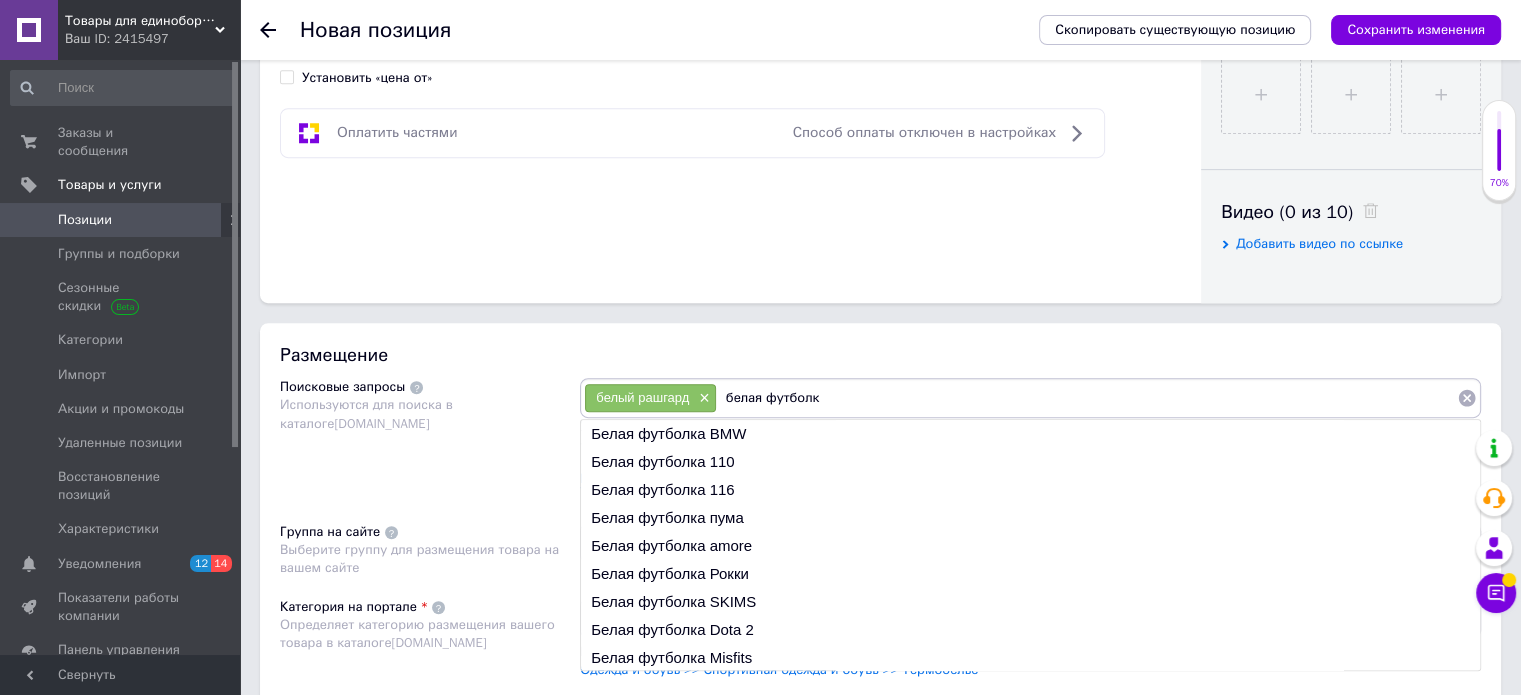 type on "белая футболка" 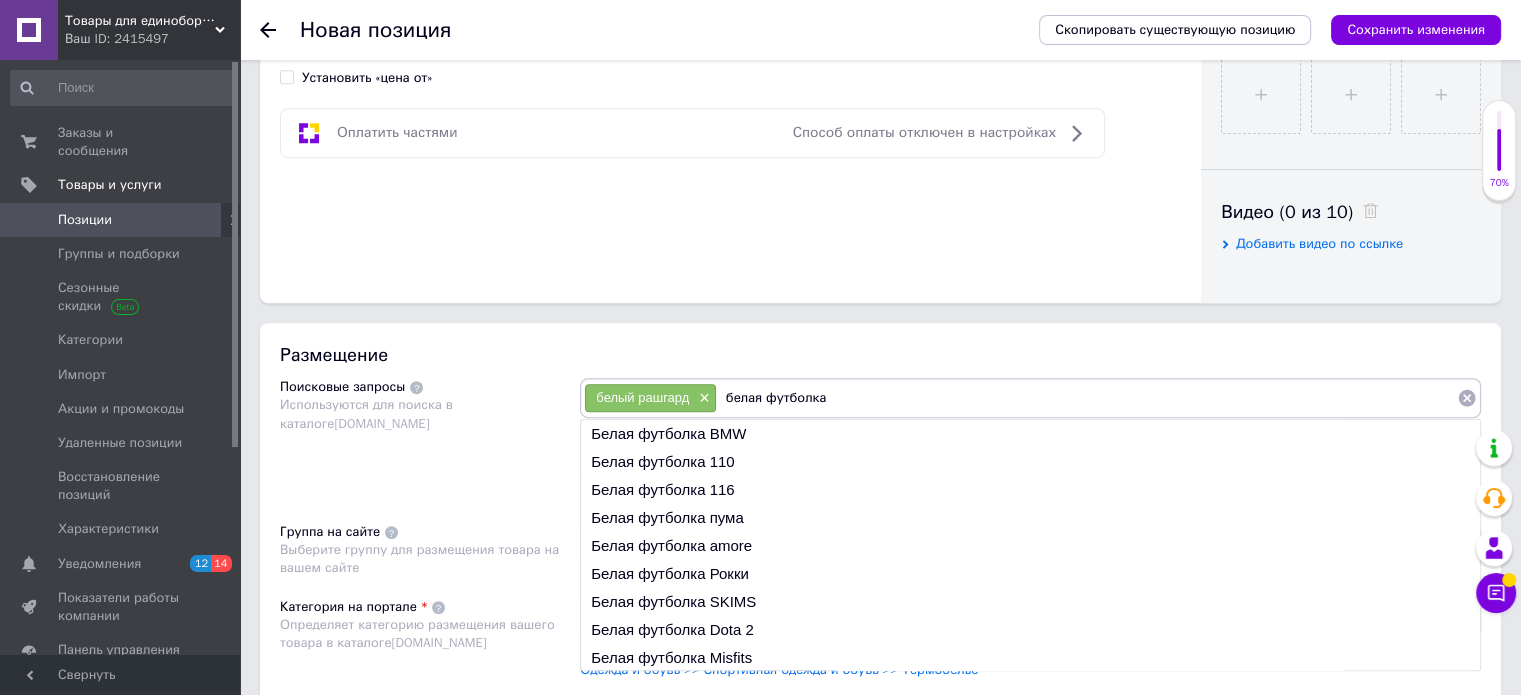 type 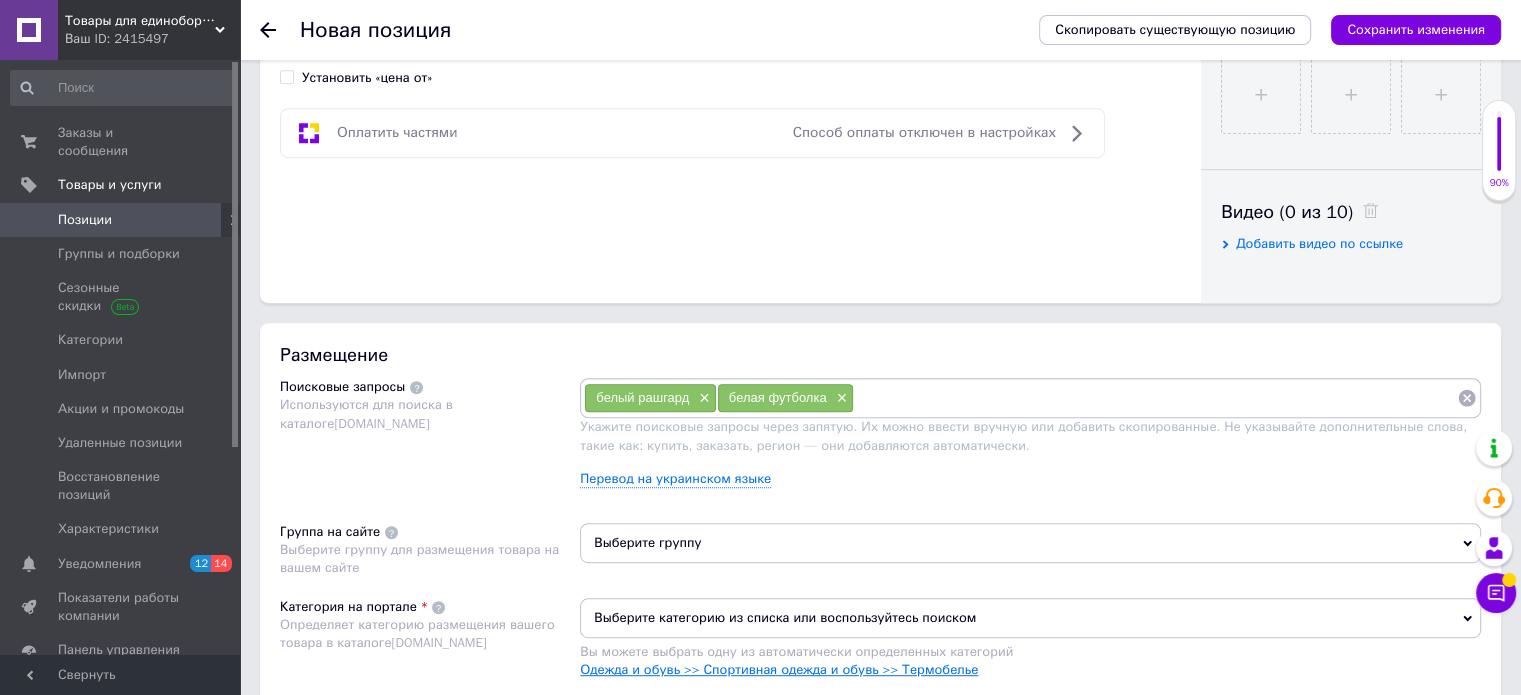 click on "Одежда и обувь >> Спортивная одежда и обувь >> Термобелье" at bounding box center (779, 669) 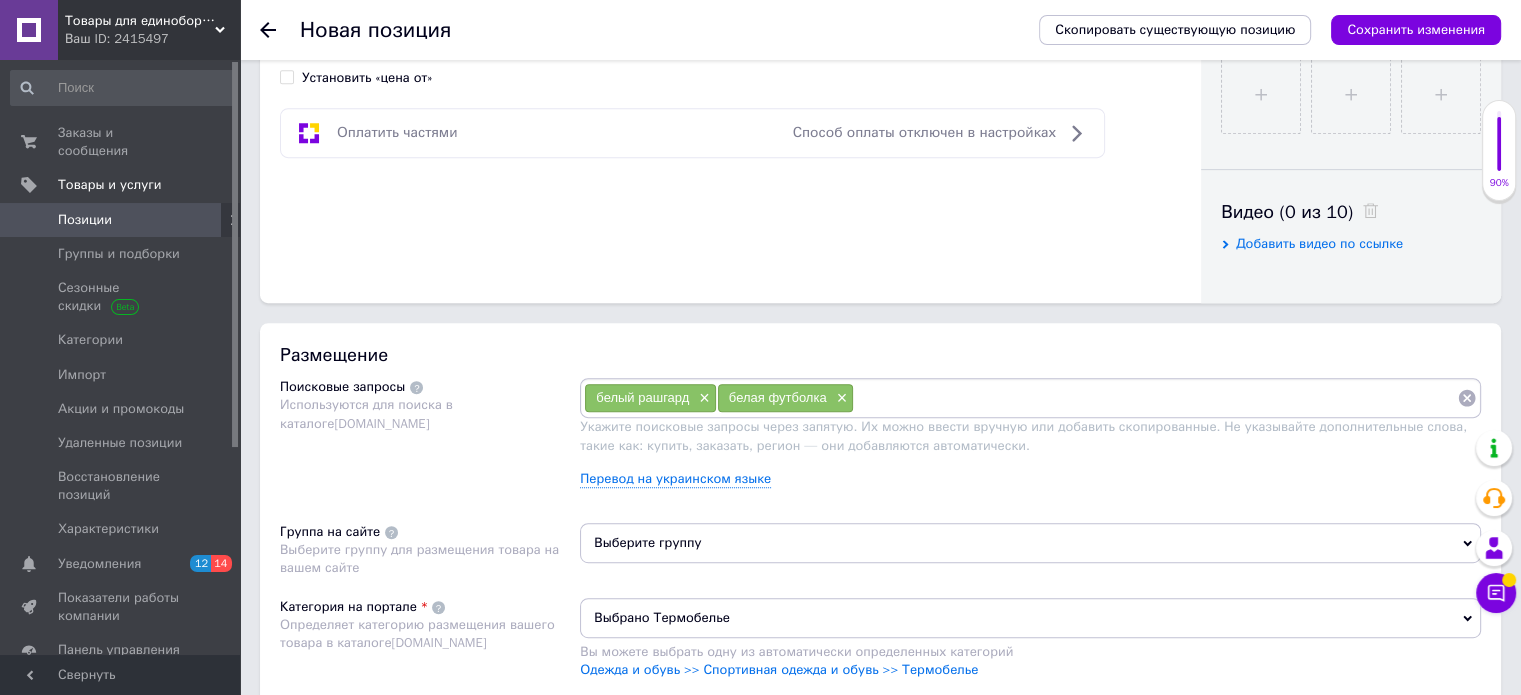 click on "Выберите группу" at bounding box center [1030, 543] 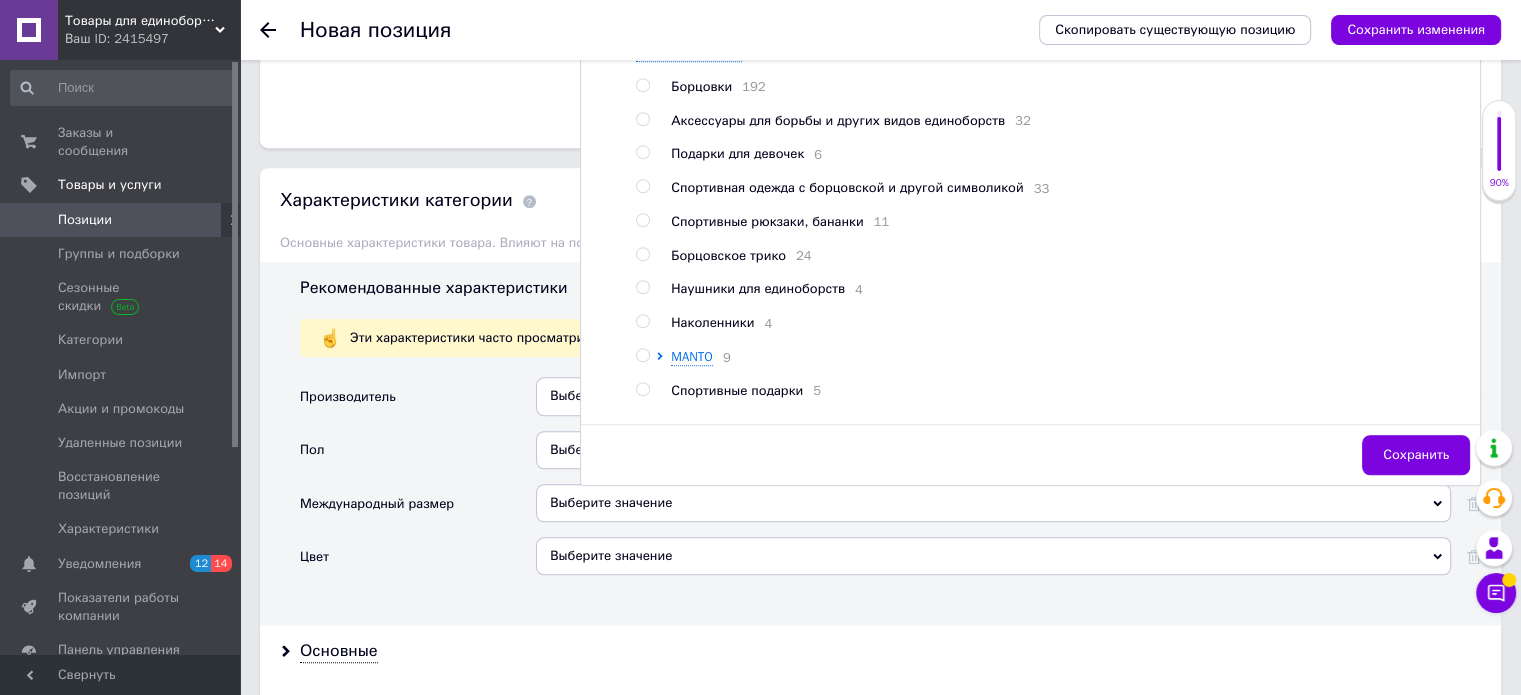 scroll, scrollTop: 1492, scrollLeft: 0, axis: vertical 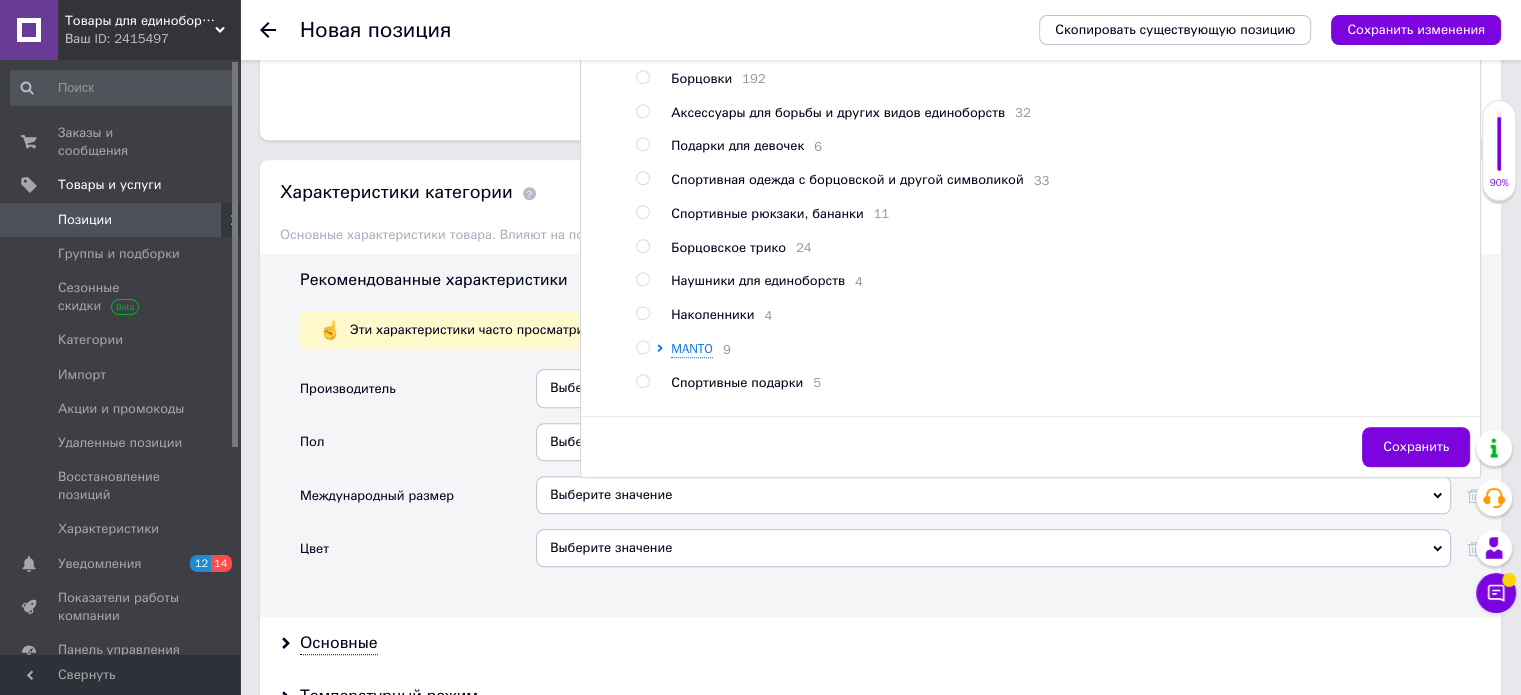click at bounding box center [642, 178] 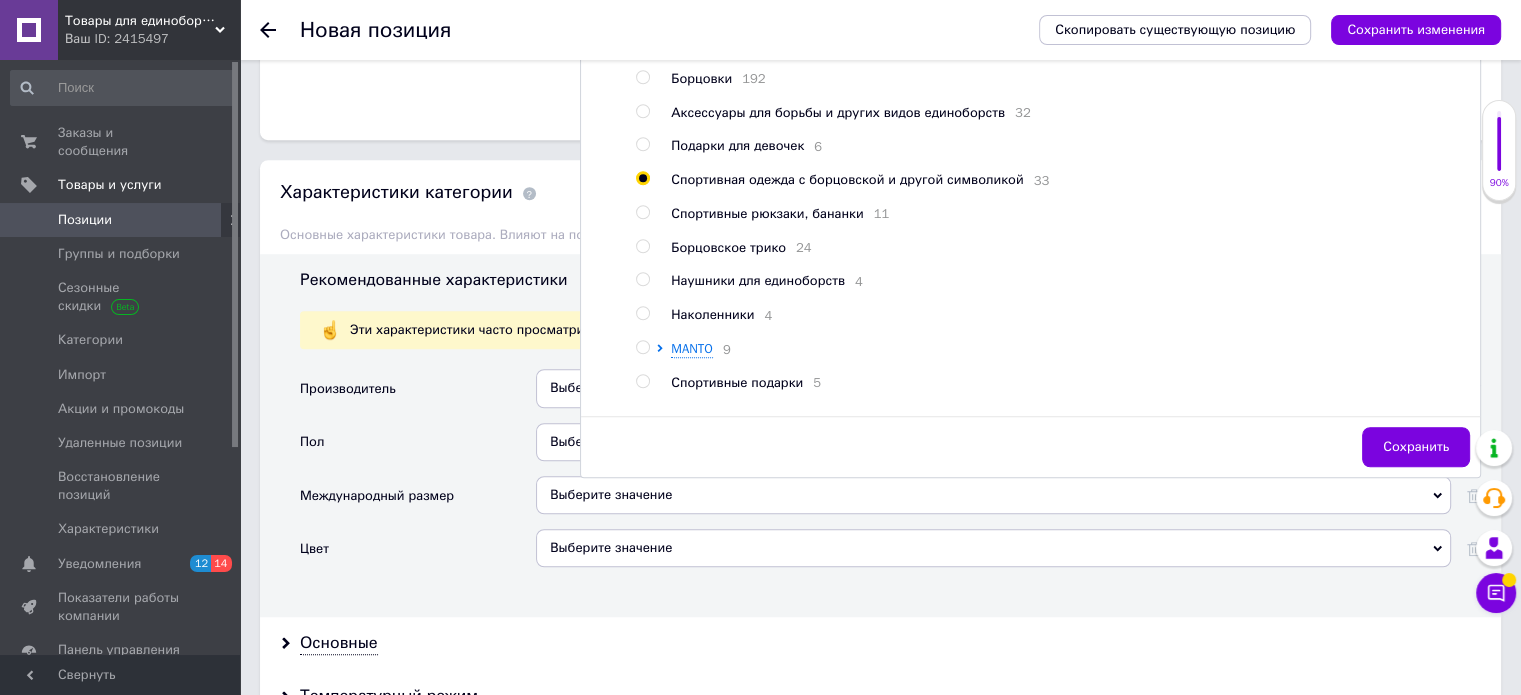 radio on "true" 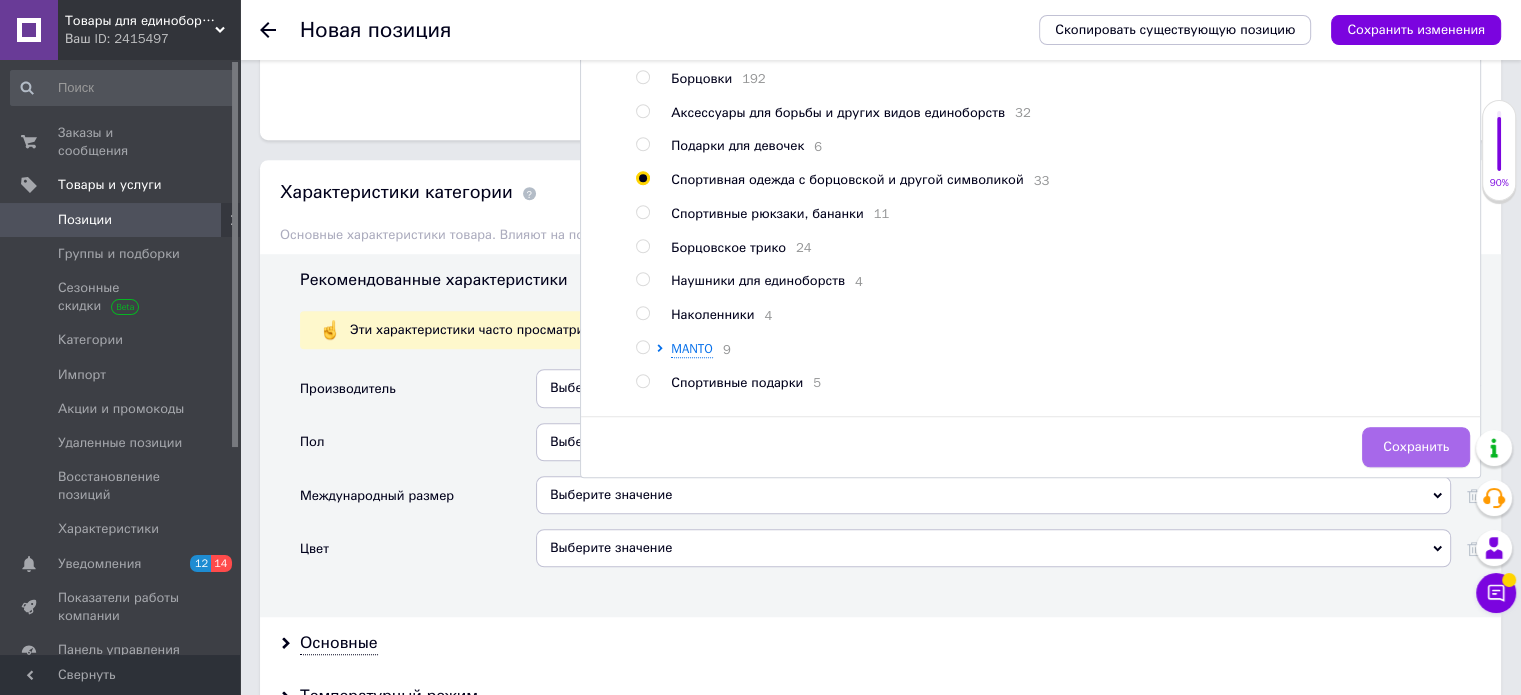 click on "Сохранить" at bounding box center (1416, 447) 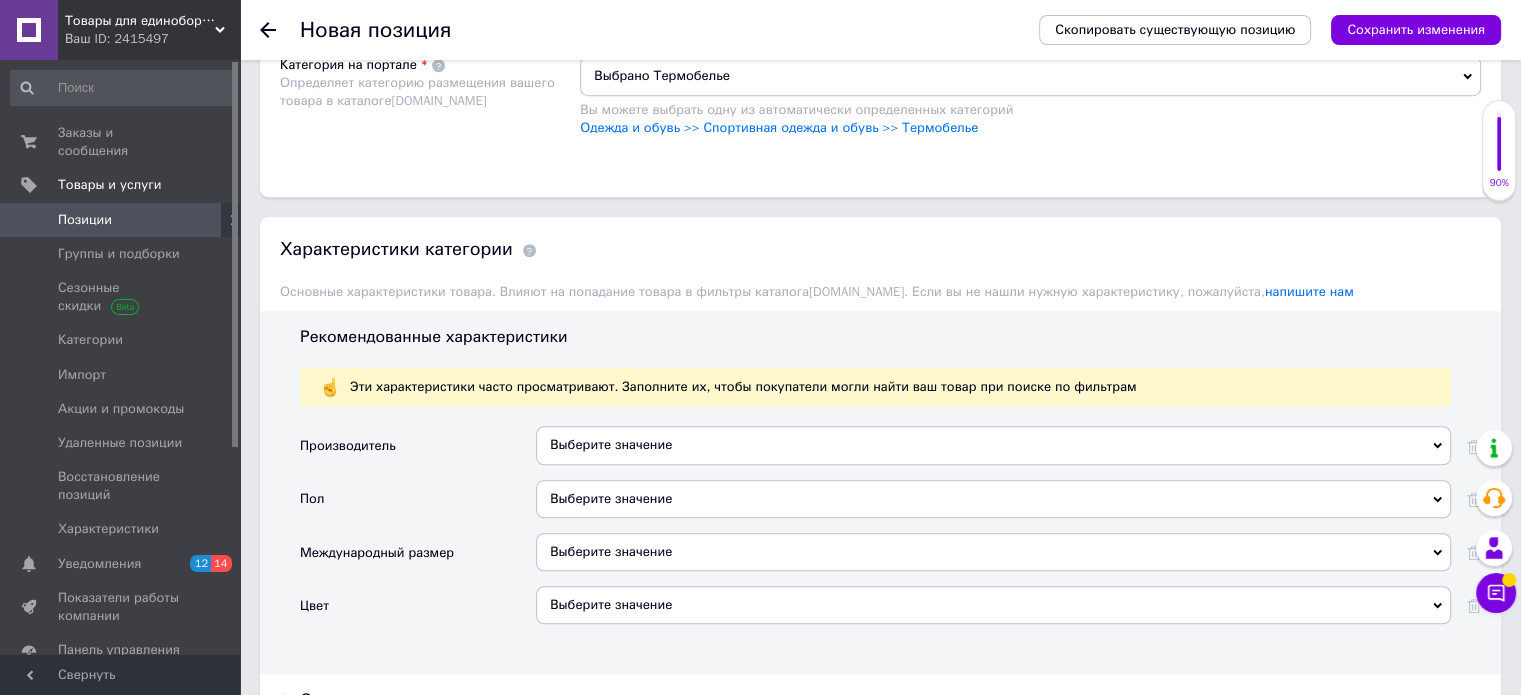 scroll, scrollTop: 1438, scrollLeft: 0, axis: vertical 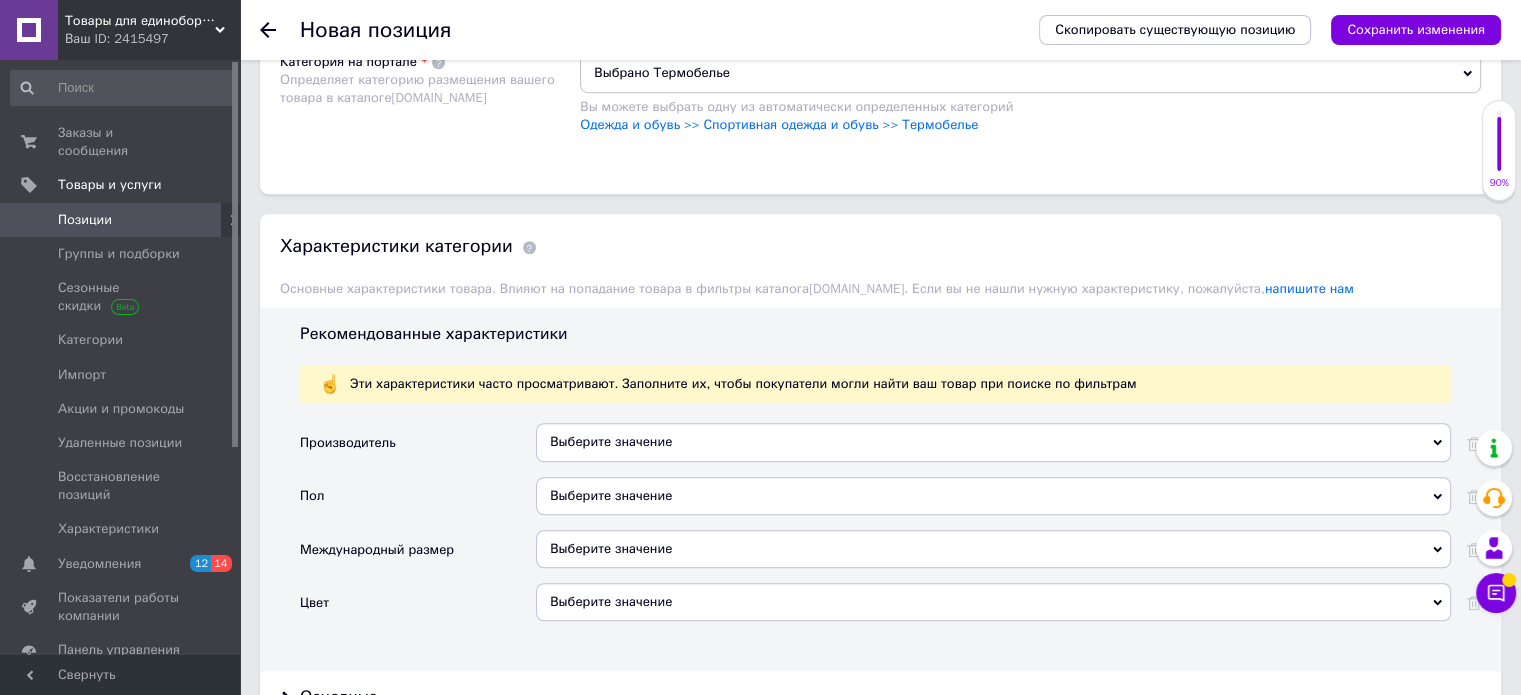 click on "Выберите значение" at bounding box center (993, 549) 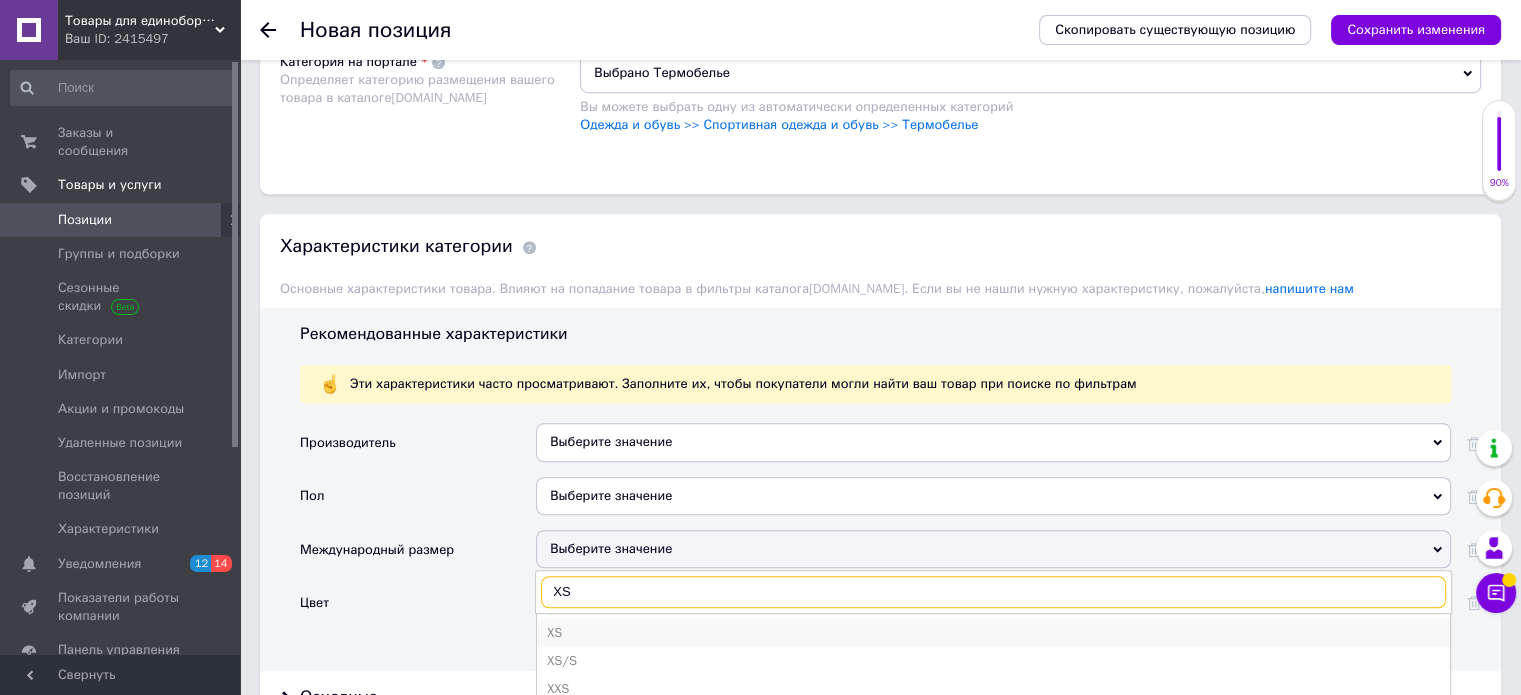 type on "XS" 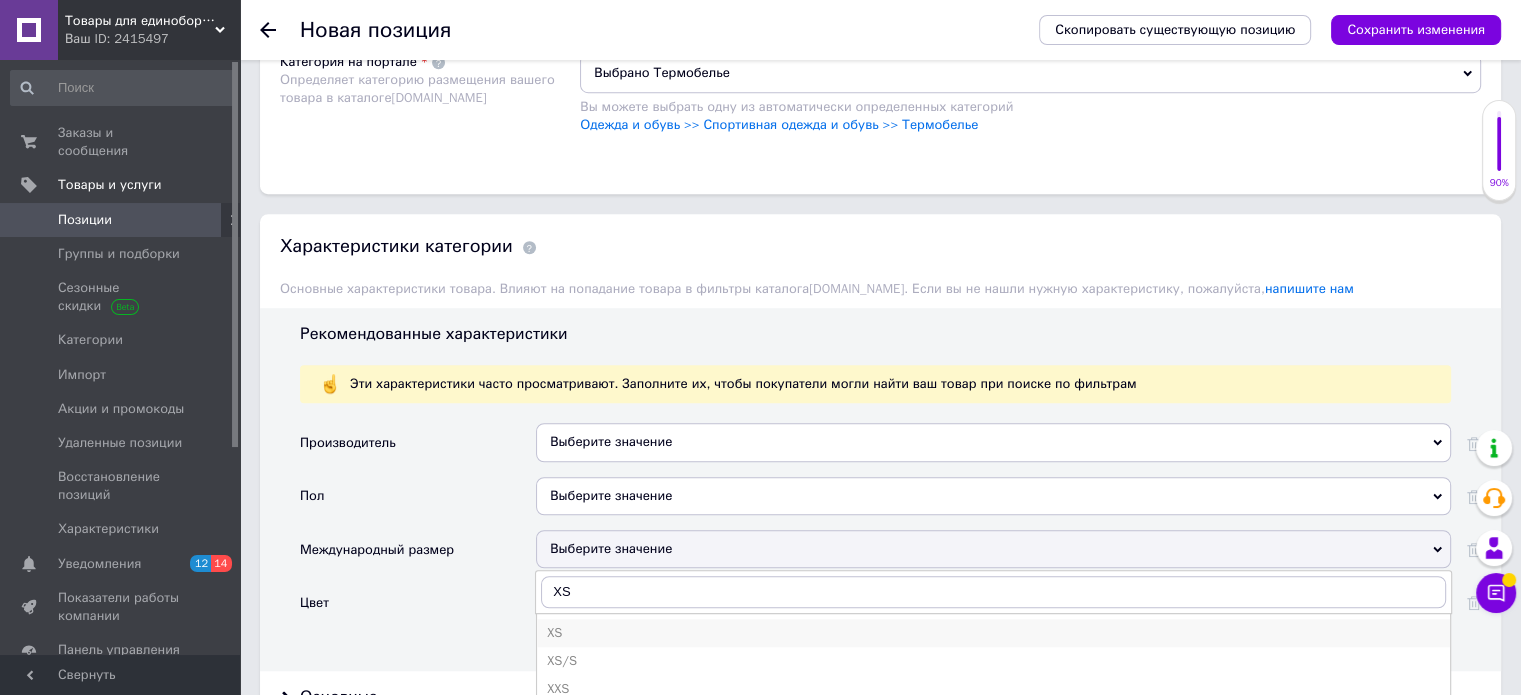 click on "XS" at bounding box center [993, 633] 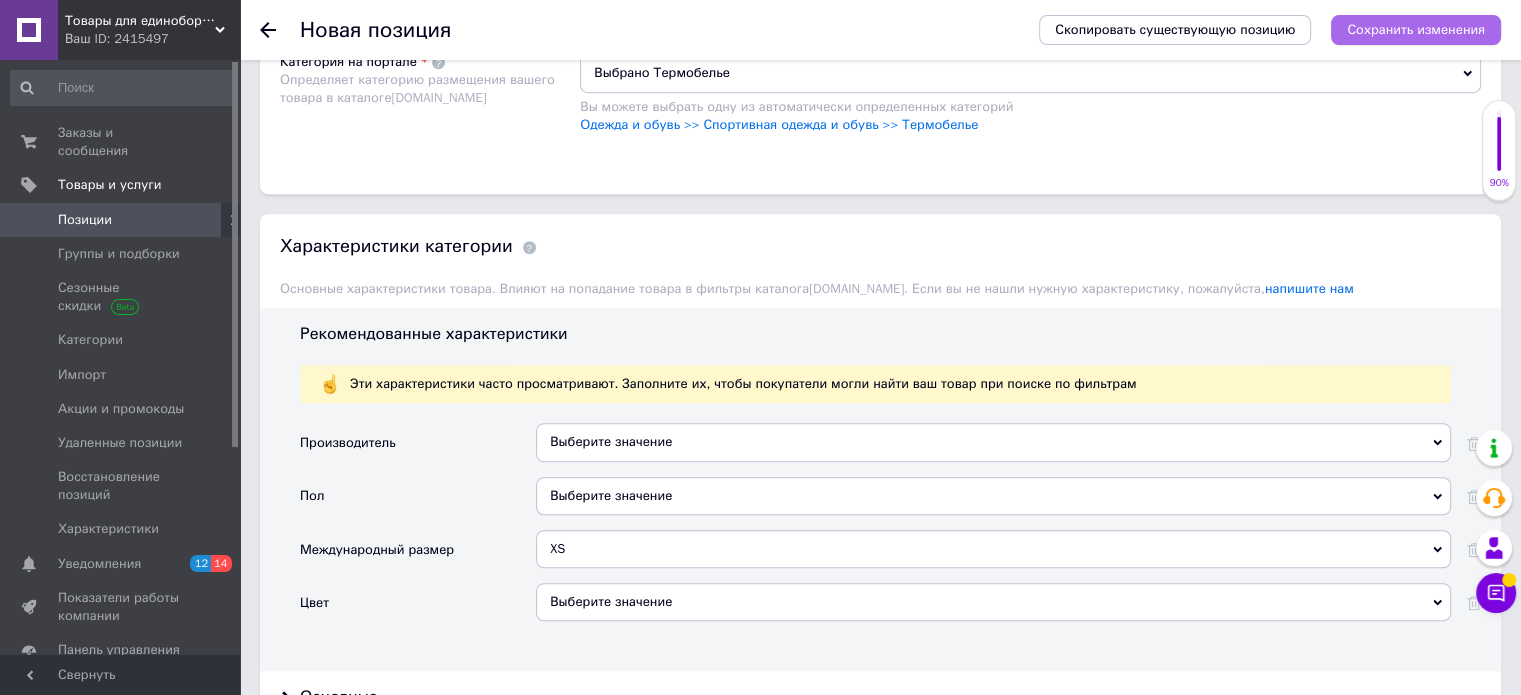 click on "Сохранить изменения" at bounding box center [1416, 29] 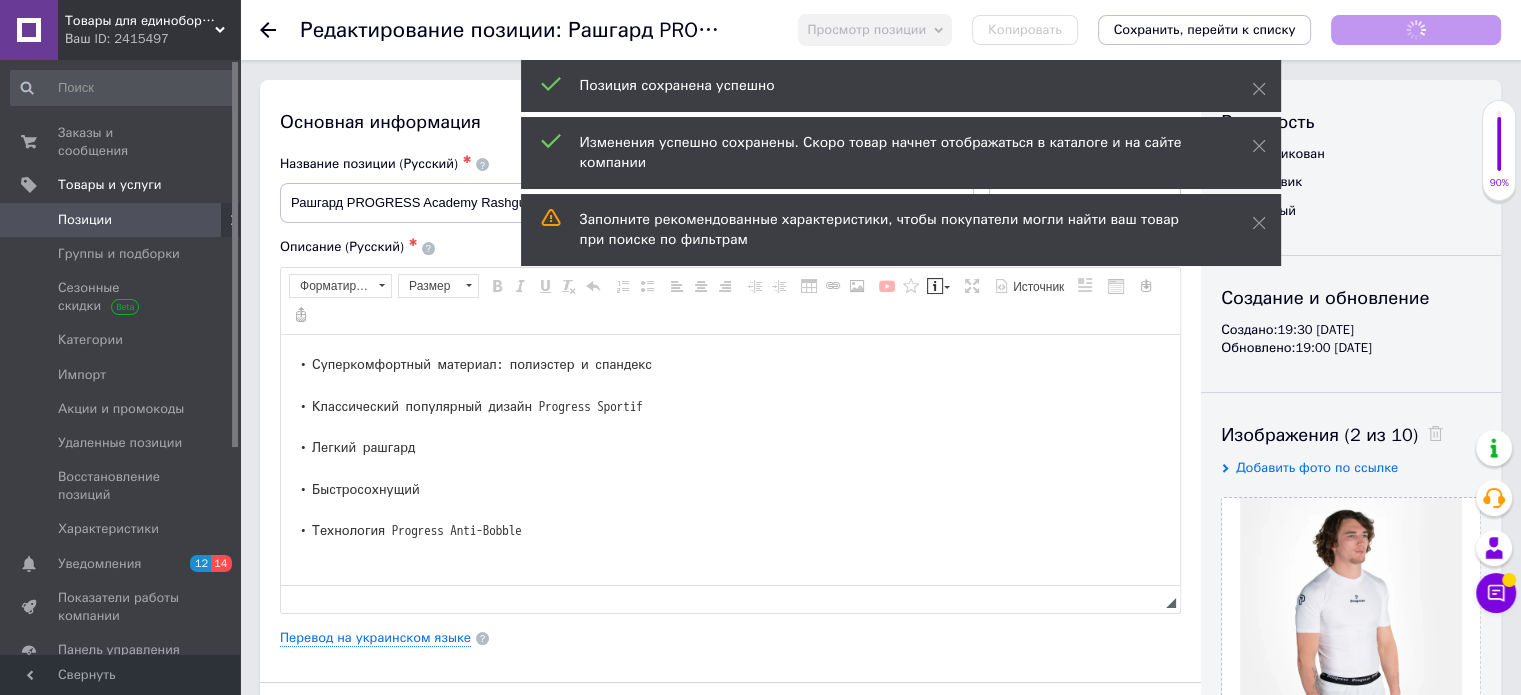 scroll, scrollTop: 0, scrollLeft: 0, axis: both 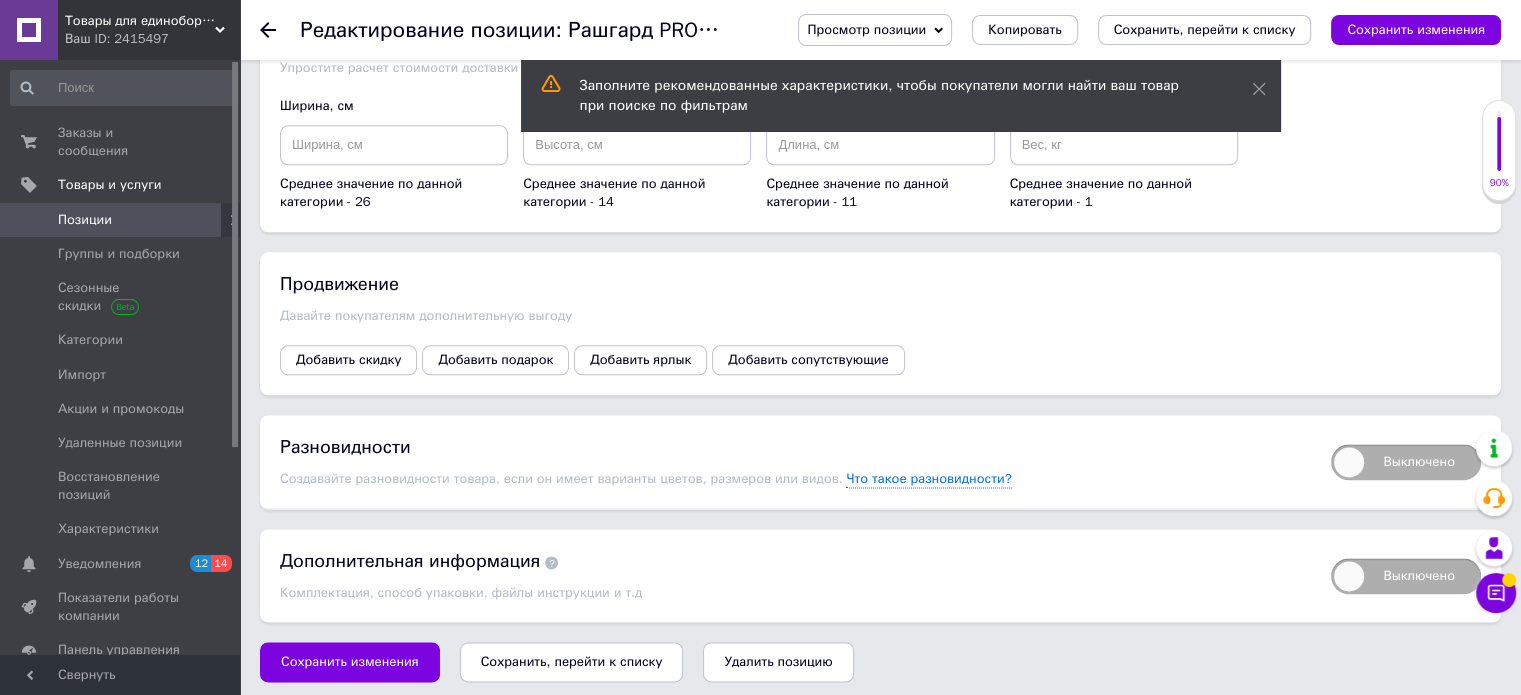 click on "Выключено" at bounding box center [1406, 462] 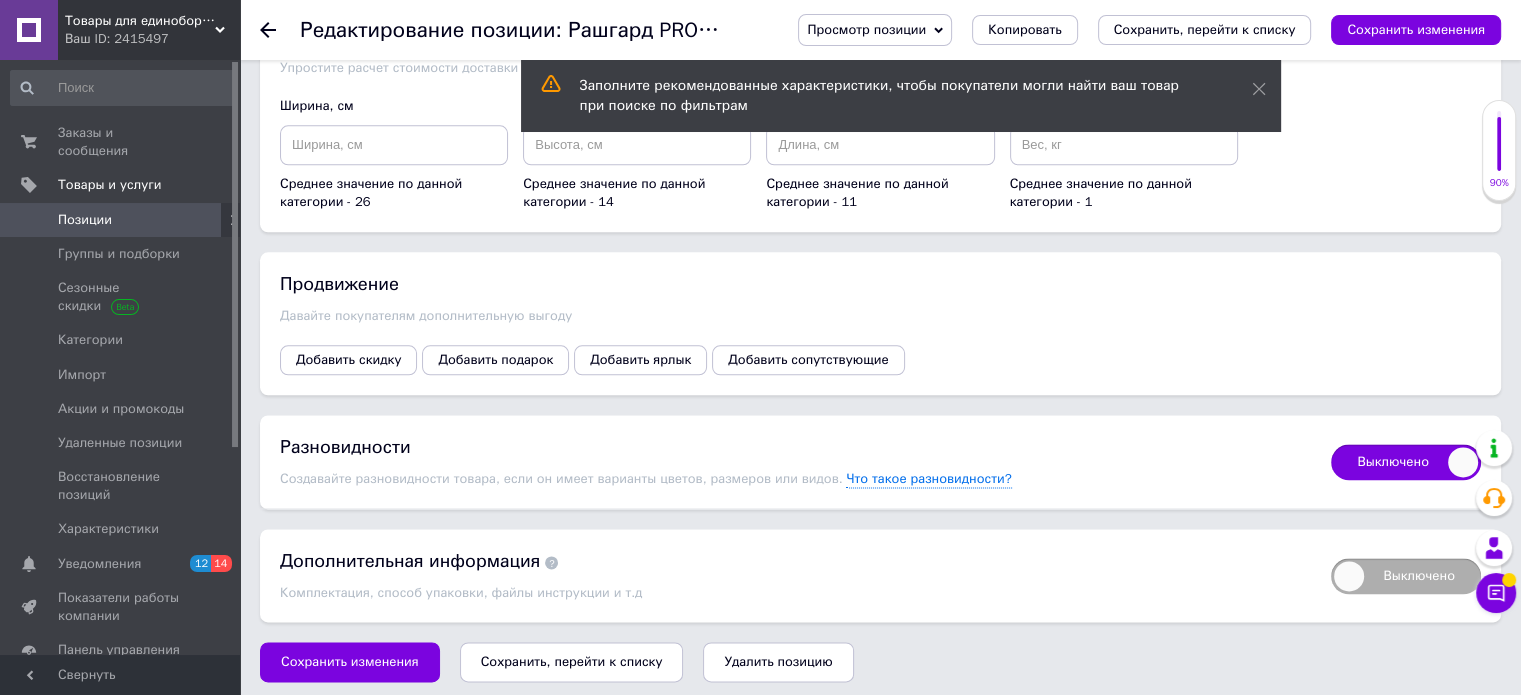checkbox on "true" 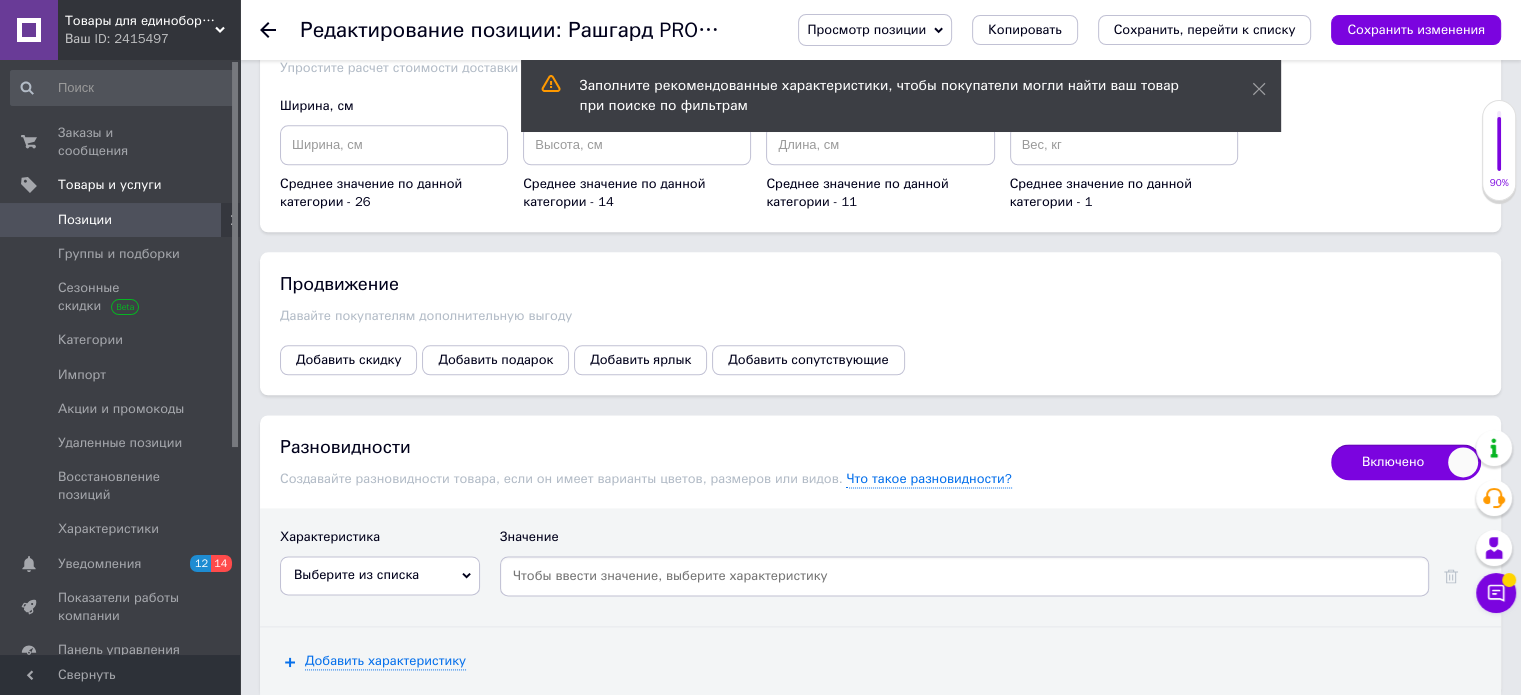 click on "Выберите из списка" at bounding box center (380, 575) 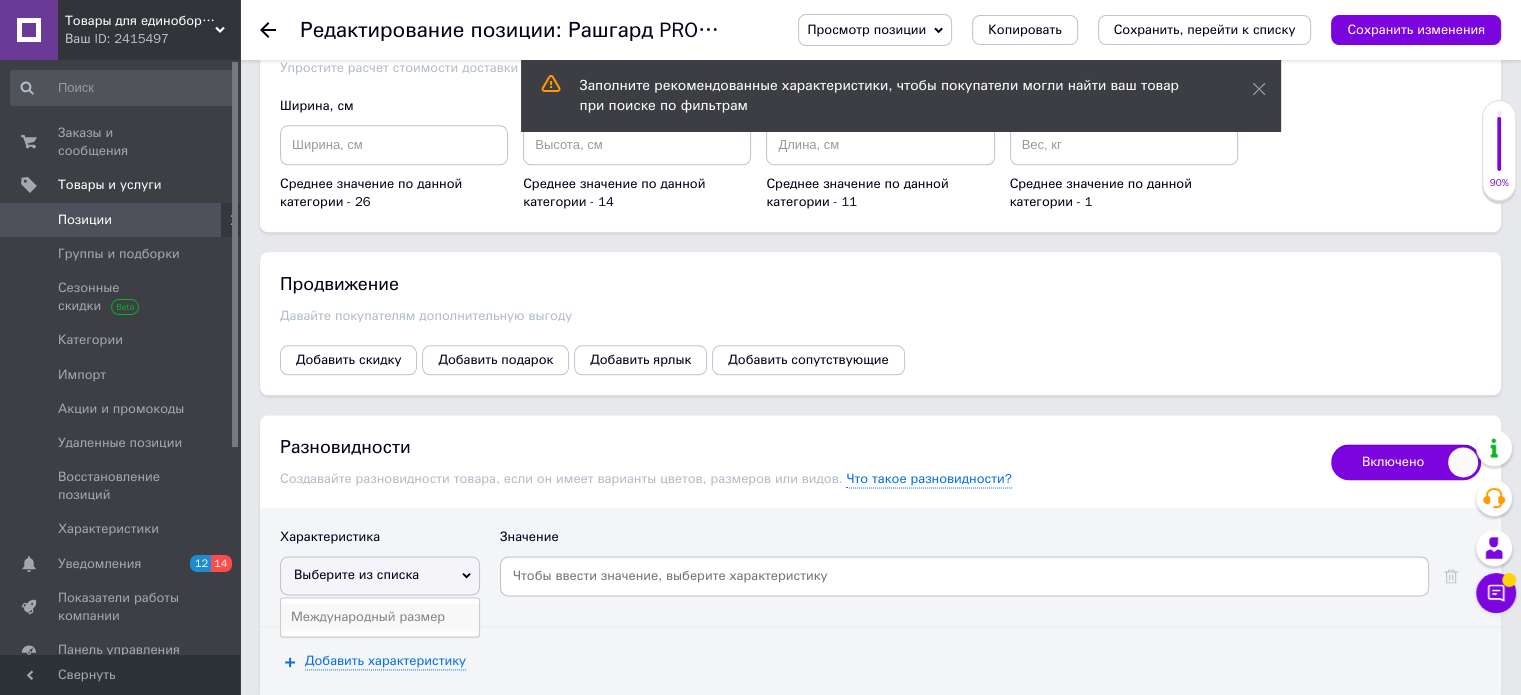click on "Международный размер" at bounding box center (380, 617) 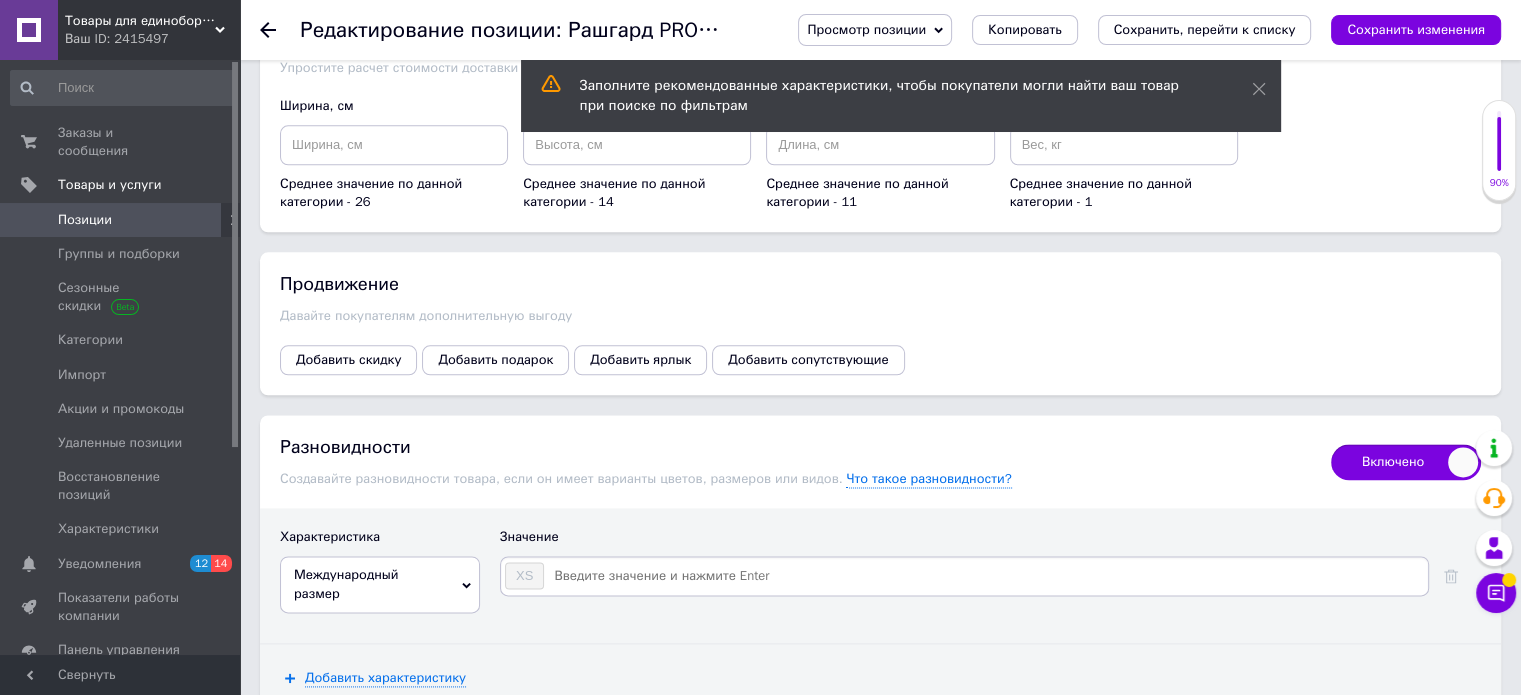 click at bounding box center [985, 576] 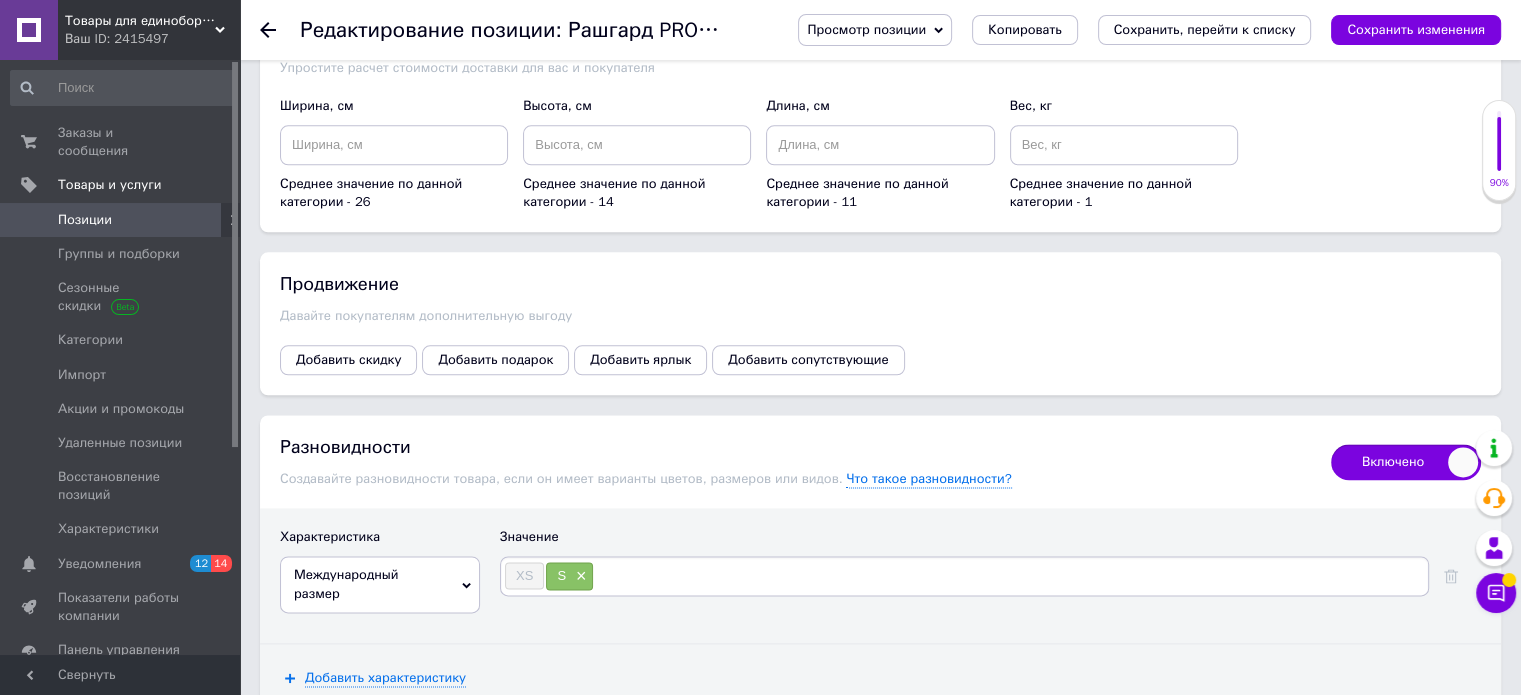 type on "M" 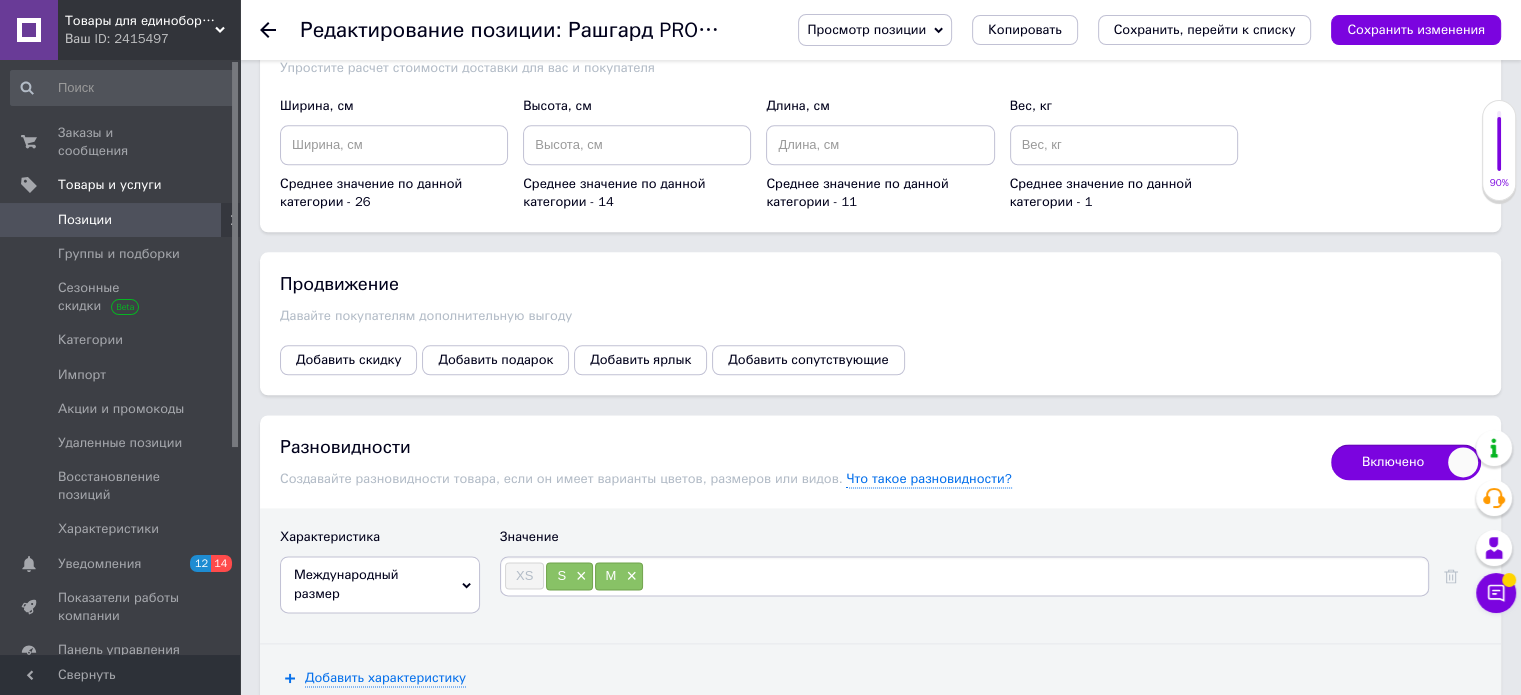 type on "L" 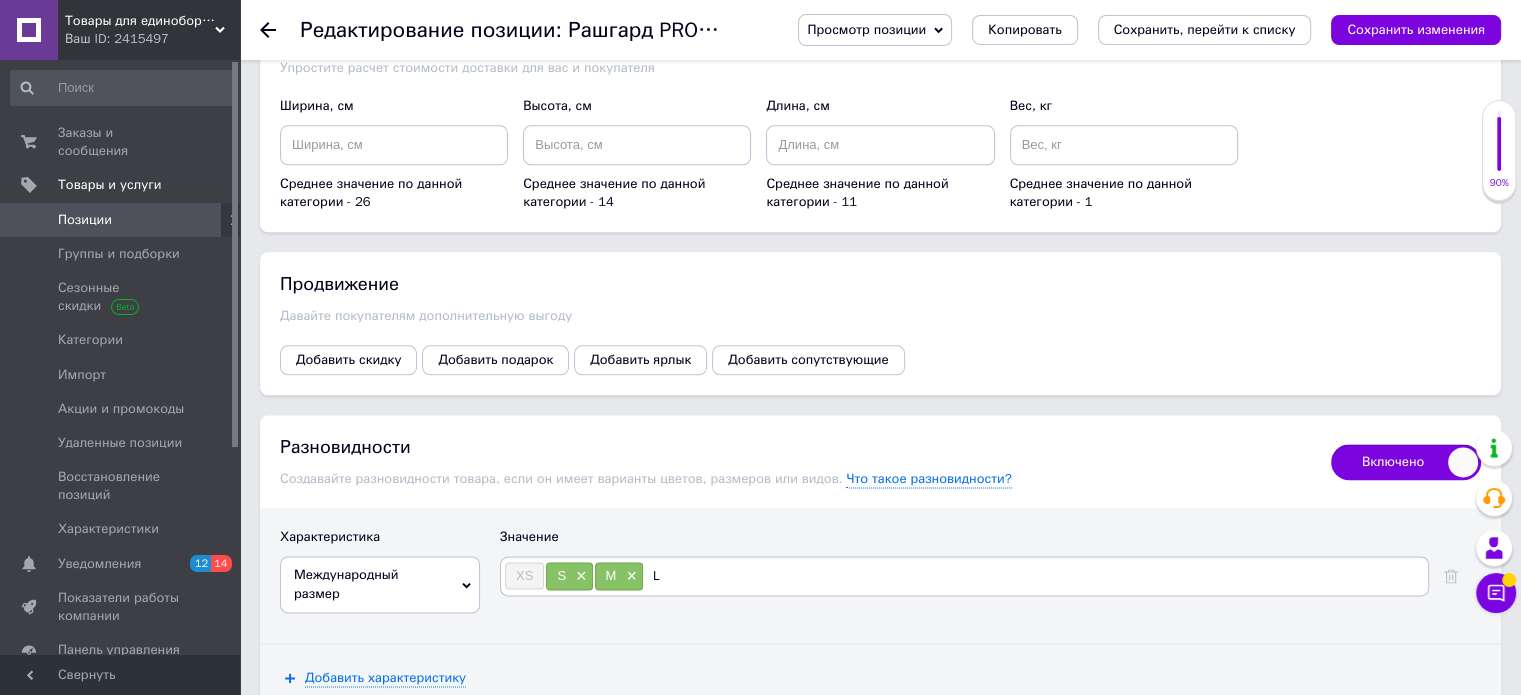 type 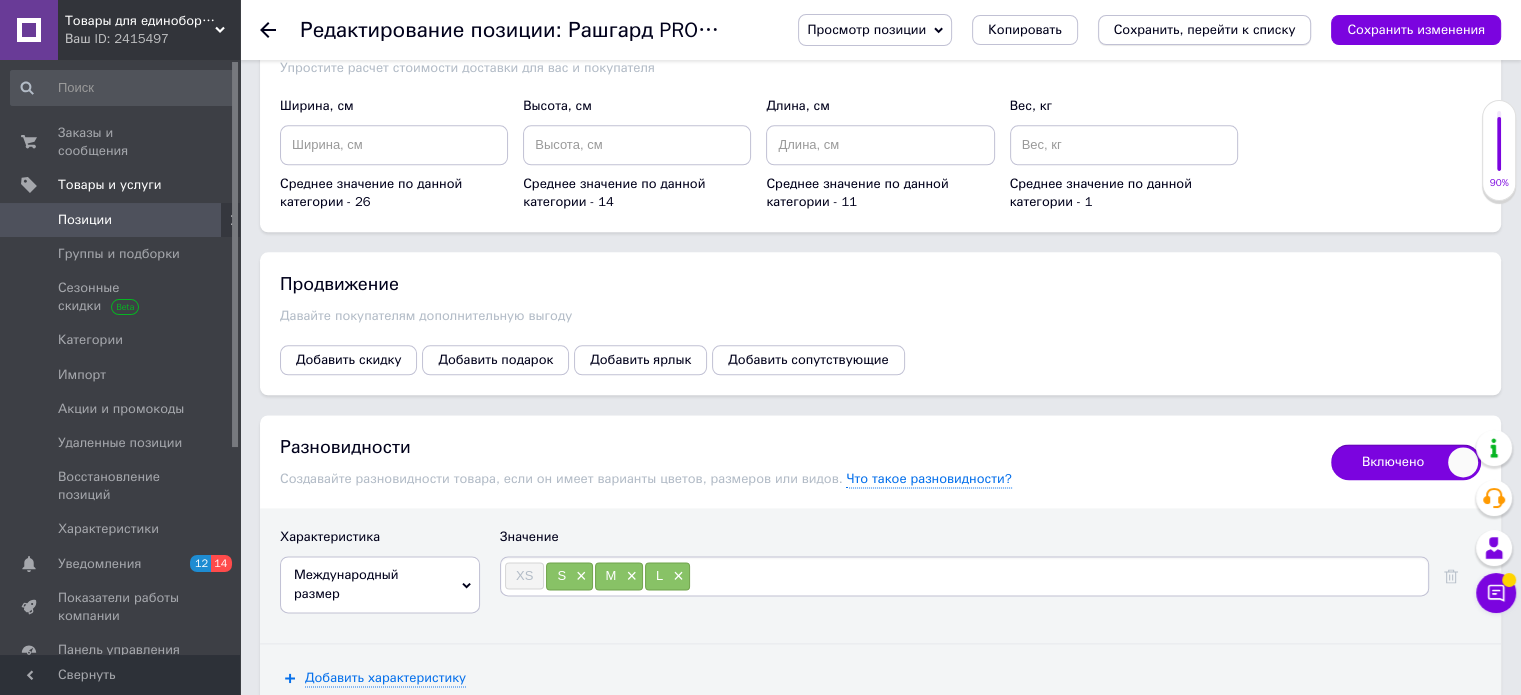 click on "Сохранить, перейти к списку" at bounding box center (1205, 29) 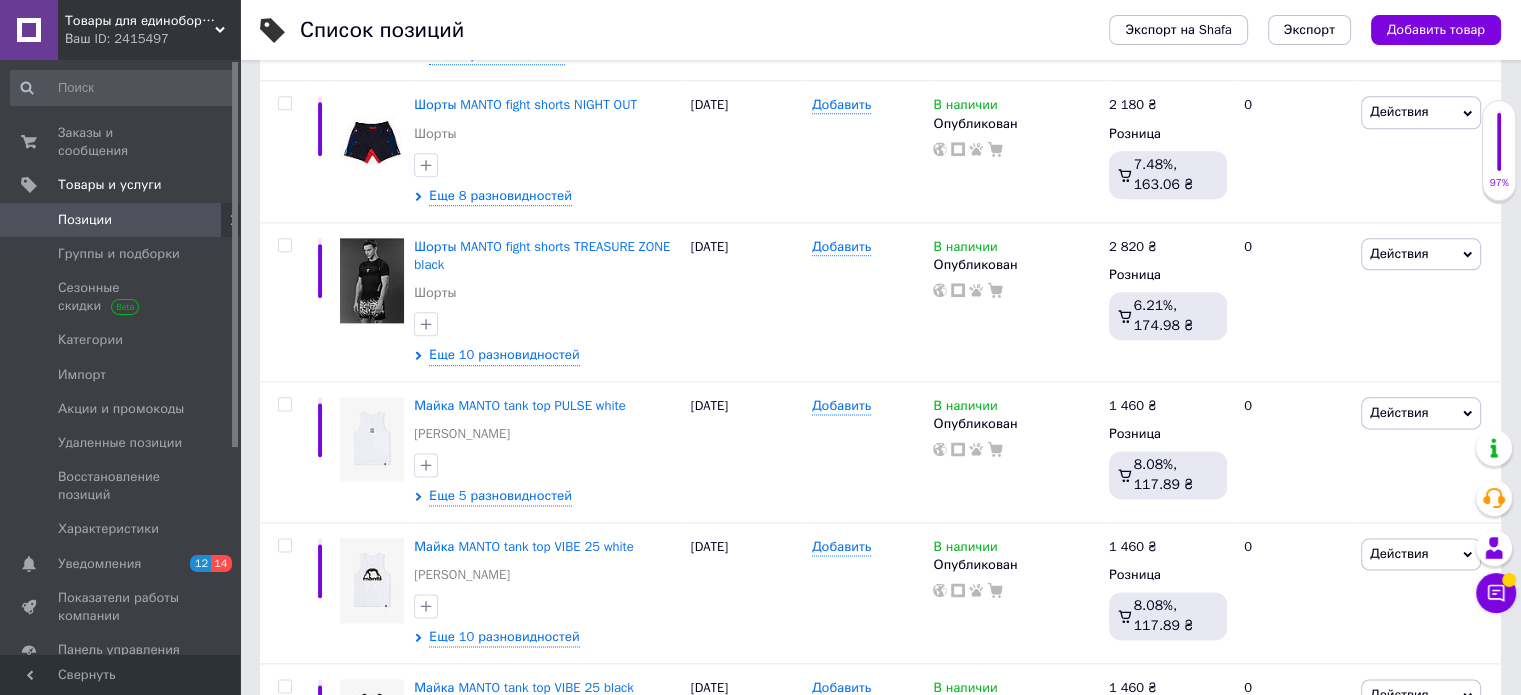 scroll, scrollTop: 0, scrollLeft: 0, axis: both 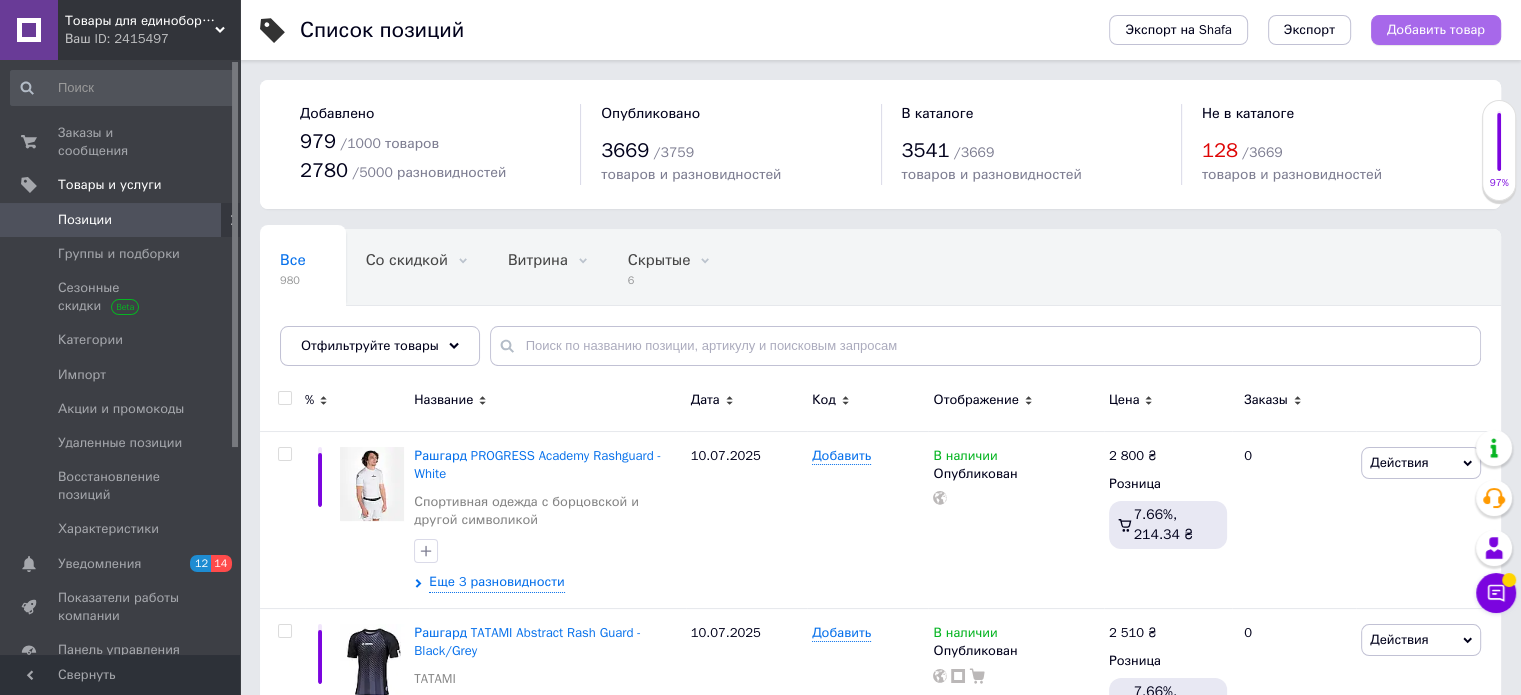 click on "Добавить товар" at bounding box center [1436, 30] 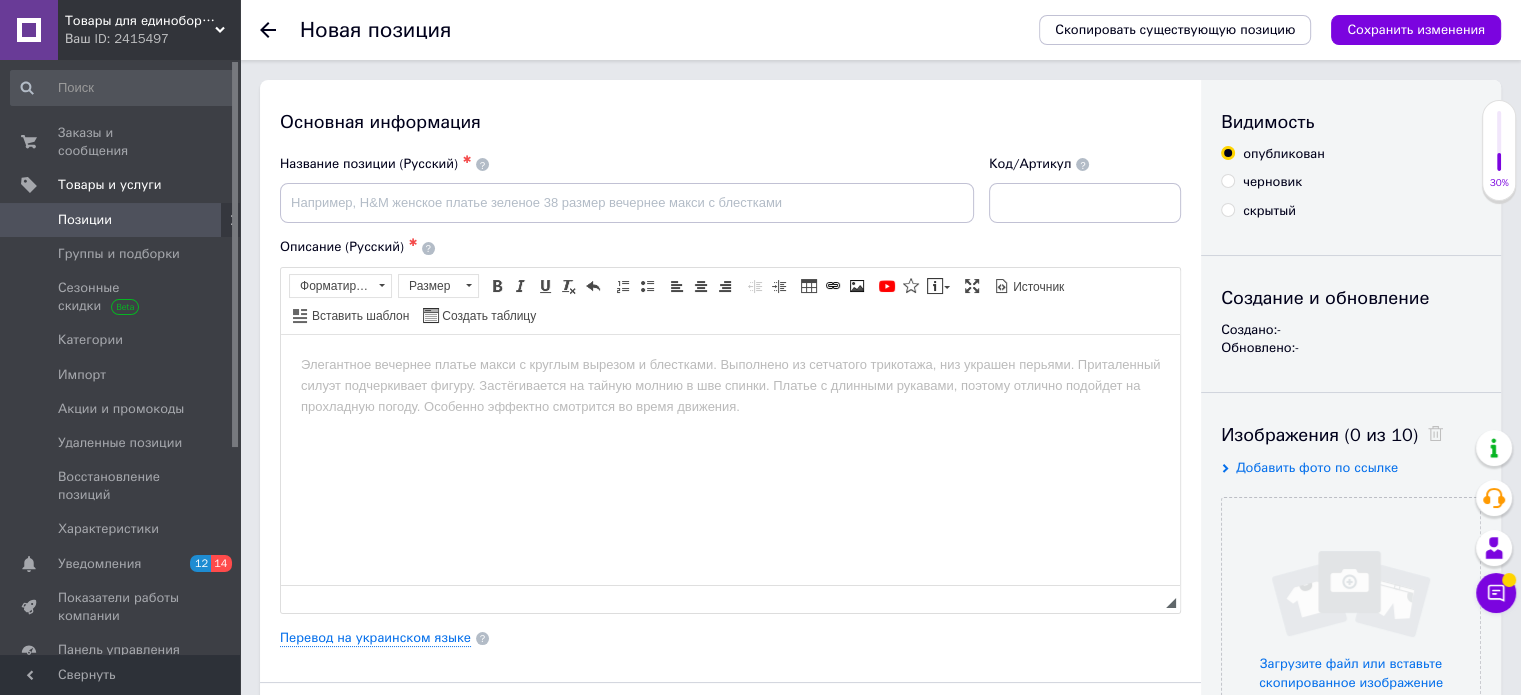 scroll, scrollTop: 0, scrollLeft: 0, axis: both 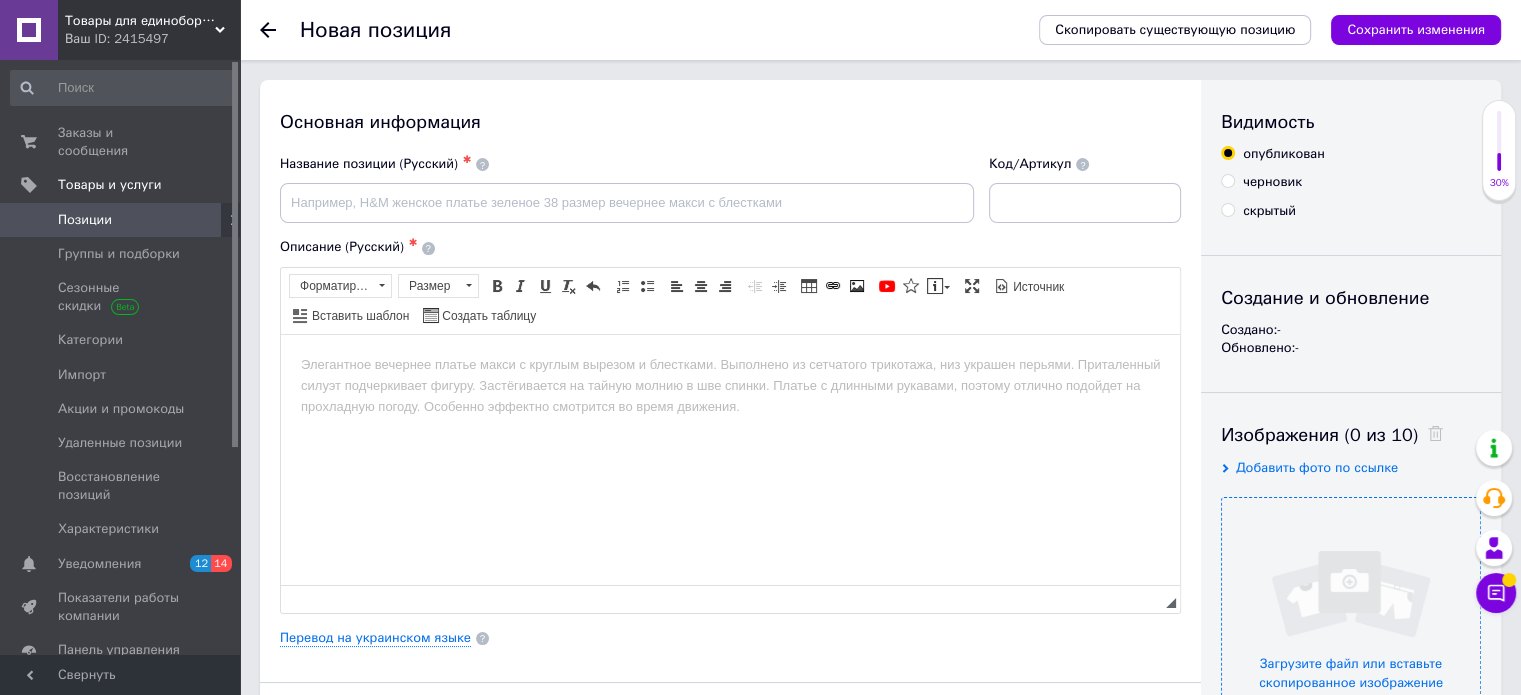 click at bounding box center (1351, 627) 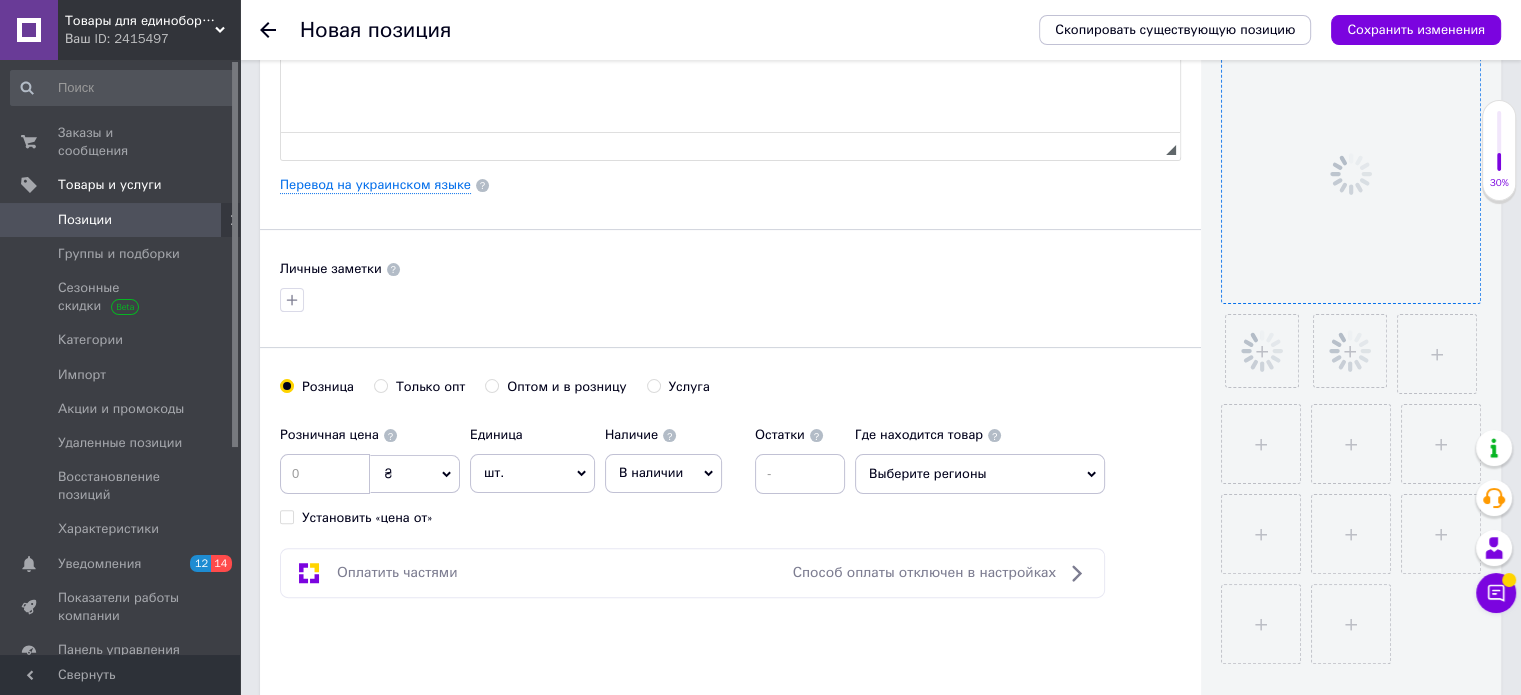 scroll, scrollTop: 469, scrollLeft: 0, axis: vertical 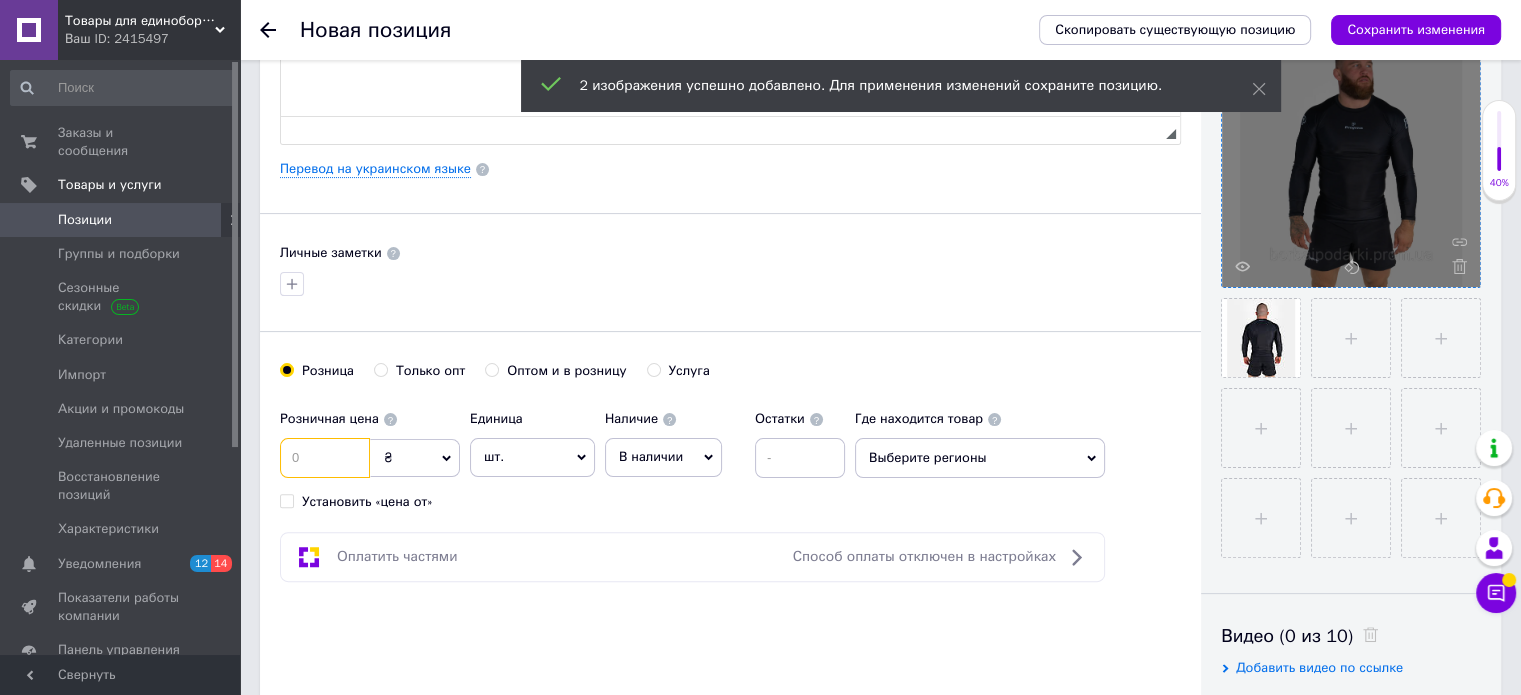 click at bounding box center (325, 458) 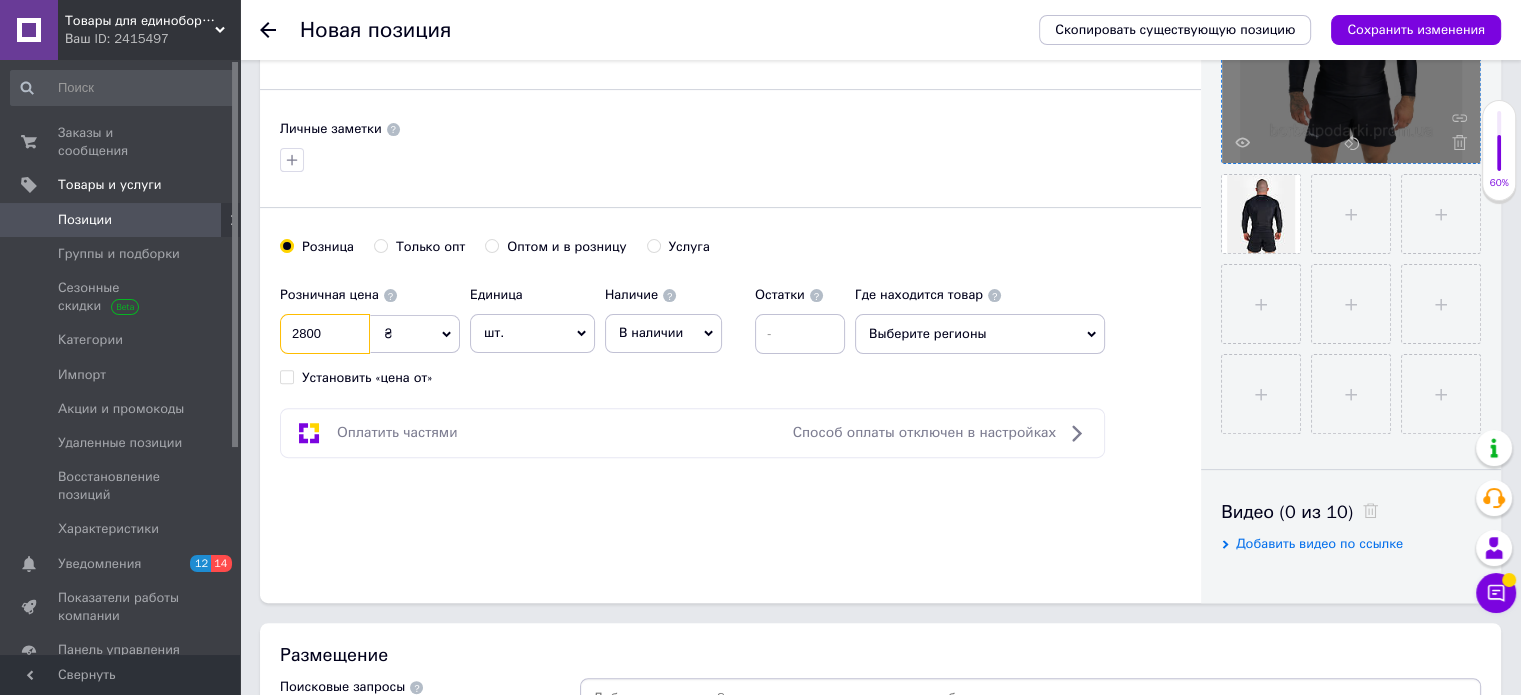 scroll, scrollTop: 963, scrollLeft: 0, axis: vertical 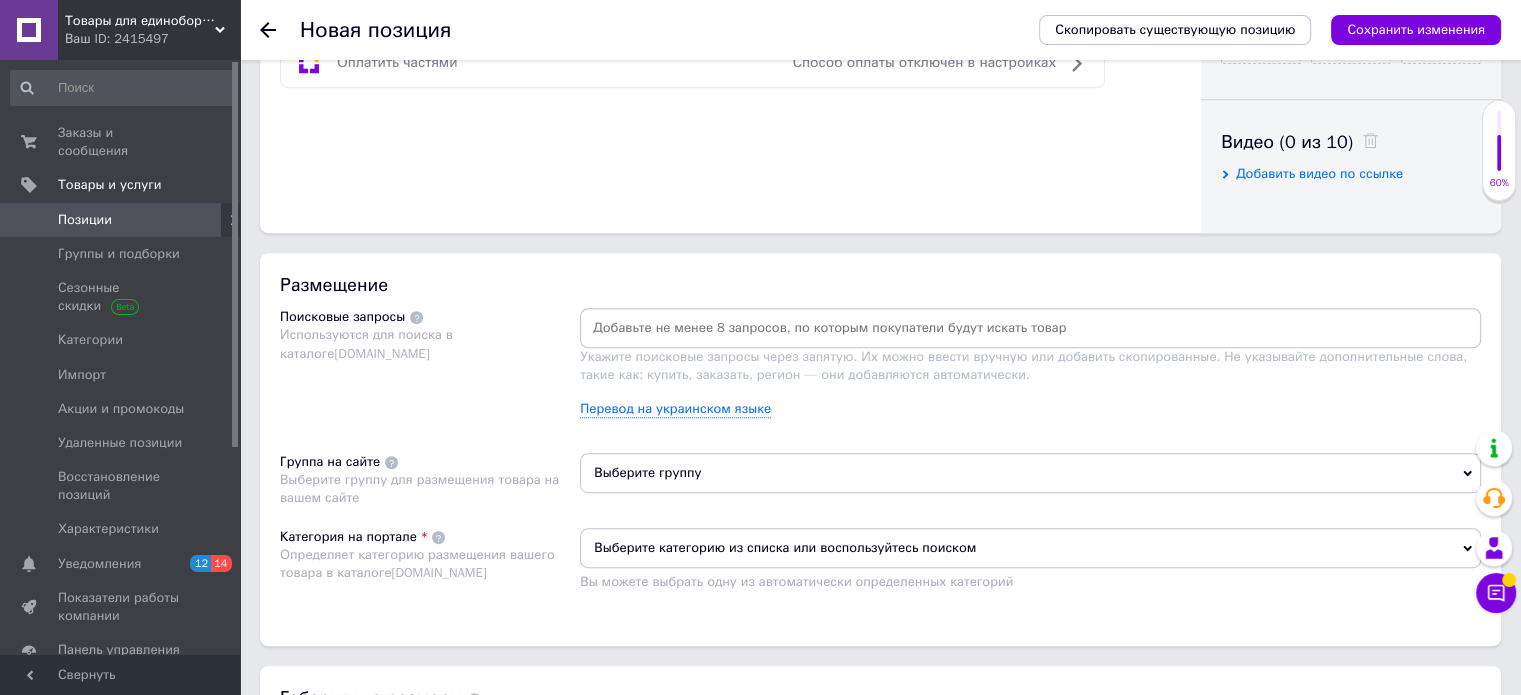 type on "2800" 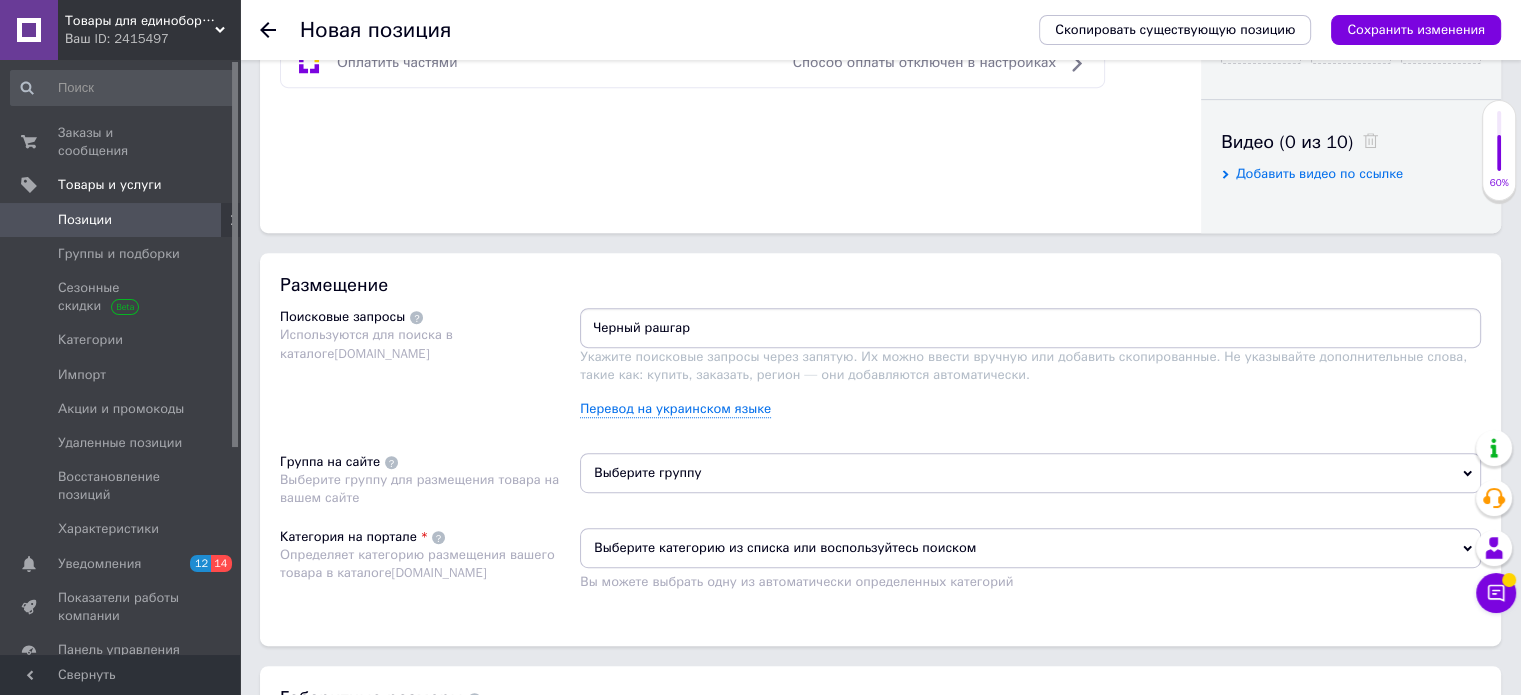 type on "Черный рашгард" 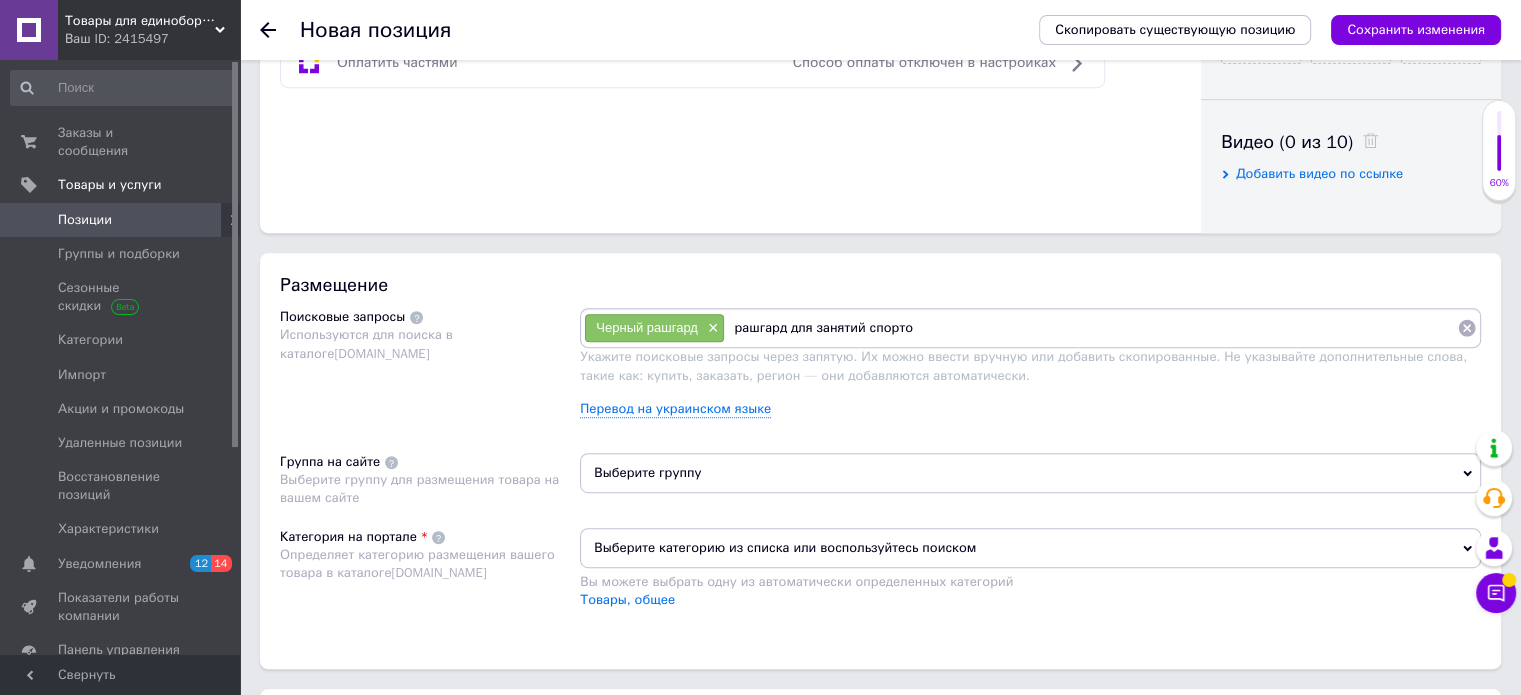 type on "рашгард для занятий спортом" 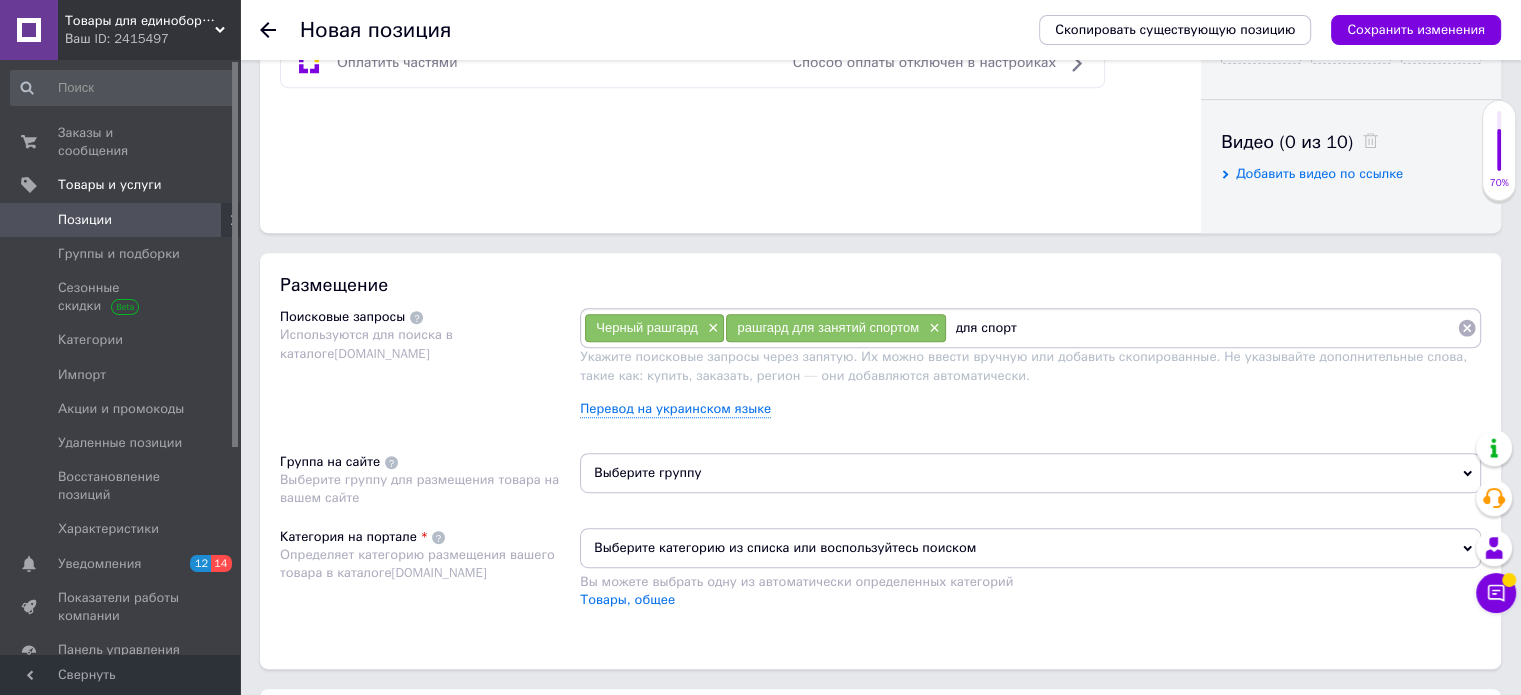 type on "для спорта" 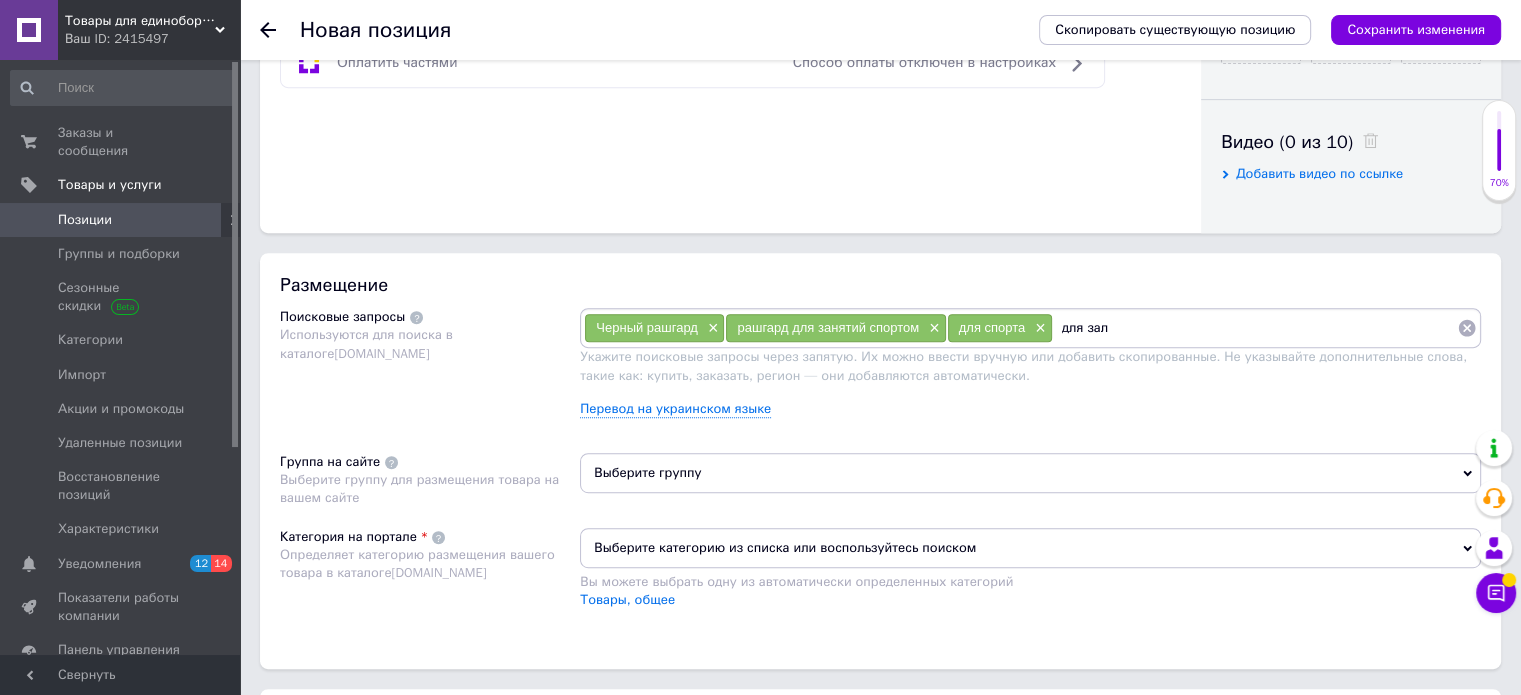 type on "для зала" 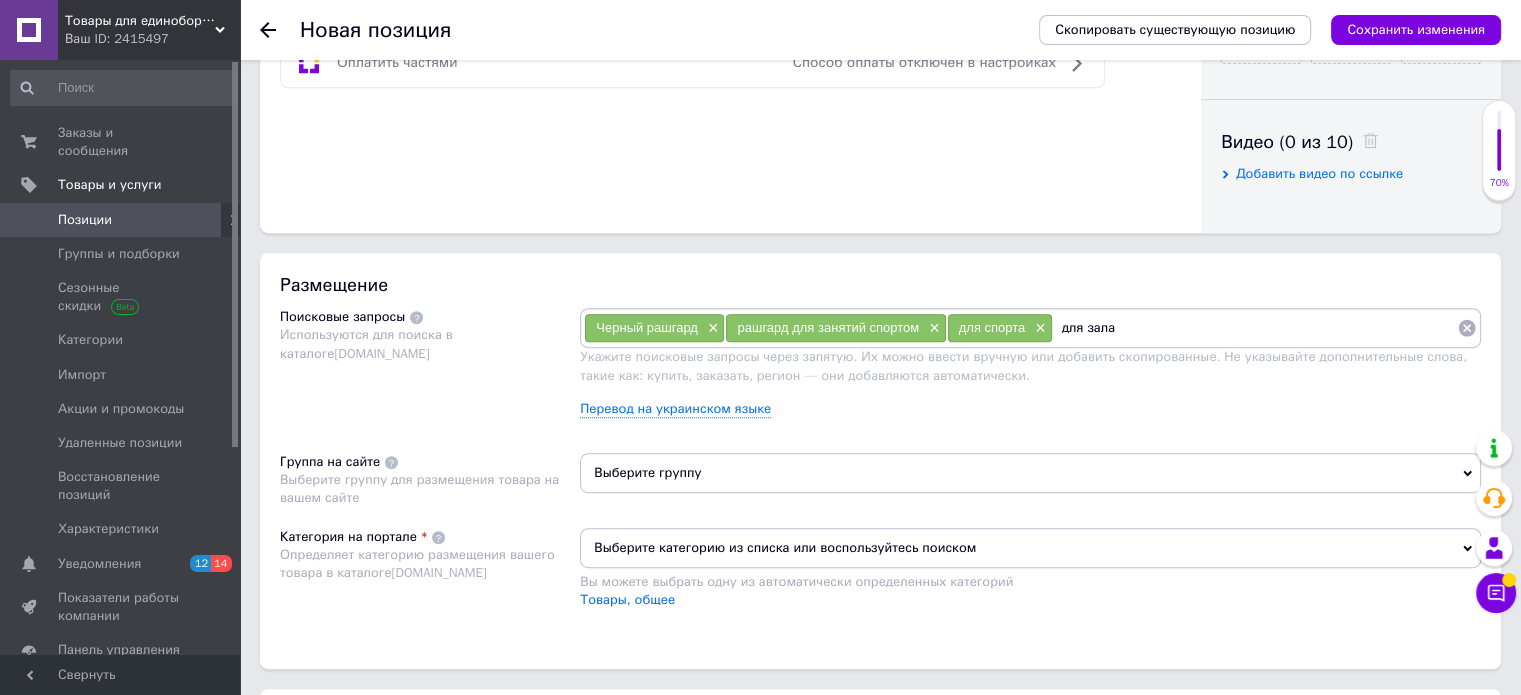 type 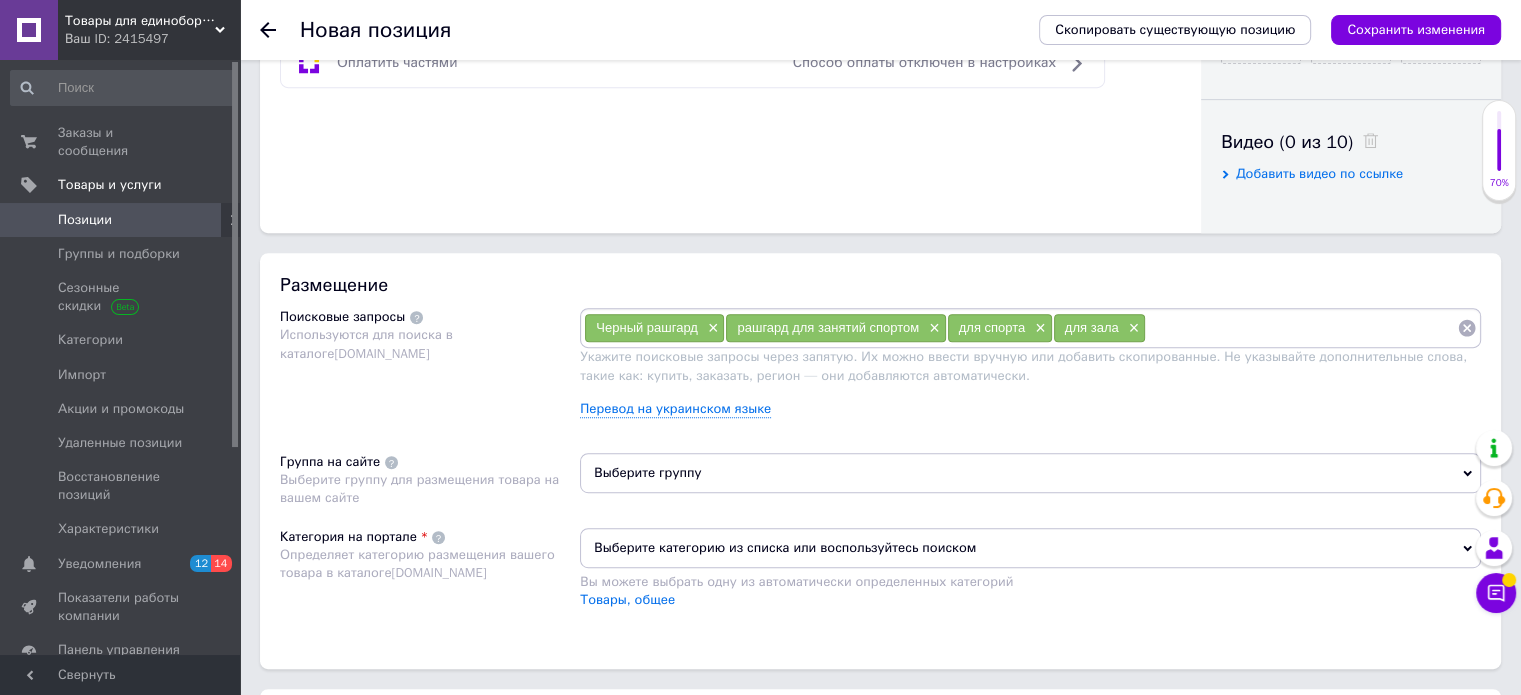 click on "Размещение Поисковые запросы Используются для поиска в каталоге  [DOMAIN_NAME] Черный рашгард × рашгард для занятий спортом × для спорта × для зала × Укажите поисковые запросы через запятую.
Их можно ввести вручную или добавить скопированные.
Не указывайте дополнительные слова,
такие как: купить, заказать, регион — они добавляются автоматически. Перевод на украинском языке Группа на сайте Выберите группу для размещения товара на вашем сайте Выберите группу Категория на портале Определяет категорию размещения вашего товара в каталоге  [DOMAIN_NAME] Товары, общее" at bounding box center (880, 461) 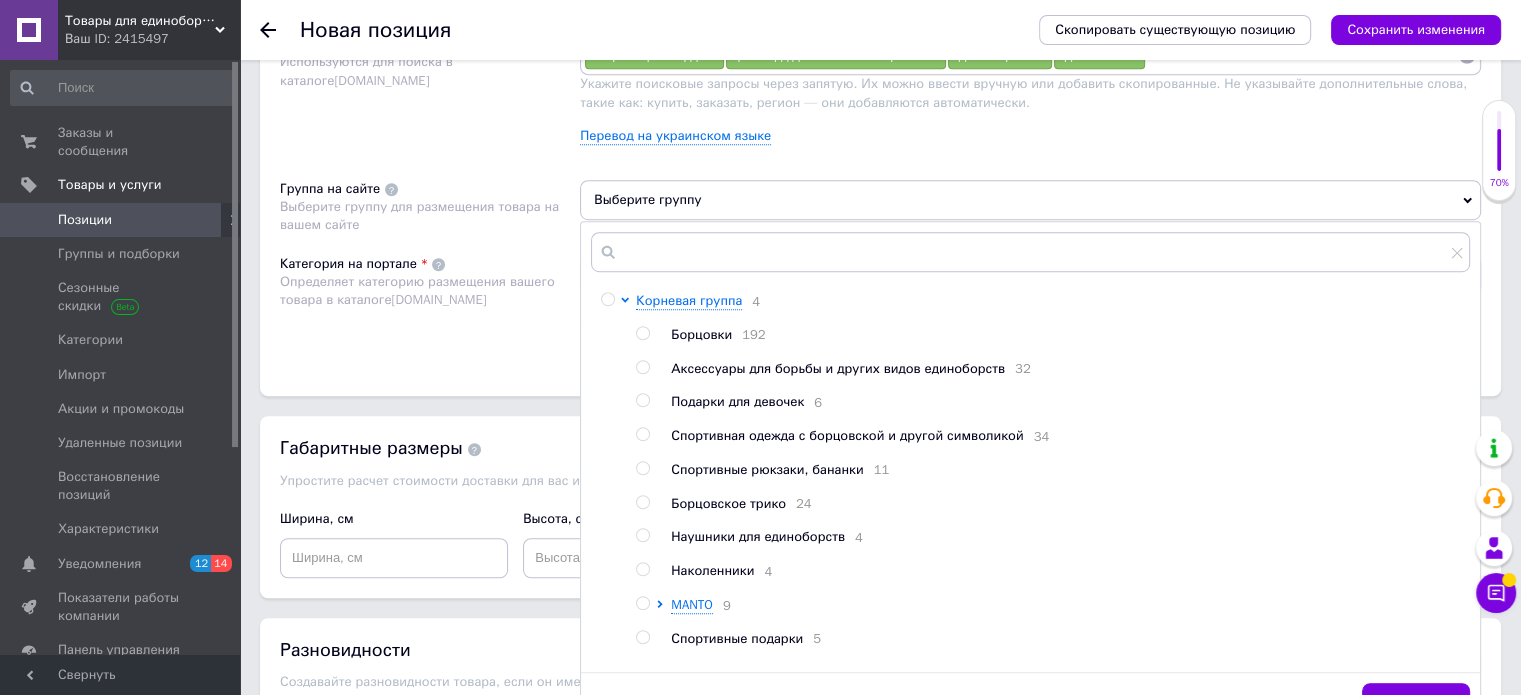 scroll, scrollTop: 1343, scrollLeft: 0, axis: vertical 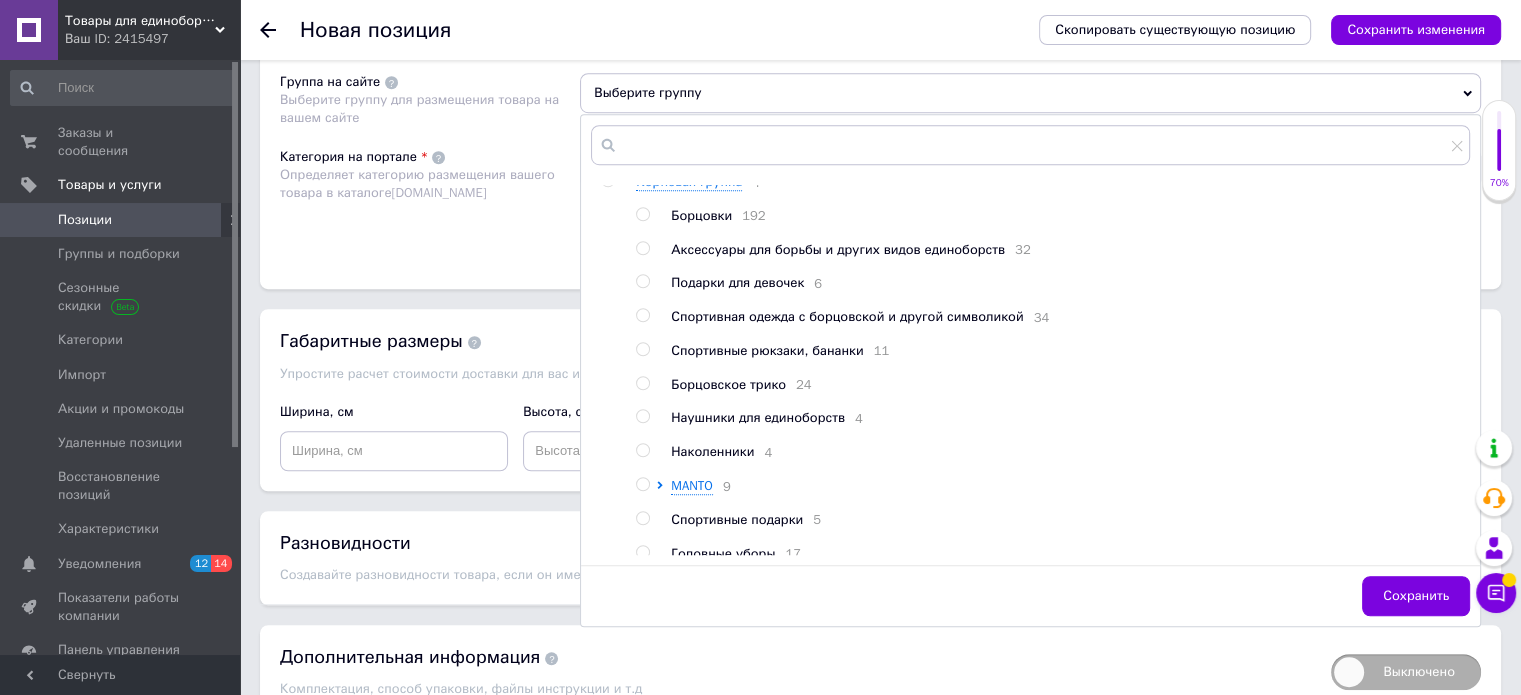 click at bounding box center [642, 315] 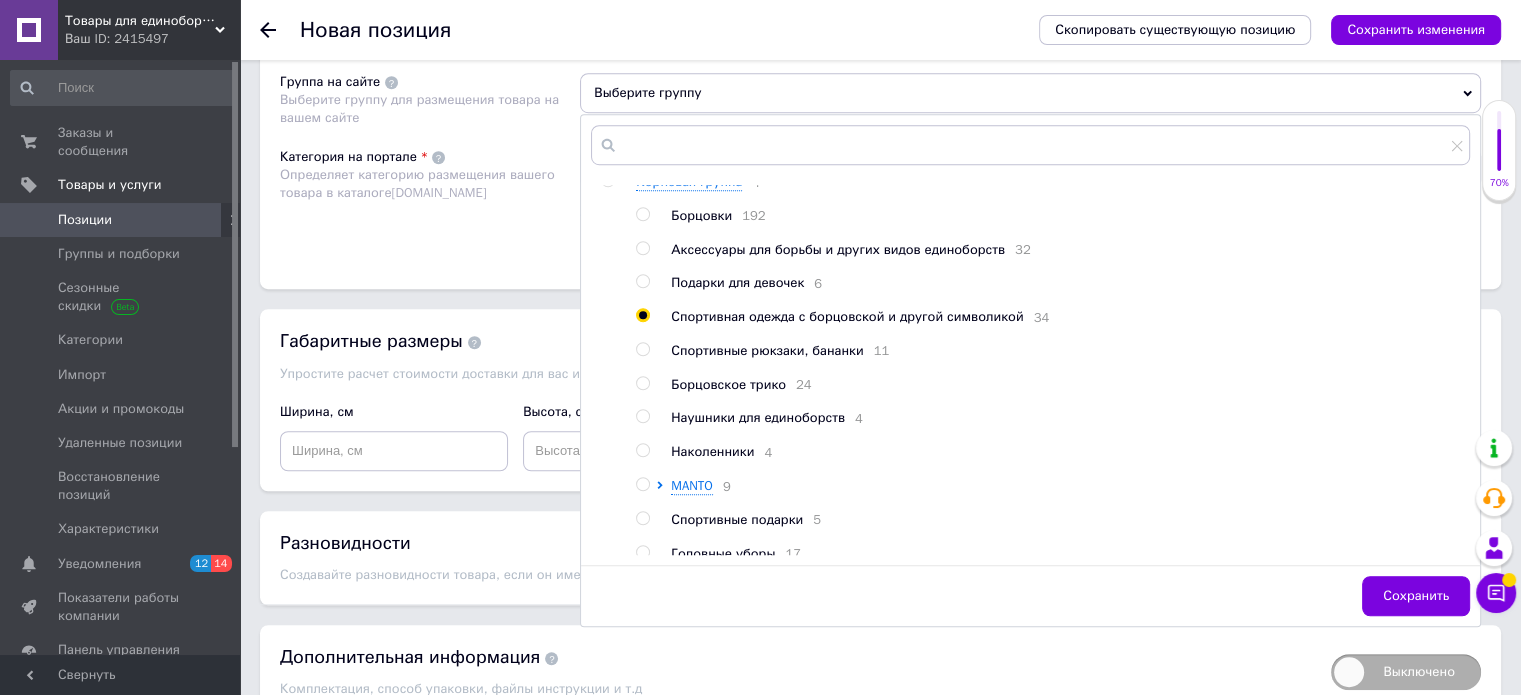 radio on "true" 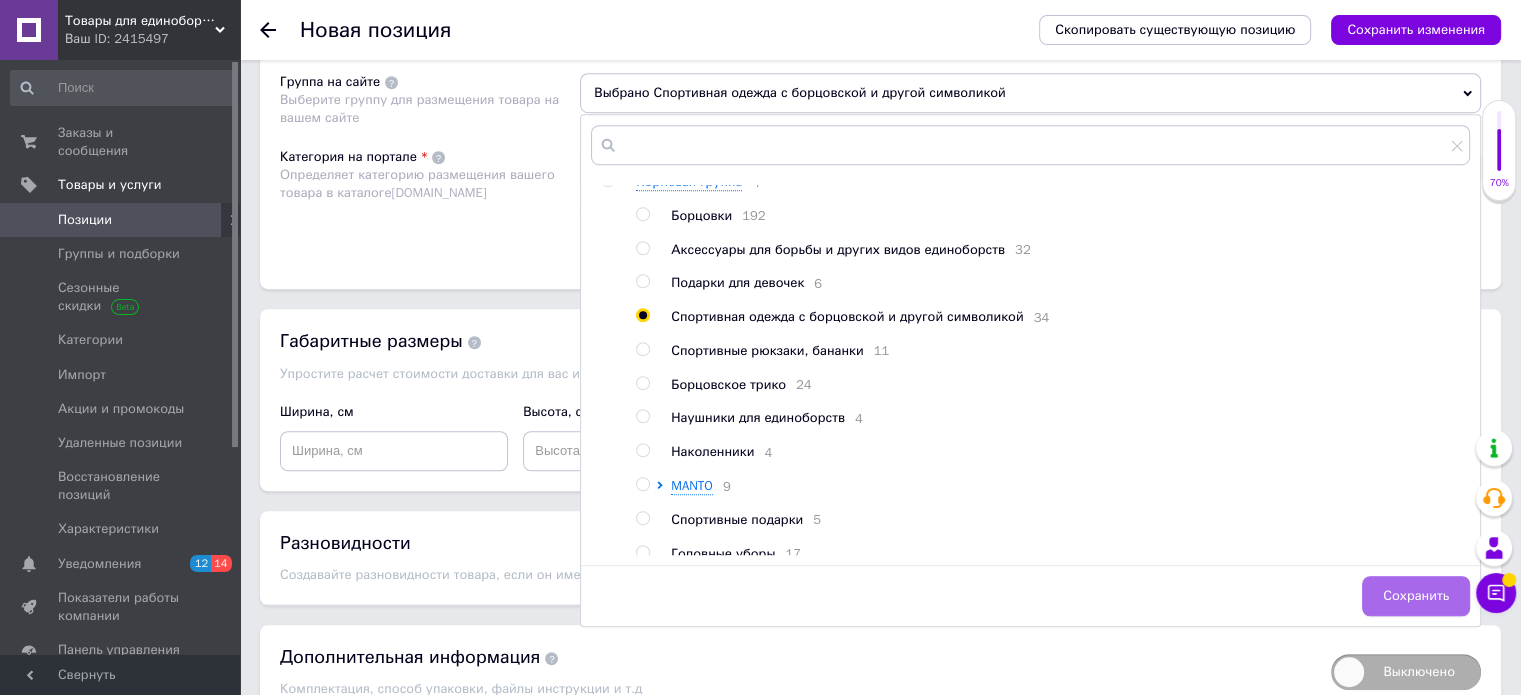 click on "Сохранить" at bounding box center [1416, 596] 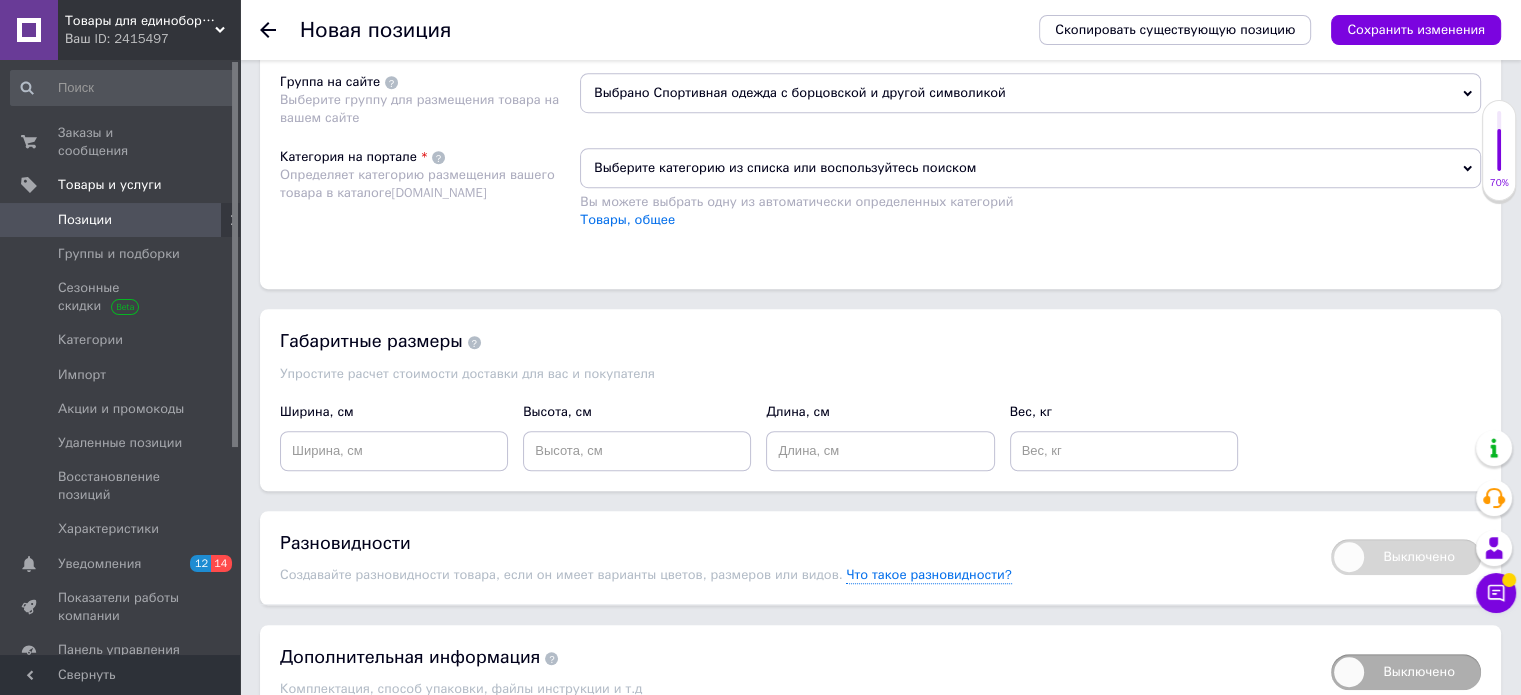 scroll, scrollTop: 735, scrollLeft: 0, axis: vertical 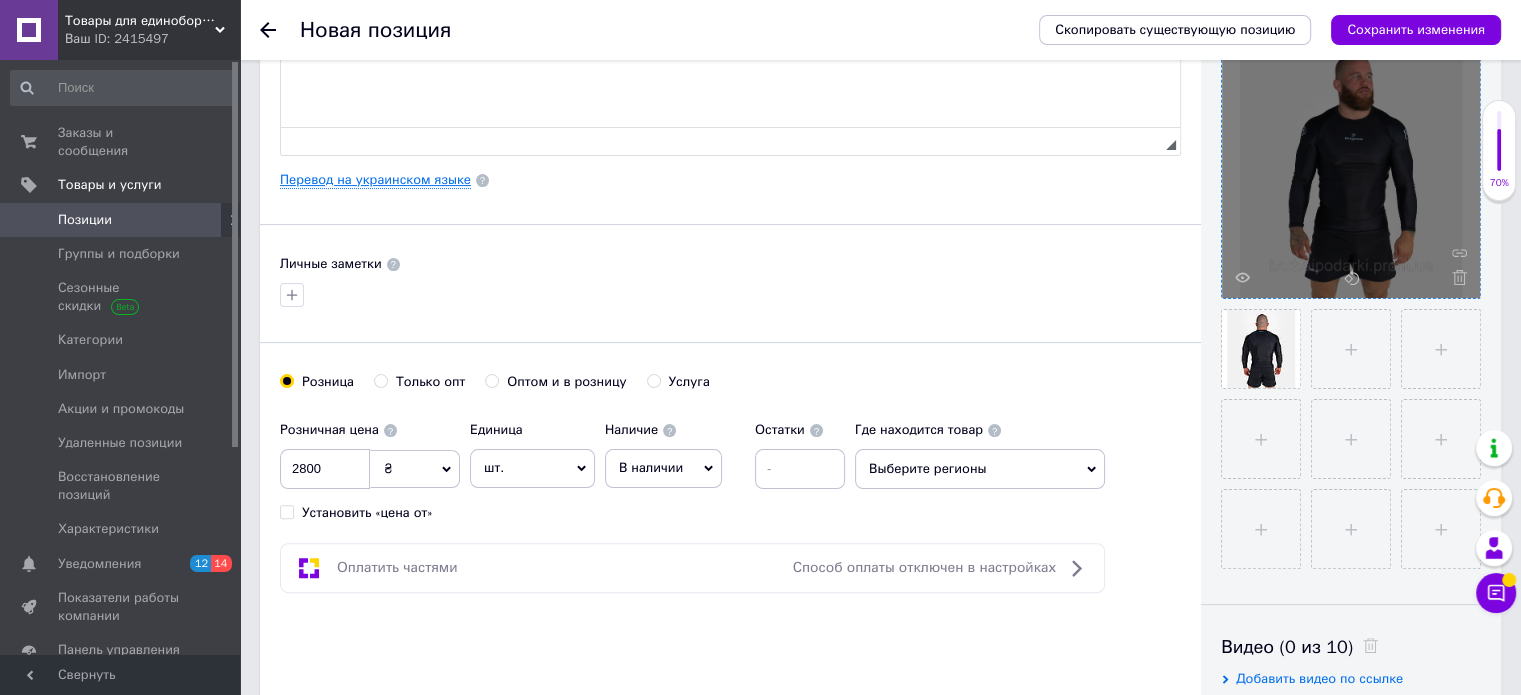 click on "Перевод на украинском языке" at bounding box center (375, 180) 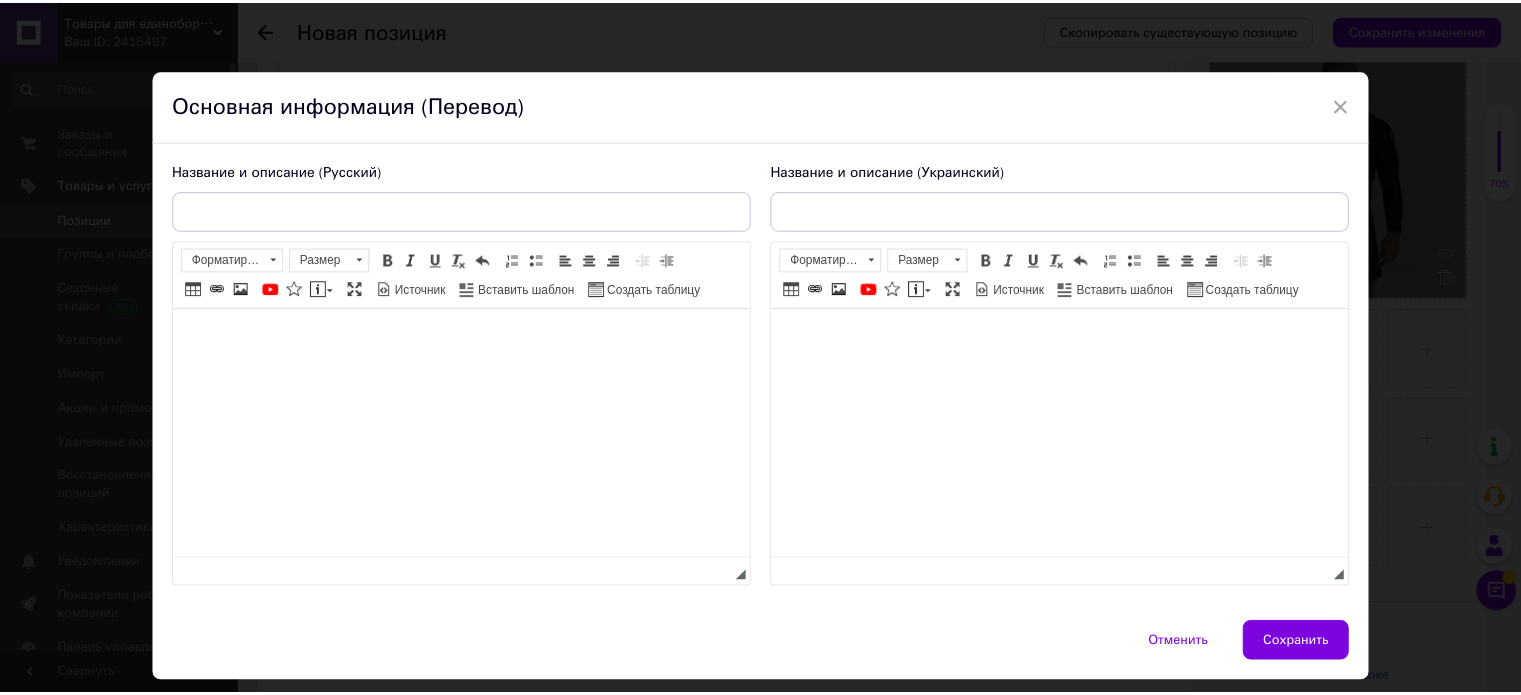 scroll, scrollTop: 0, scrollLeft: 0, axis: both 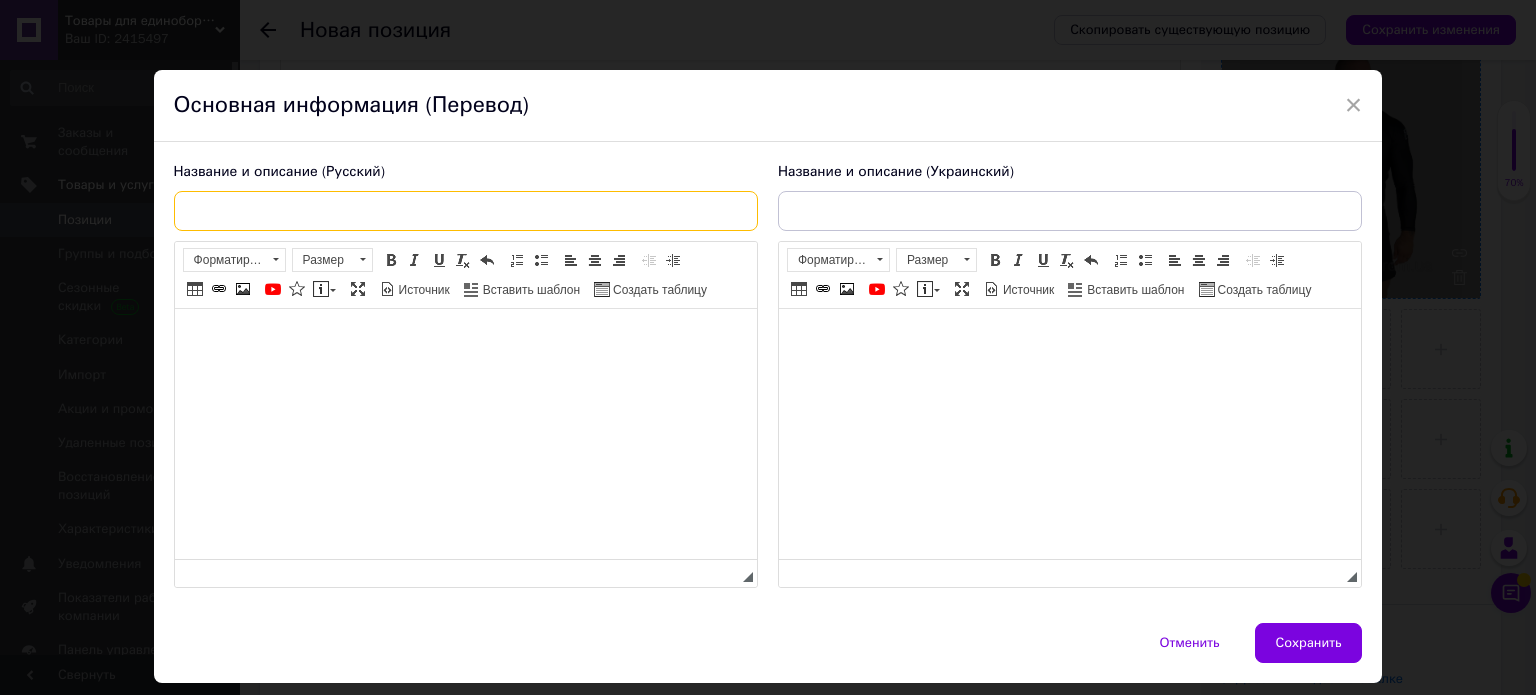 click at bounding box center [466, 211] 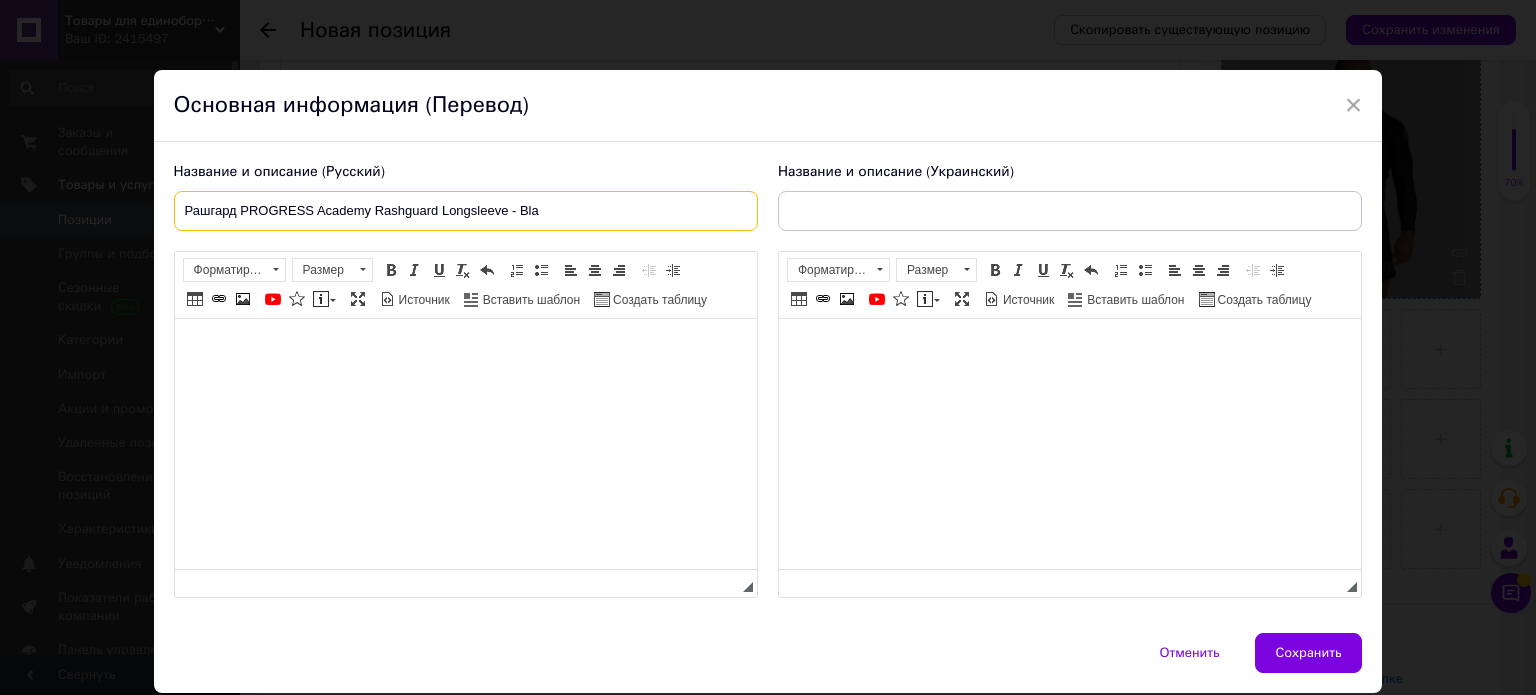 type on "Рашгард PROGRESS Academy Rashguard Longsleeve - Bla" 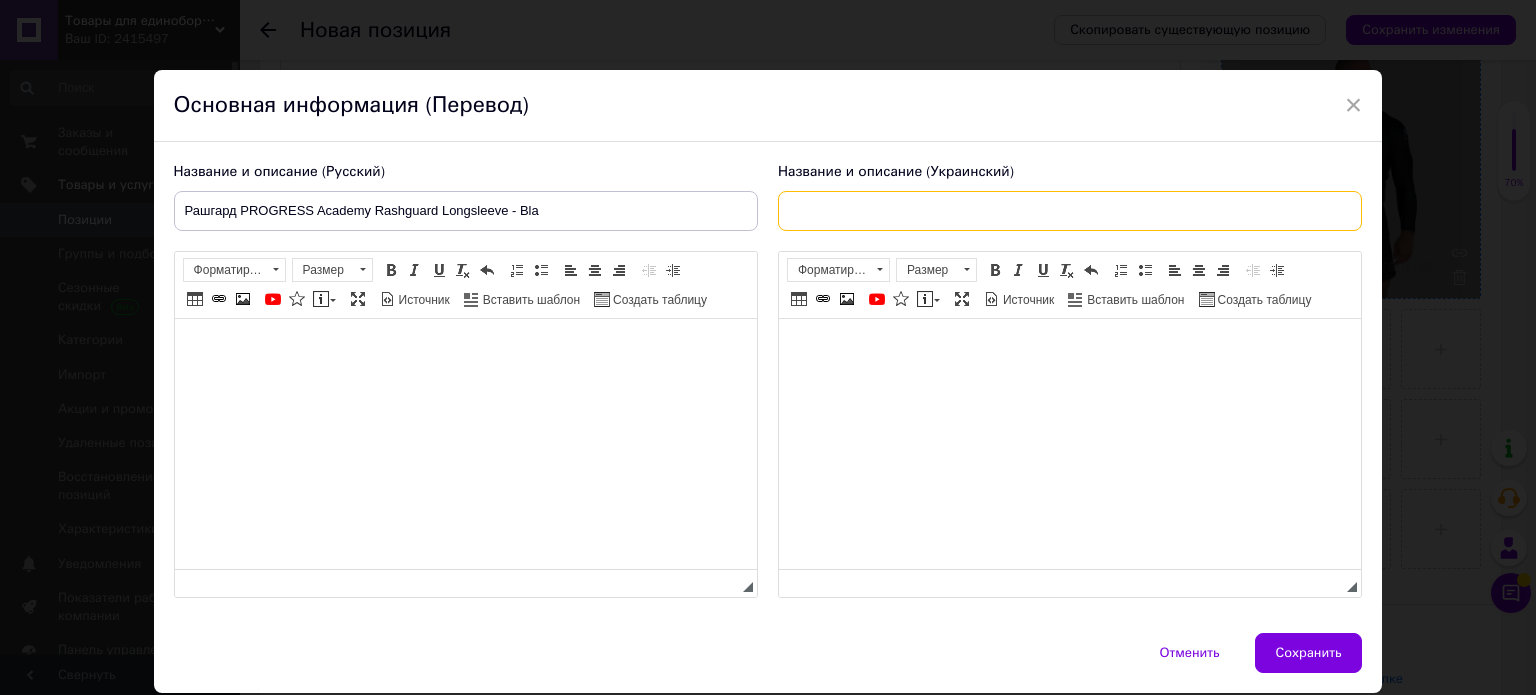 click at bounding box center [1070, 211] 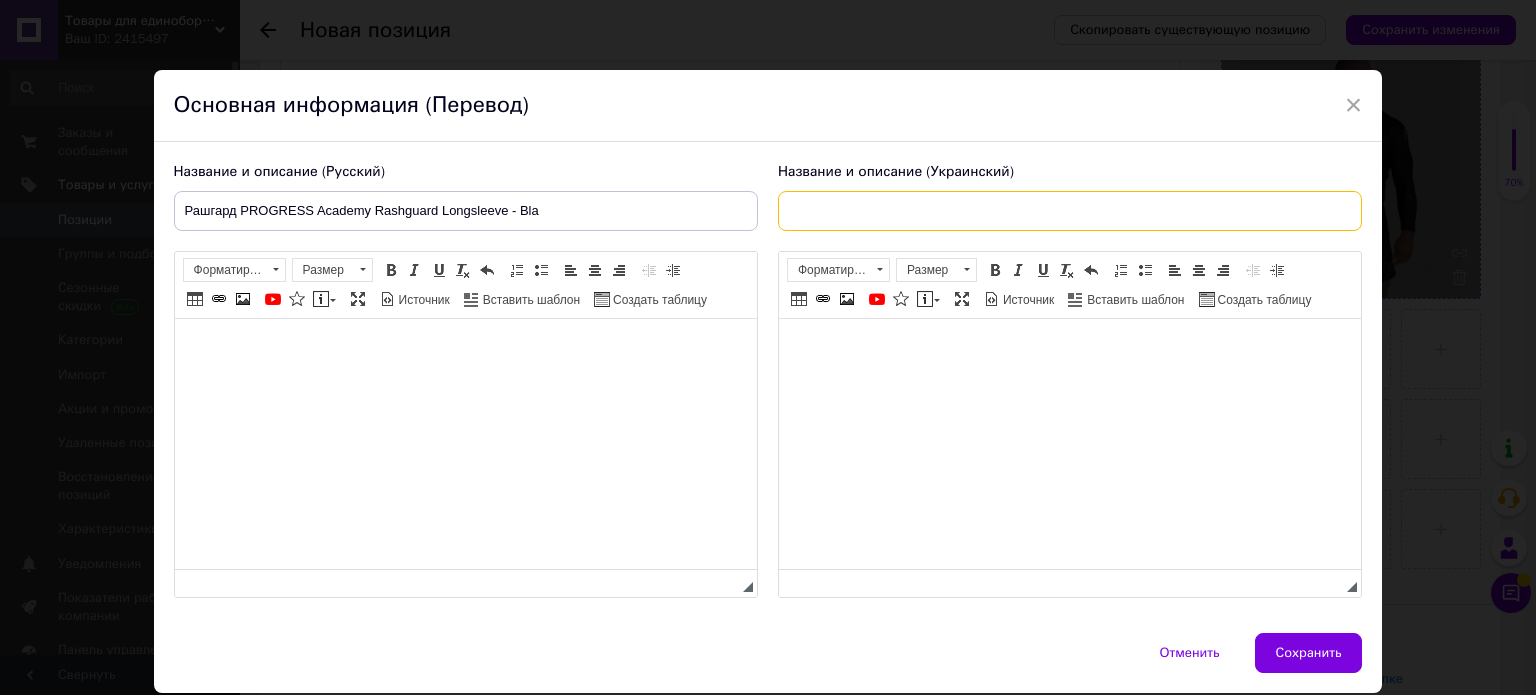 paste on "Рашгард PROGRESS Academy Rashguard Longsleeve - Bla" 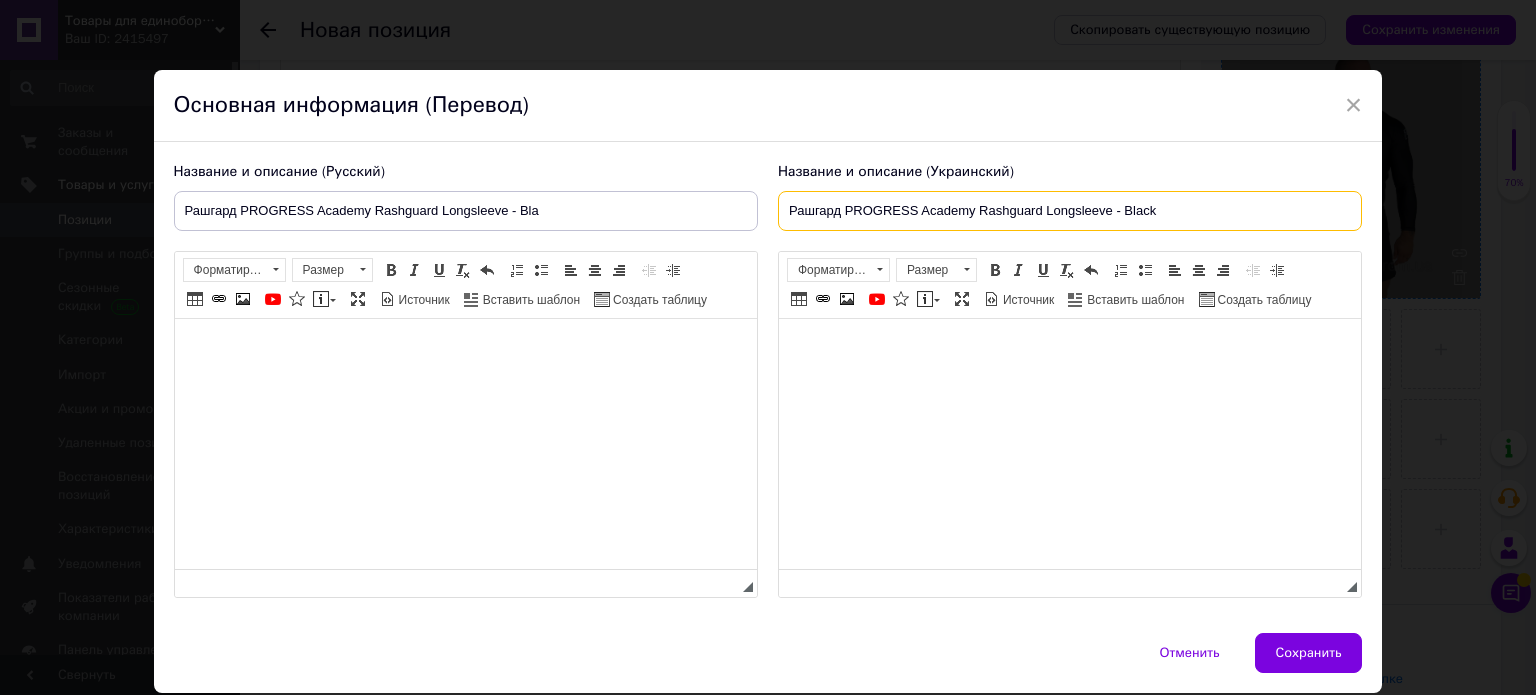 type on "Рашгард PROGRESS Academy Rashguard Longsleeve - Black" 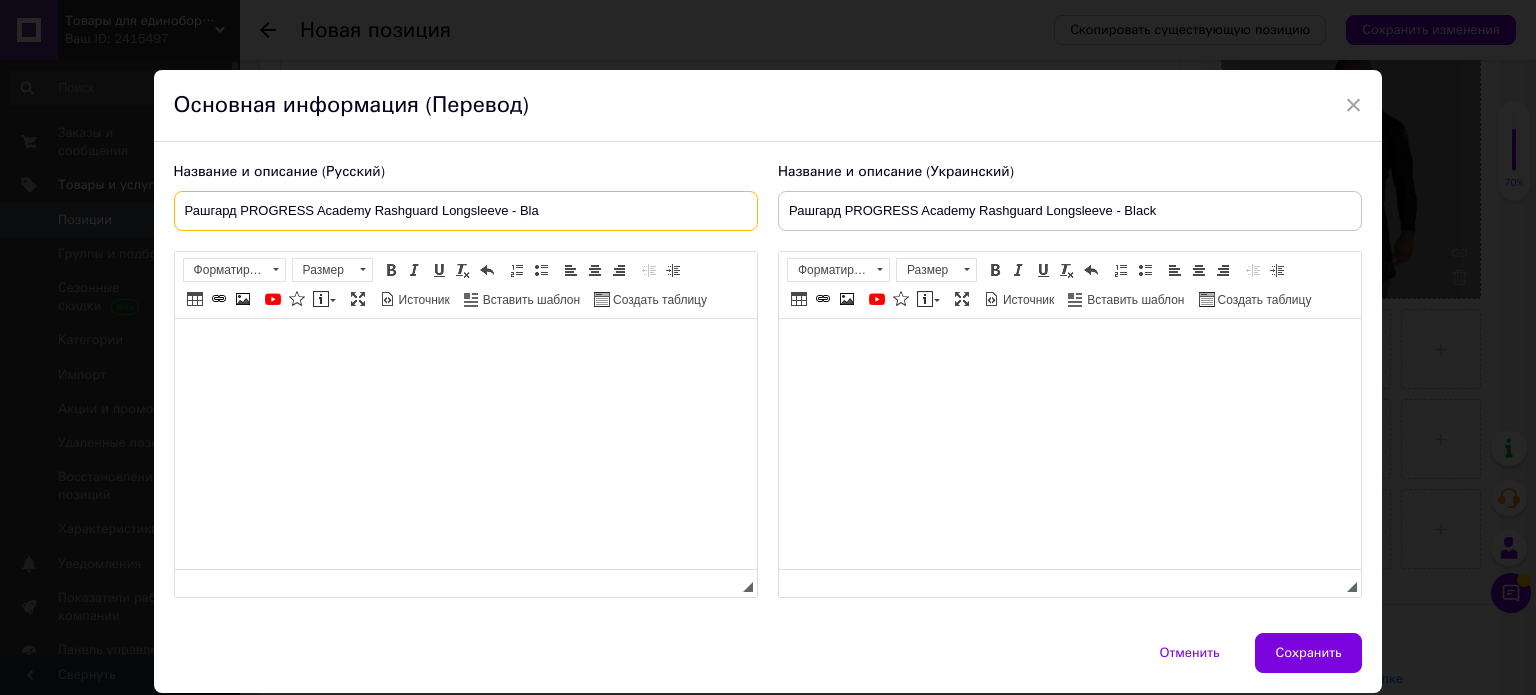 click on "Рашгард PROGRESS Academy Rashguard Longsleeve - Bla" at bounding box center (466, 211) 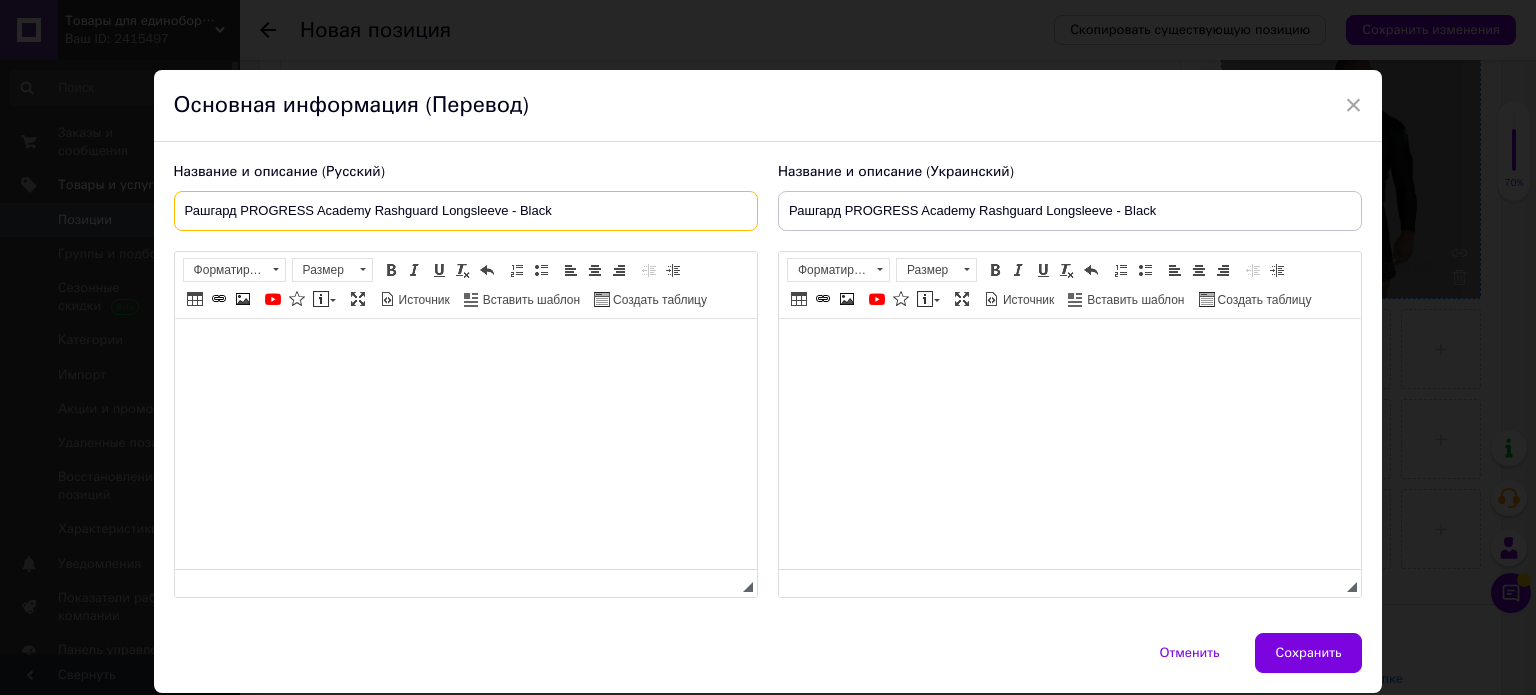 type on "Рашгард PROGRESS Academy Rashguard Longsleeve - Black" 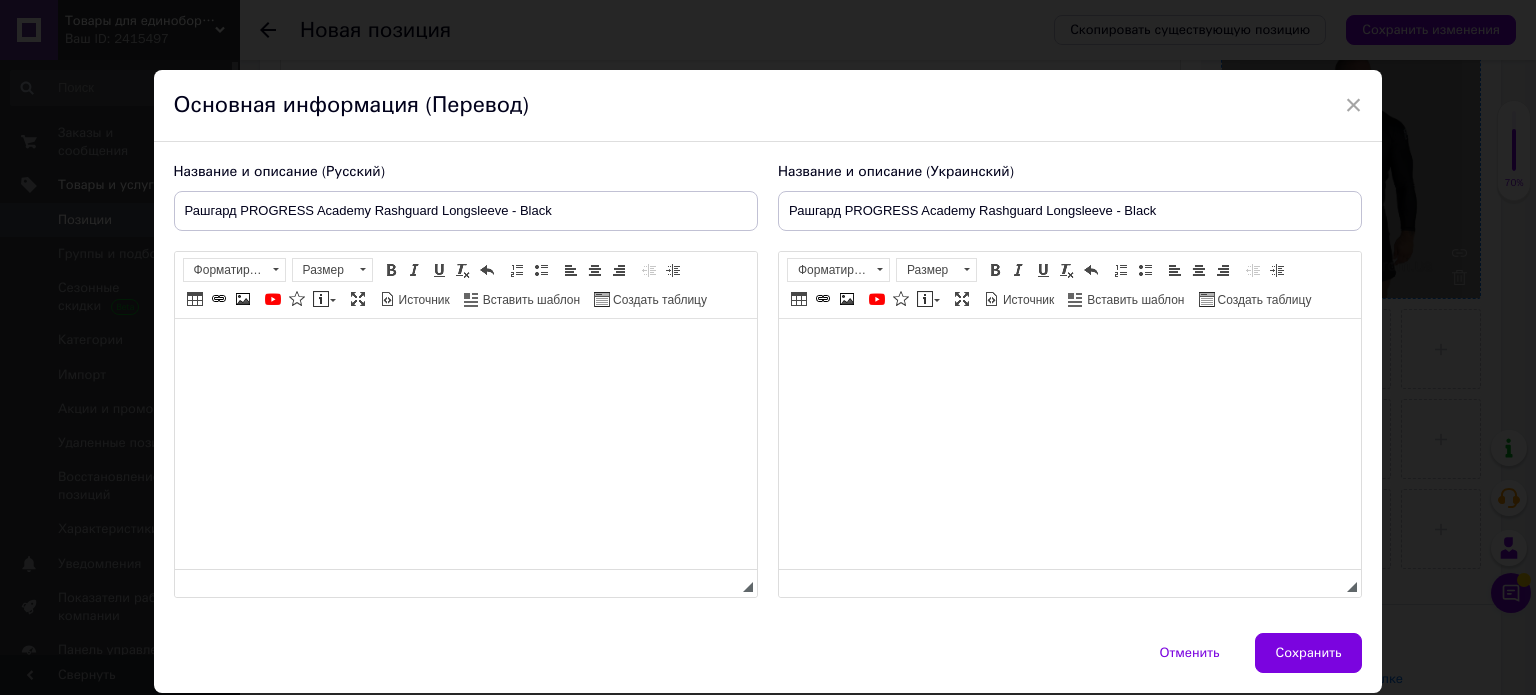 click at bounding box center (465, 349) 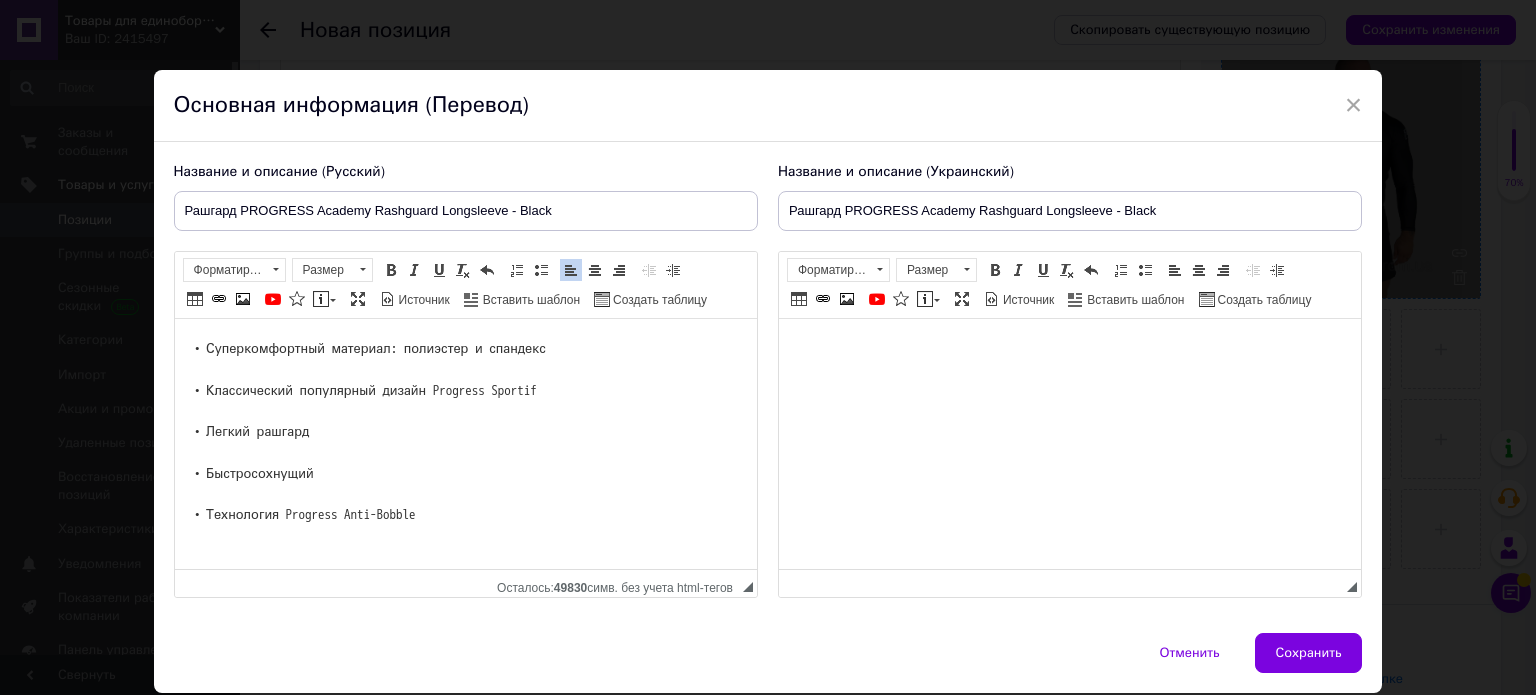click at bounding box center (1069, 349) 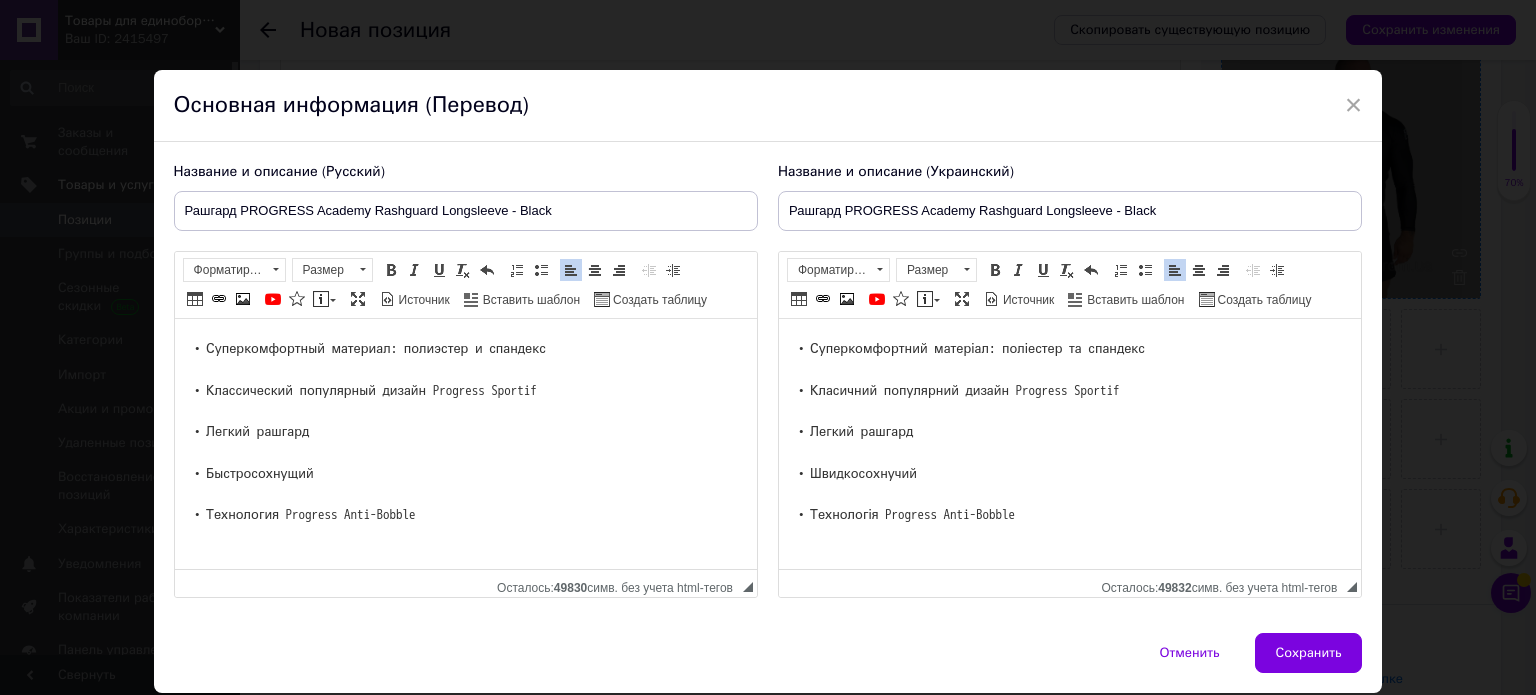 click on "Отменить   Сохранить" at bounding box center [768, 663] 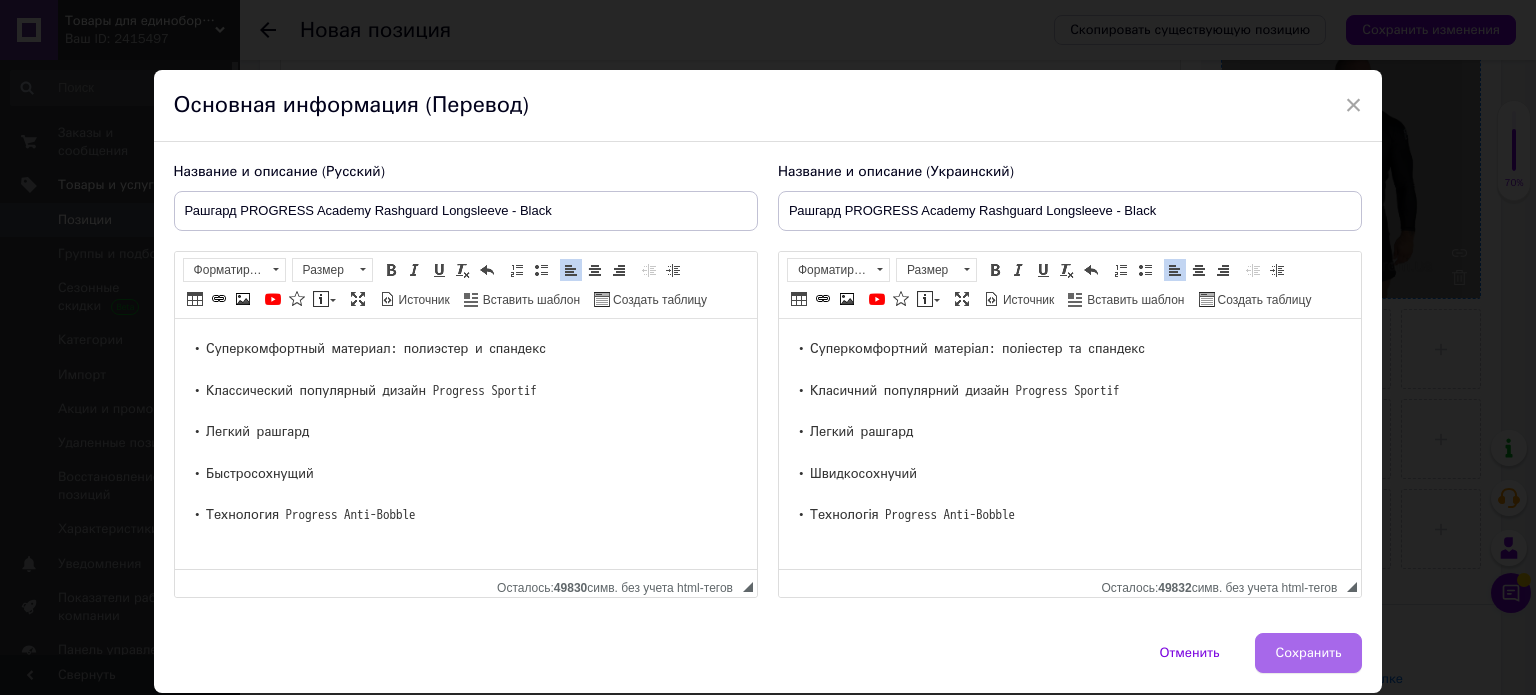 click on "Сохранить" at bounding box center [1309, 653] 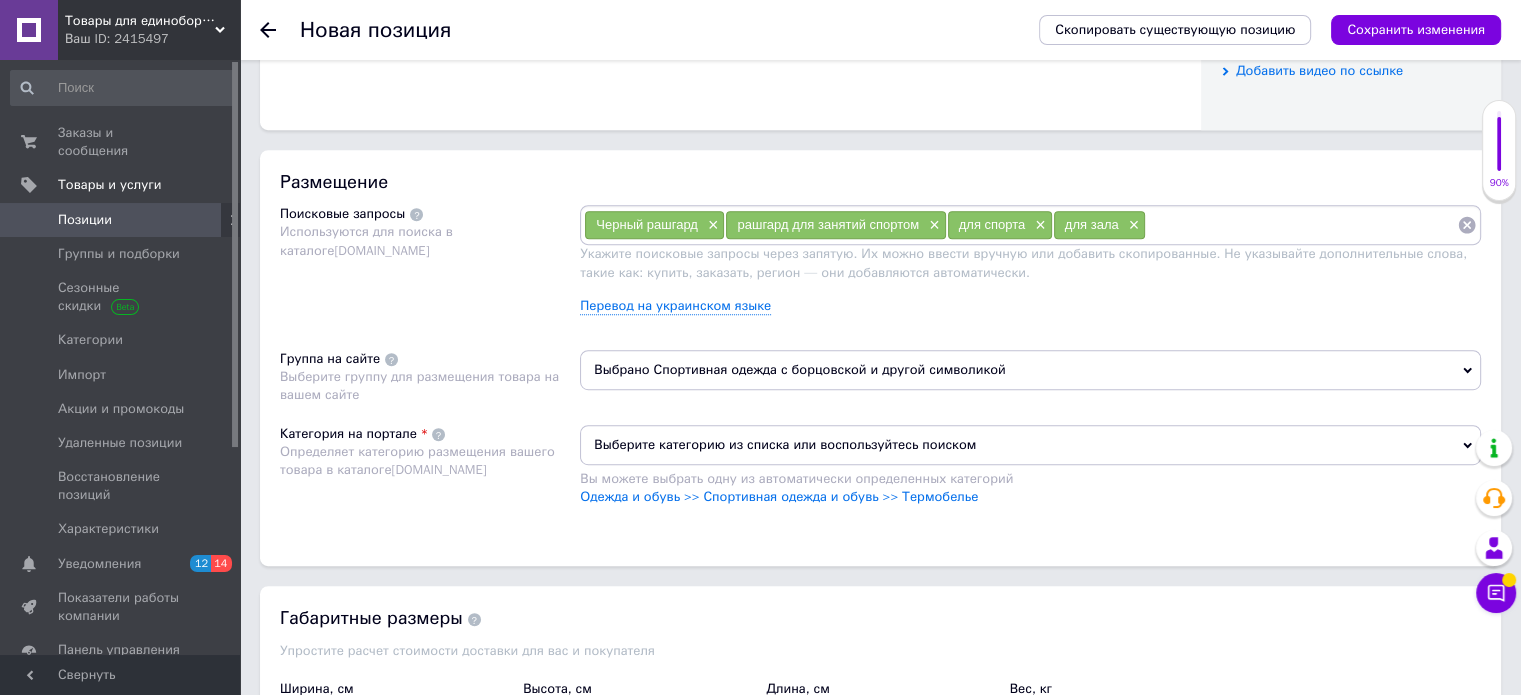 scroll, scrollTop: 1076, scrollLeft: 0, axis: vertical 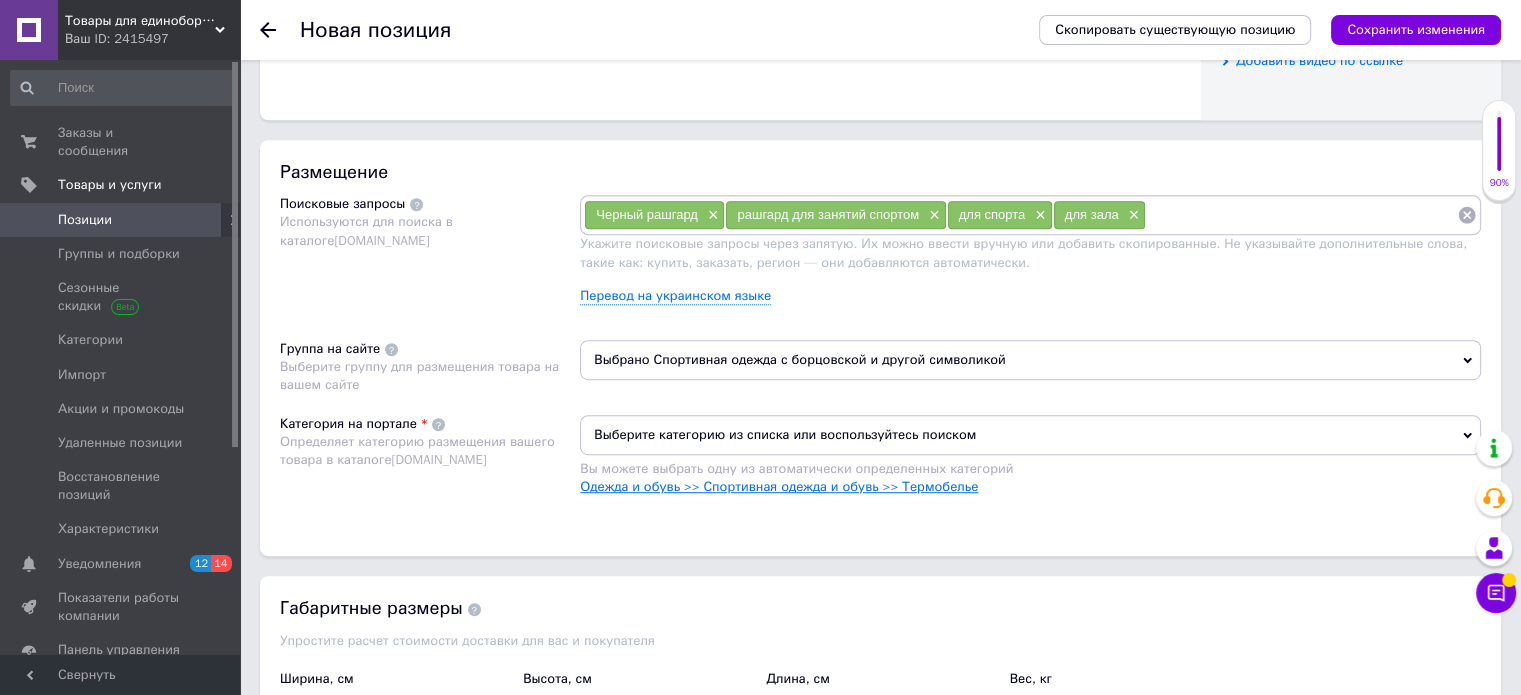 click on "Одежда и обувь >> Спортивная одежда и обувь >> Термобелье" at bounding box center [779, 486] 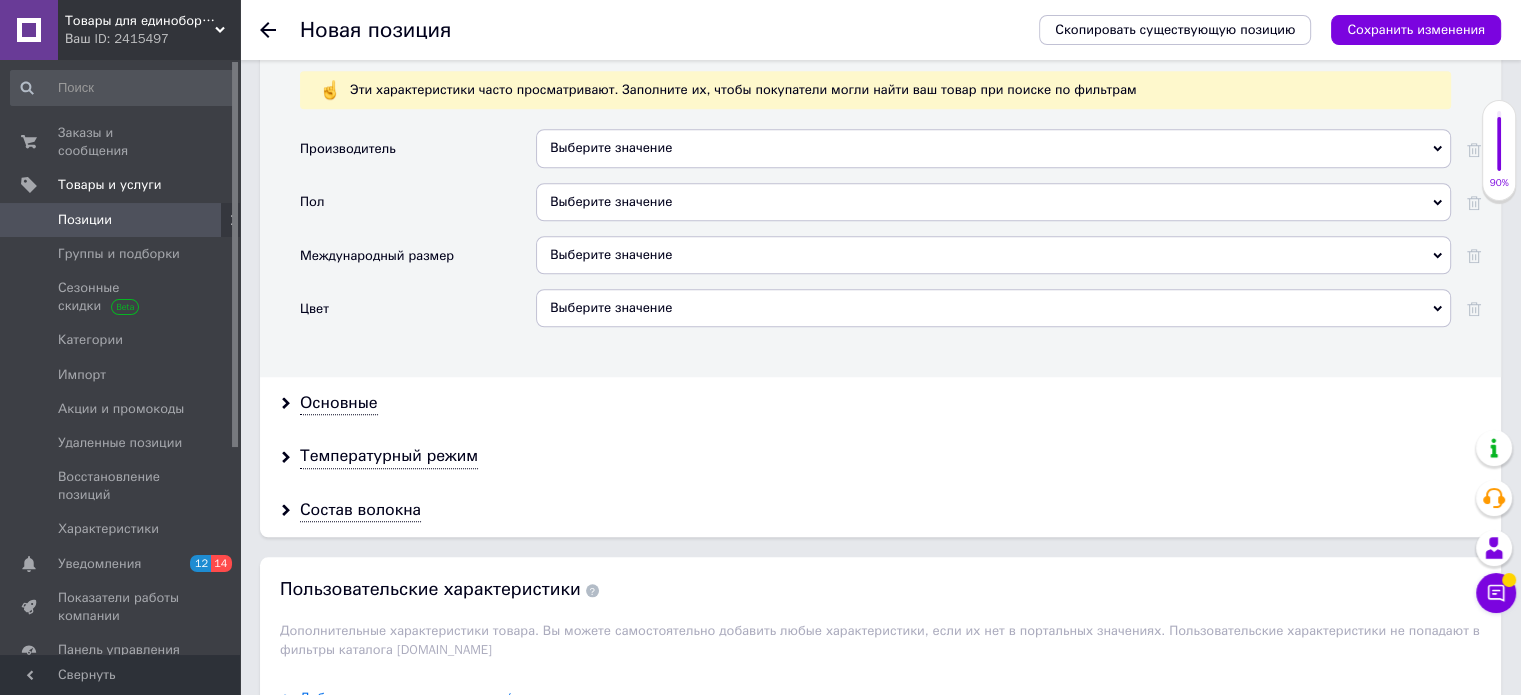 scroll, scrollTop: 1736, scrollLeft: 0, axis: vertical 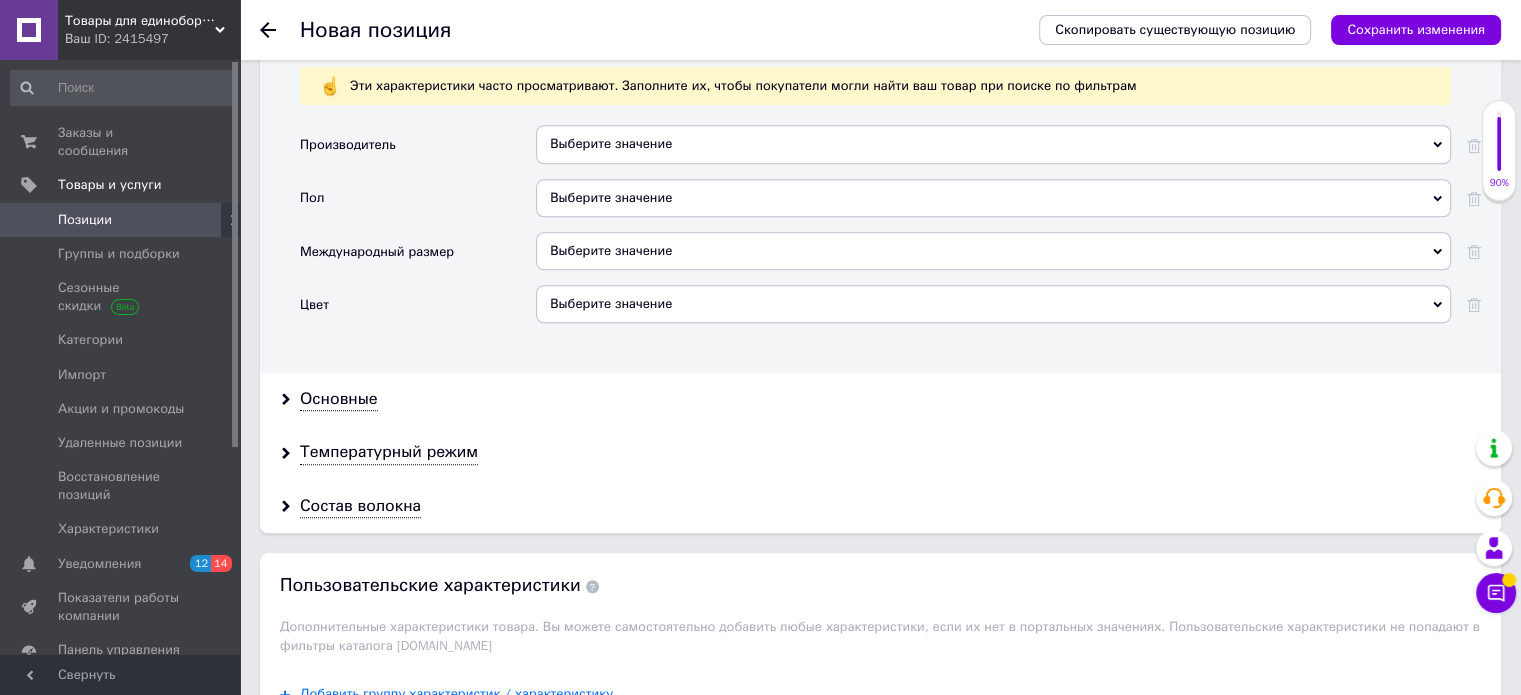 click on "Выберите значение" at bounding box center (993, 251) 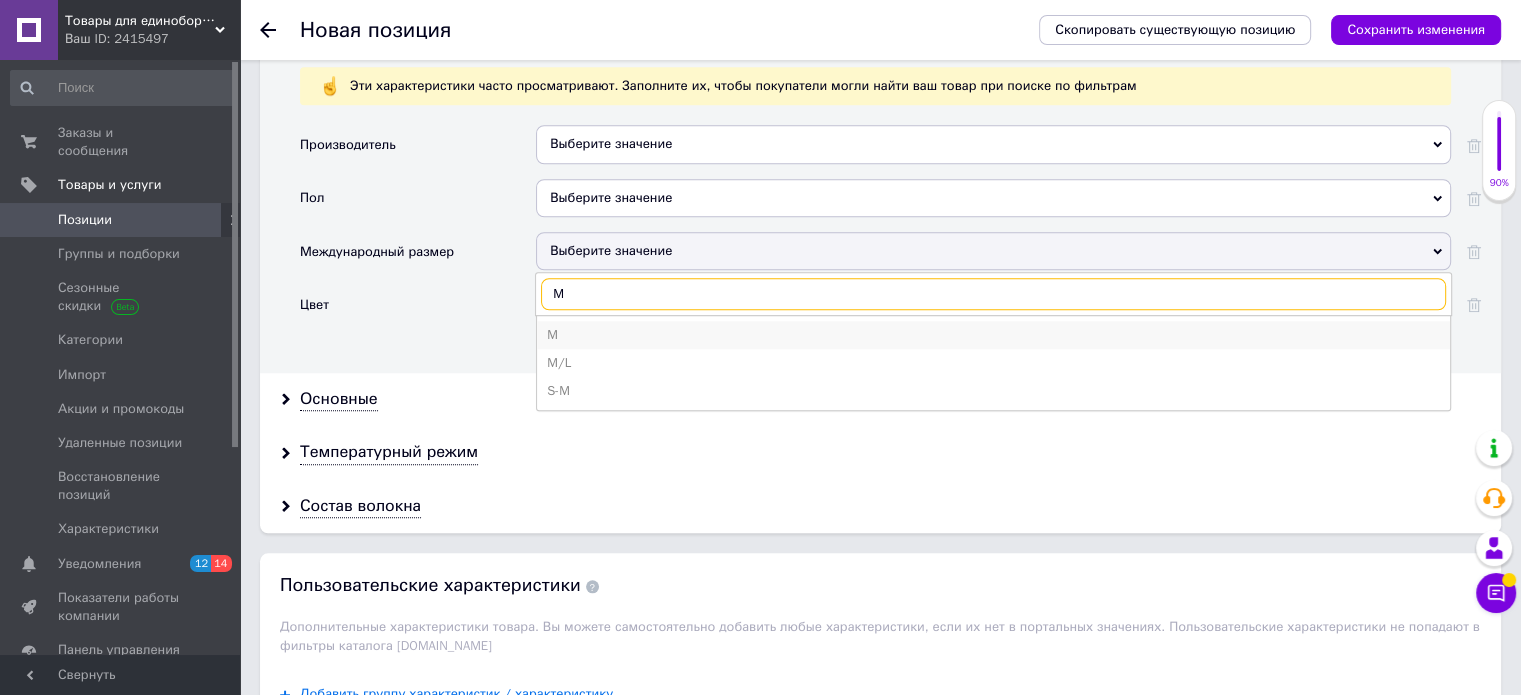 type on "M" 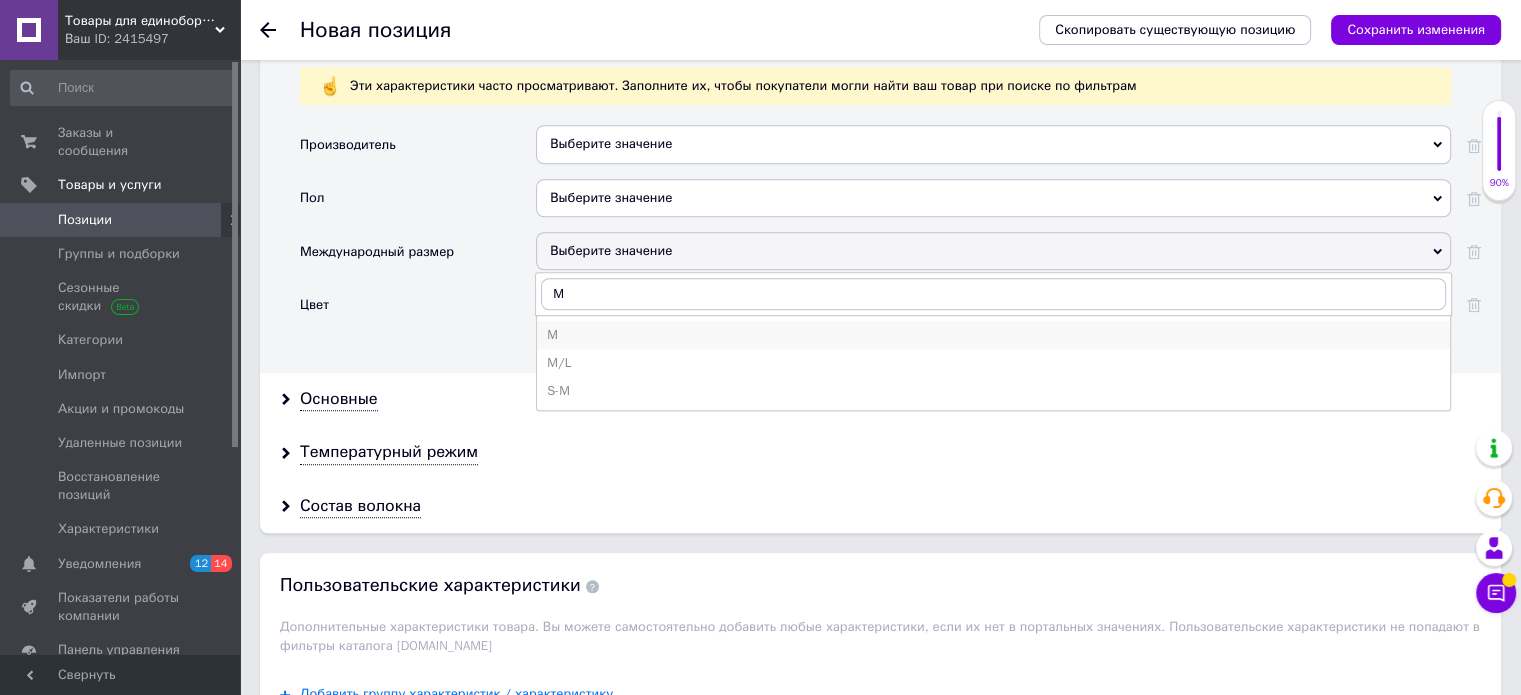 click on "M" at bounding box center (993, 335) 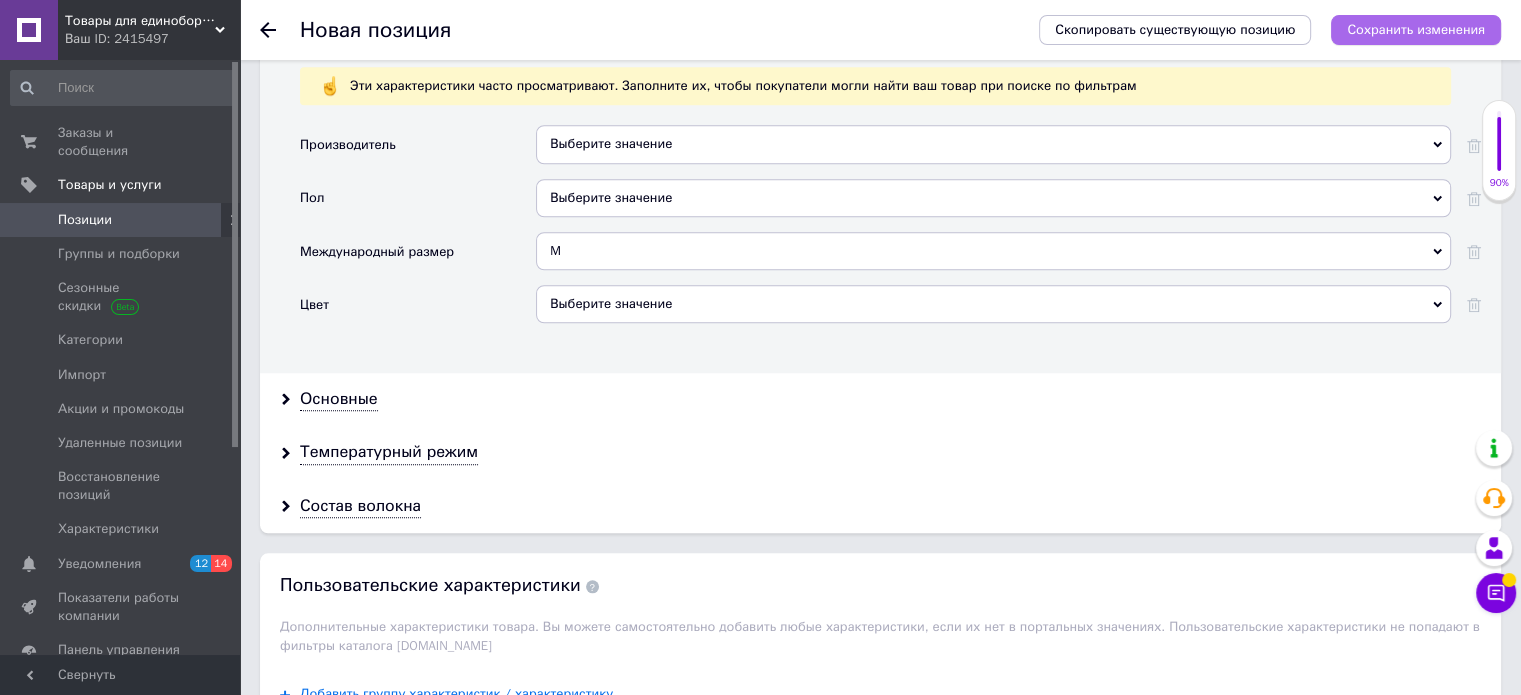 click on "Сохранить изменения" at bounding box center (1416, 29) 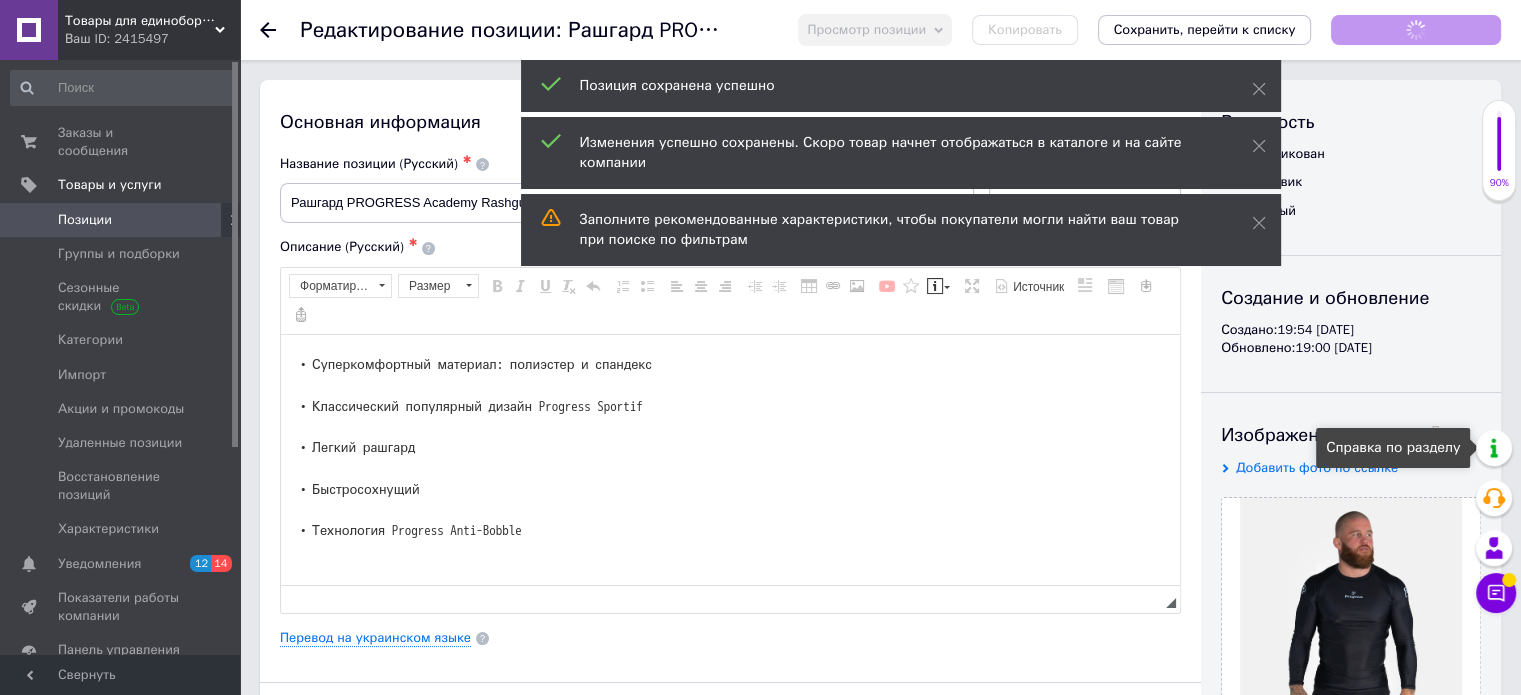 scroll, scrollTop: 0, scrollLeft: 0, axis: both 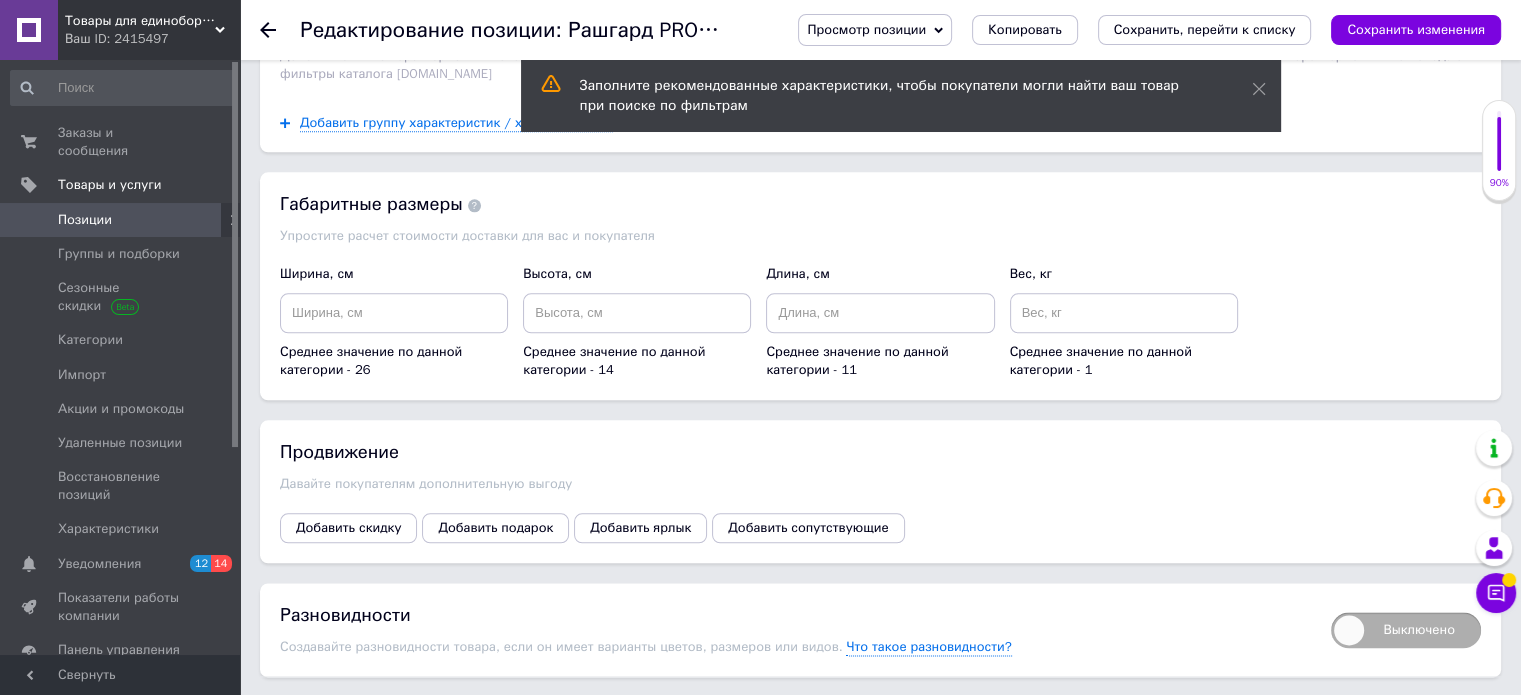 click on "Выключено" at bounding box center [1406, 630] 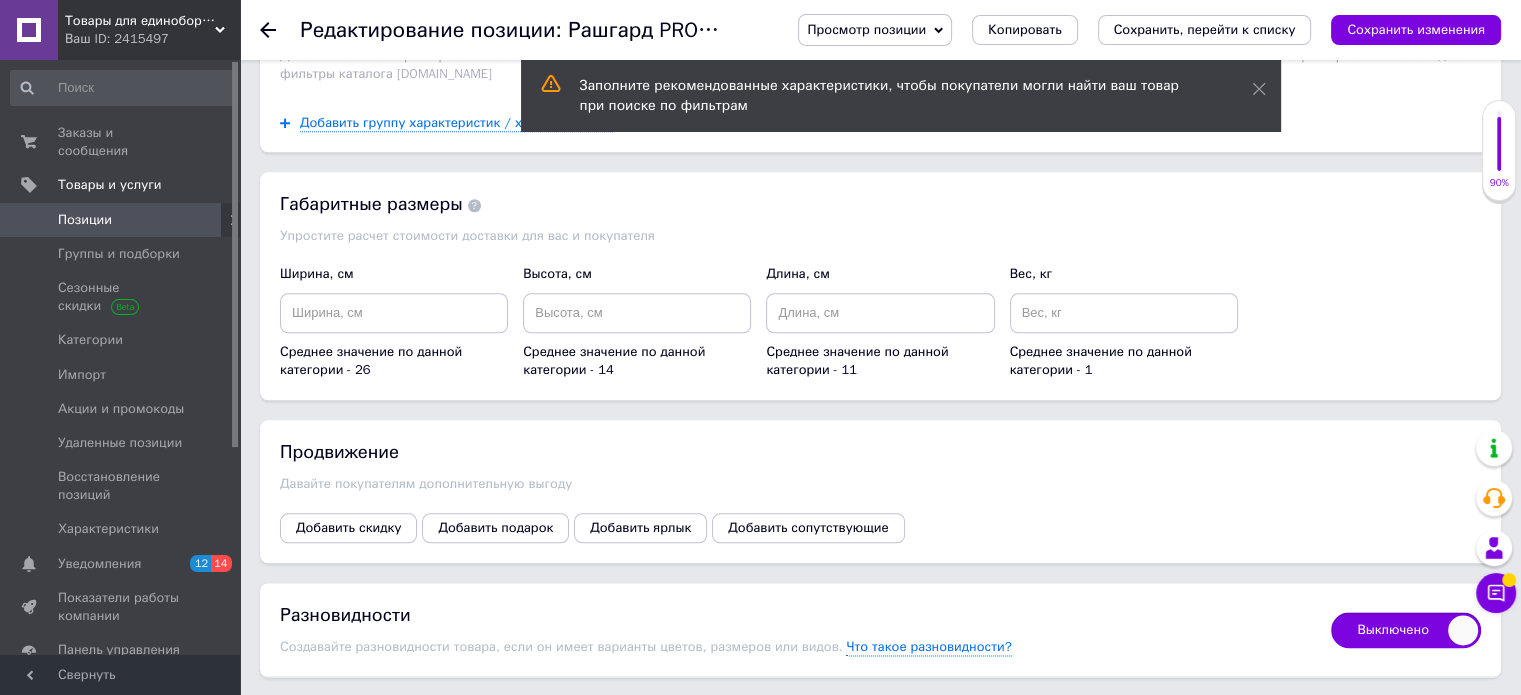 checkbox on "true" 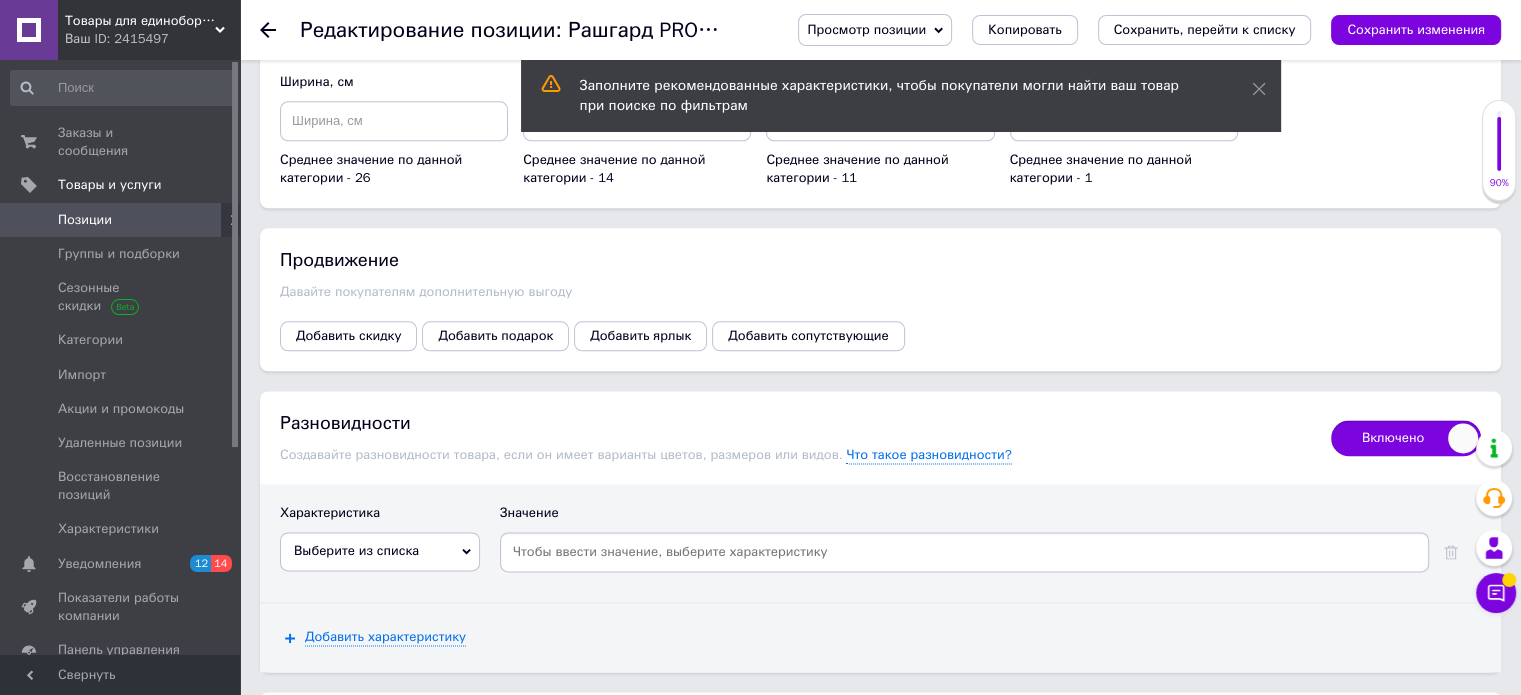 scroll, scrollTop: 2569, scrollLeft: 0, axis: vertical 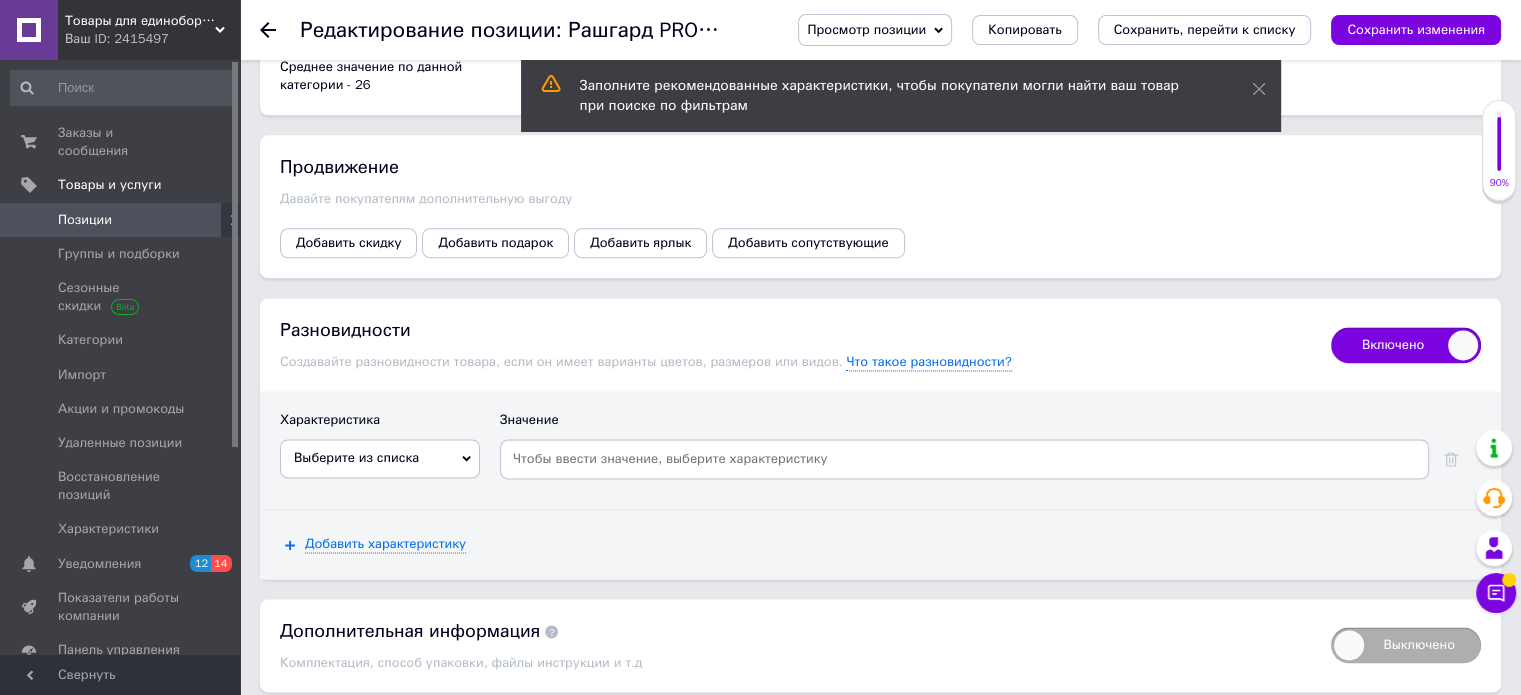 click on "Выберите из списка" at bounding box center [380, 458] 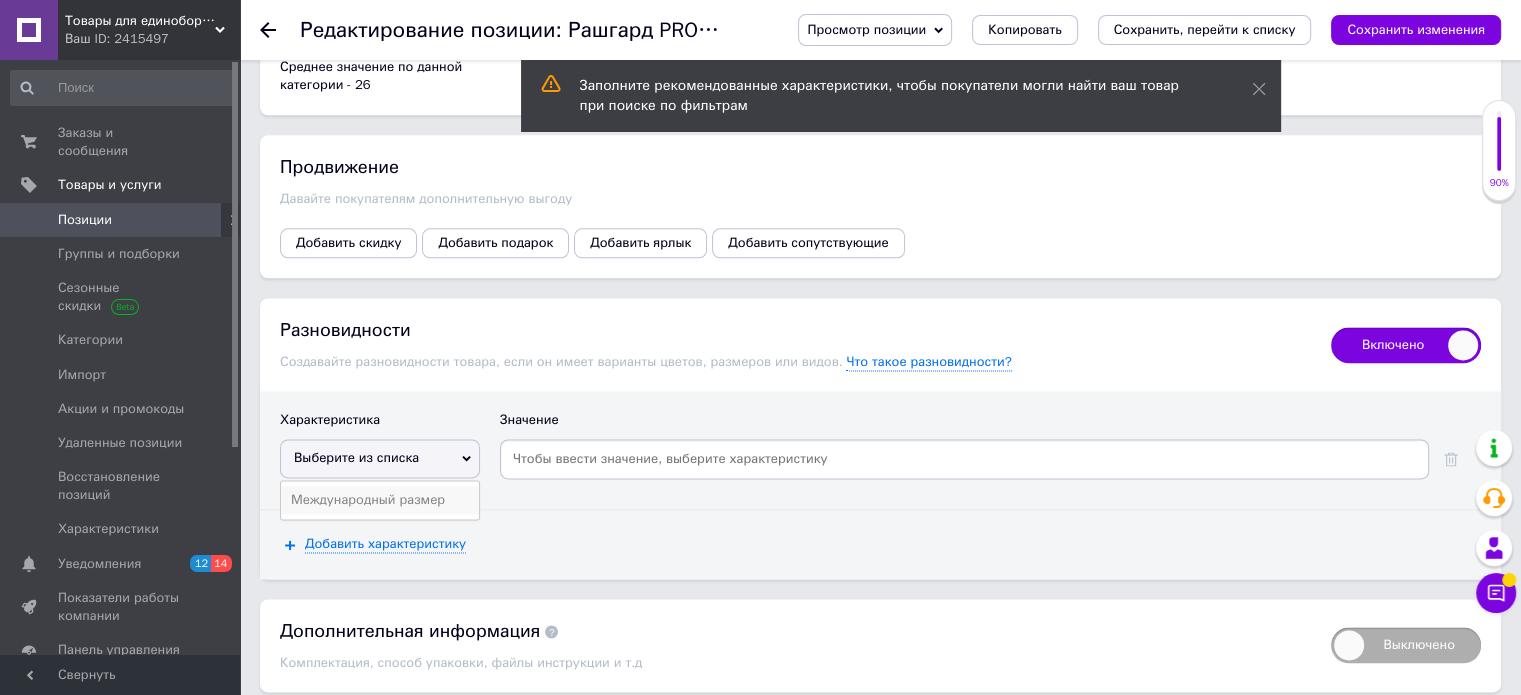 click on "Международный размер" at bounding box center [380, 500] 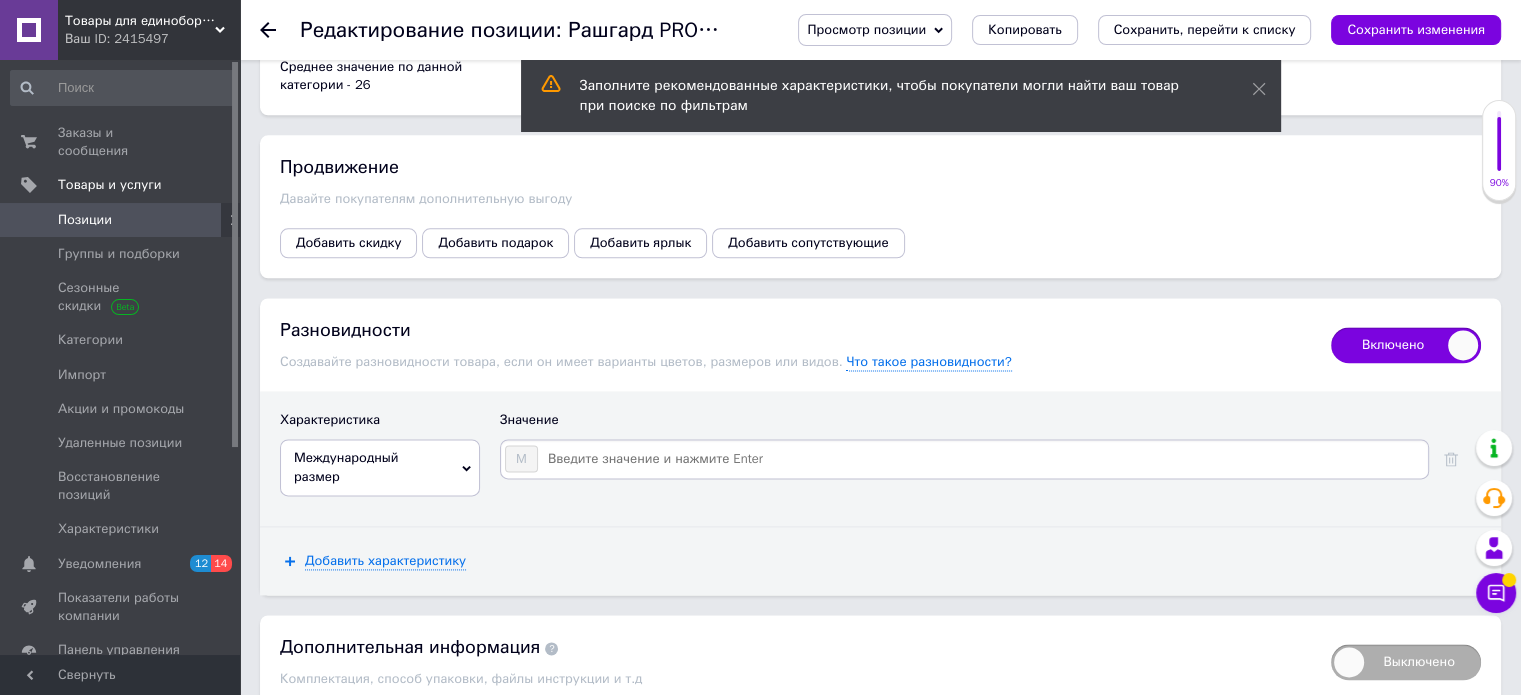 click at bounding box center [982, 459] 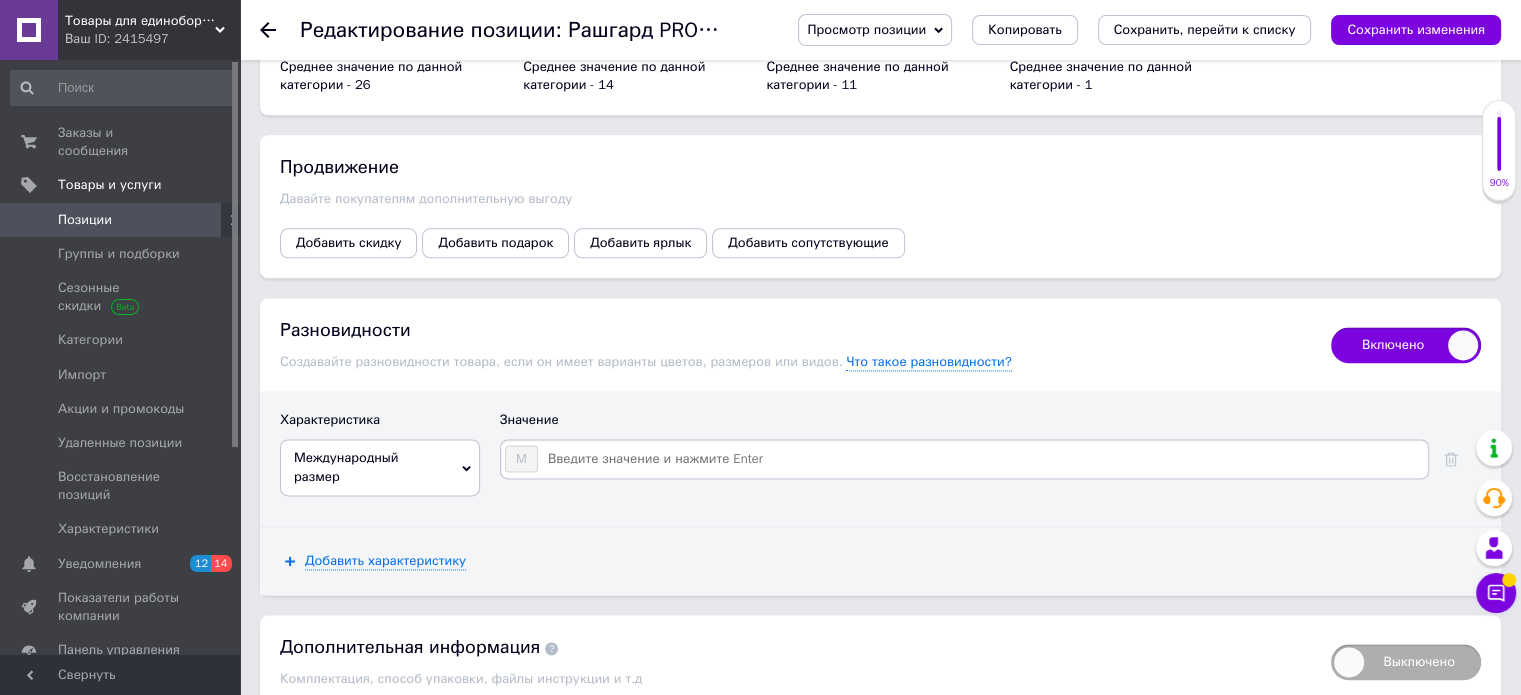 type on "L" 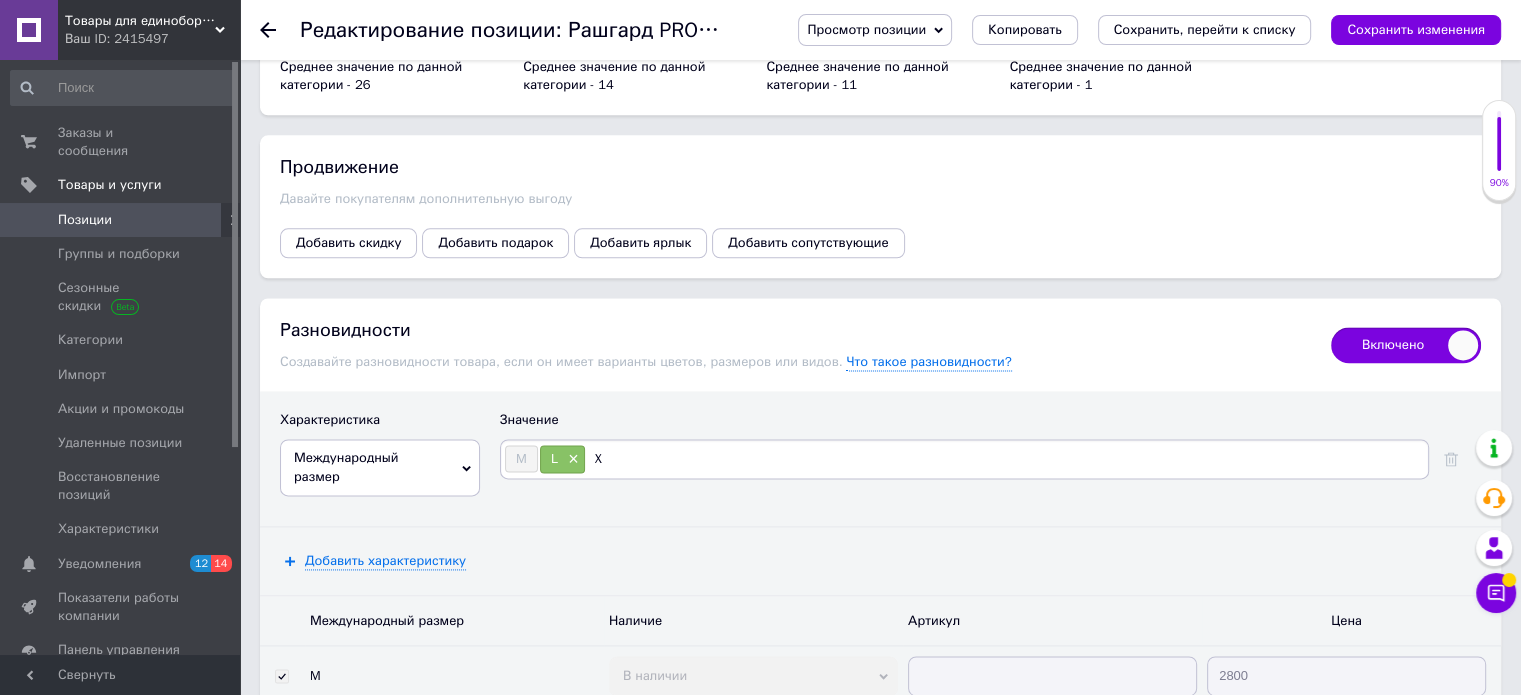 type on "XL" 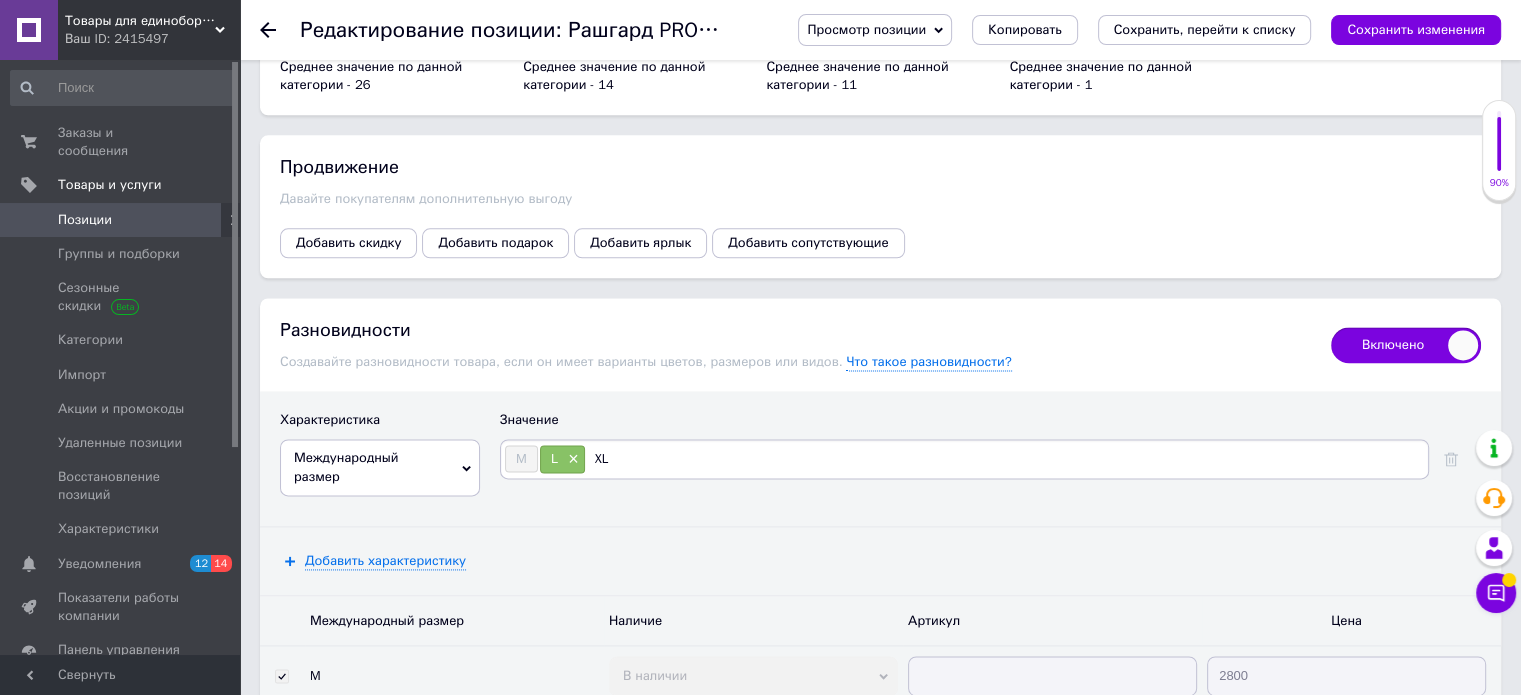 type 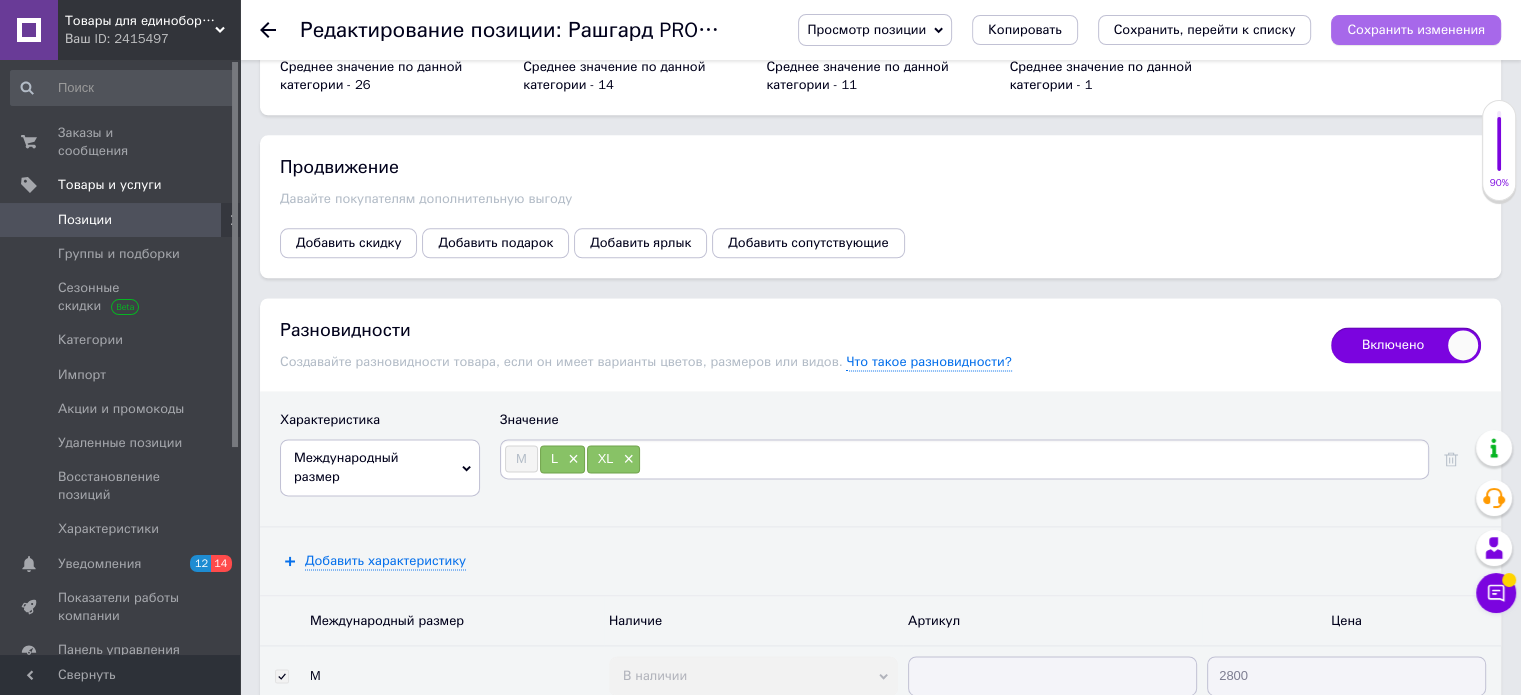 click on "Сохранить изменения" at bounding box center (1416, 30) 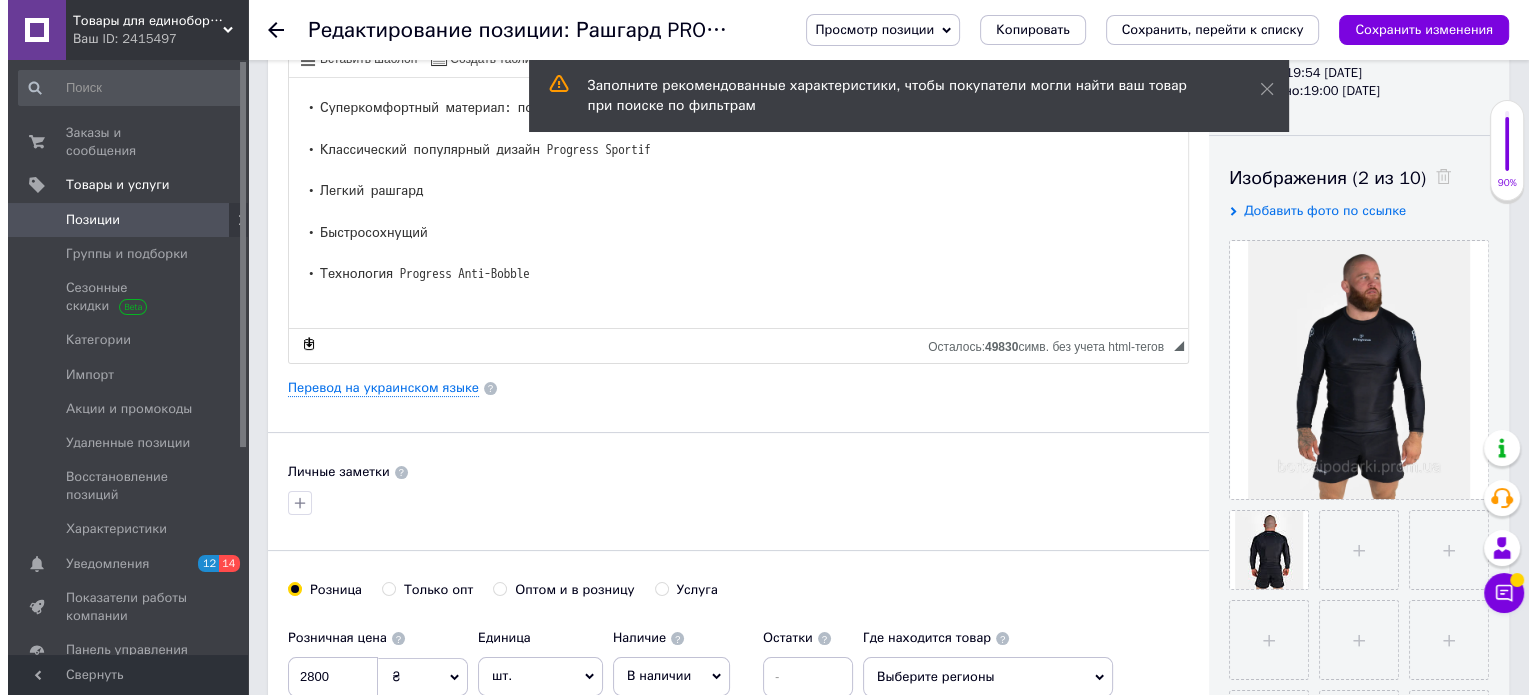 scroll, scrollTop: 0, scrollLeft: 0, axis: both 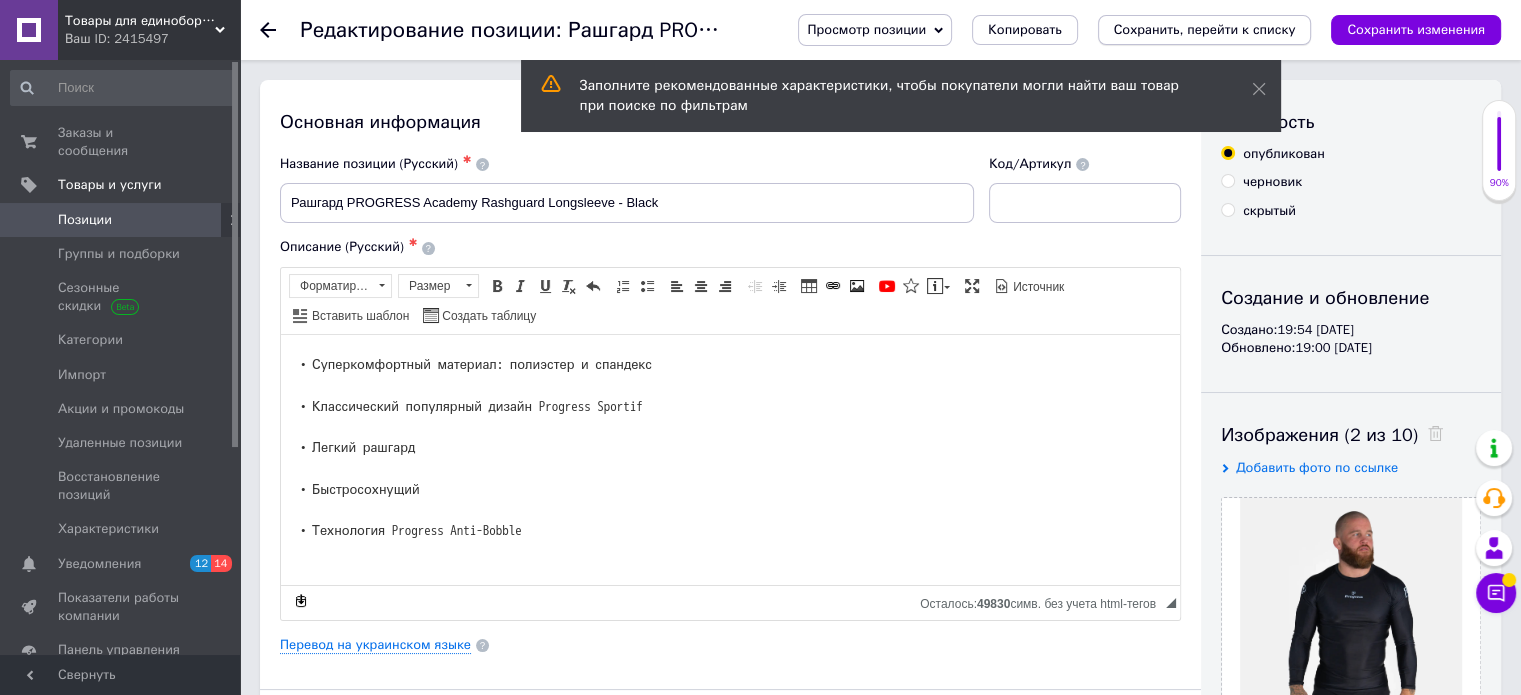 click on "Сохранить, перейти к списку" at bounding box center [1205, 30] 